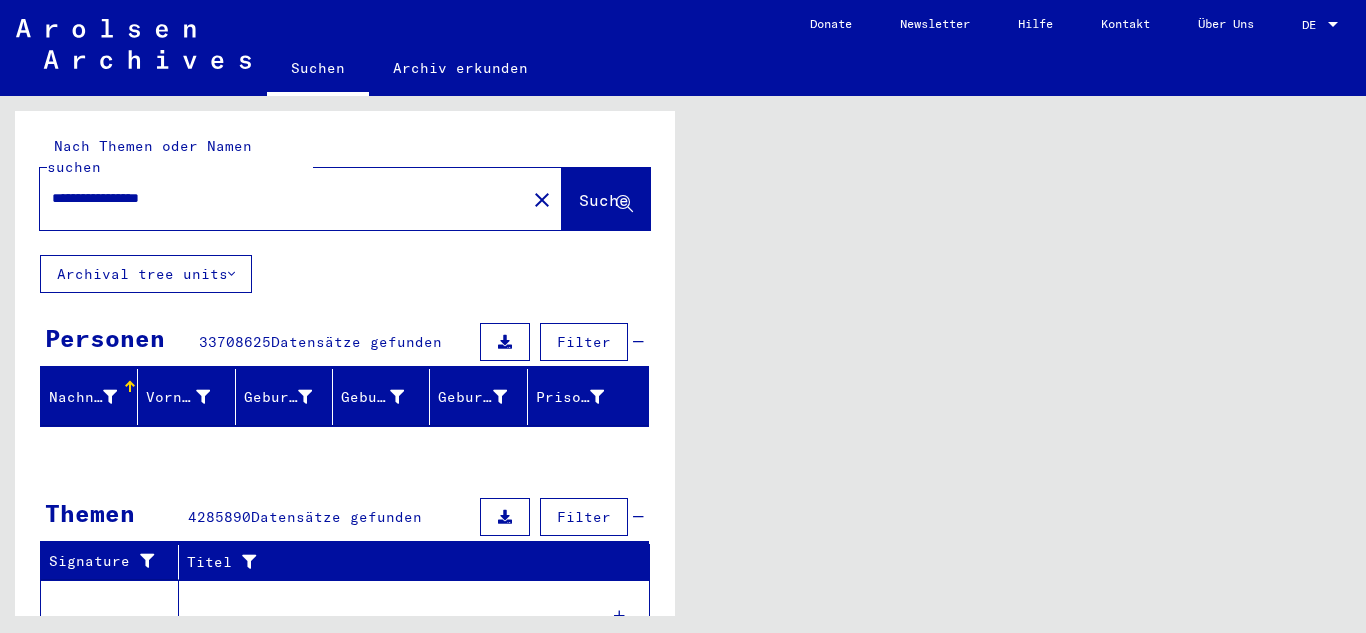 scroll, scrollTop: 0, scrollLeft: 0, axis: both 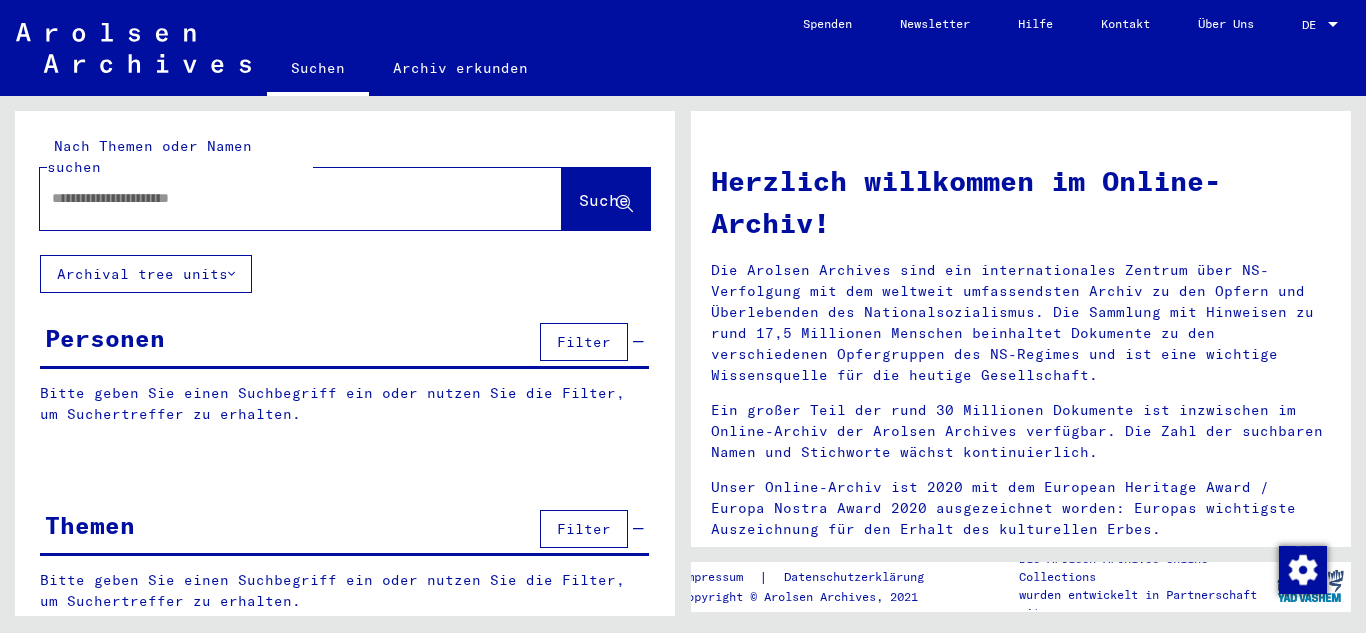 type on "**********" 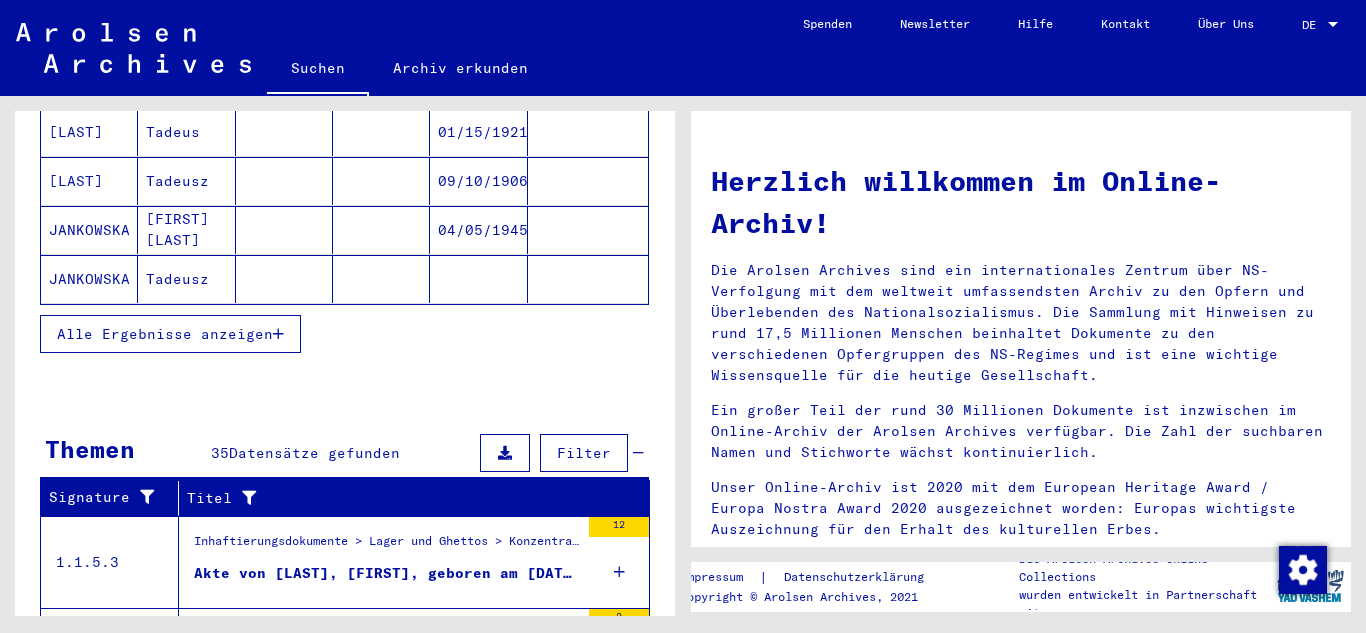 scroll, scrollTop: 366, scrollLeft: 0, axis: vertical 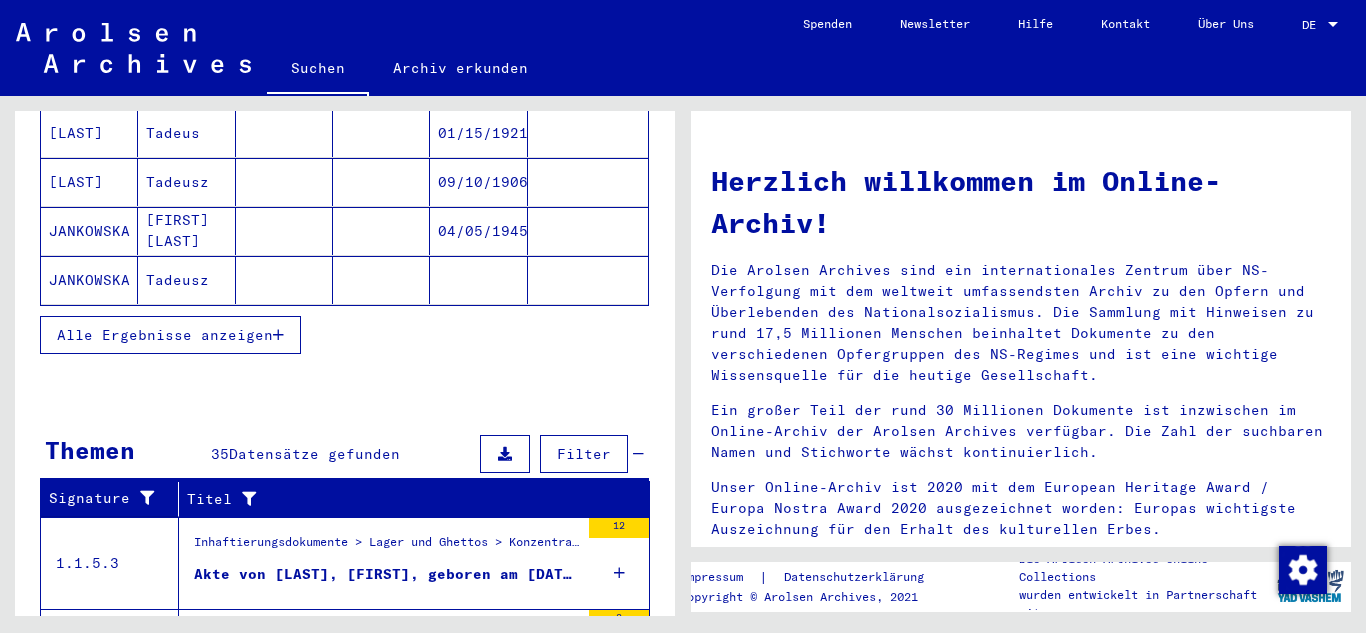 click at bounding box center (278, 335) 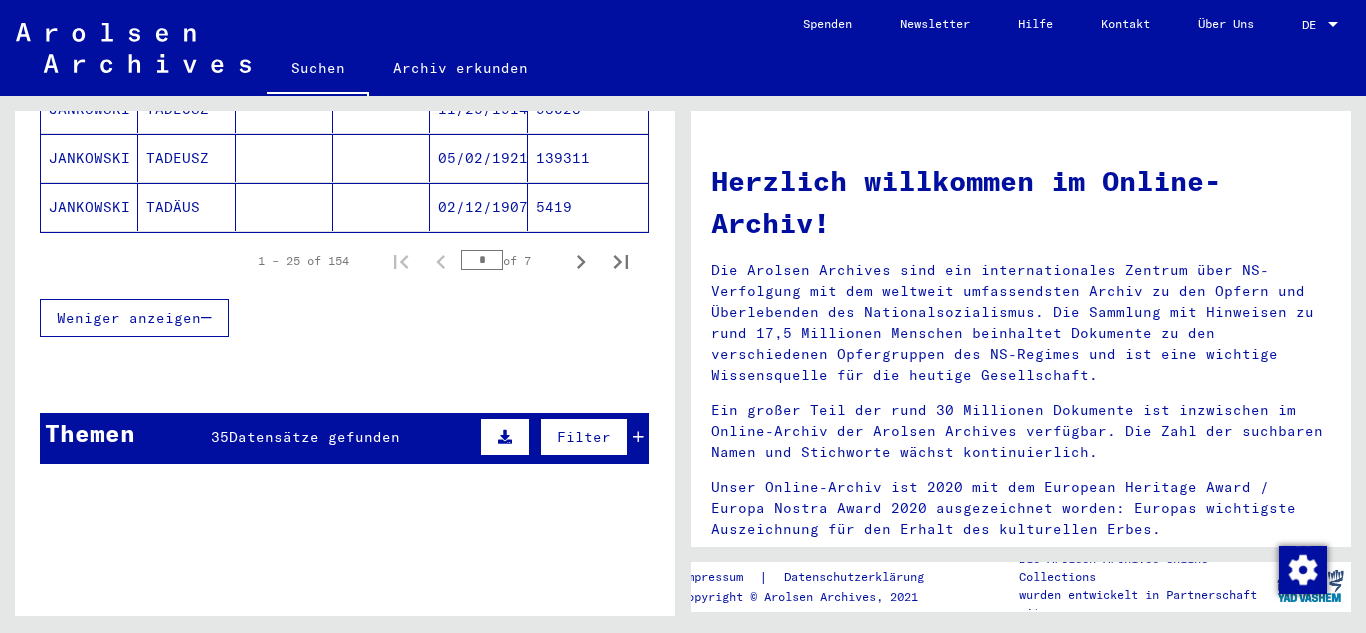 scroll, scrollTop: 1300, scrollLeft: 0, axis: vertical 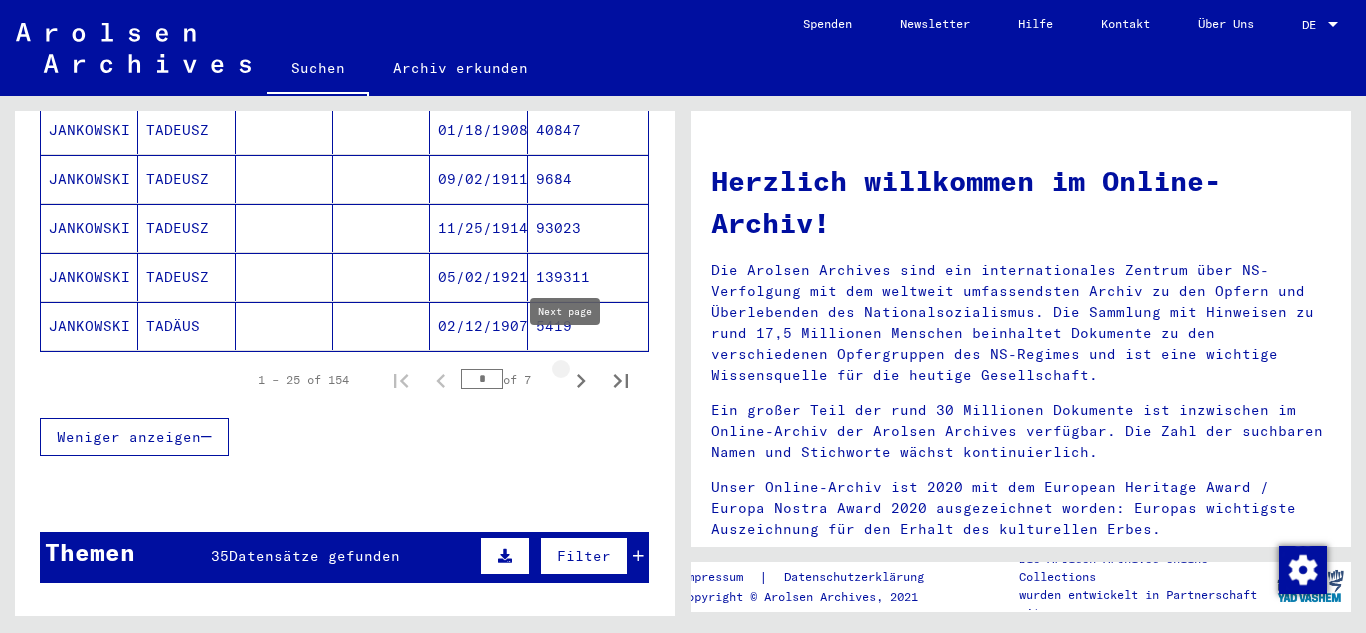 click 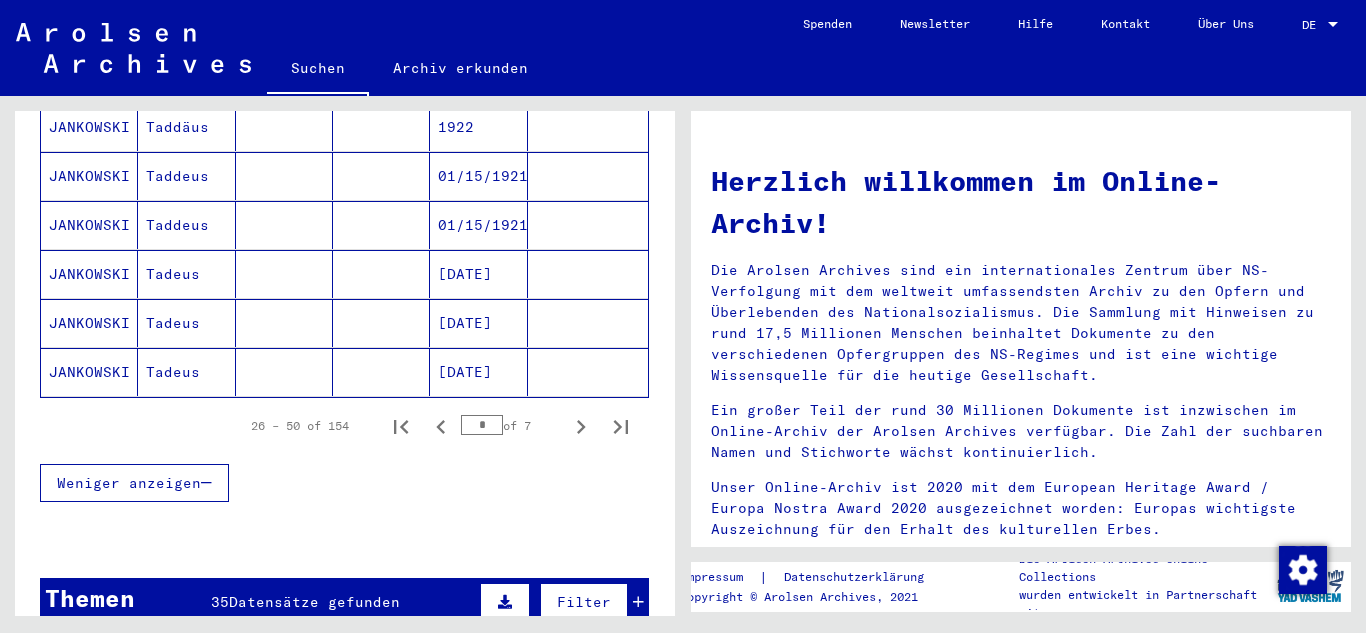 scroll, scrollTop: 1400, scrollLeft: 0, axis: vertical 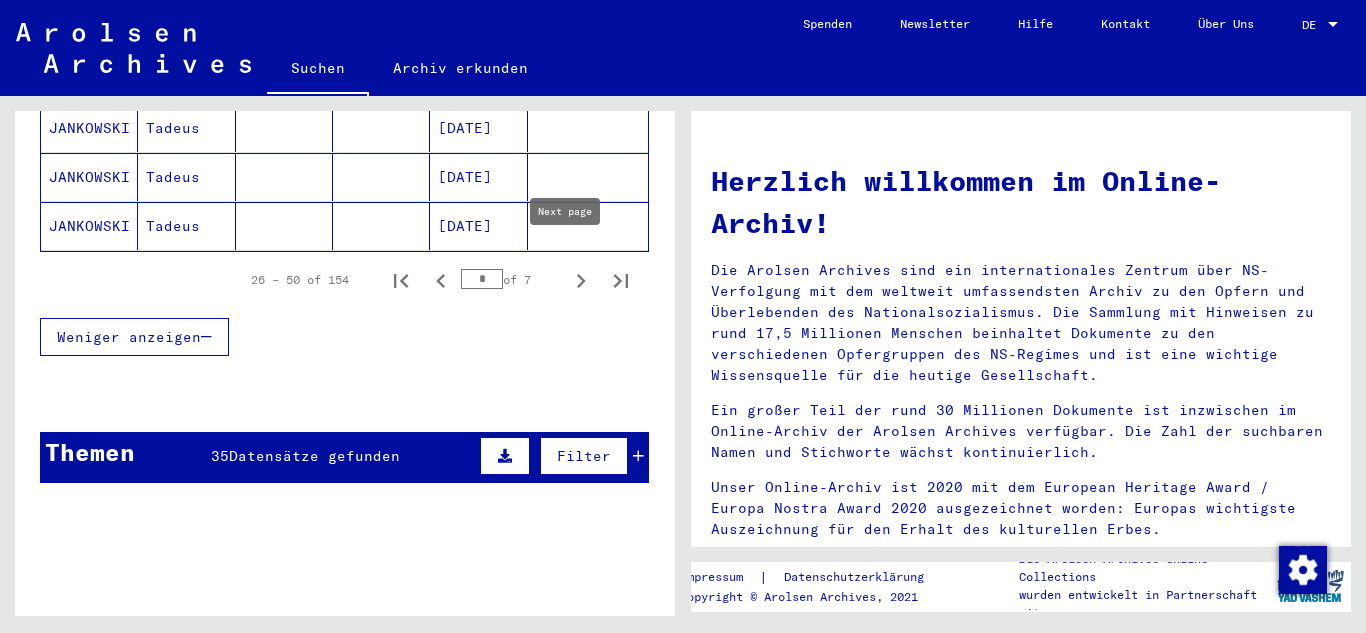 click 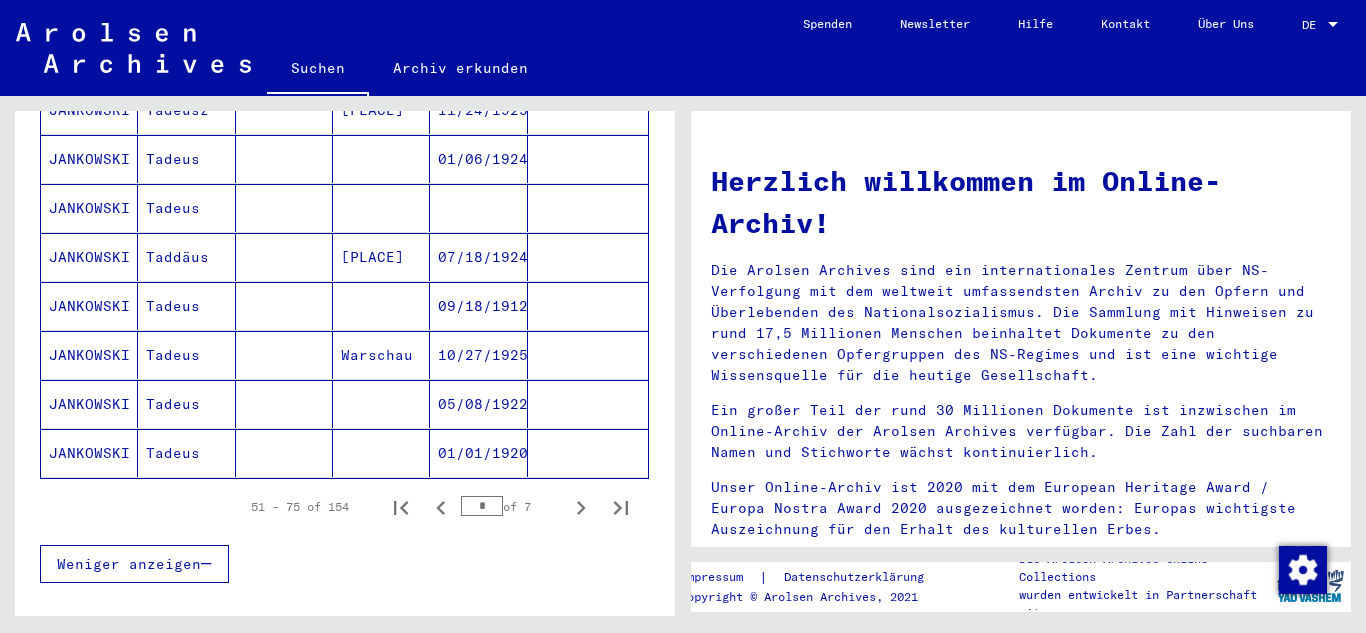 scroll, scrollTop: 1300, scrollLeft: 0, axis: vertical 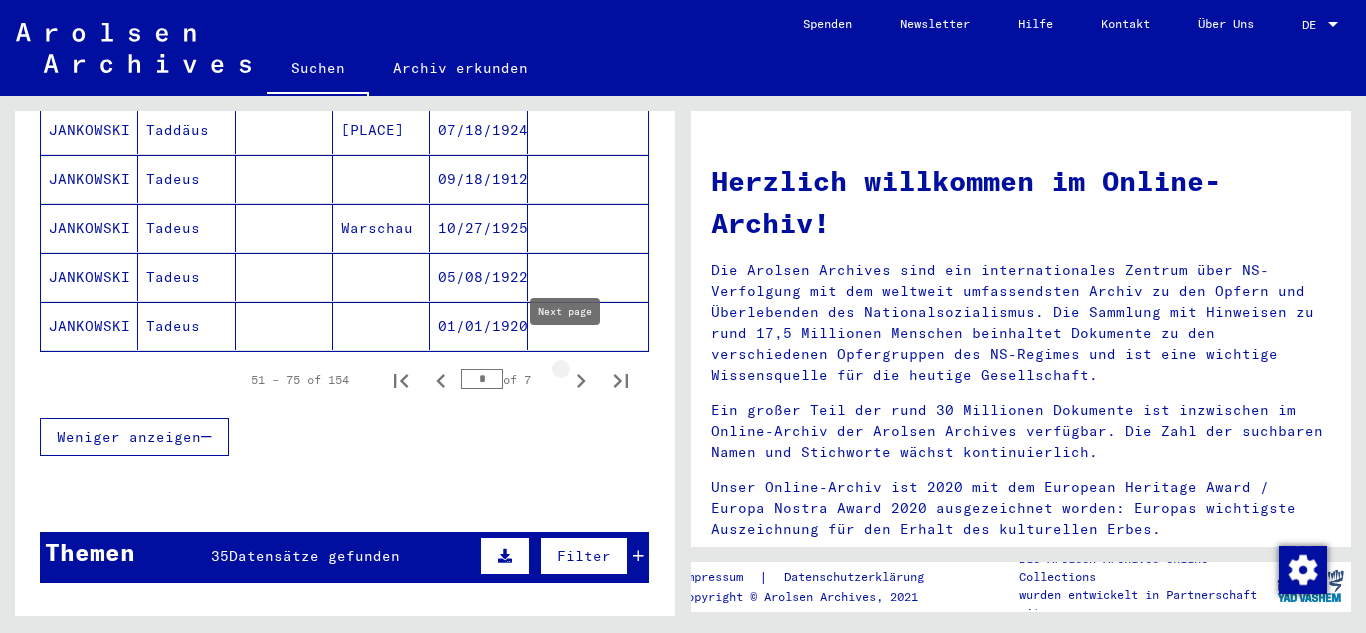 click 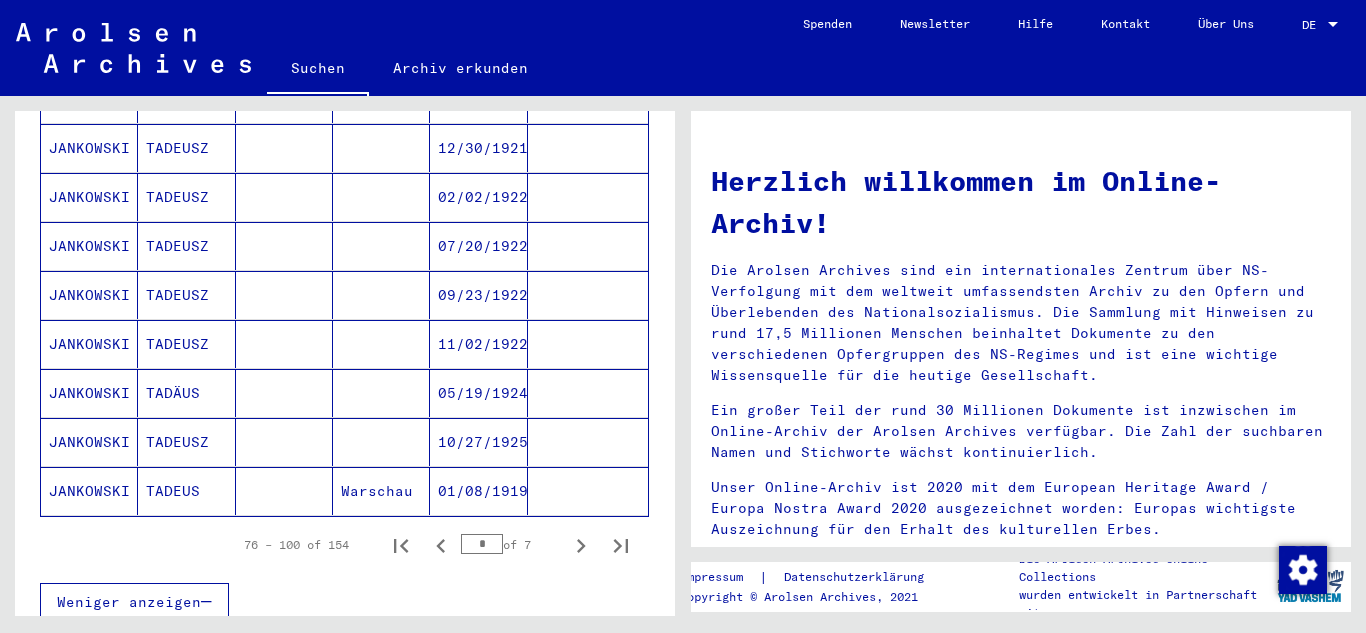 scroll, scrollTop: 1100, scrollLeft: 0, axis: vertical 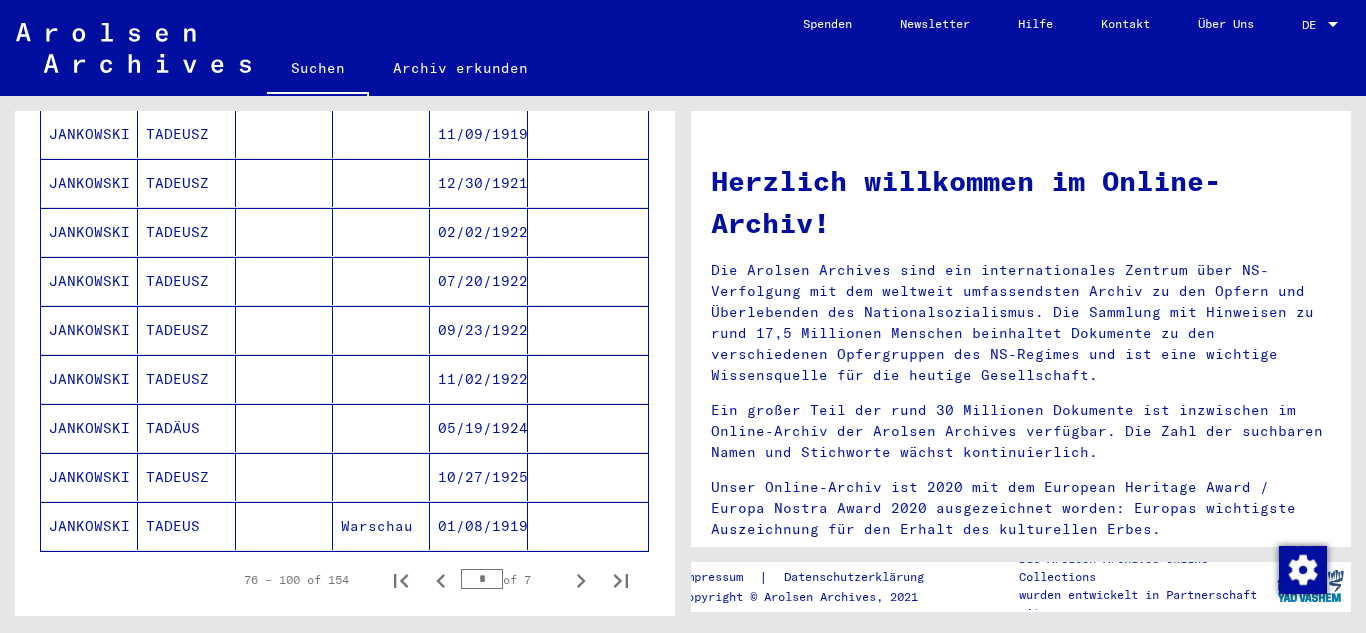 click on "02/02/1922" at bounding box center [478, 281] 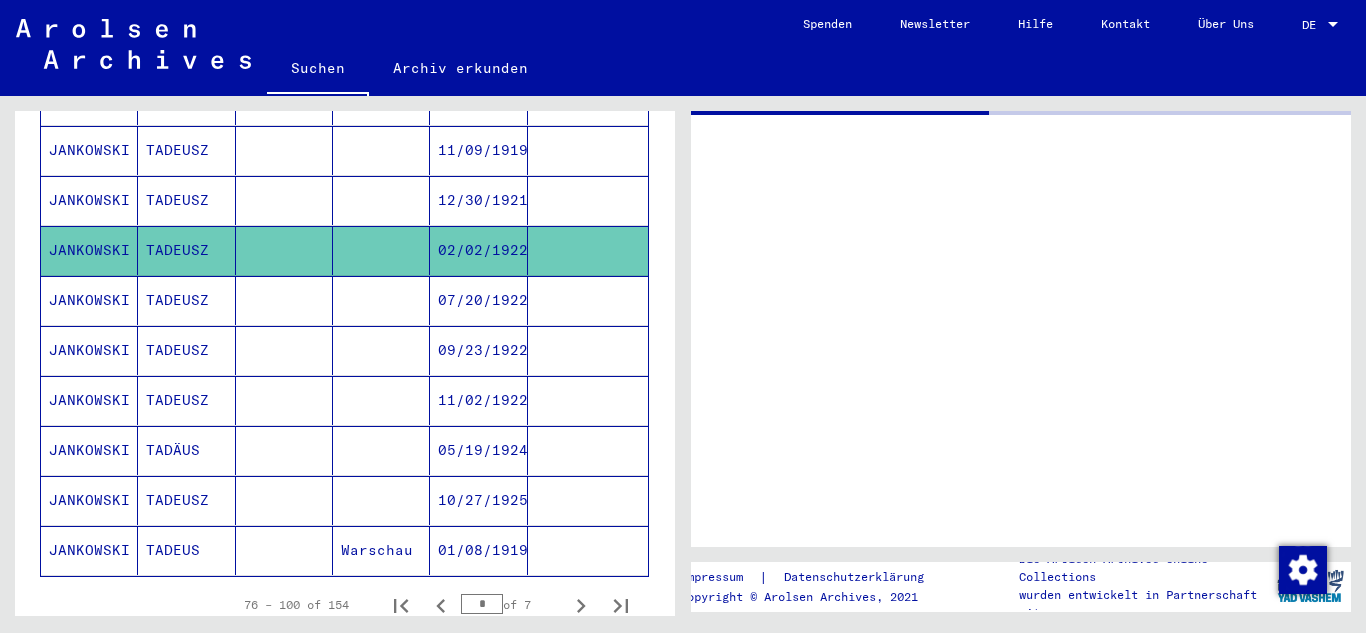 scroll, scrollTop: 1116, scrollLeft: 0, axis: vertical 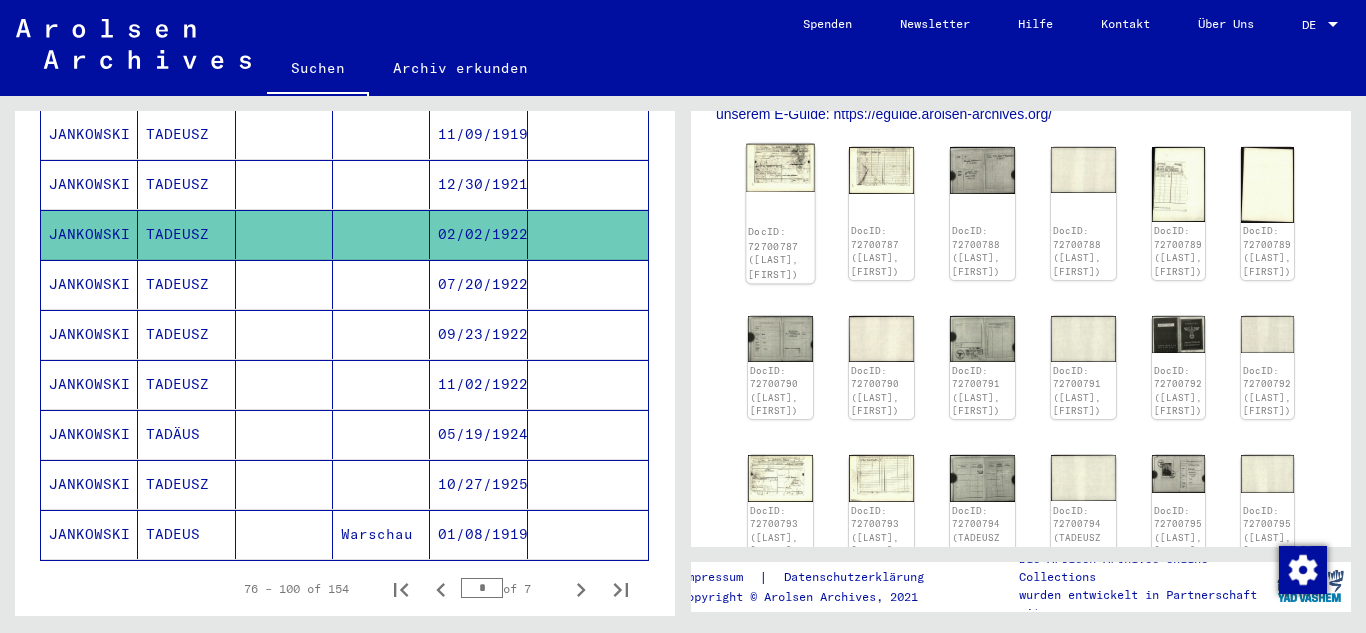 click 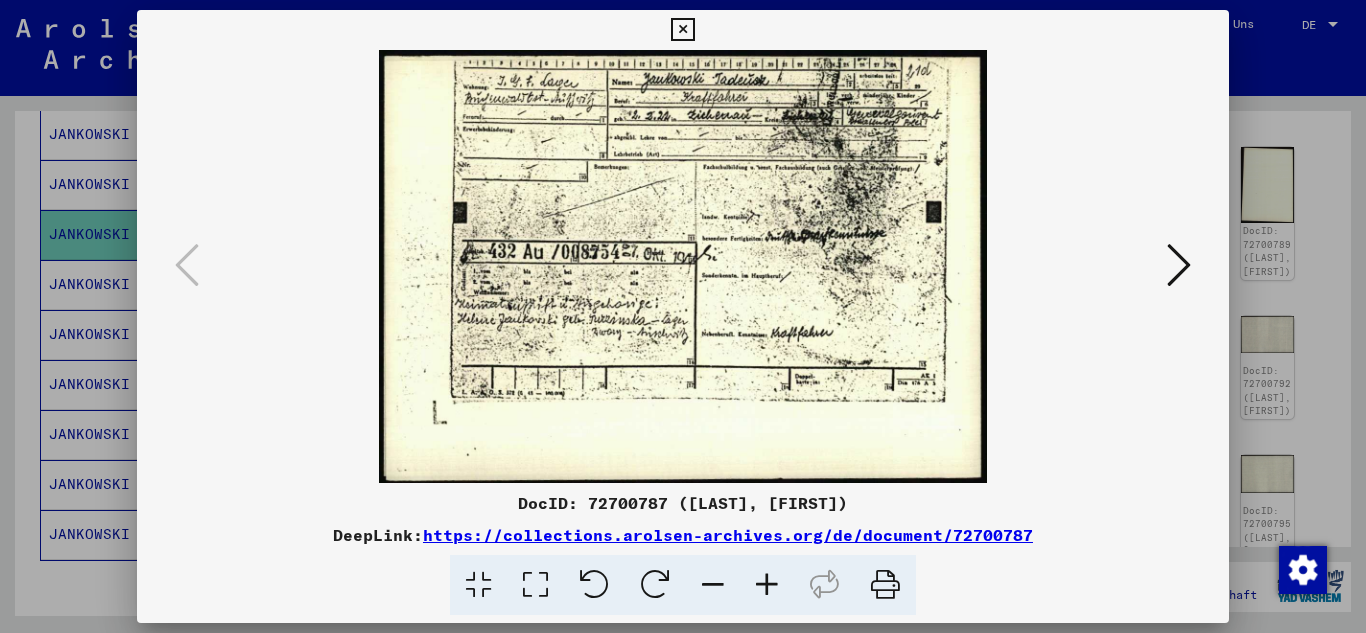 click at bounding box center [1179, 265] 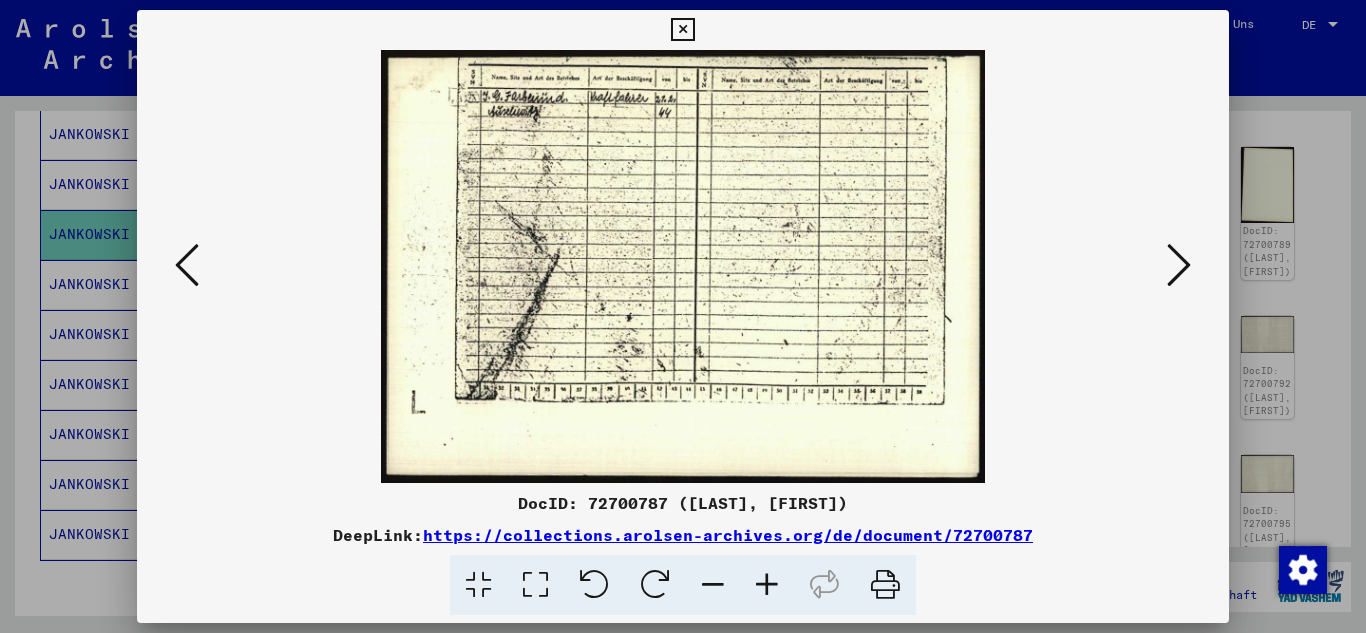 click at bounding box center (1179, 265) 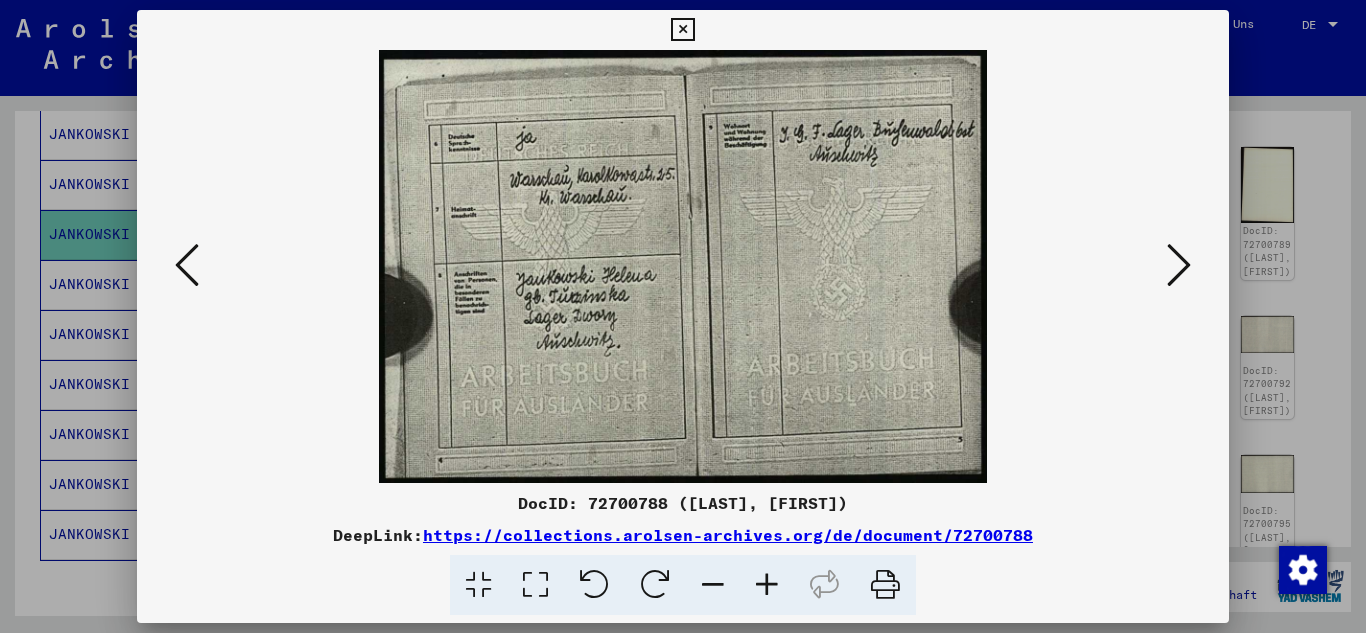 click at bounding box center [767, 585] 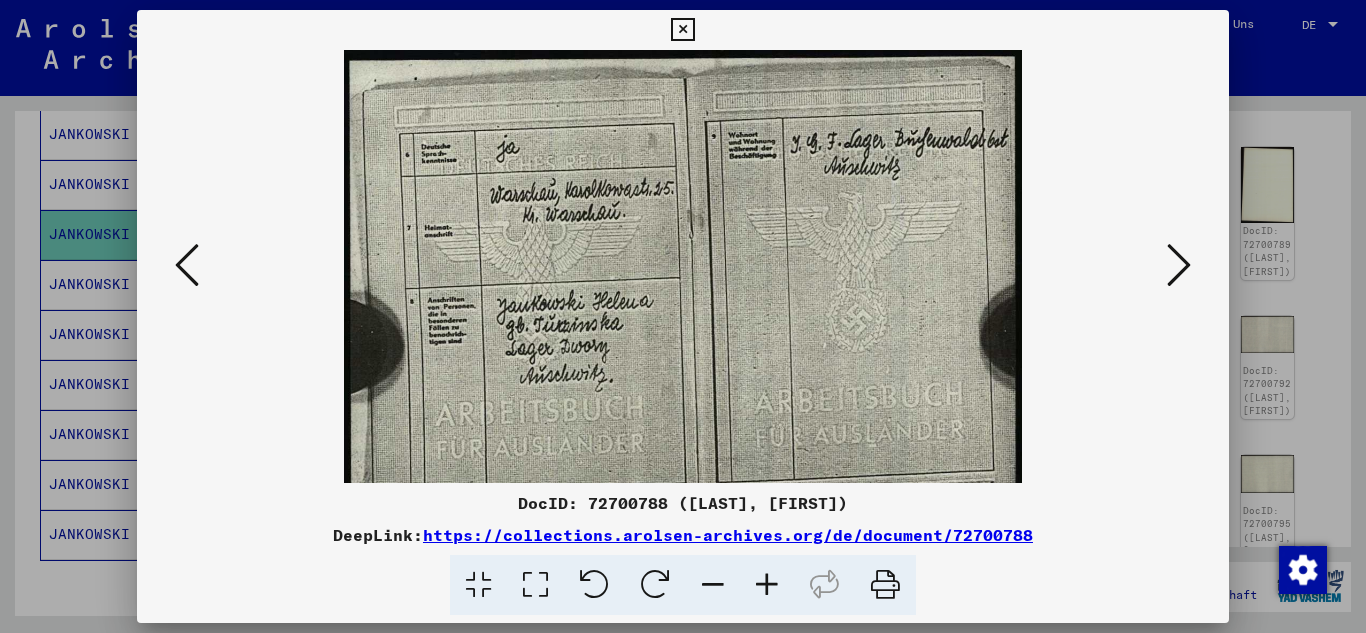 click at bounding box center [767, 585] 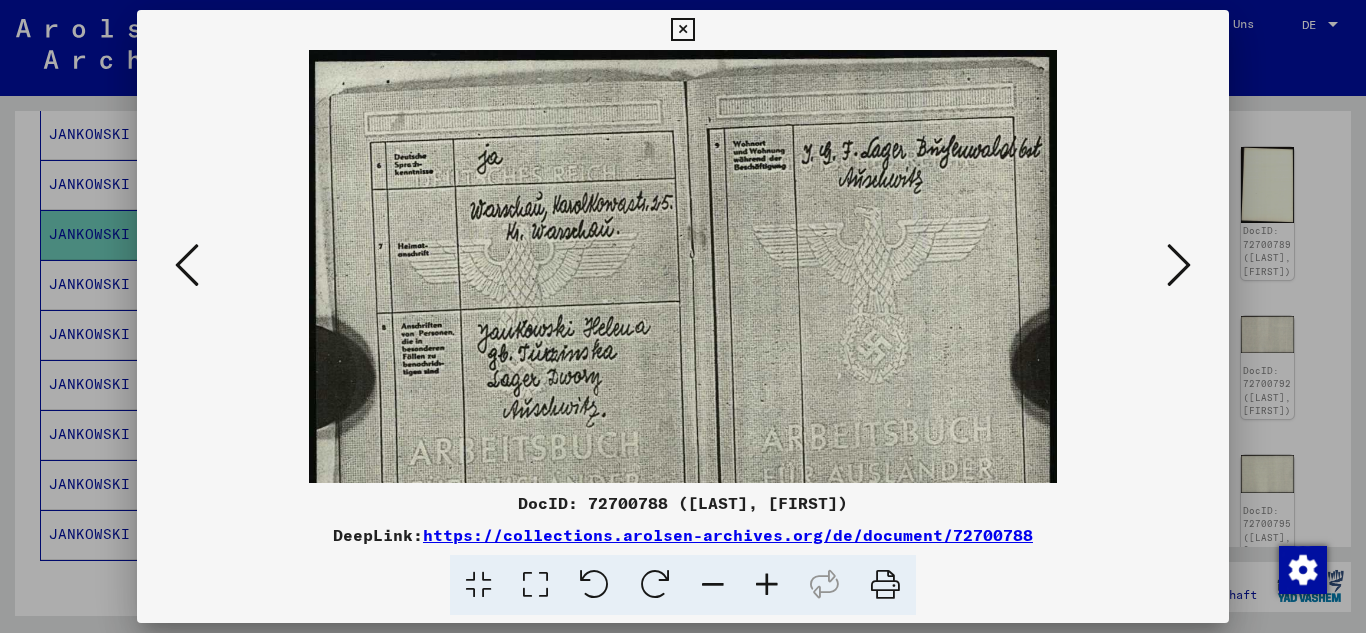 click at bounding box center [767, 585] 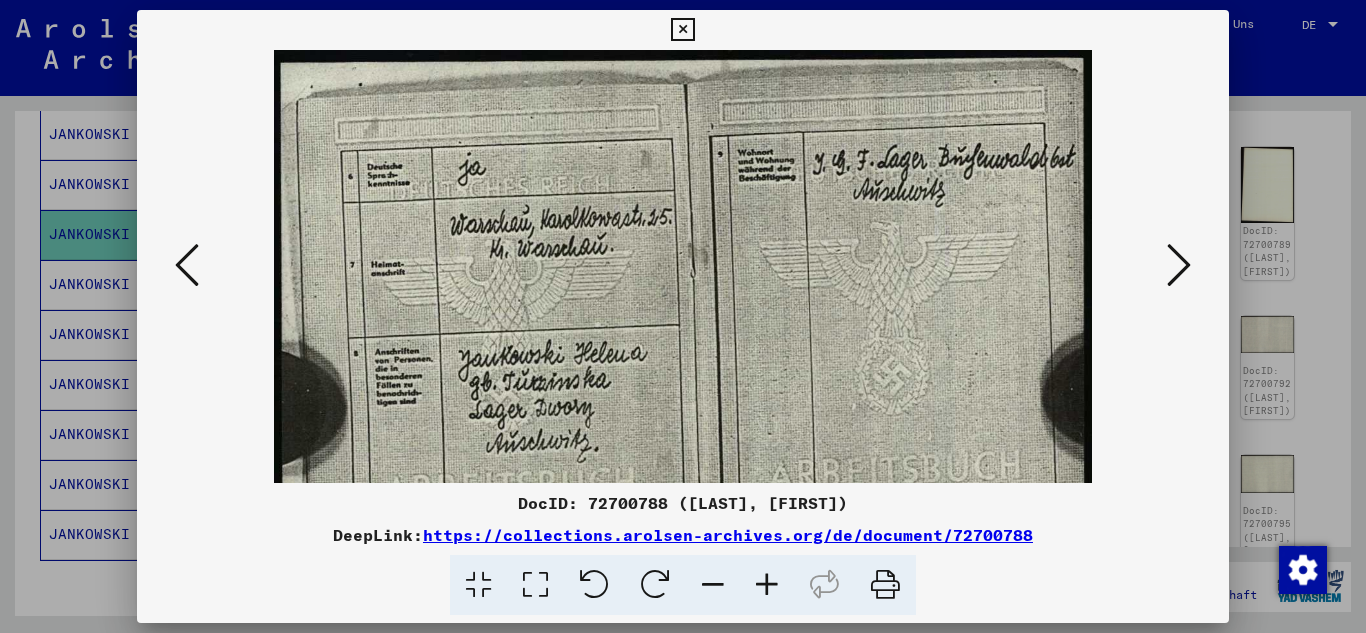 click at bounding box center (767, 585) 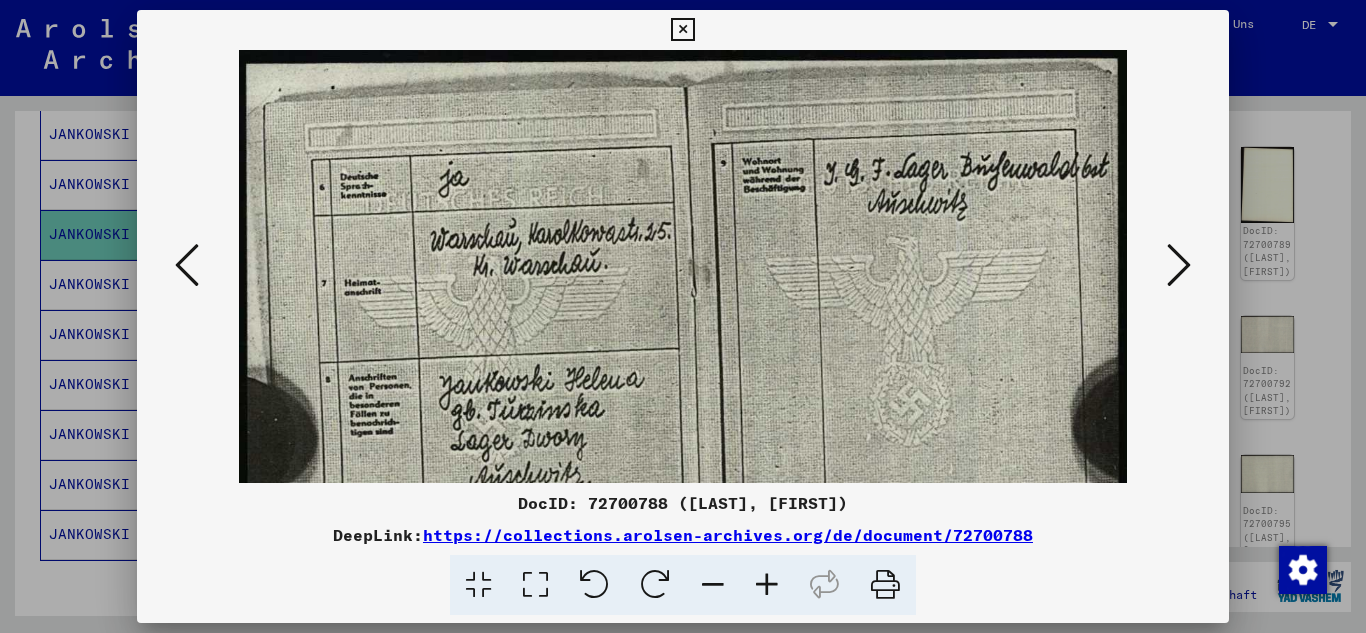 click at bounding box center [767, 585] 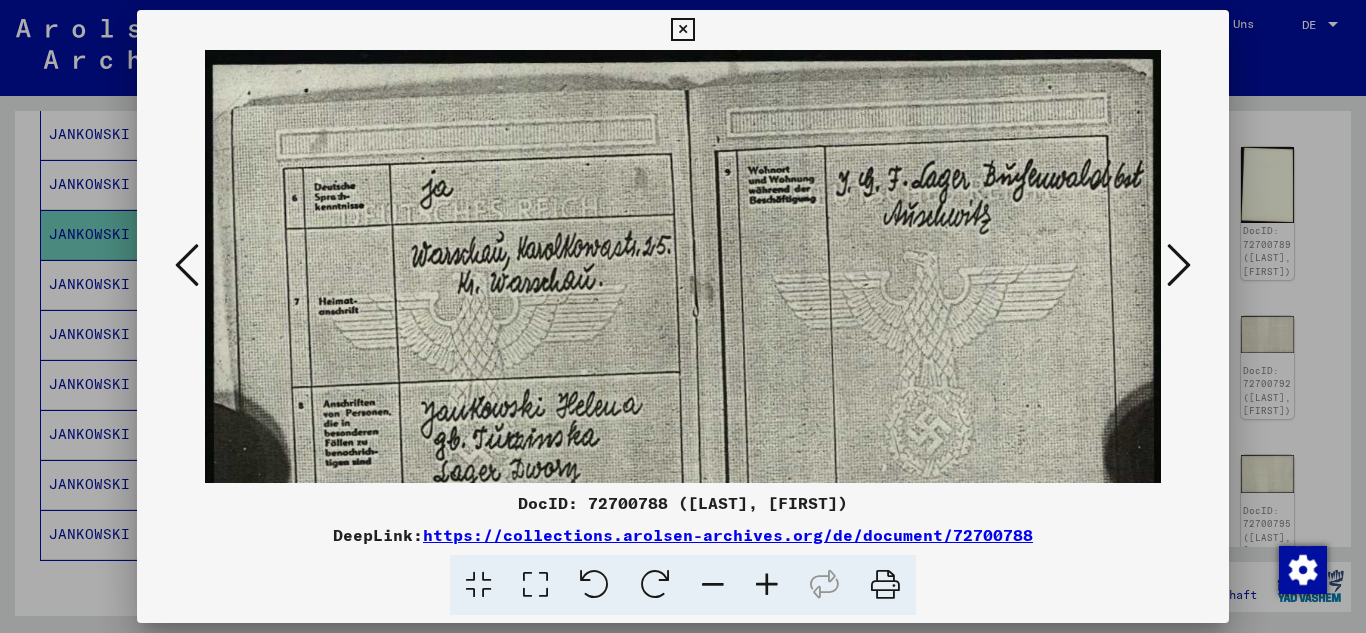 click at bounding box center (767, 585) 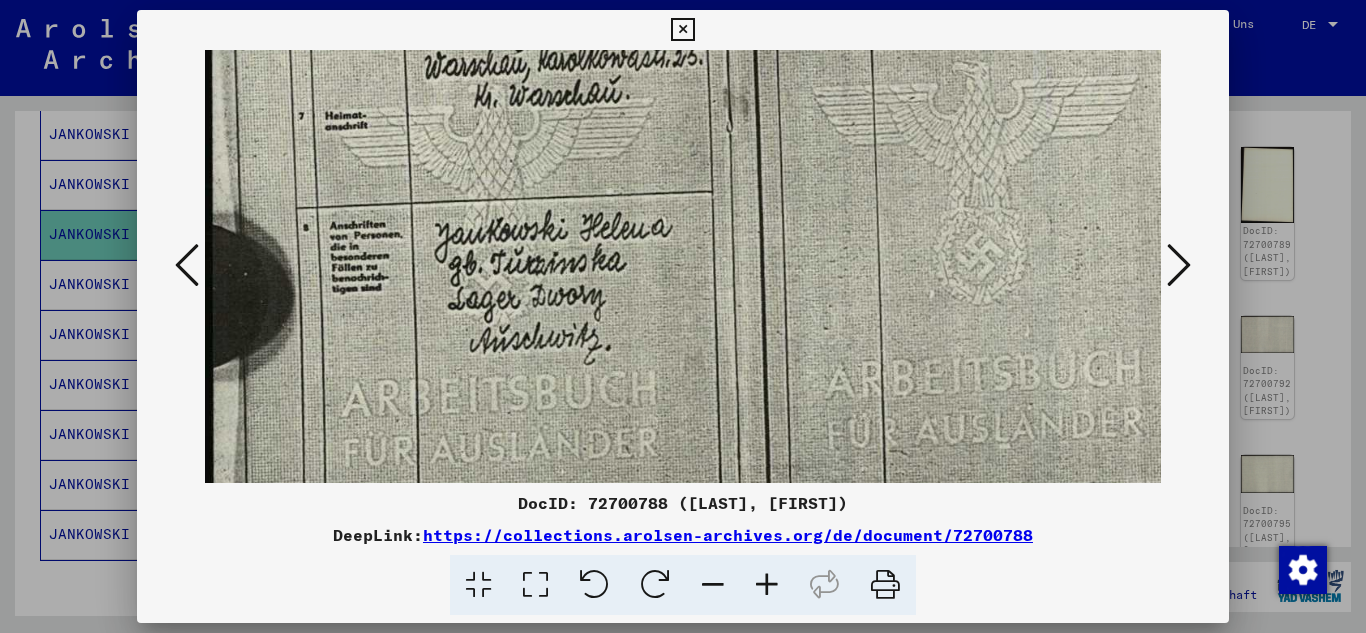 scroll, scrollTop: 217, scrollLeft: 0, axis: vertical 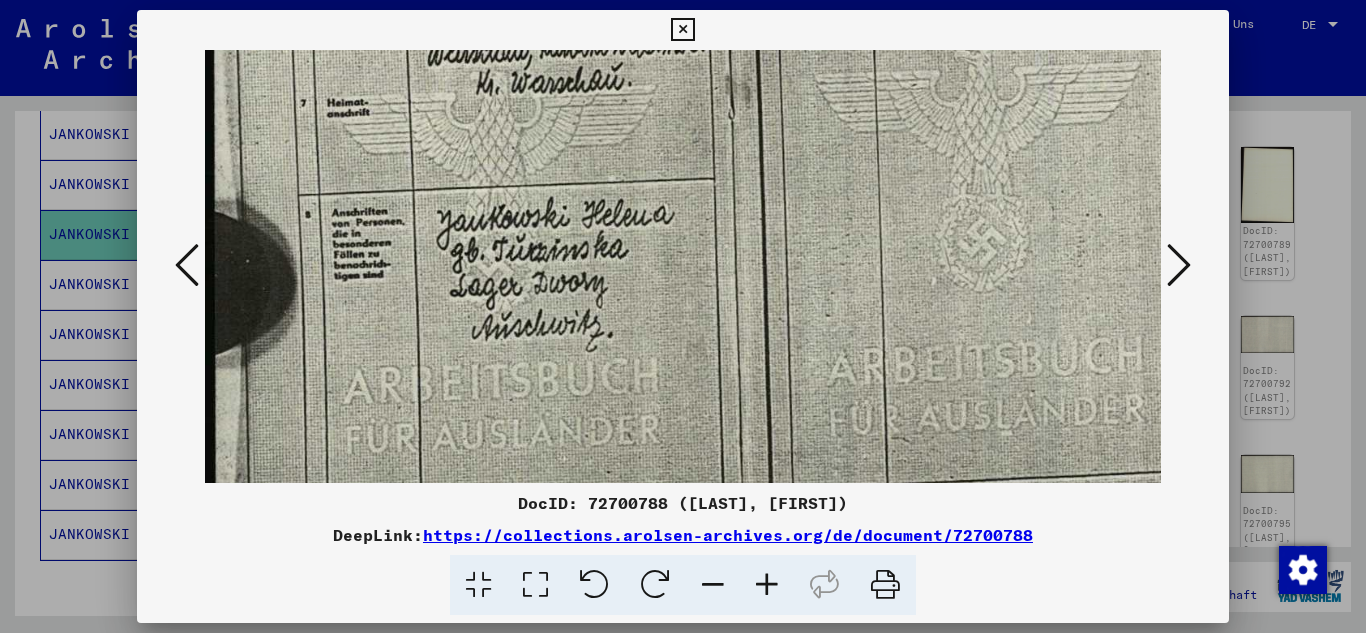 drag, startPoint x: 752, startPoint y: 370, endPoint x: 714, endPoint y: 153, distance: 220.30206 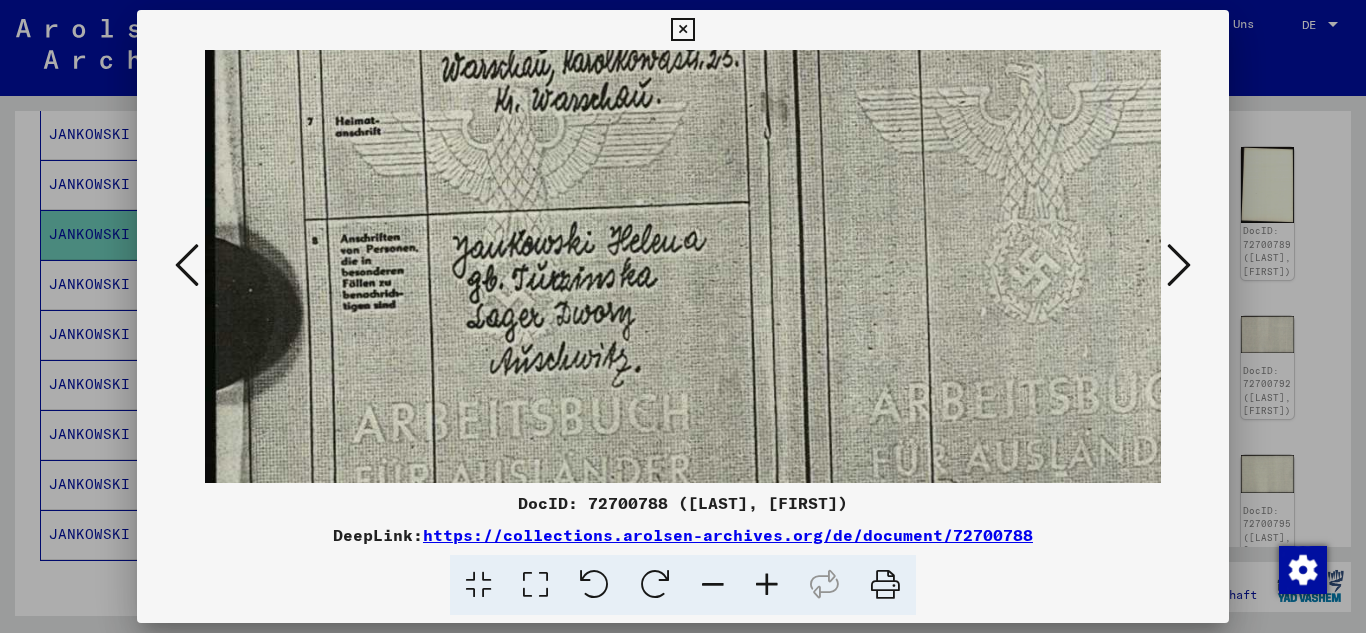 click at bounding box center (767, 585) 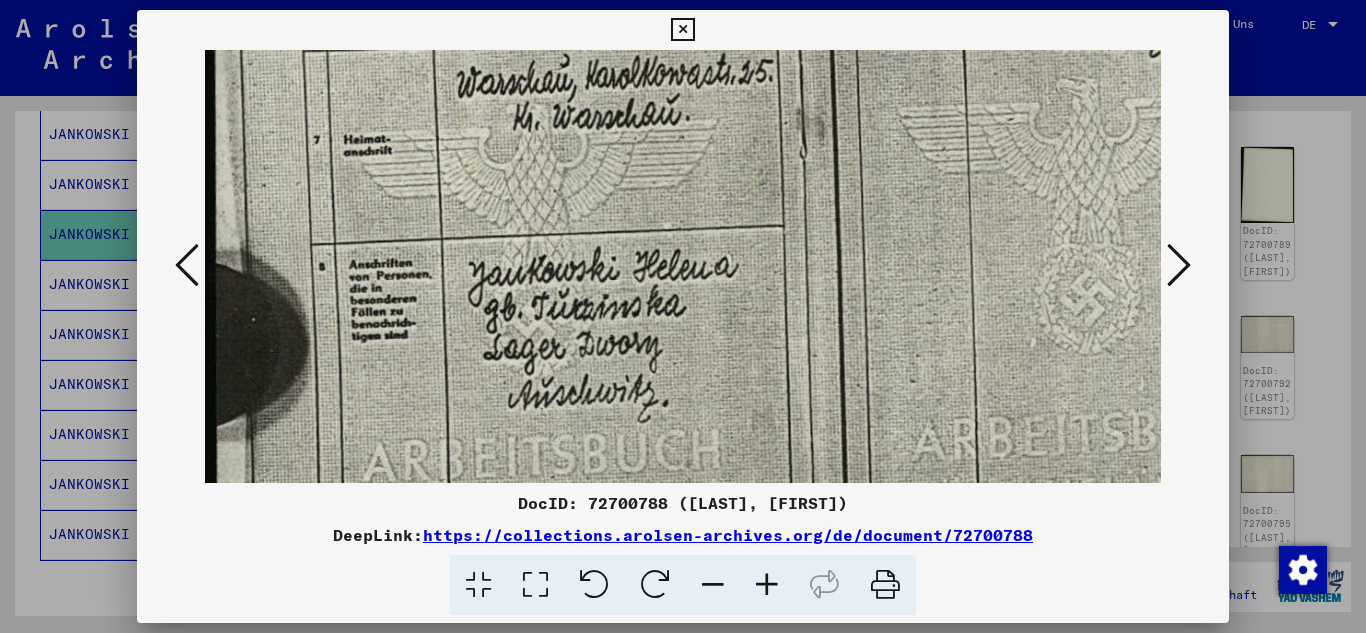 click at bounding box center (767, 585) 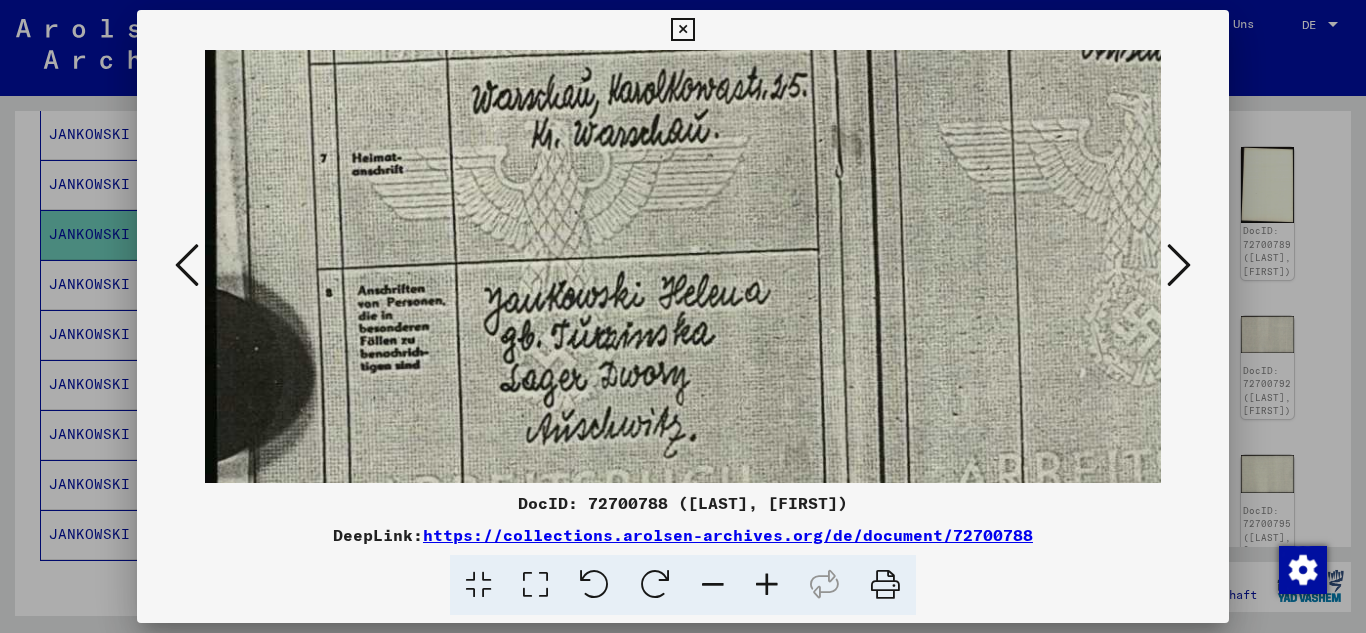 click at bounding box center [767, 585] 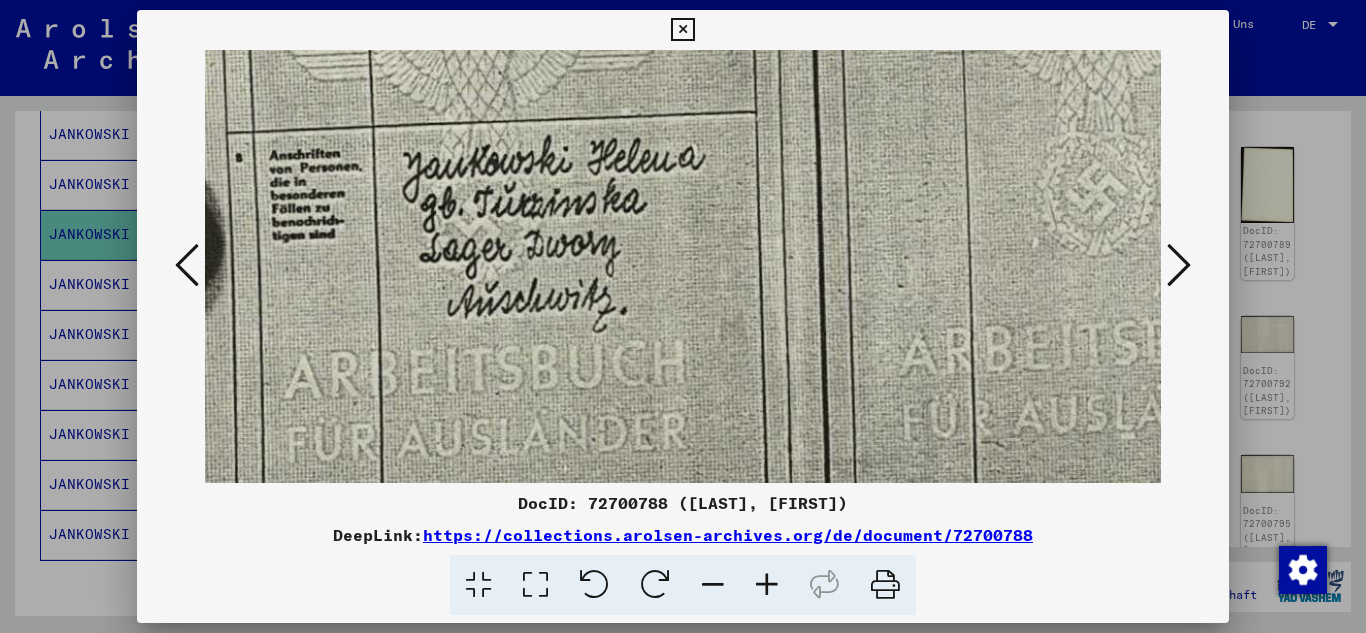 drag, startPoint x: 801, startPoint y: 381, endPoint x: 700, endPoint y: 220, distance: 190.05789 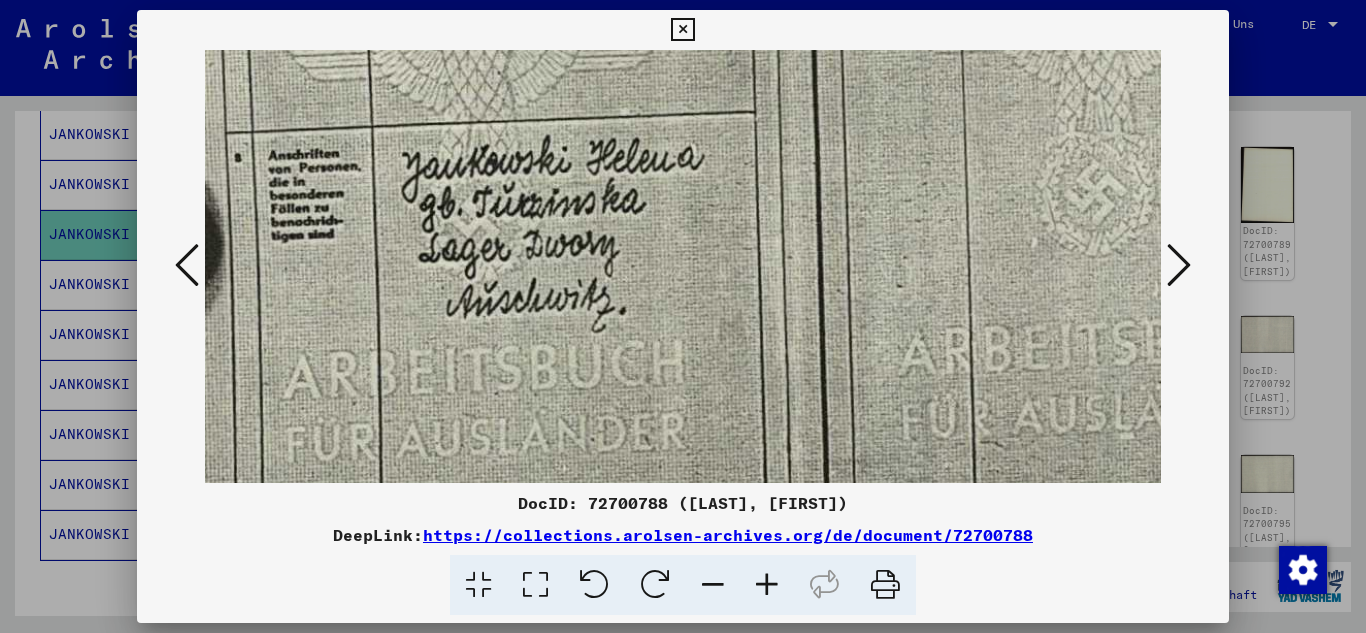 click at bounding box center (1179, 265) 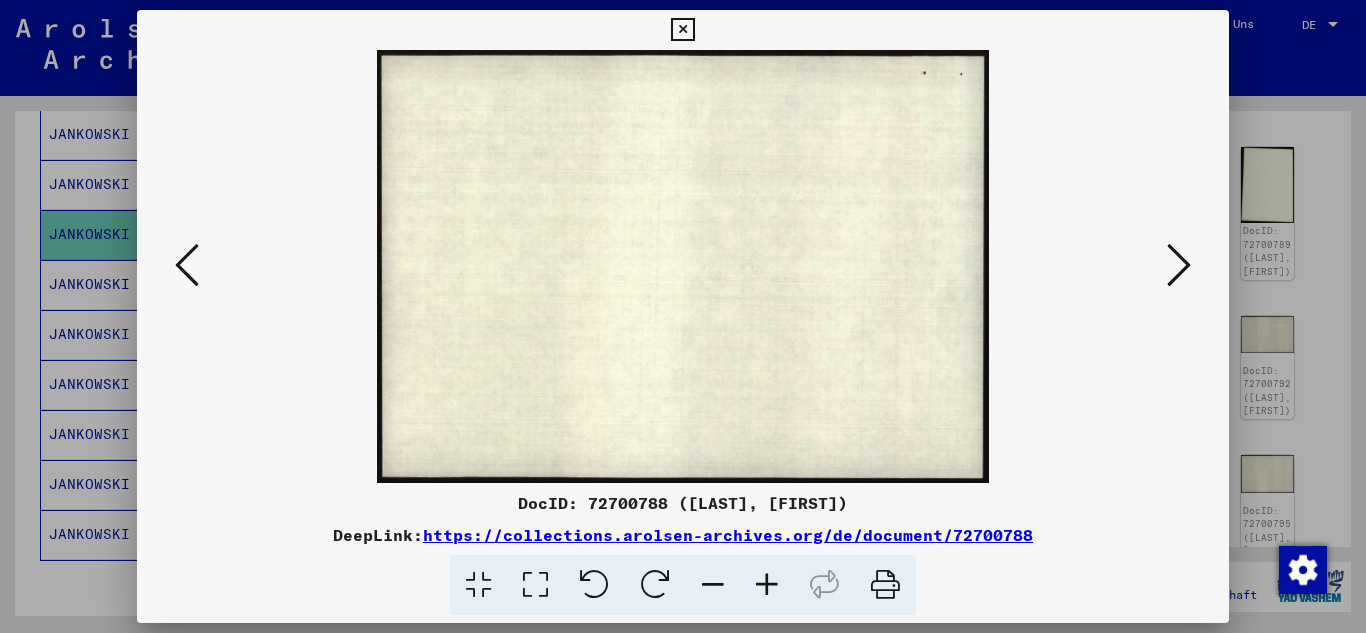 scroll, scrollTop: 0, scrollLeft: 0, axis: both 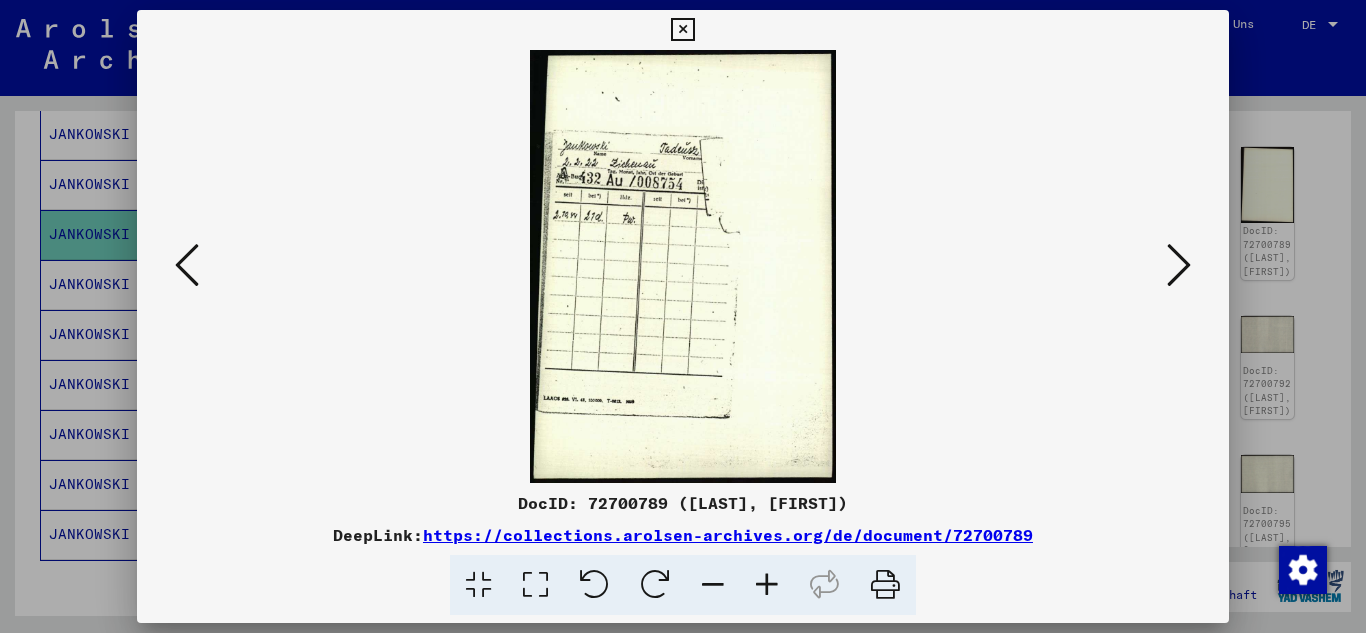 click at bounding box center [1179, 265] 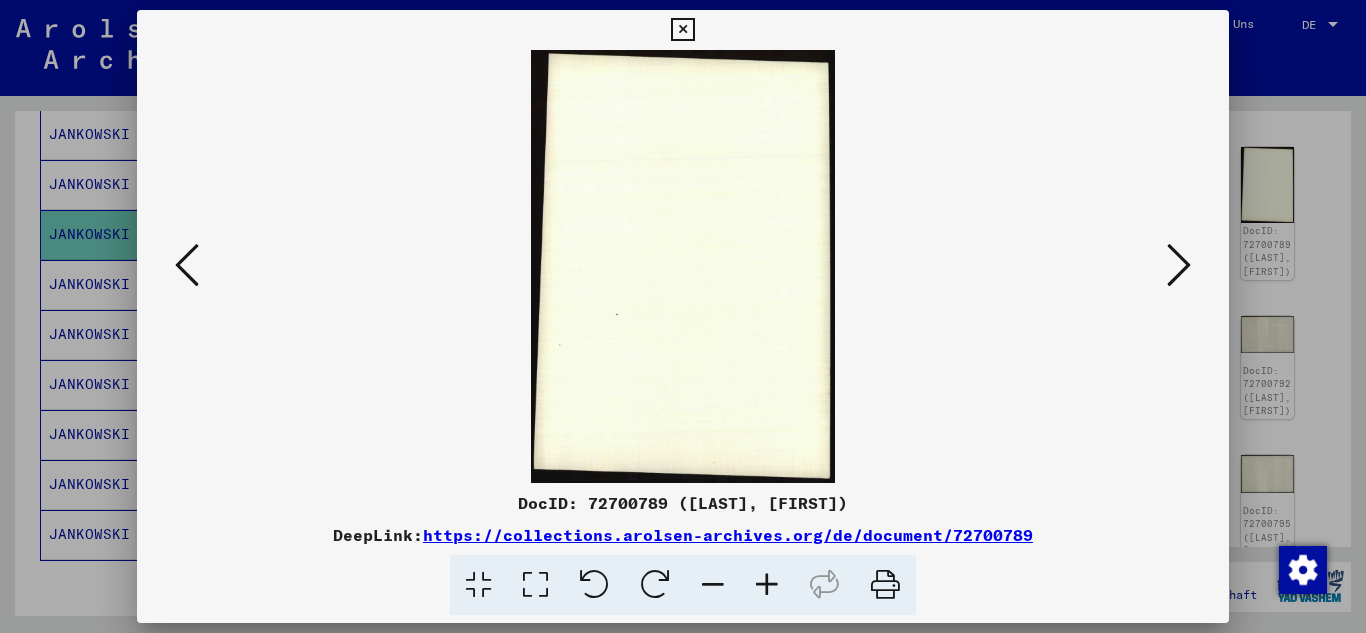click at bounding box center (1179, 265) 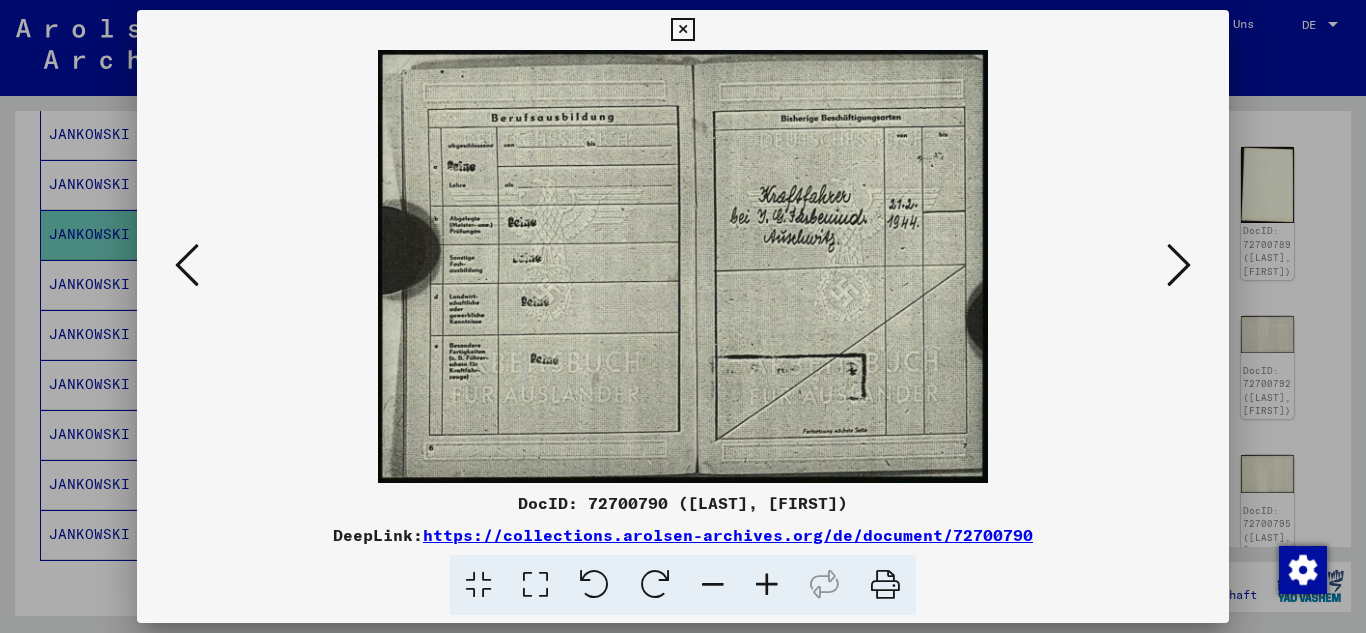 click at bounding box center (1179, 265) 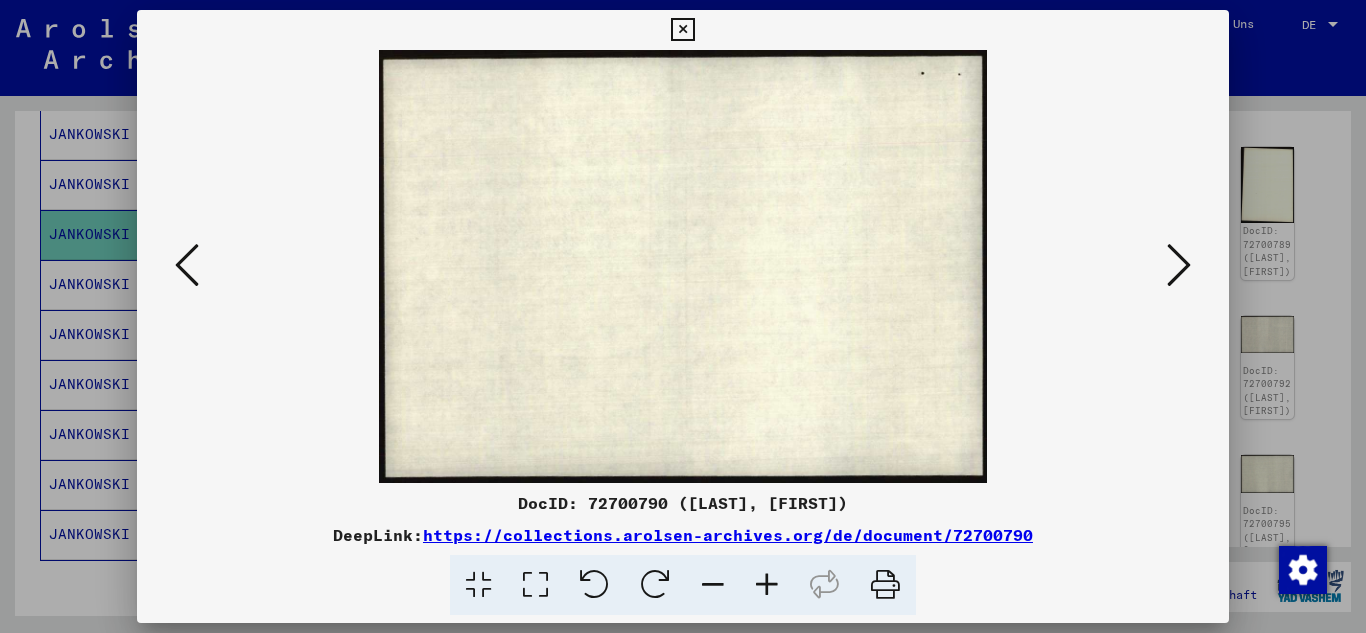 click at bounding box center [1179, 265] 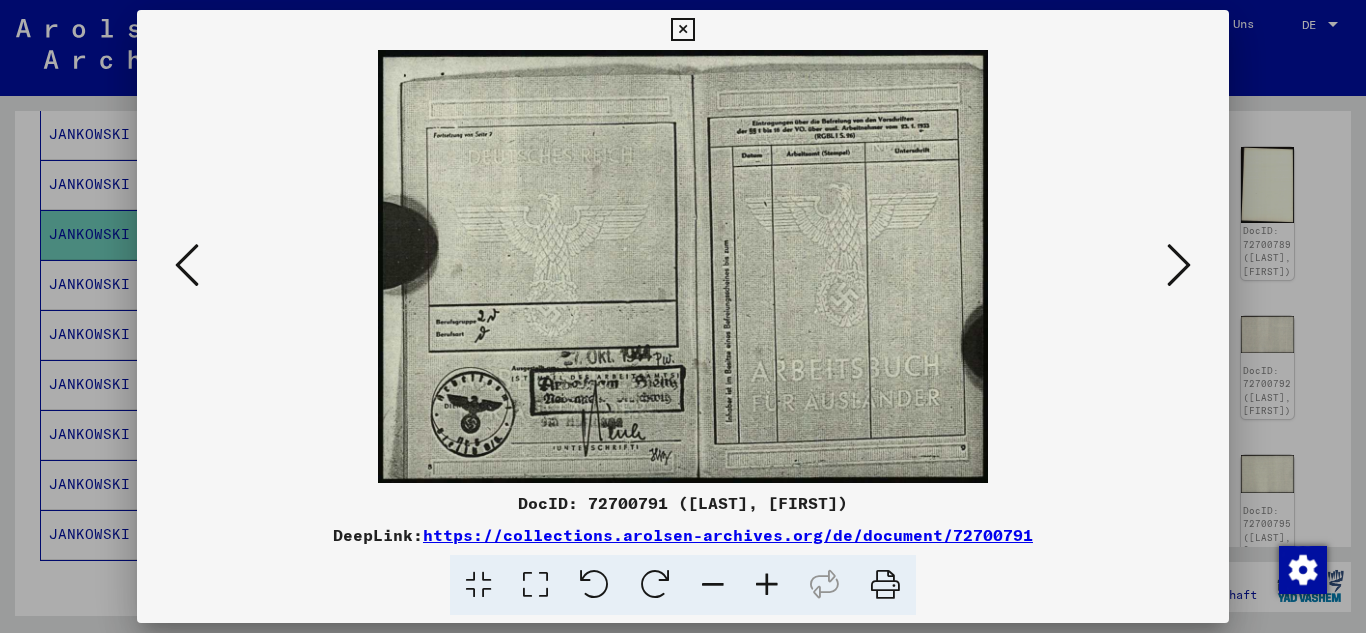 click at bounding box center [767, 585] 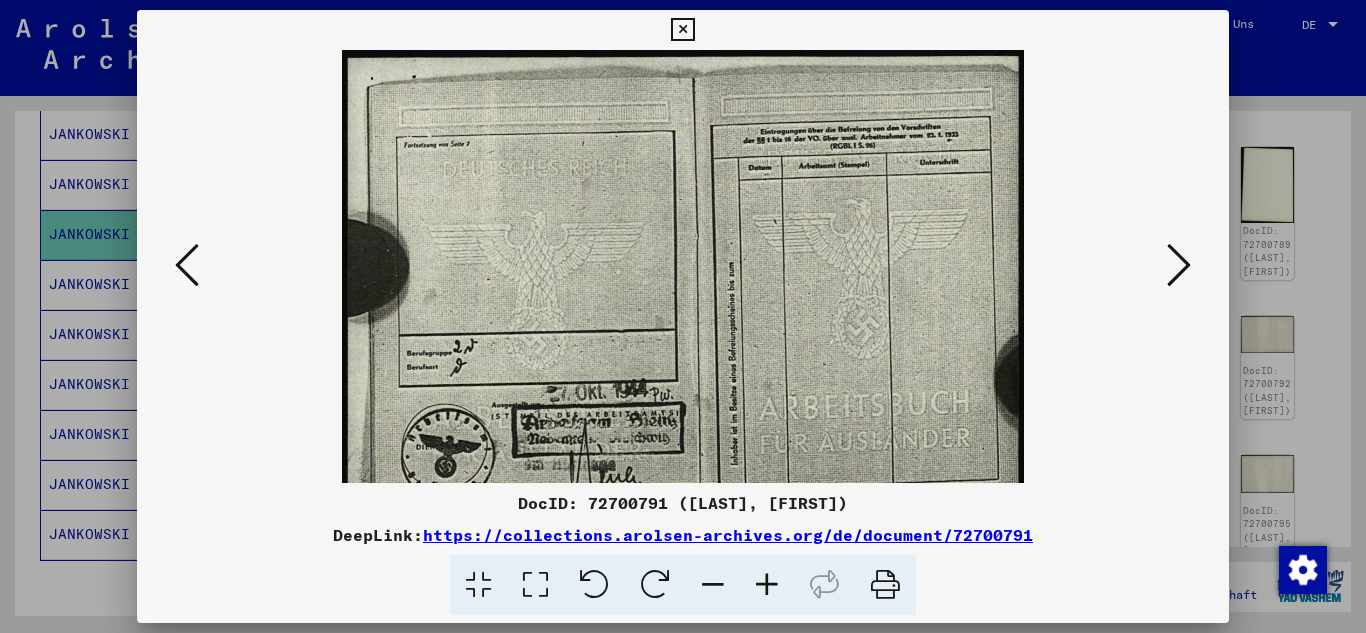 click at bounding box center (767, 585) 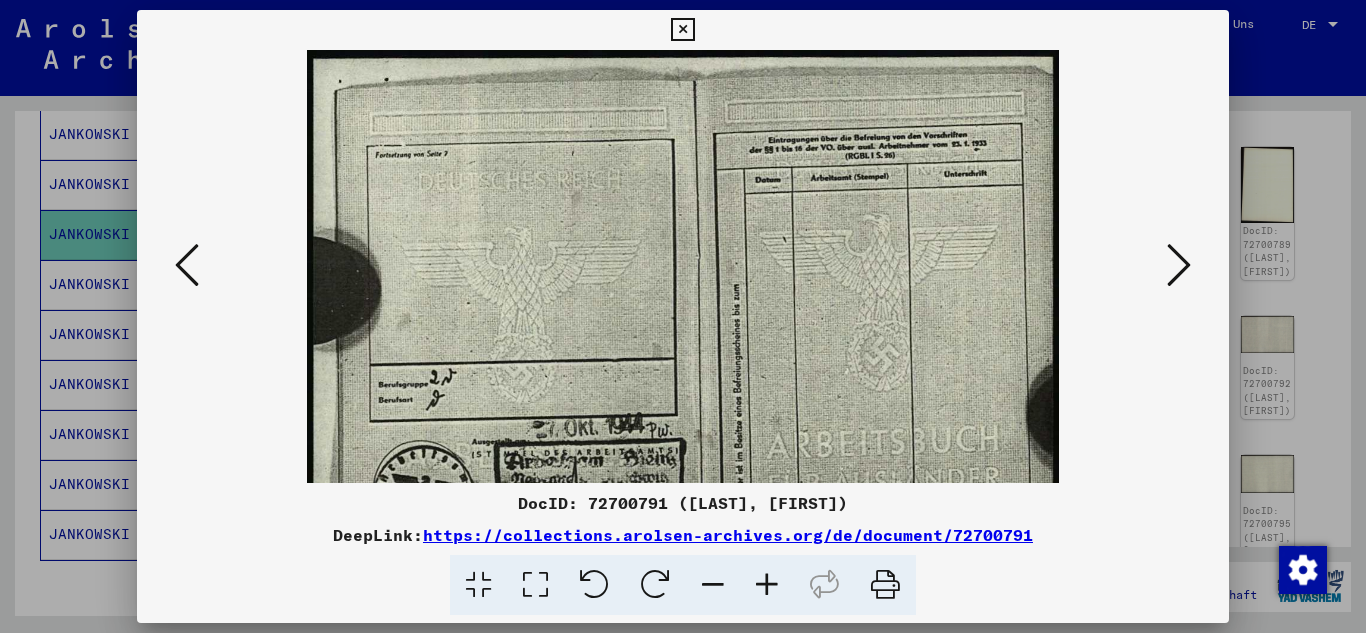 click at bounding box center [767, 585] 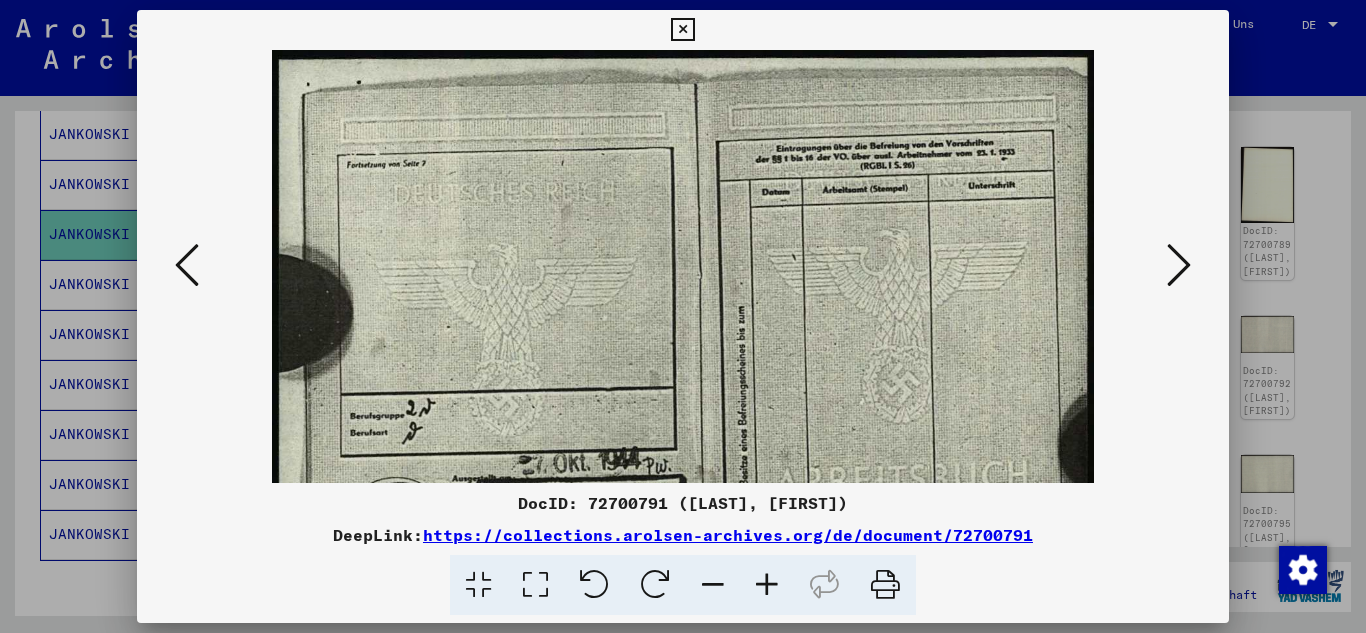 click at bounding box center [767, 585] 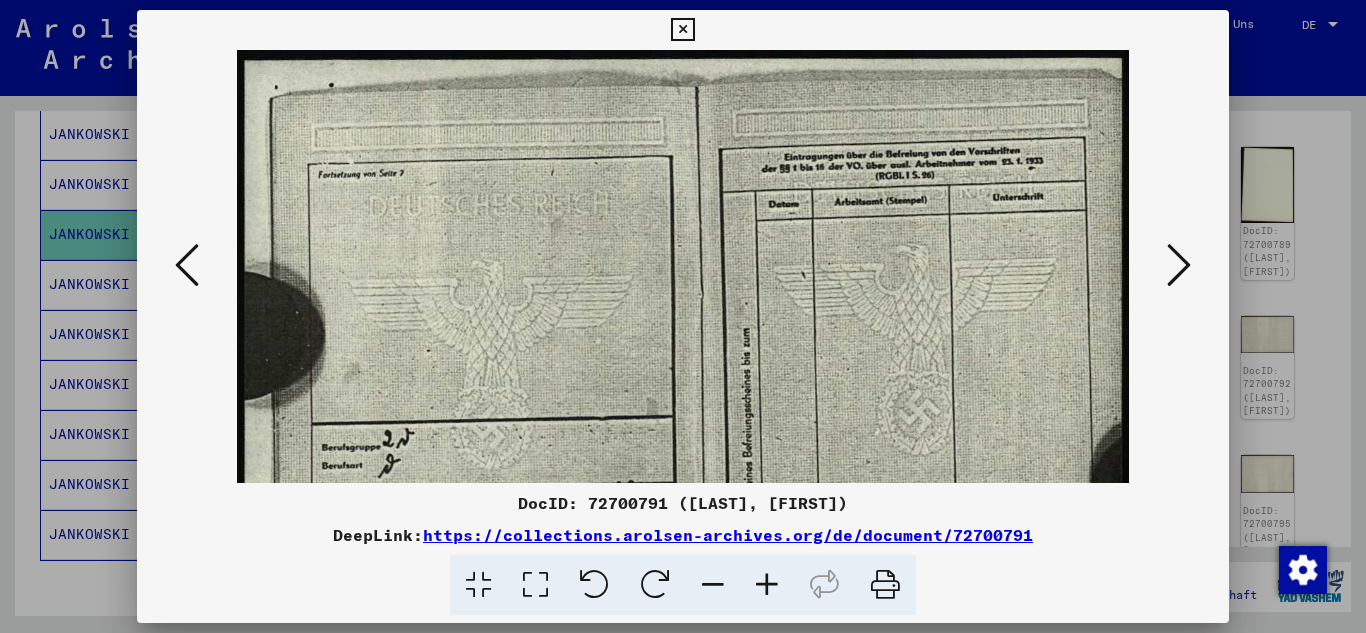 click at bounding box center [767, 585] 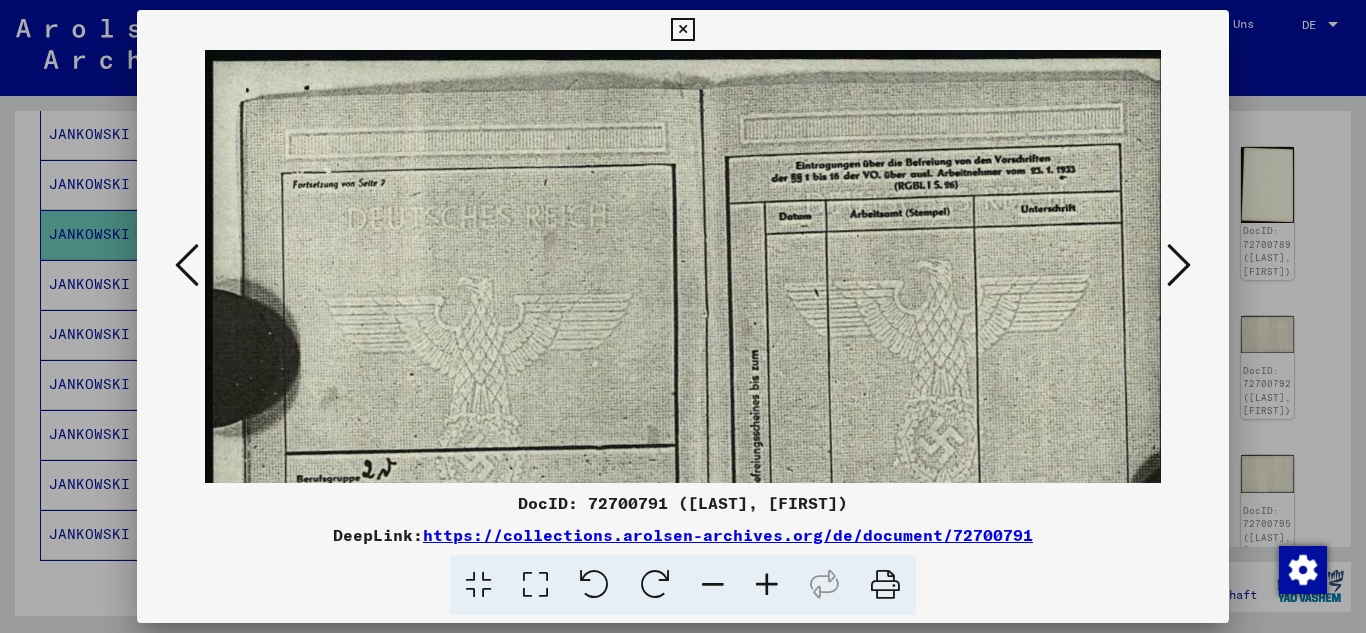 click at bounding box center [767, 585] 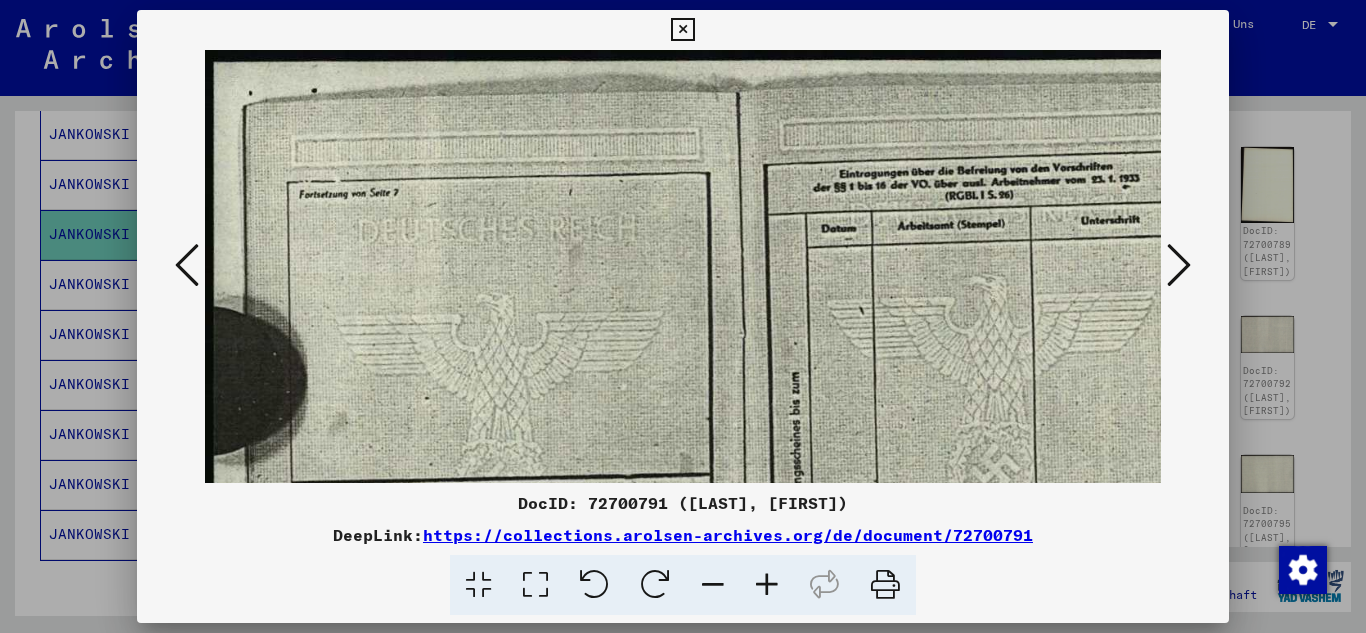 click at bounding box center [767, 585] 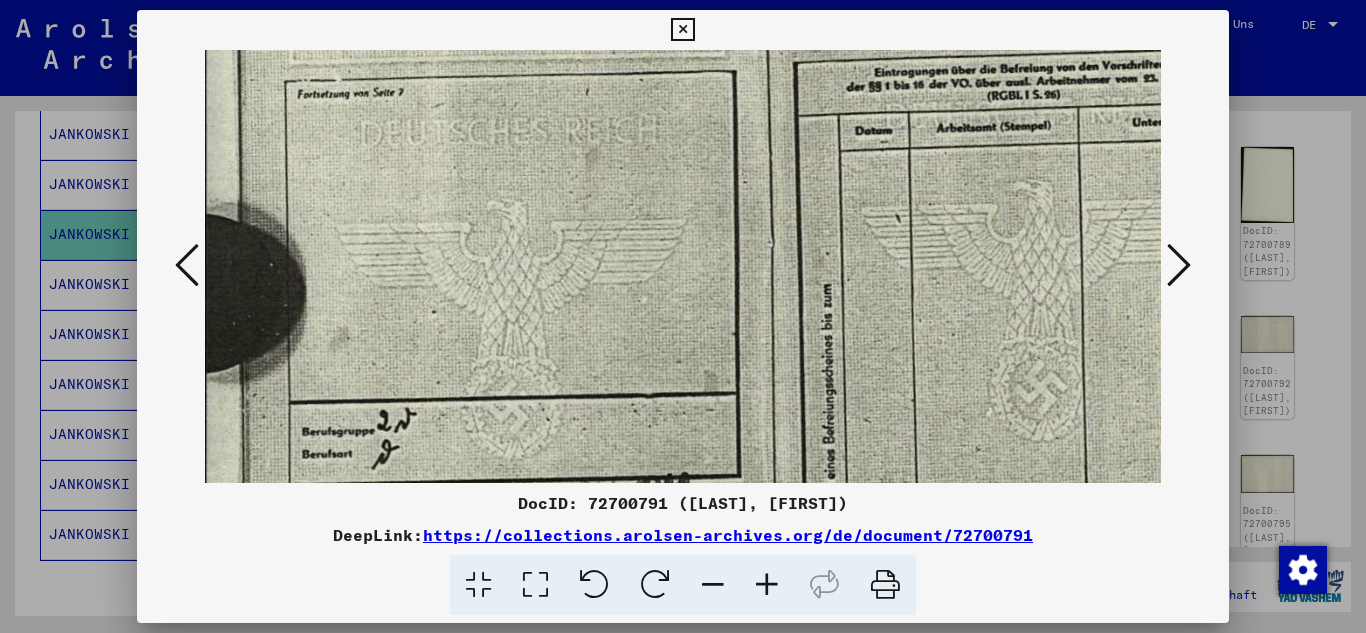 drag, startPoint x: 715, startPoint y: 338, endPoint x: 703, endPoint y: 190, distance: 148.48569 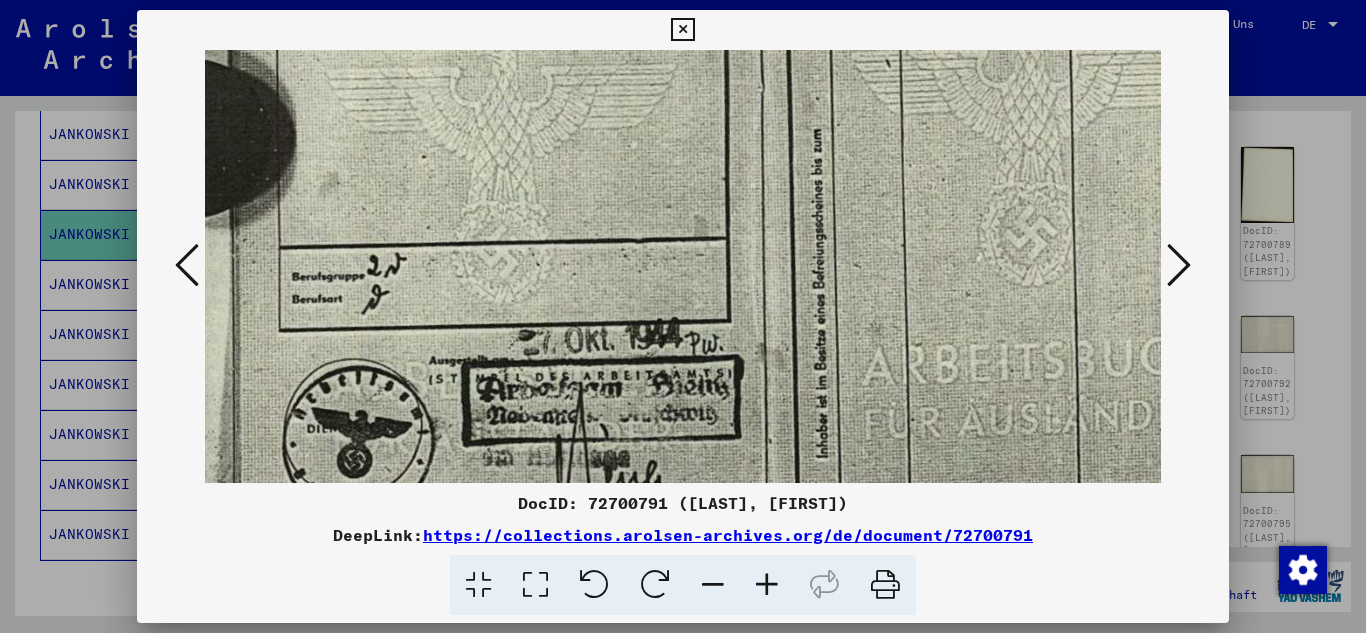 scroll, scrollTop: 350, scrollLeft: 36, axis: both 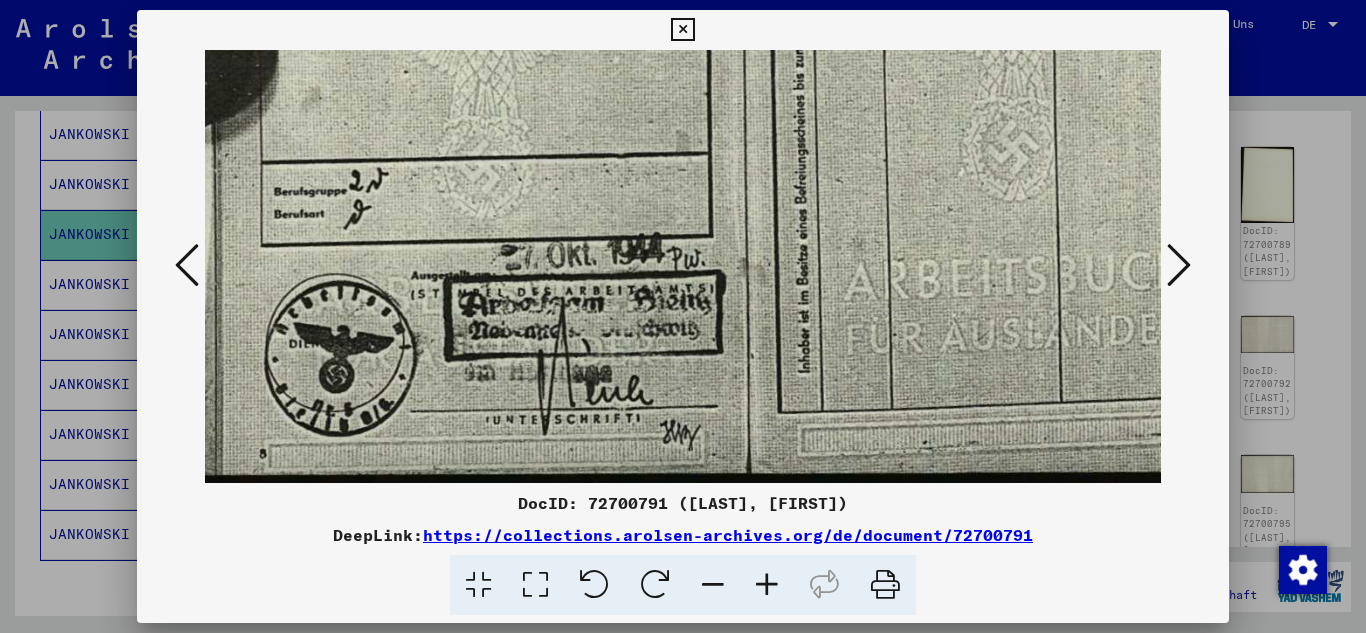 drag, startPoint x: 778, startPoint y: 423, endPoint x: 756, endPoint y: 217, distance: 207.17143 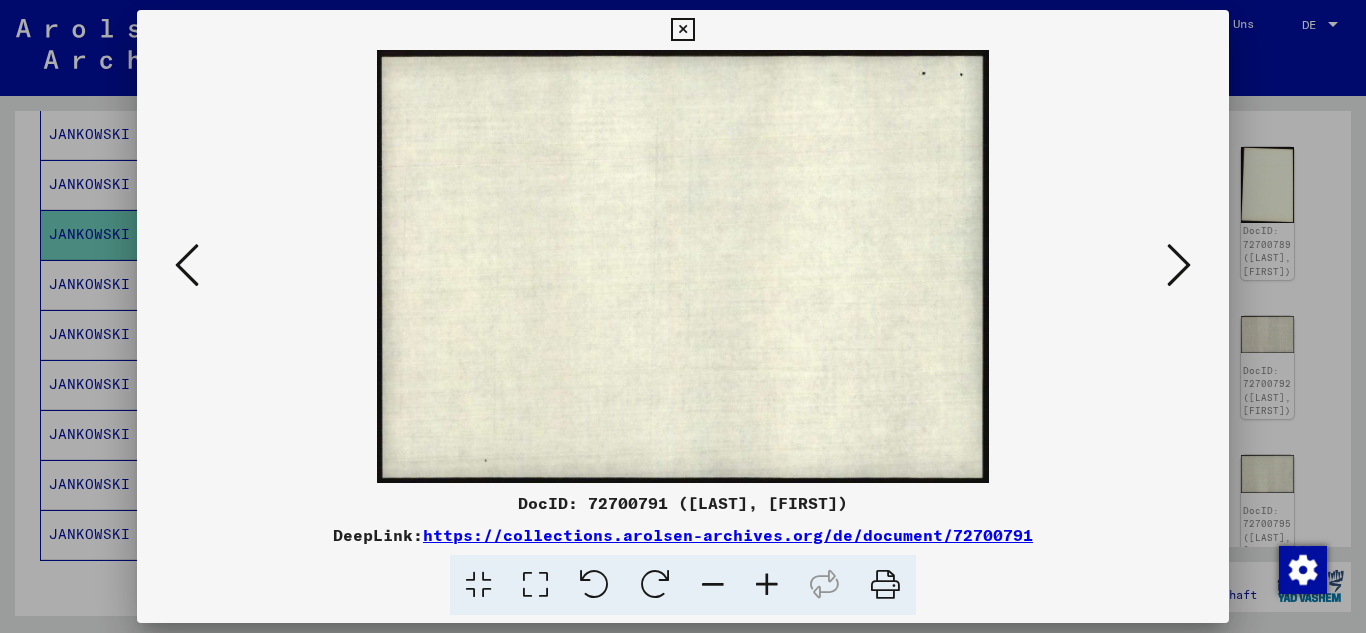 click at bounding box center [1179, 265] 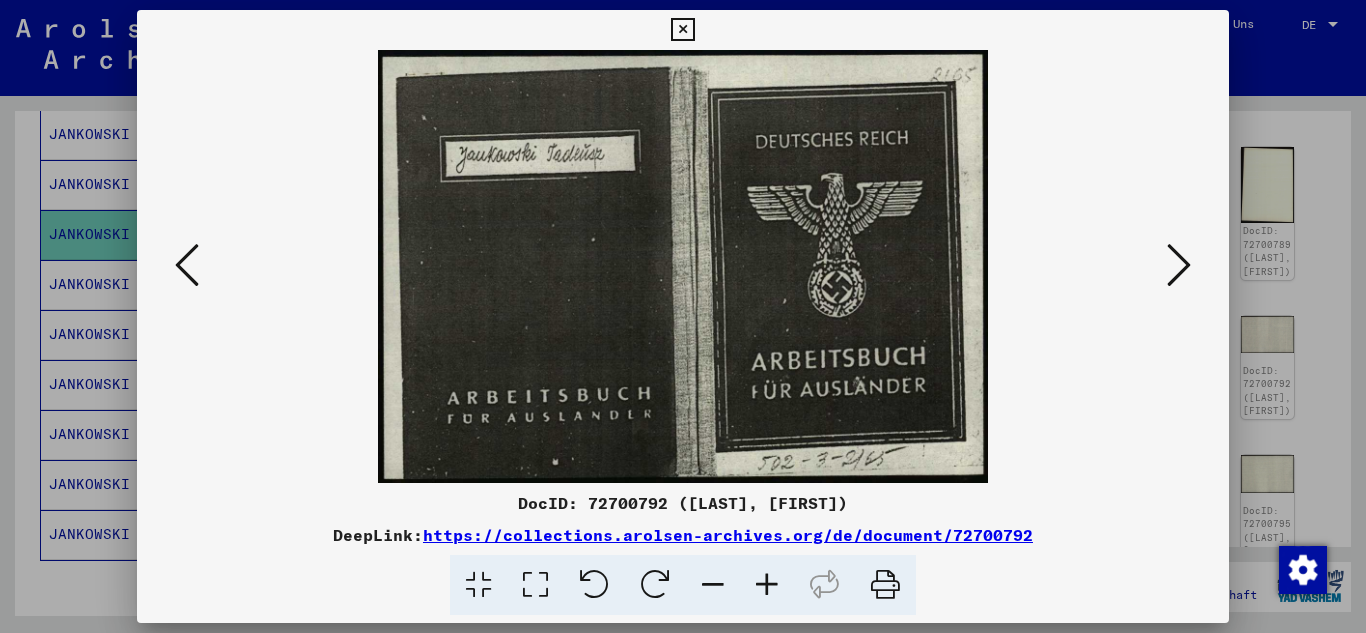 click at bounding box center [1179, 265] 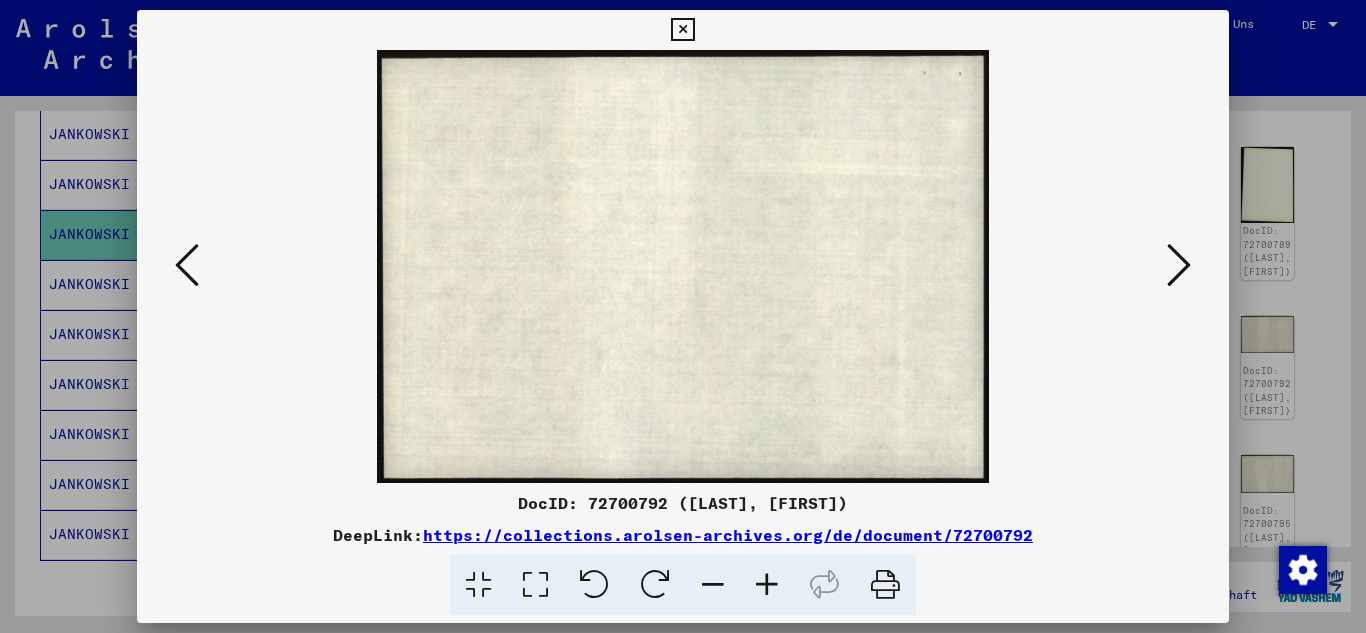 click at bounding box center [1179, 265] 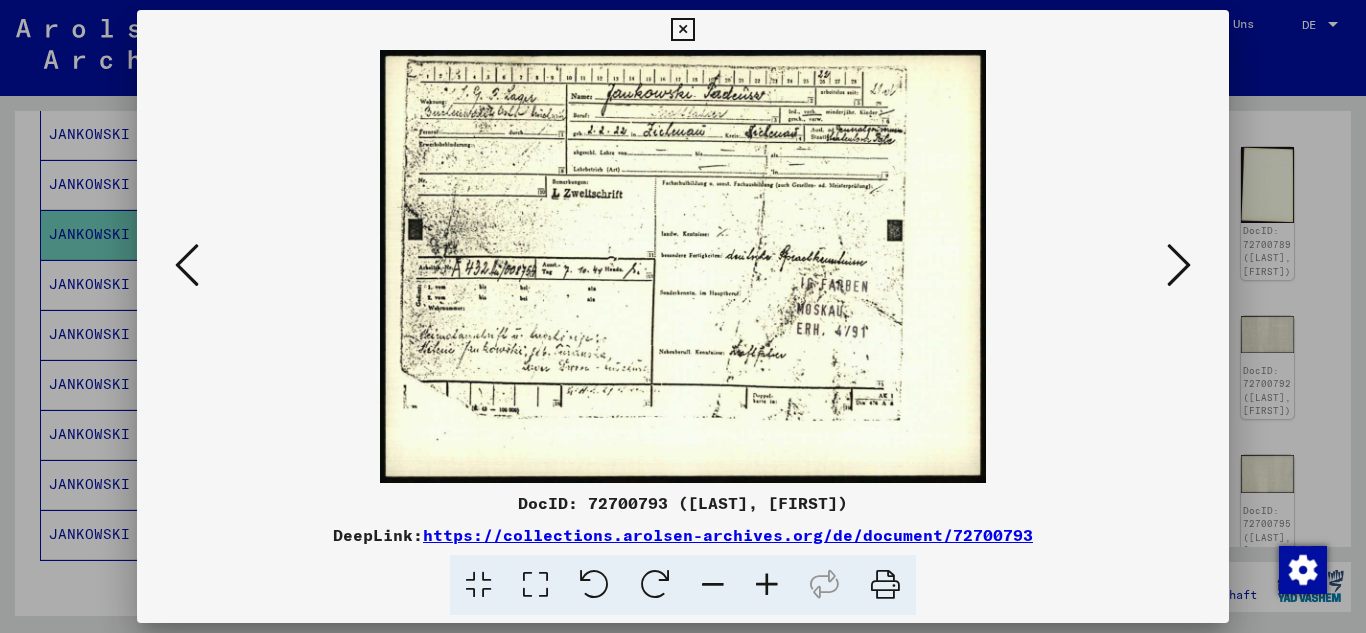 click at bounding box center (767, 585) 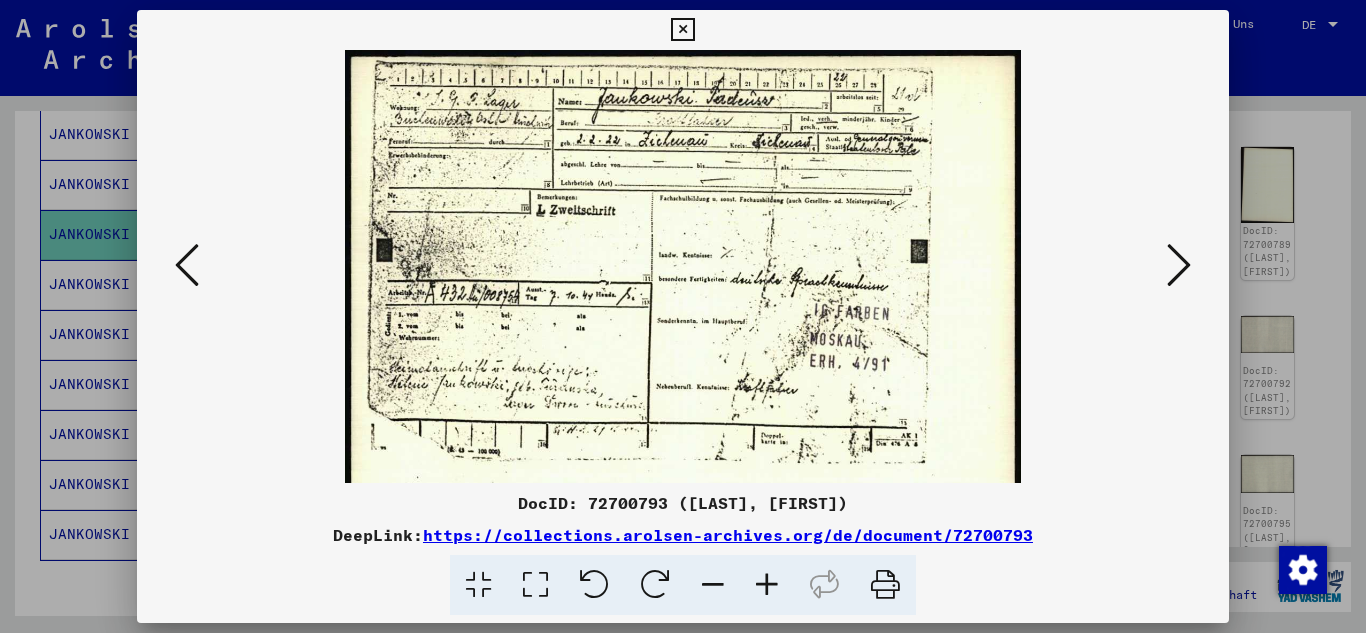 click at bounding box center [767, 585] 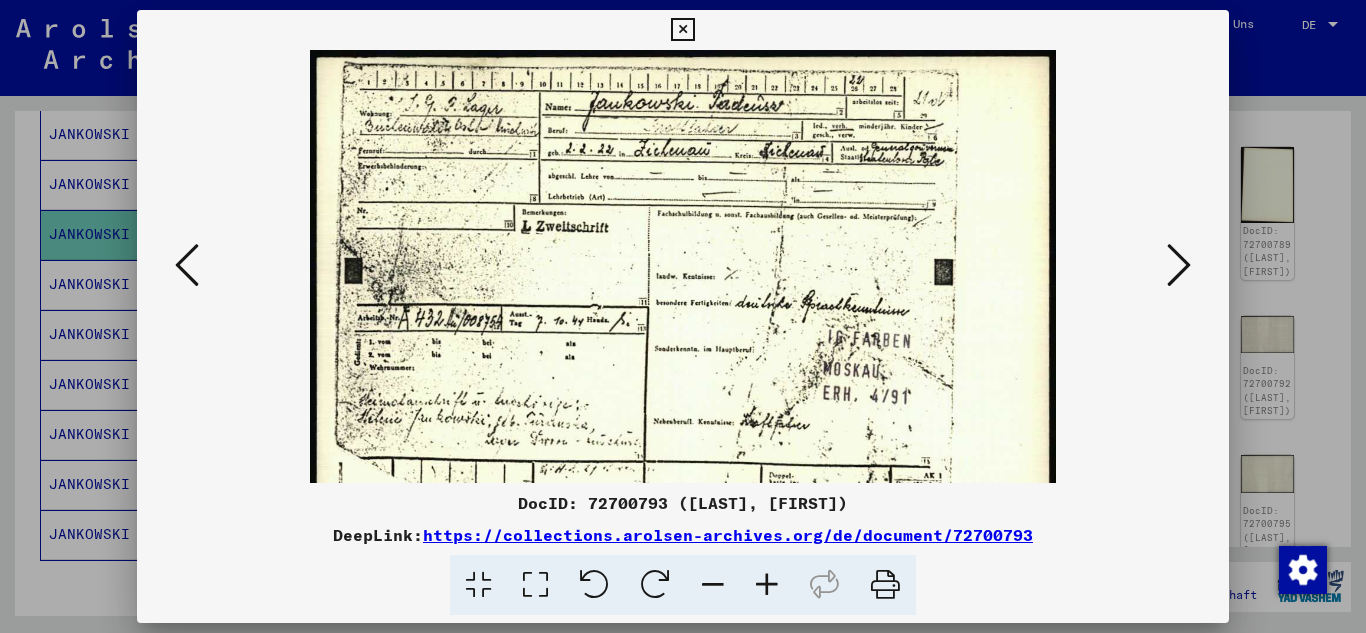 click at bounding box center (767, 585) 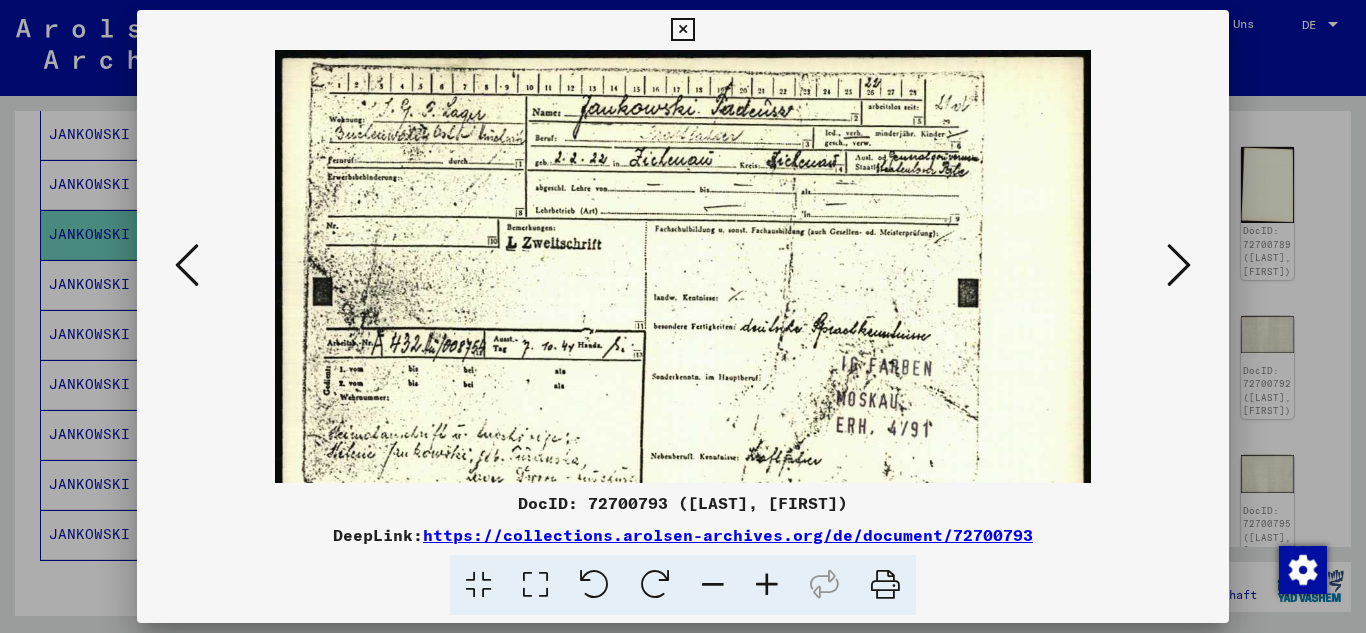 click at bounding box center (767, 585) 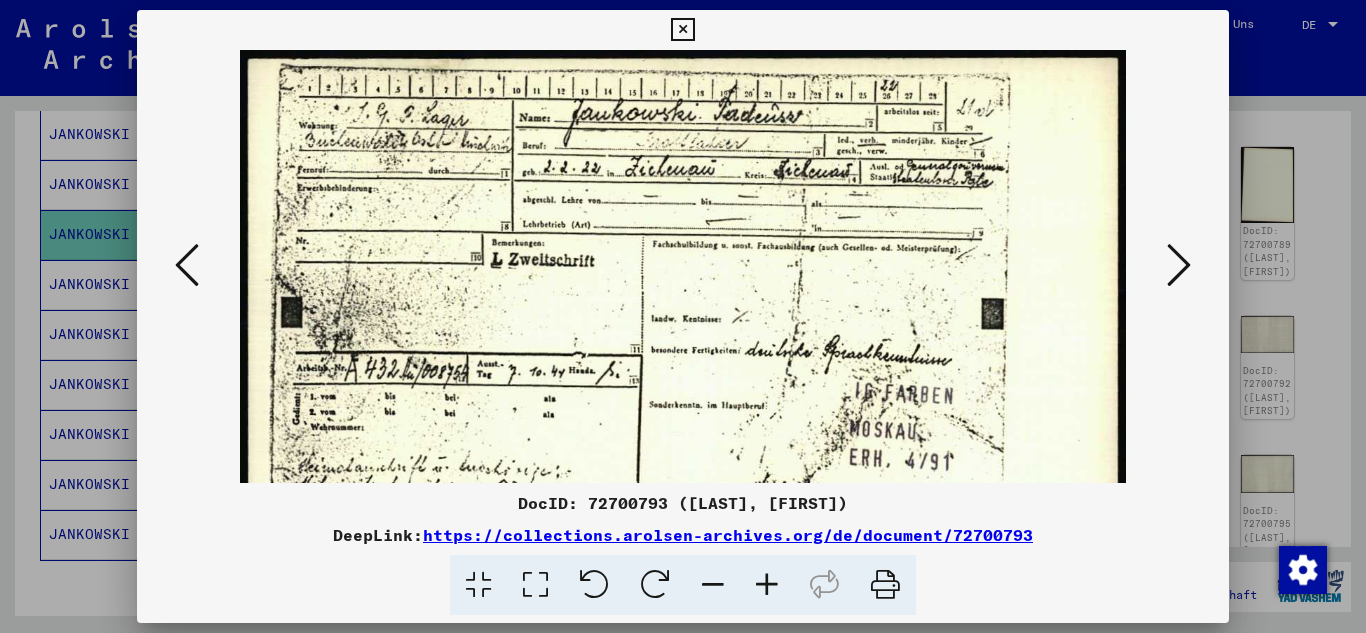 click at bounding box center (767, 585) 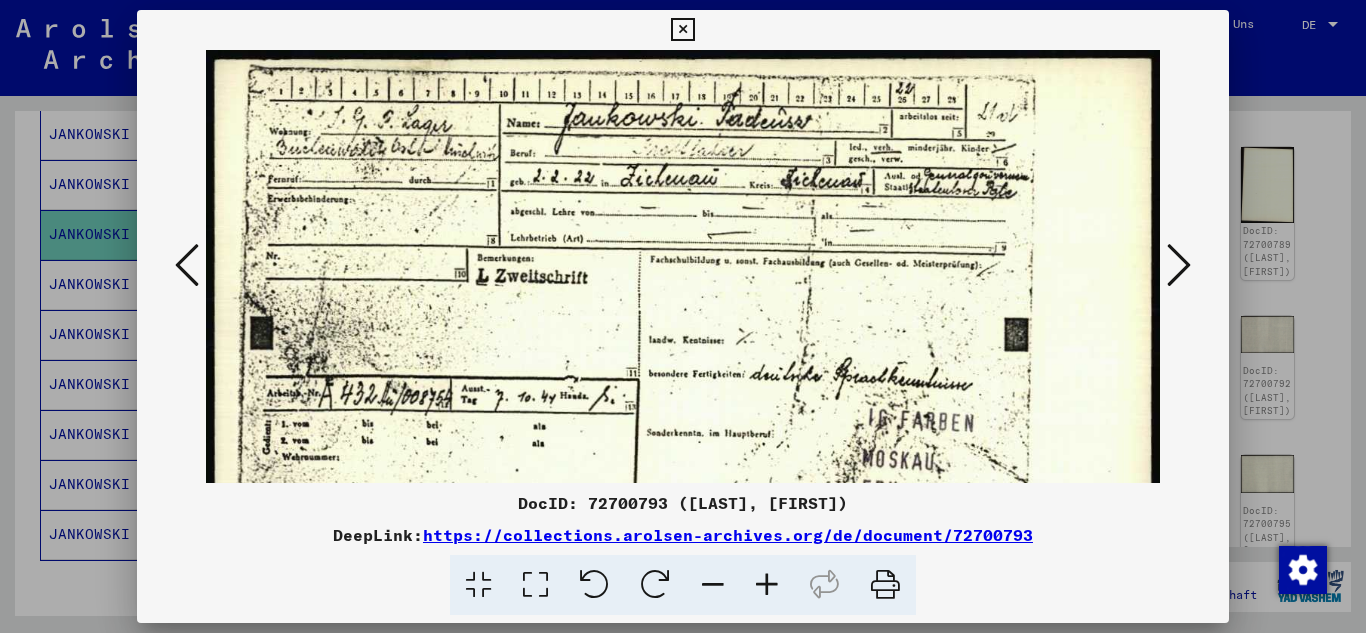 click at bounding box center (767, 585) 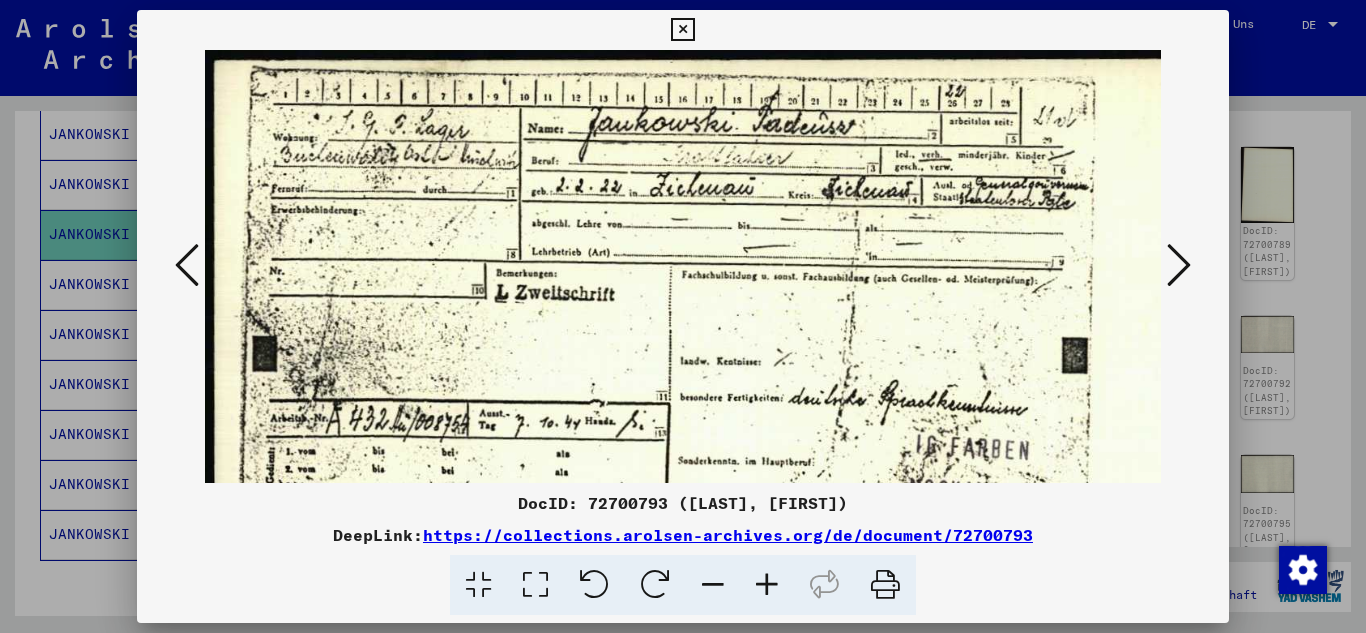 click at bounding box center [767, 585] 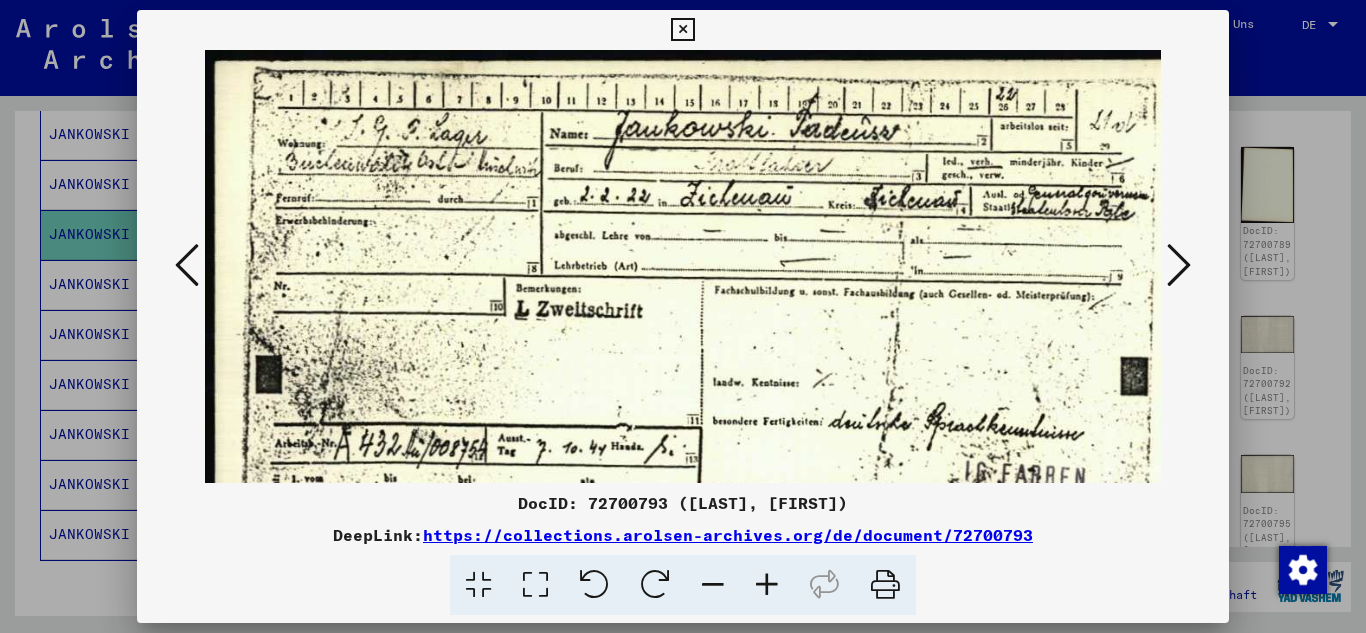 click at bounding box center (767, 585) 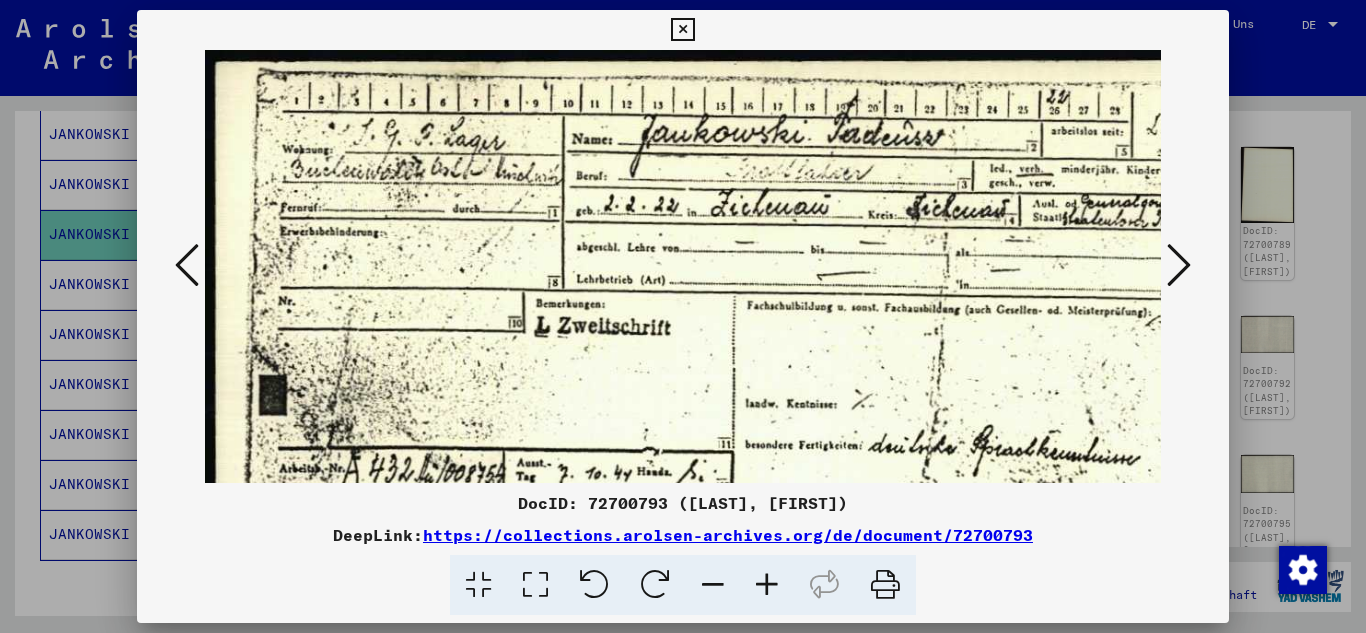 click at bounding box center (767, 585) 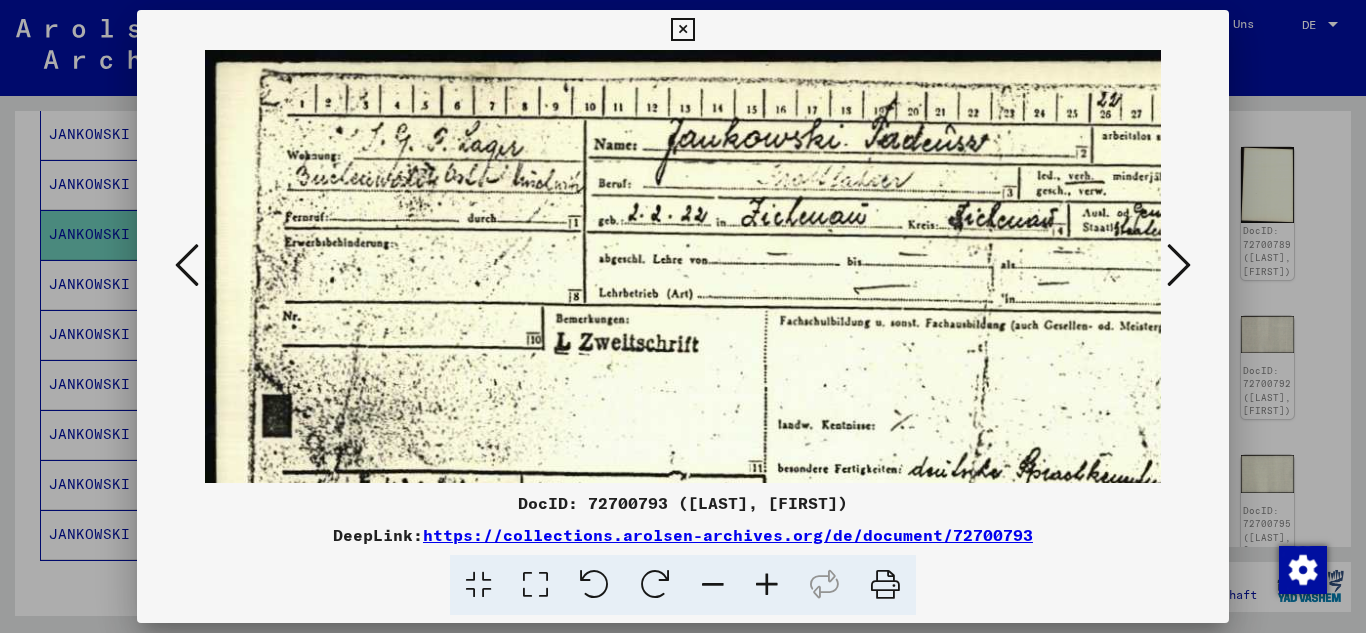 click at bounding box center (767, 585) 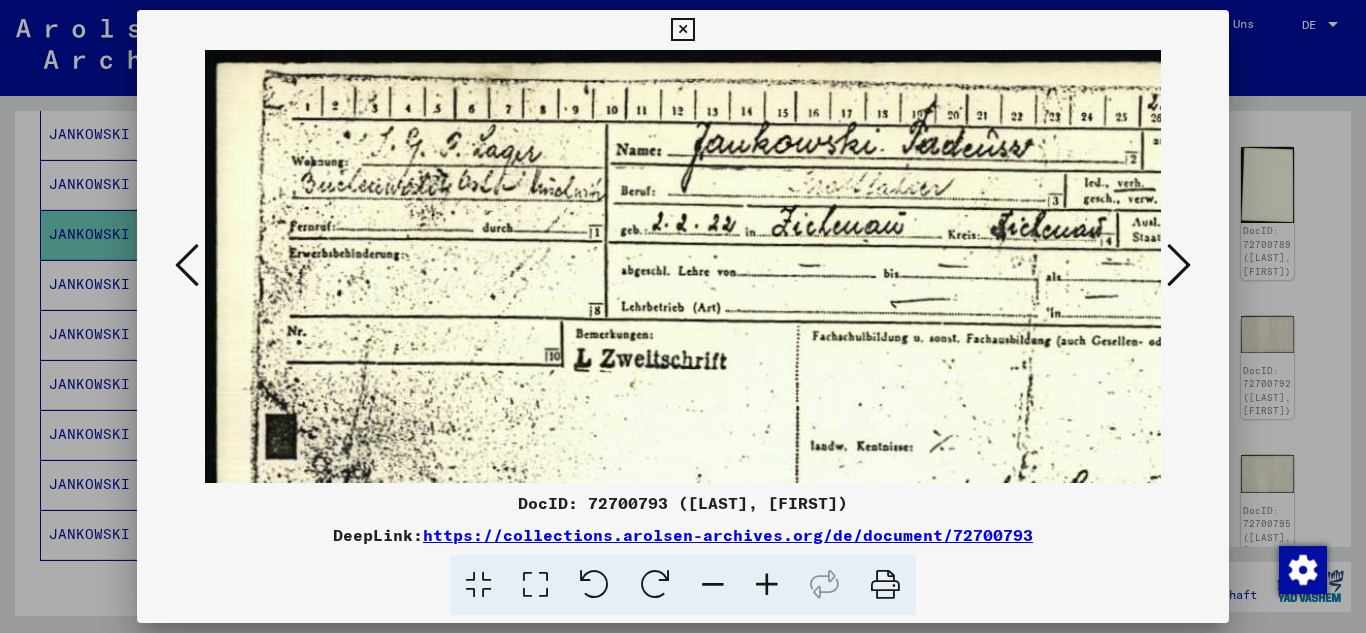 click at bounding box center (767, 585) 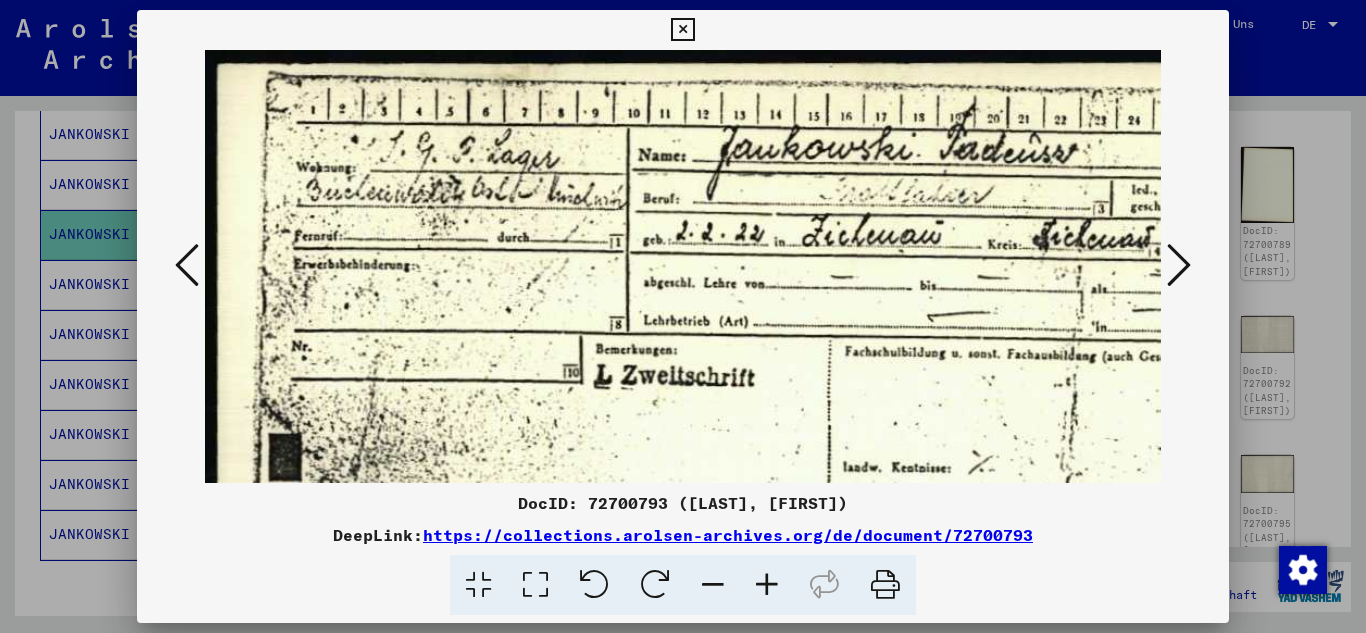 click at bounding box center (767, 585) 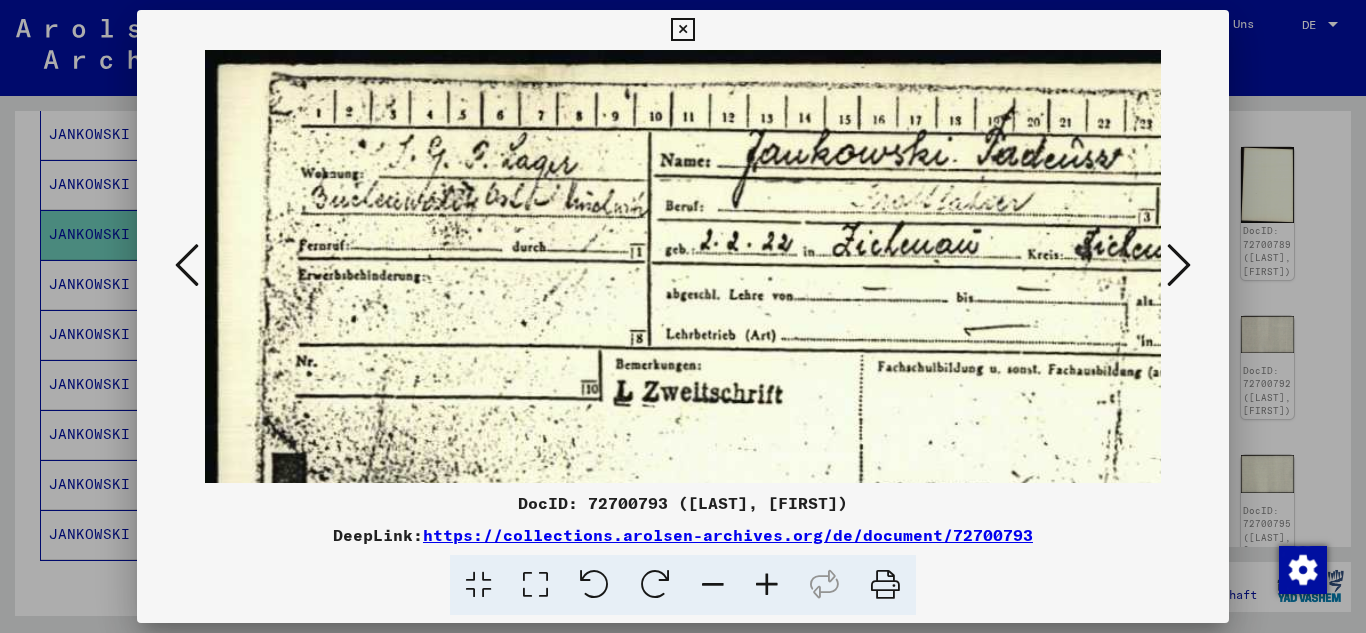 click at bounding box center (1179, 265) 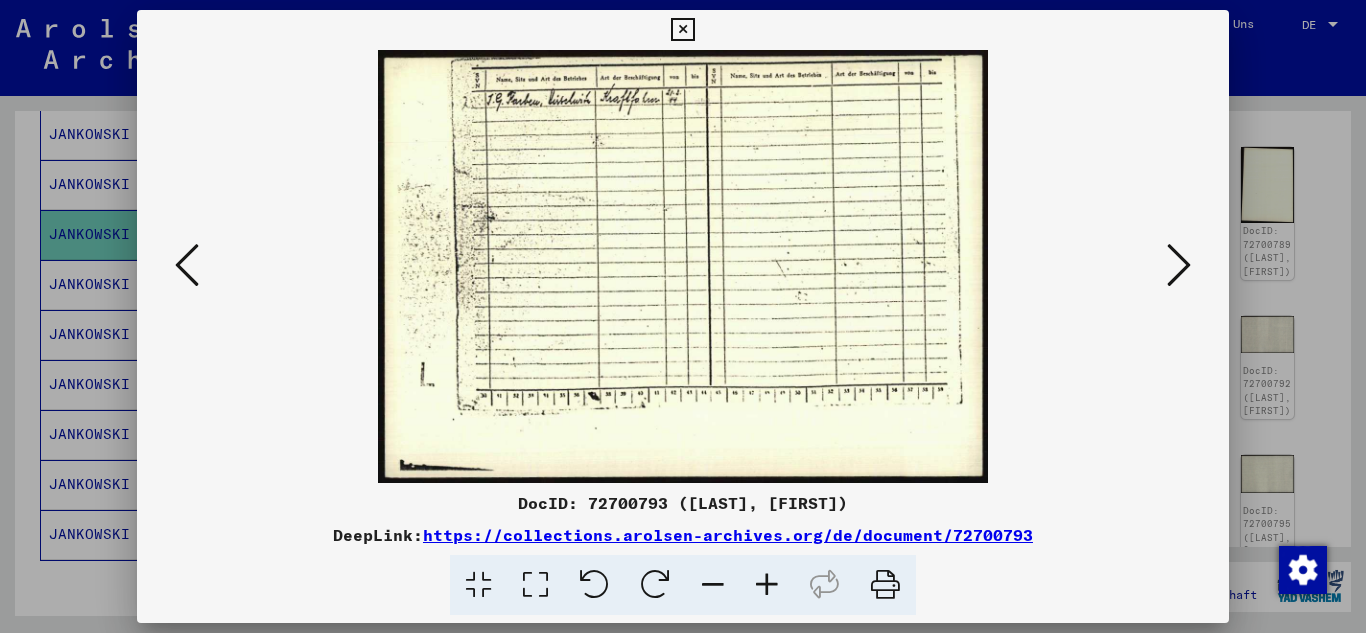 click at bounding box center (1179, 265) 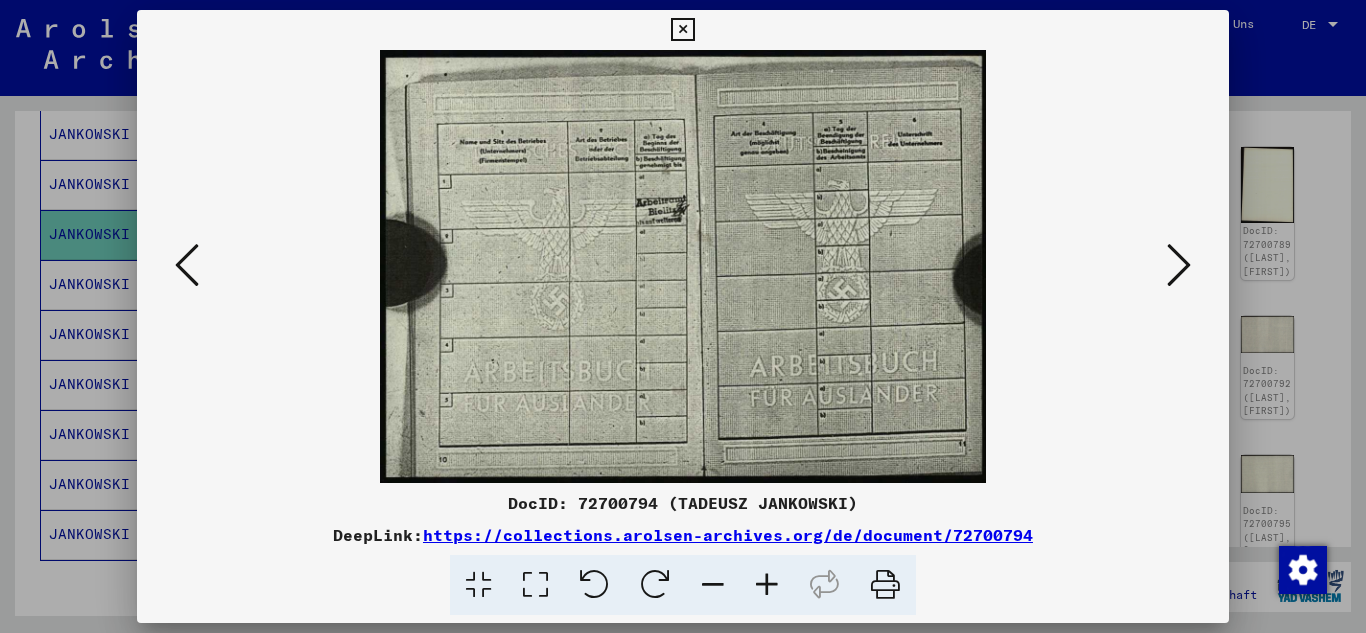 click at bounding box center (767, 585) 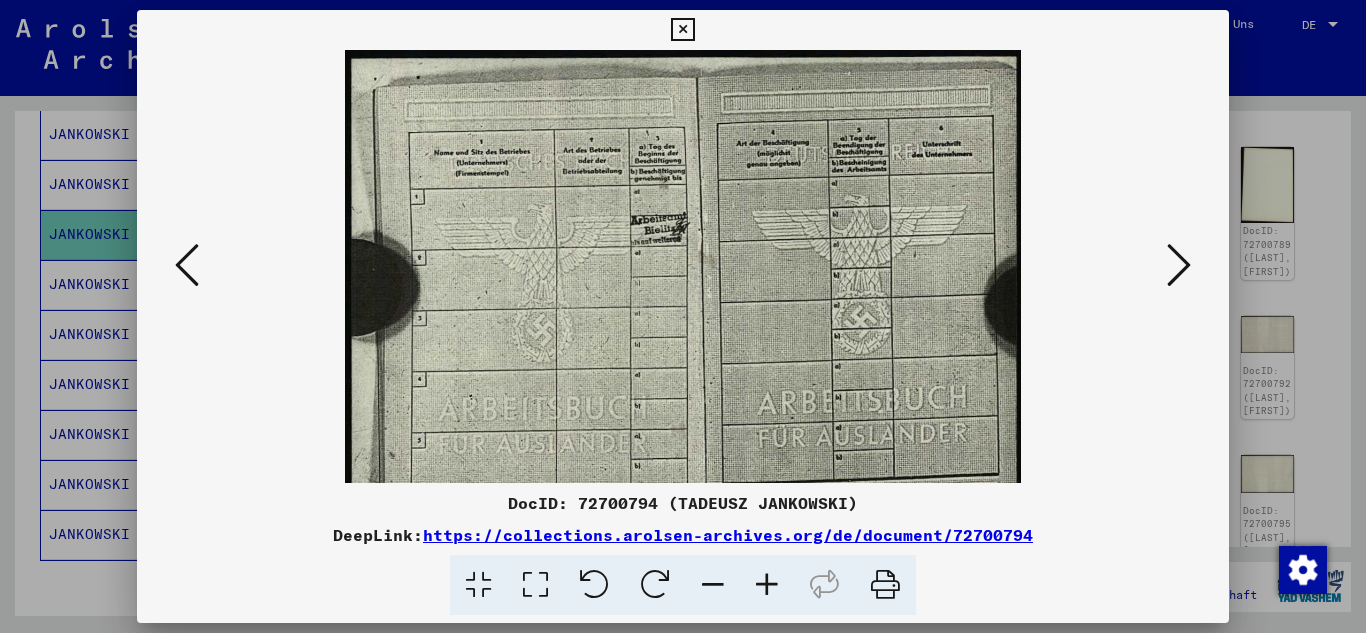 click at bounding box center [767, 585] 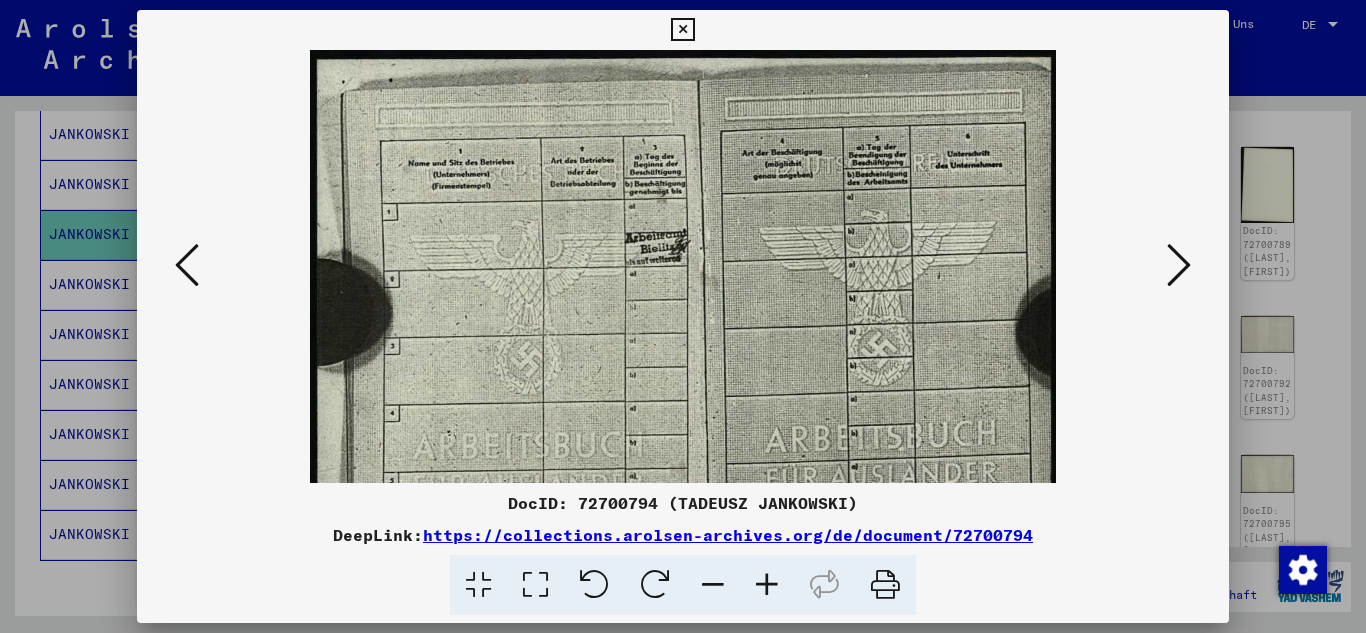 click at bounding box center (767, 585) 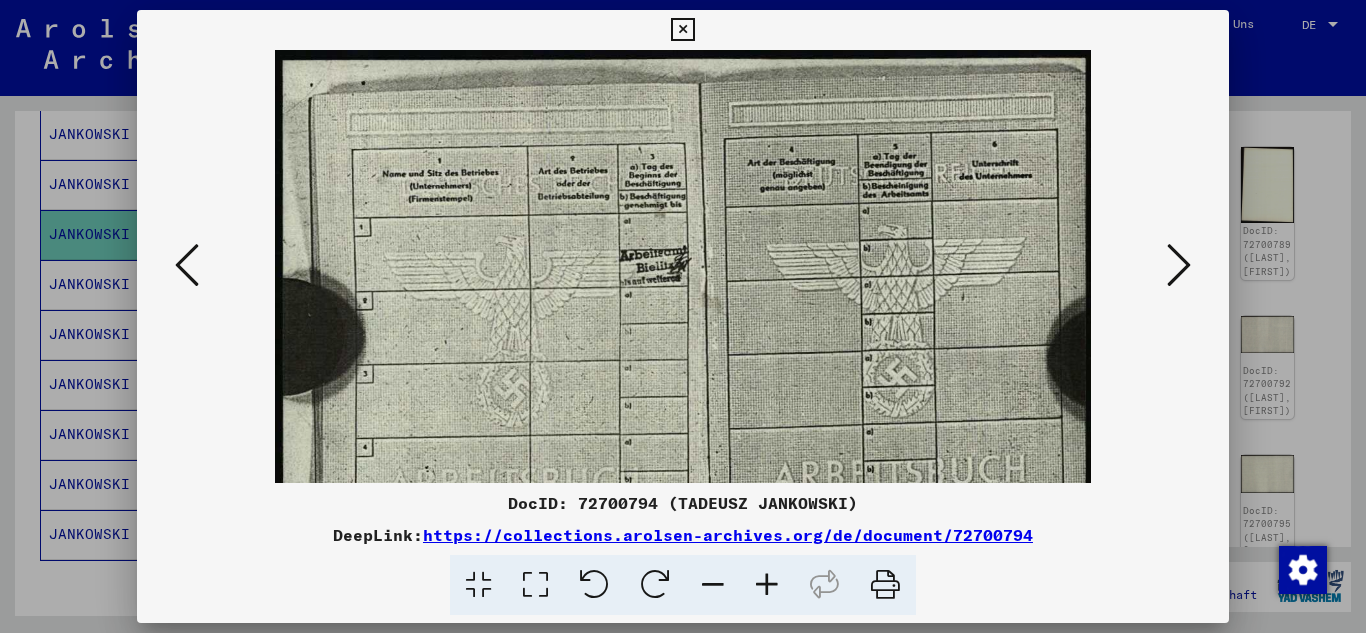 click at bounding box center (767, 585) 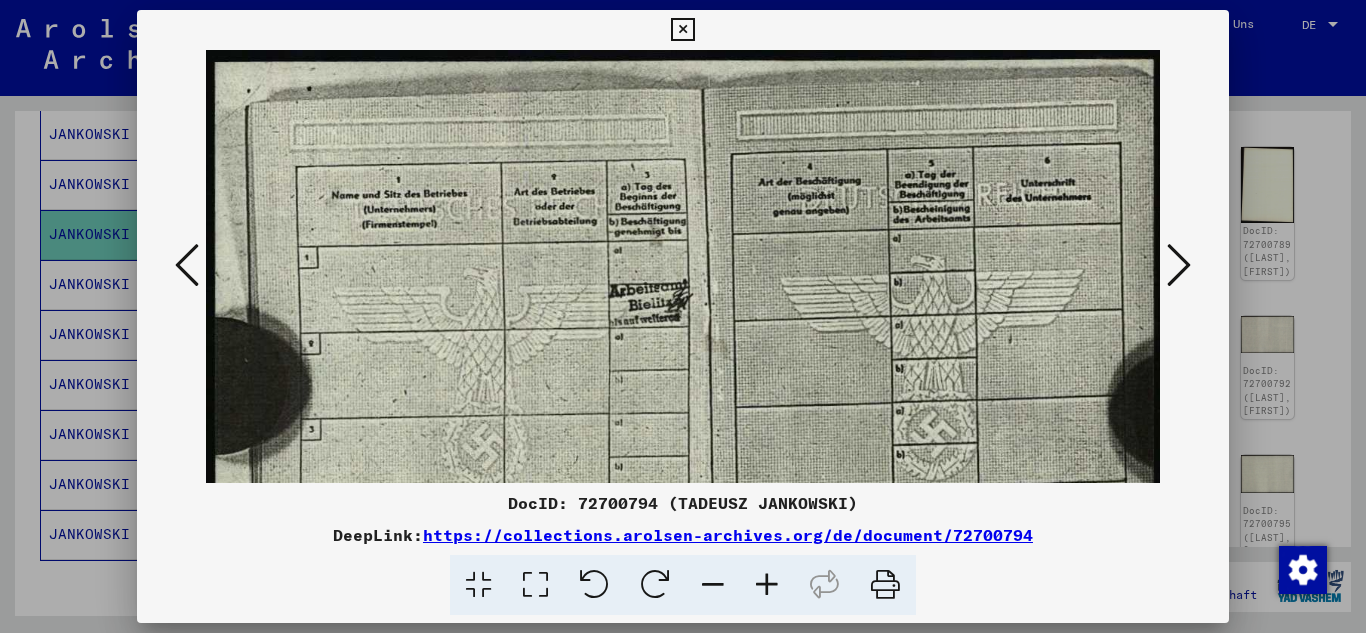 click at bounding box center [767, 585] 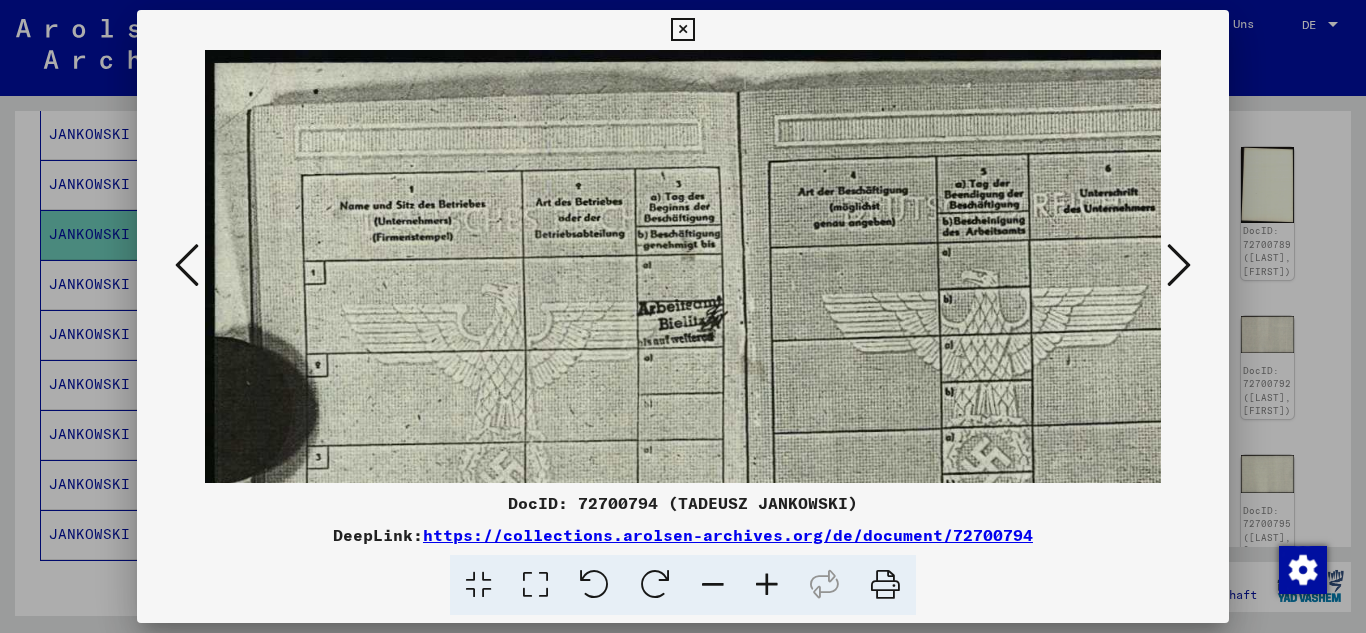 click at bounding box center [767, 585] 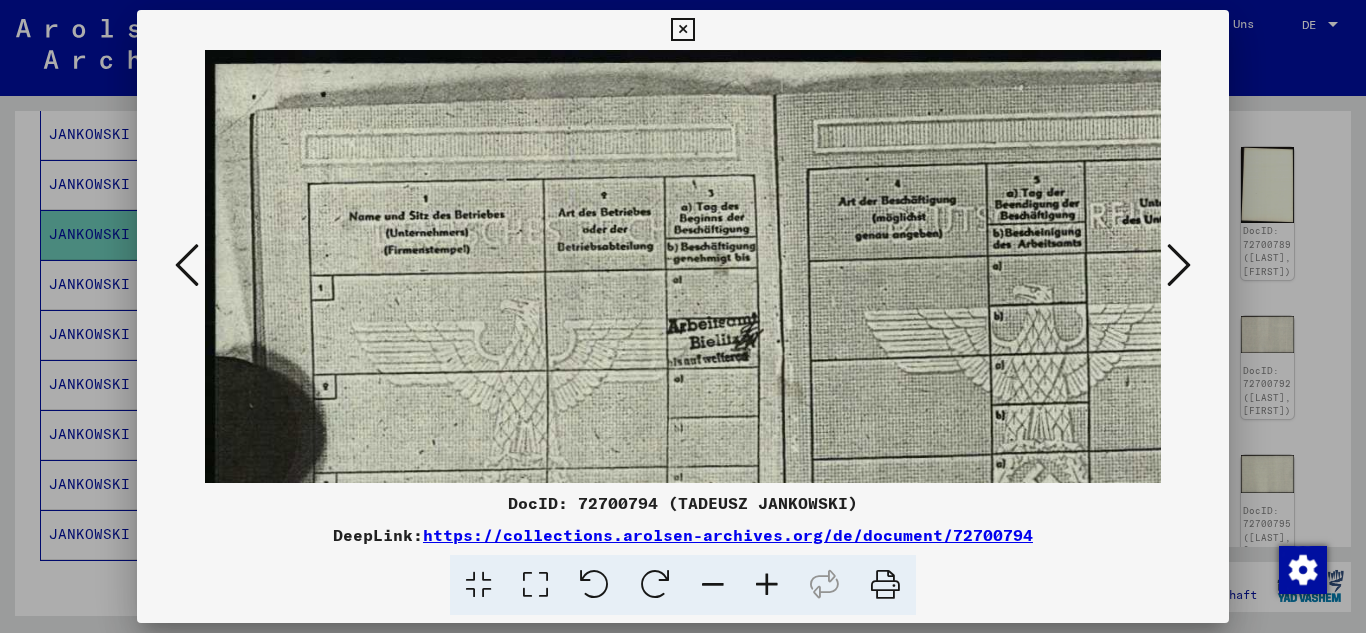 click at bounding box center [767, 585] 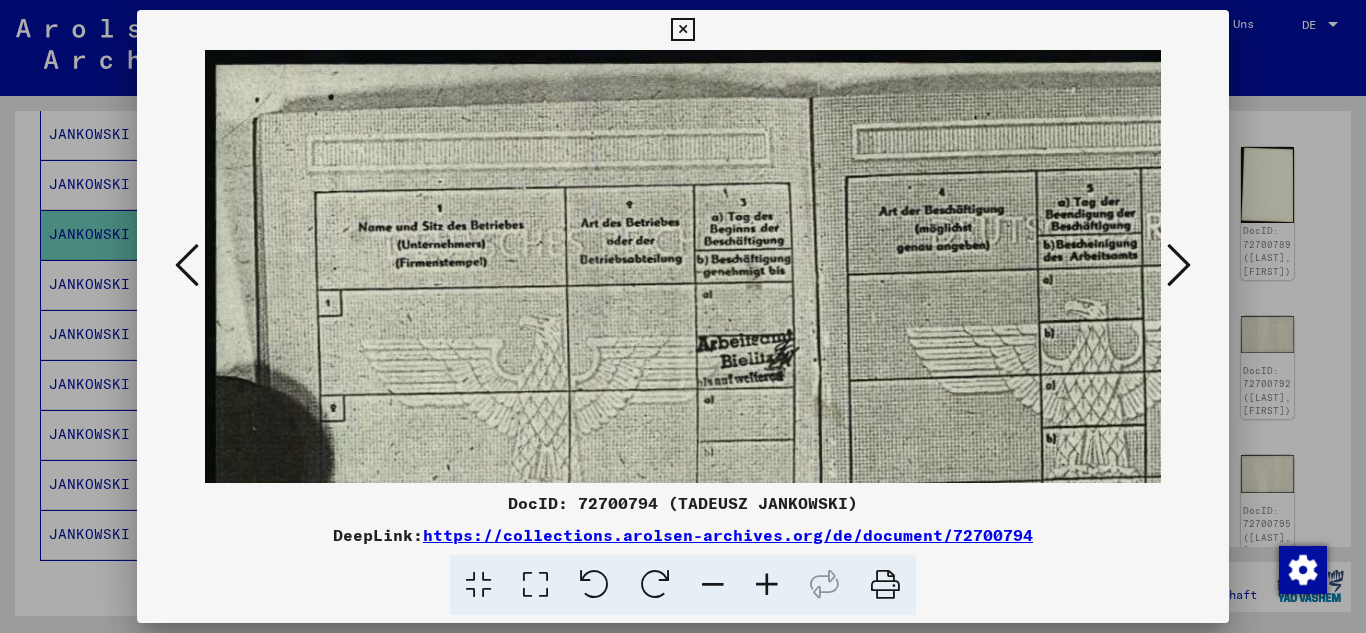 click at bounding box center [767, 585] 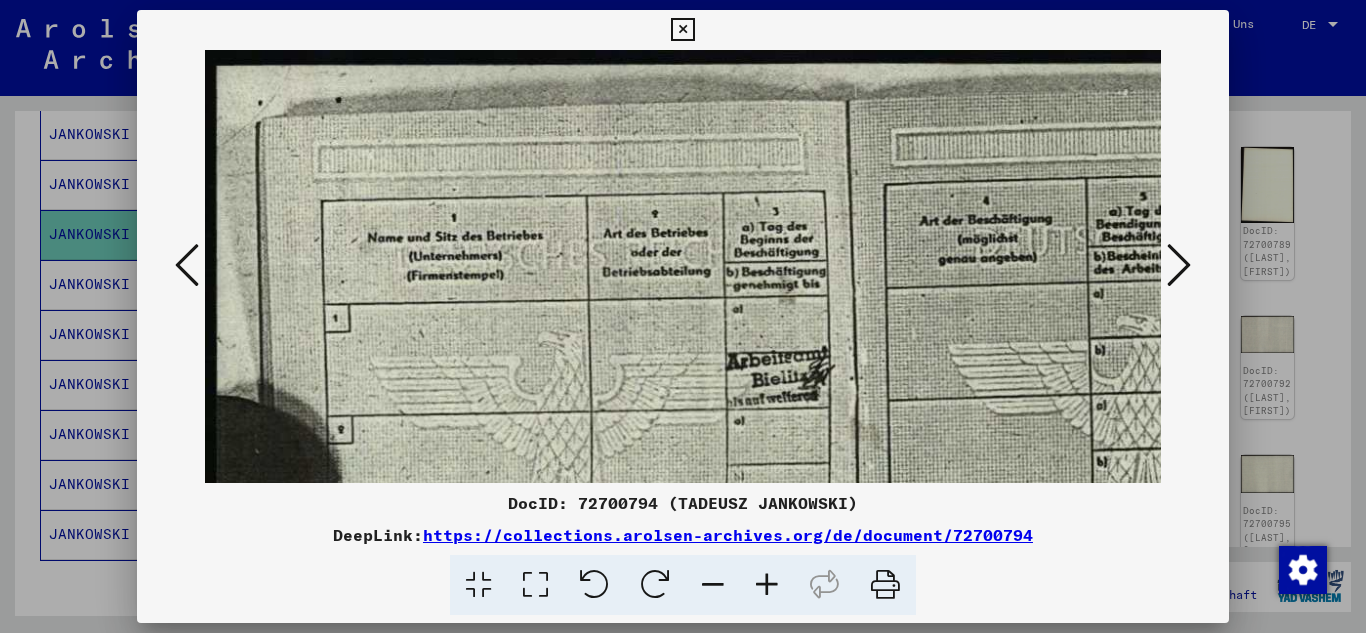 click at bounding box center (1179, 265) 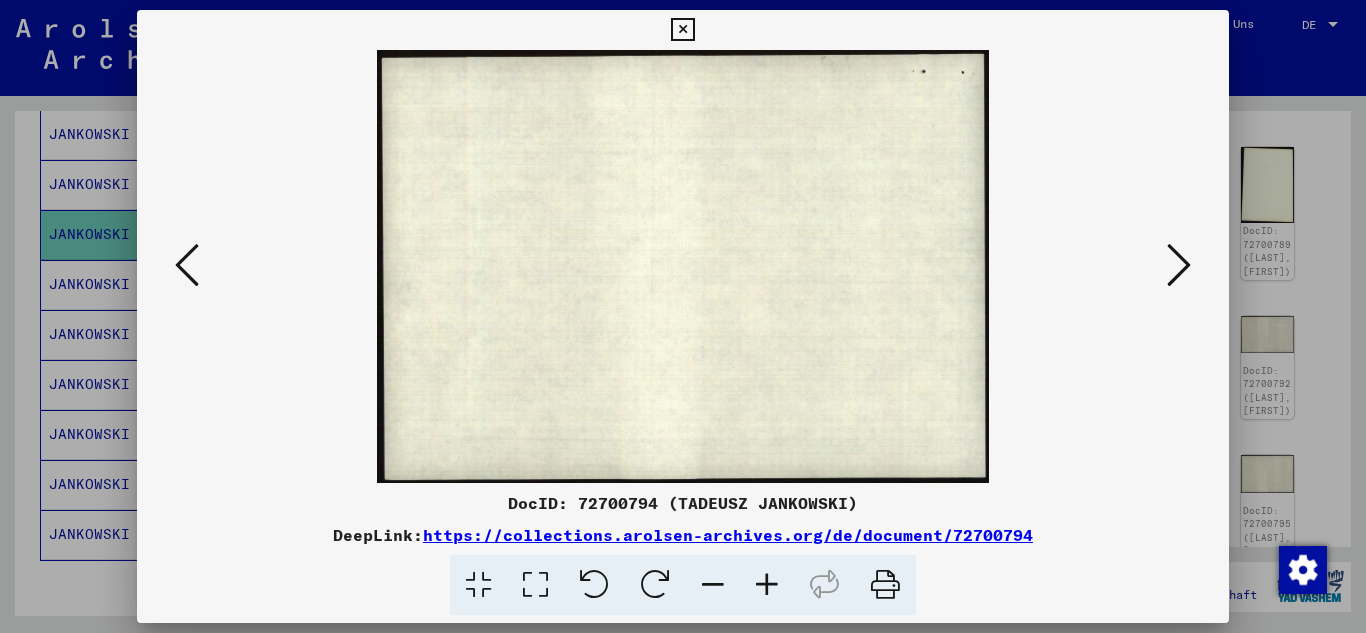 click at bounding box center (1179, 265) 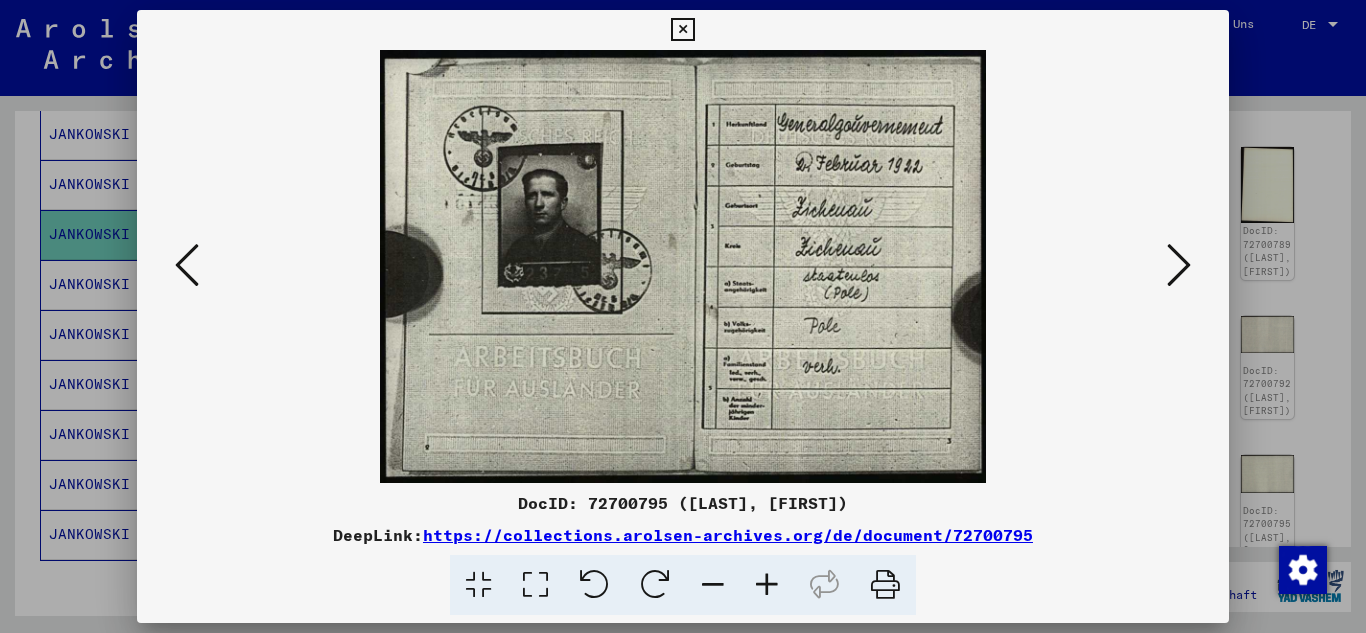 click at bounding box center [767, 585] 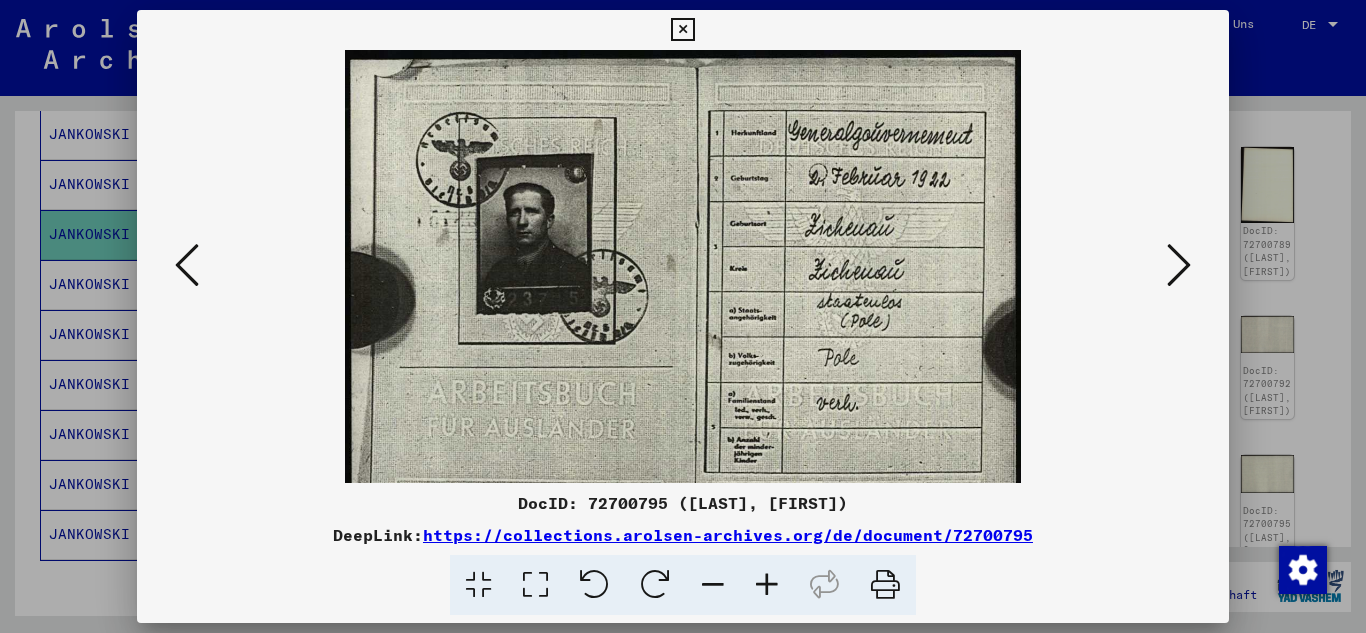 click at bounding box center [767, 585] 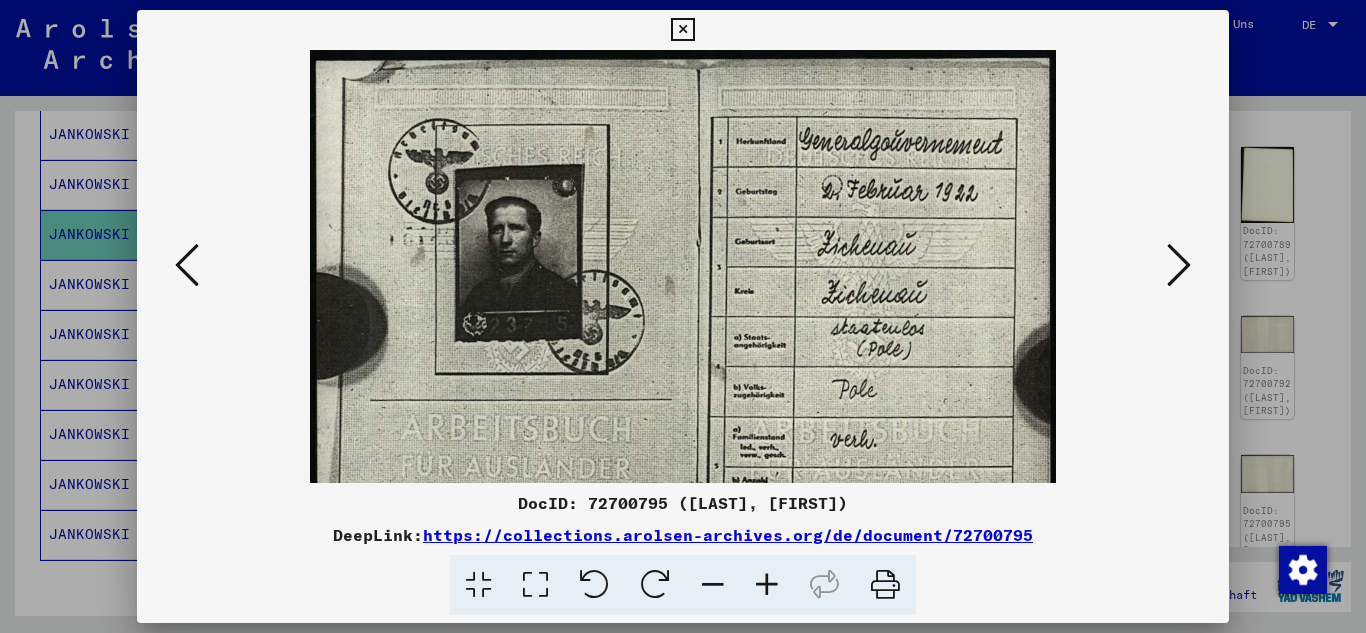 click at bounding box center (767, 585) 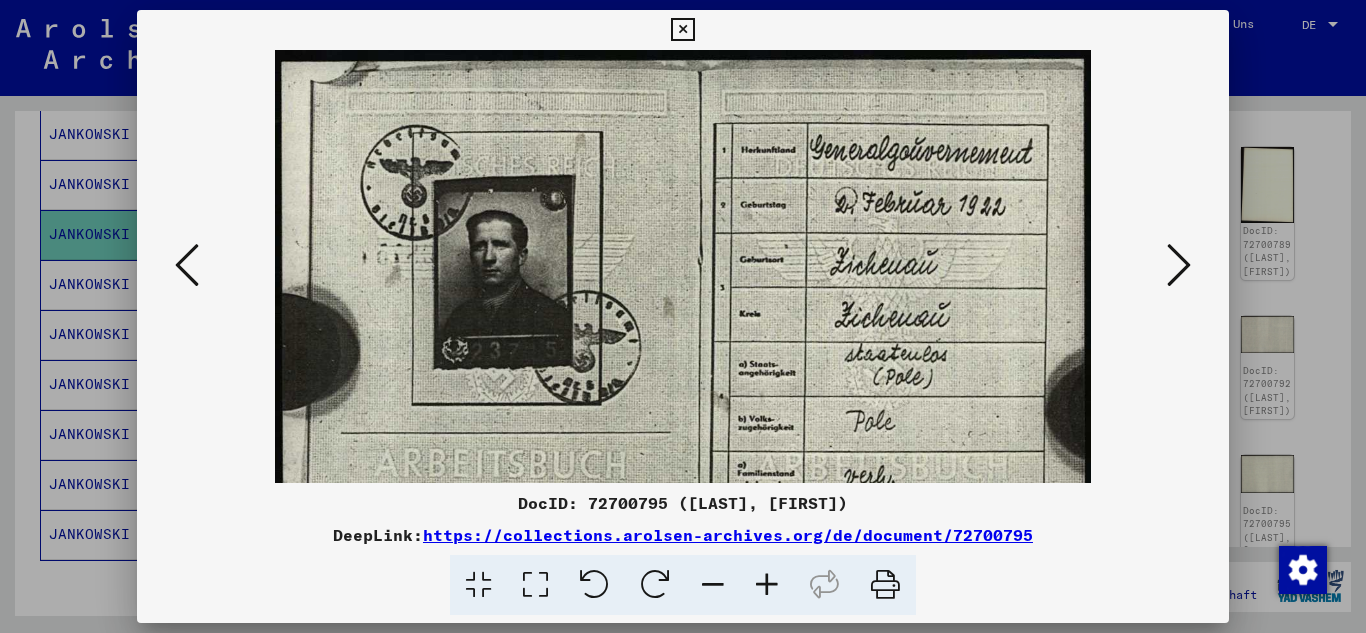 click at bounding box center (767, 585) 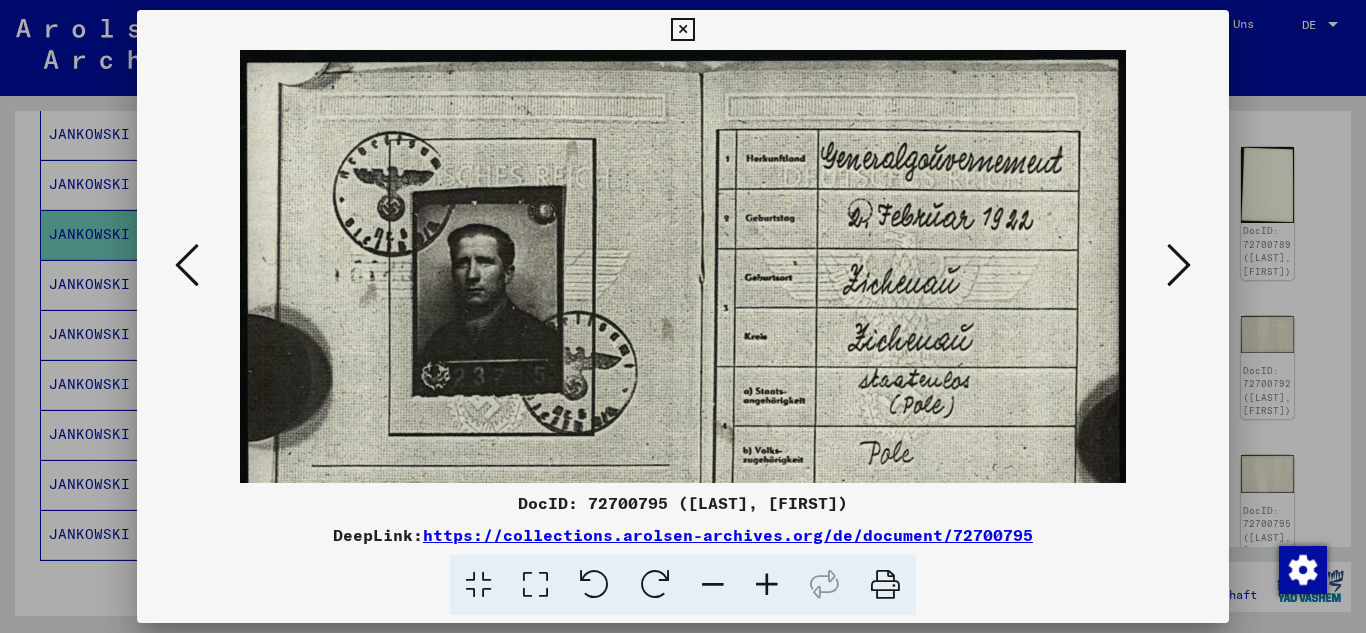 click at bounding box center (767, 585) 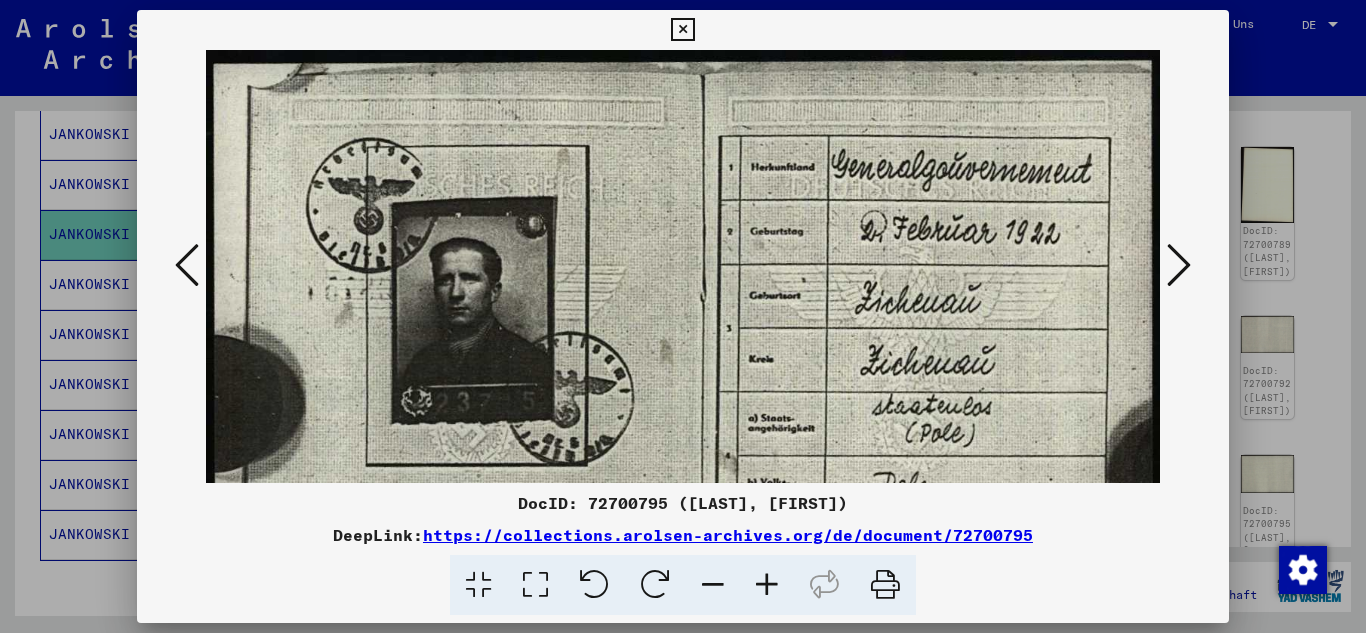 click at bounding box center (767, 585) 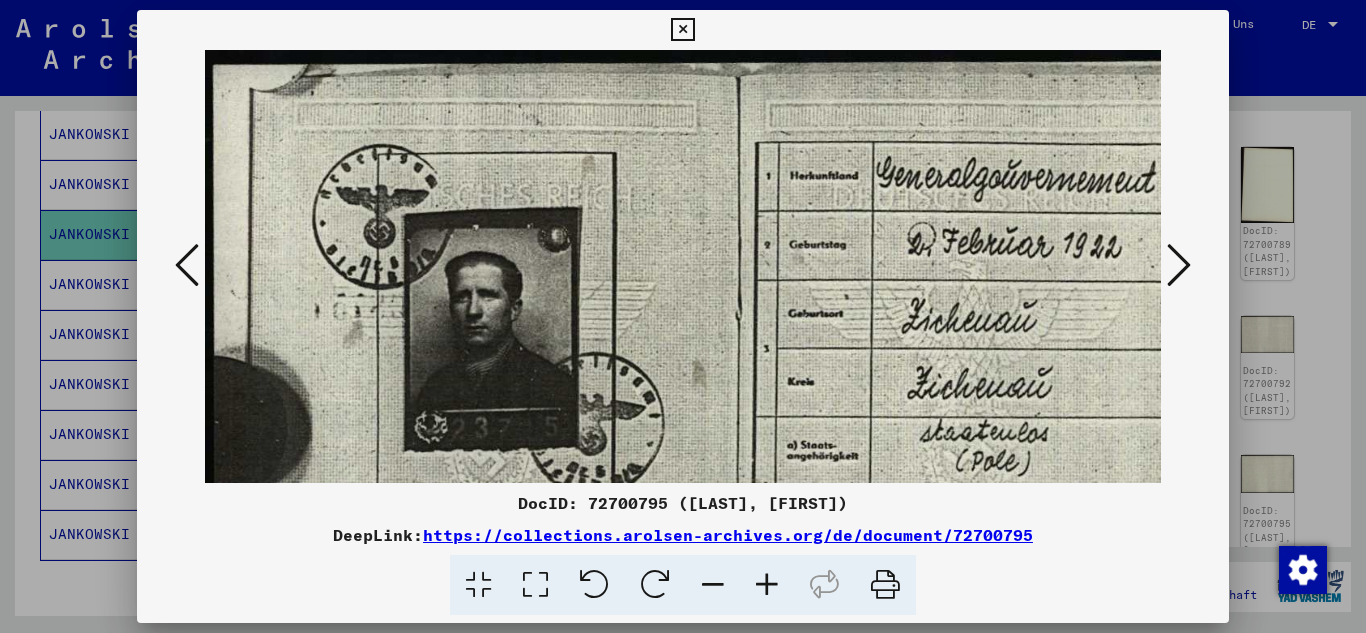 click at bounding box center (767, 585) 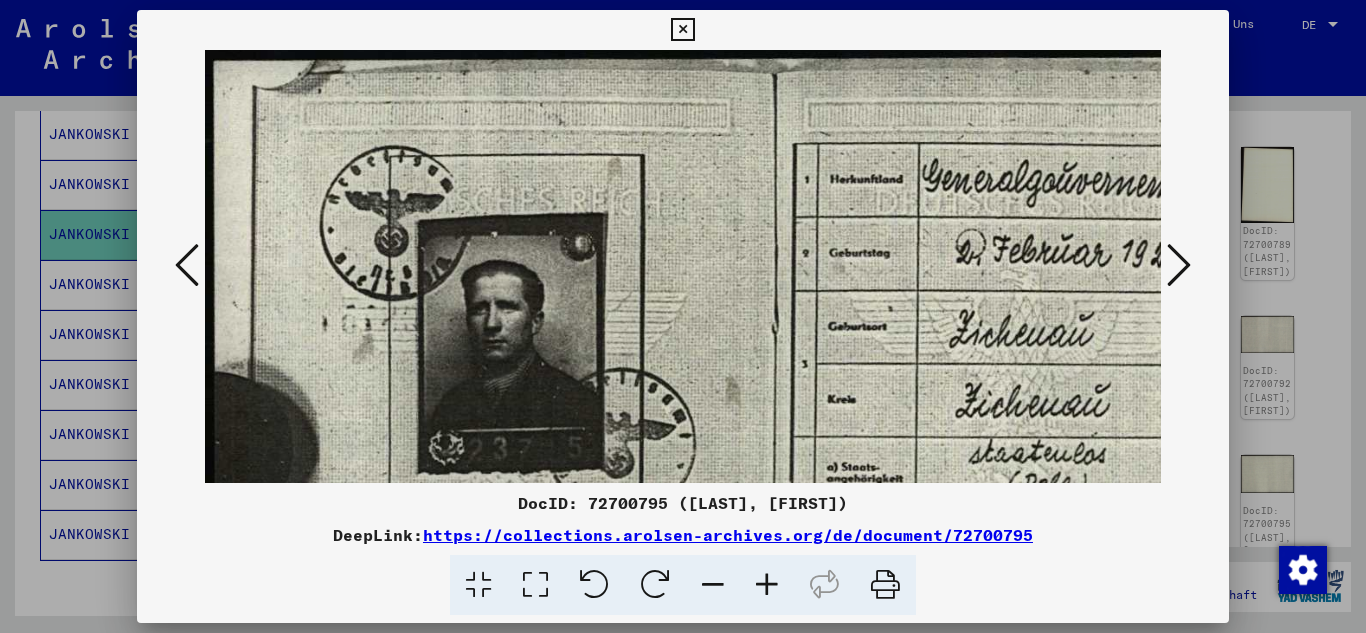 scroll, scrollTop: 163, scrollLeft: 110, axis: both 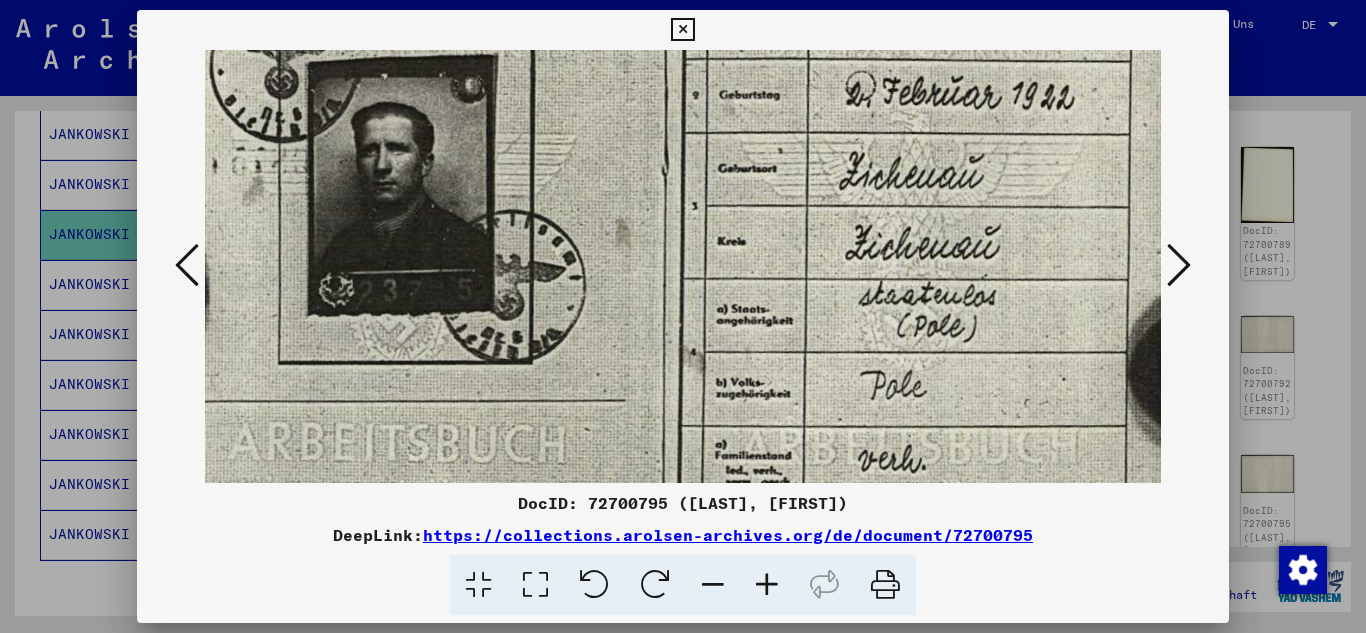 drag, startPoint x: 884, startPoint y: 423, endPoint x: 775, endPoint y: 261, distance: 195.25624 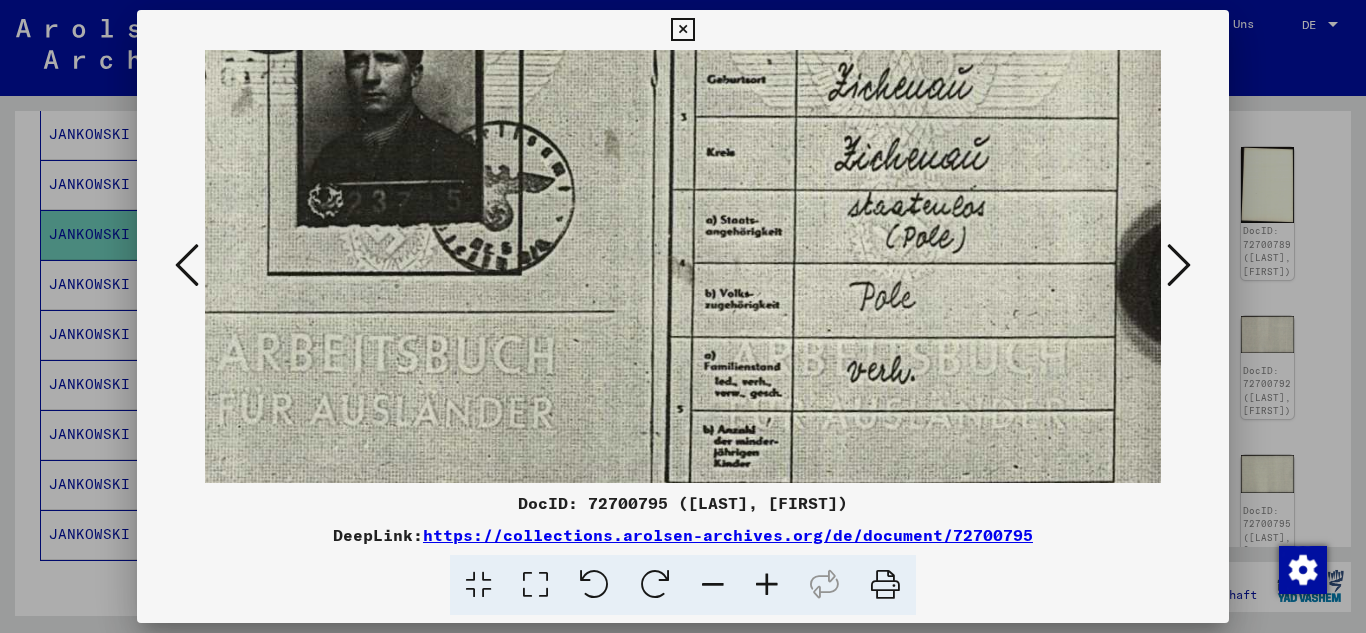 scroll, scrollTop: 350, scrollLeft: 138, axis: both 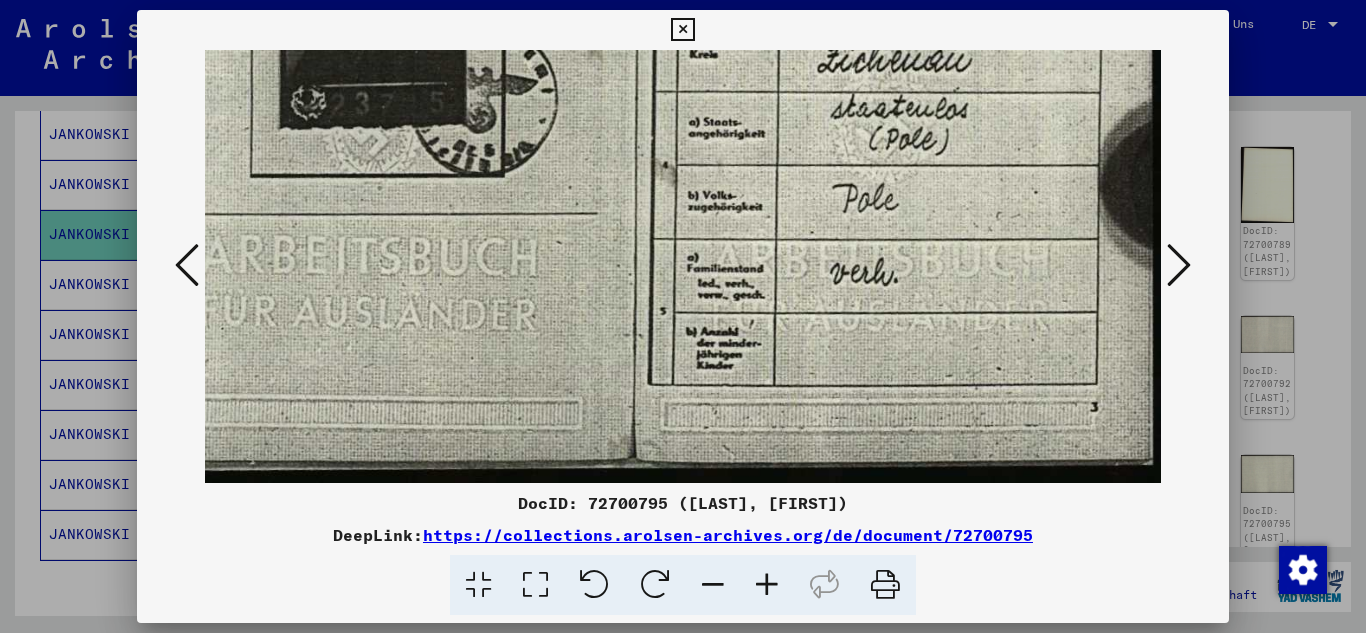 drag, startPoint x: 1000, startPoint y: 417, endPoint x: 952, endPoint y: 201, distance: 221.26907 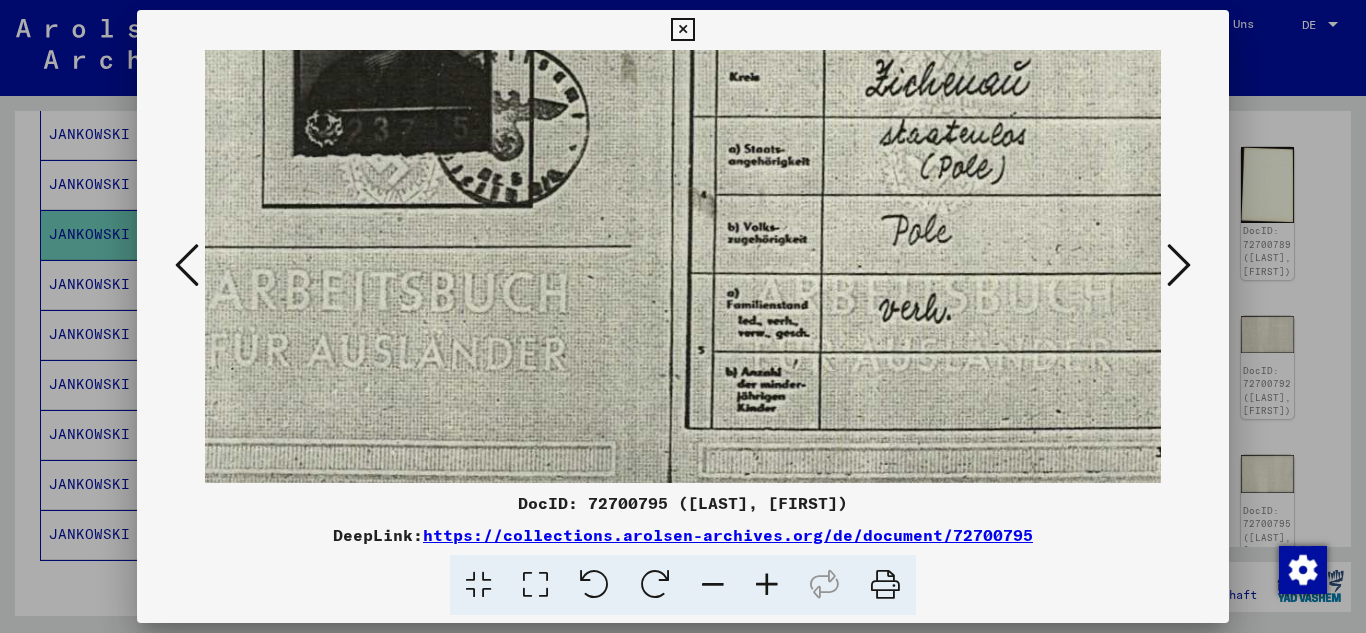 click at bounding box center (767, 585) 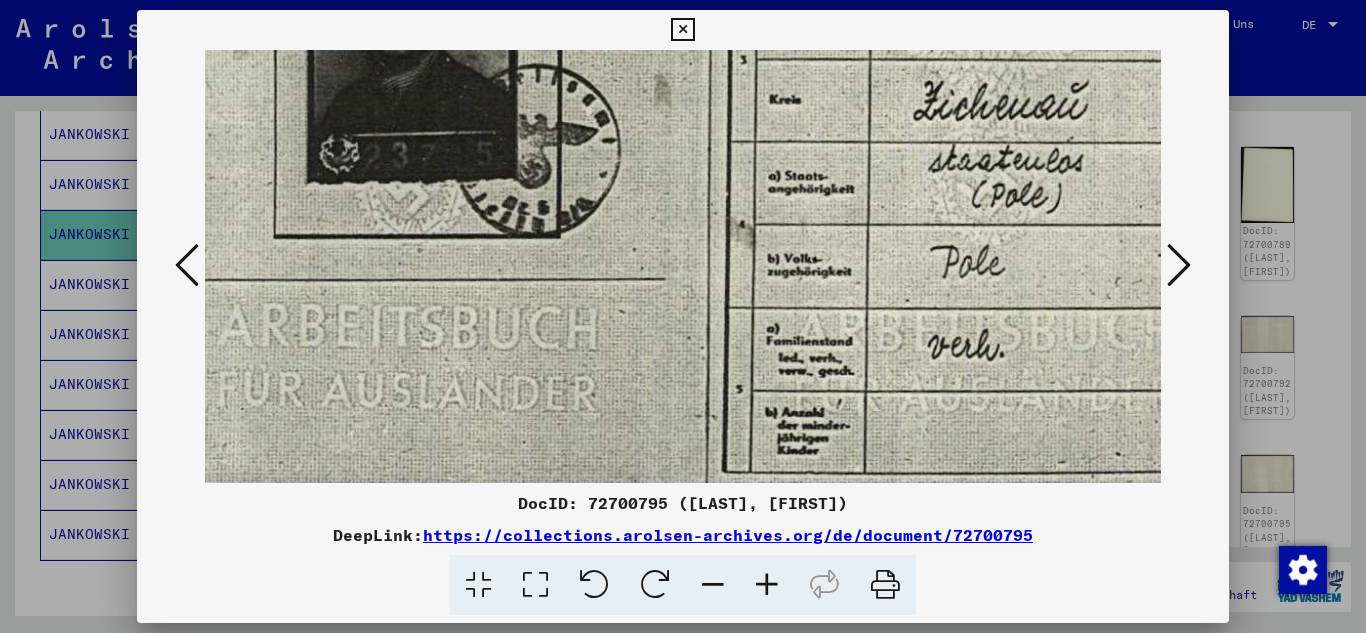 click at bounding box center (767, 585) 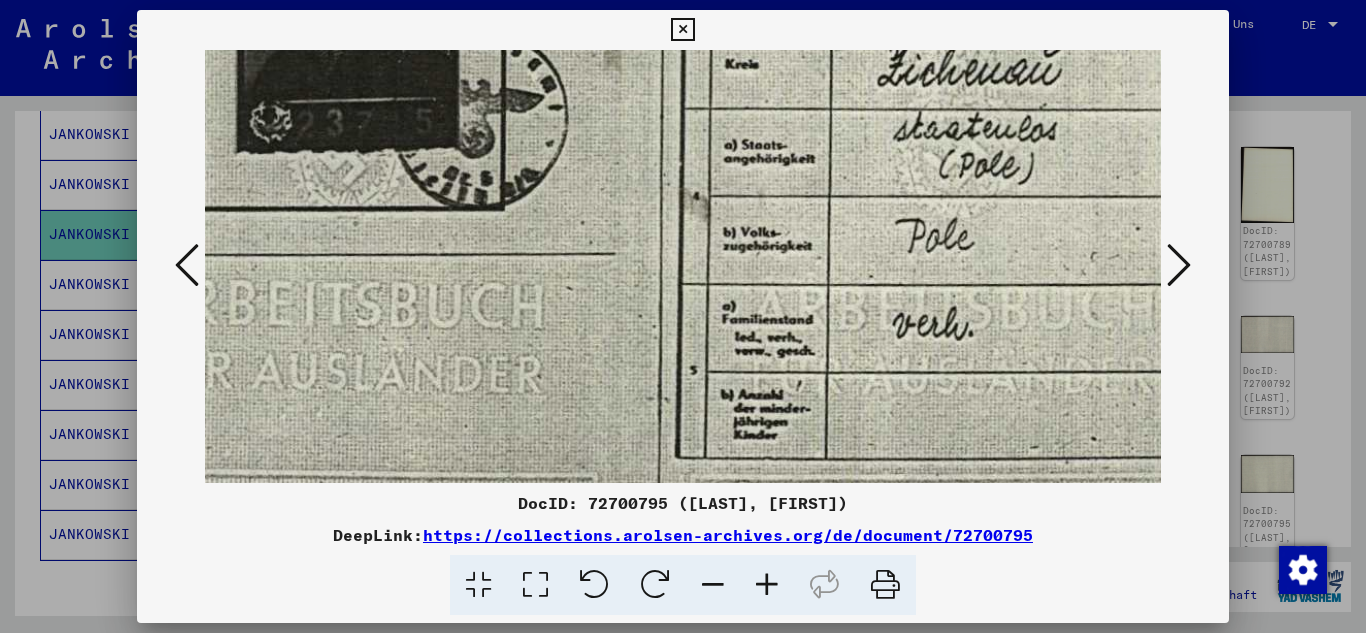 scroll, scrollTop: 439, scrollLeft: 294, axis: both 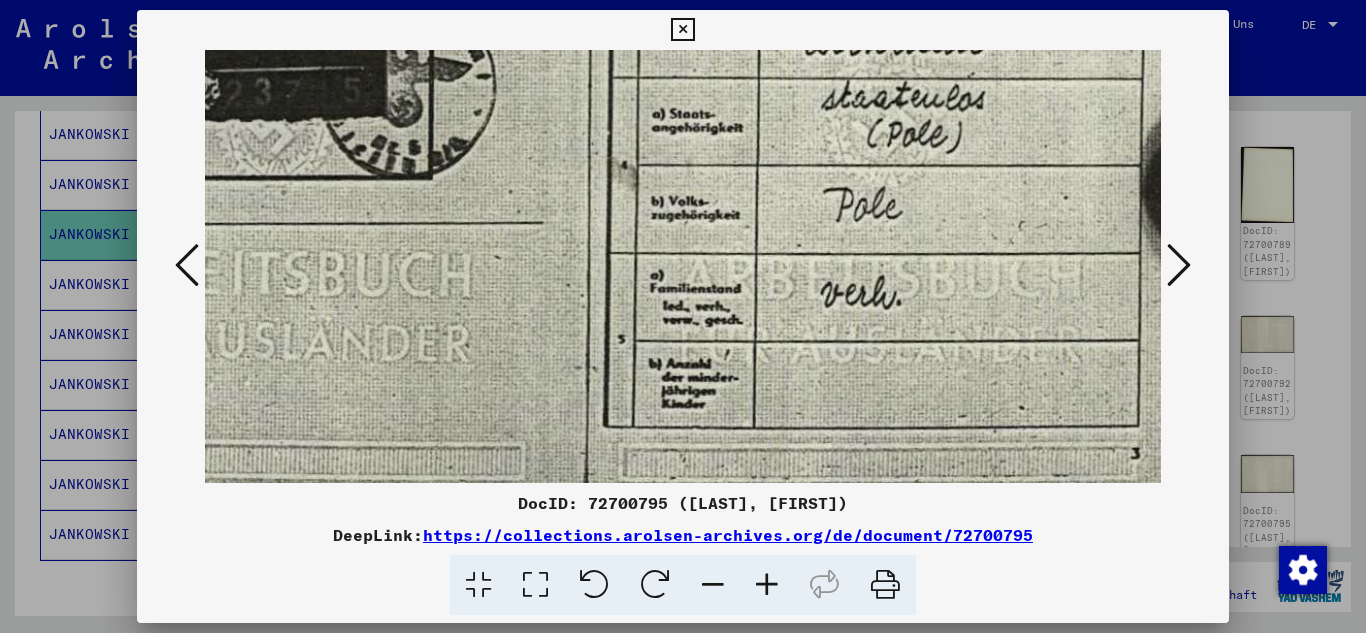 drag, startPoint x: 962, startPoint y: 400, endPoint x: 806, endPoint y: 311, distance: 179.60234 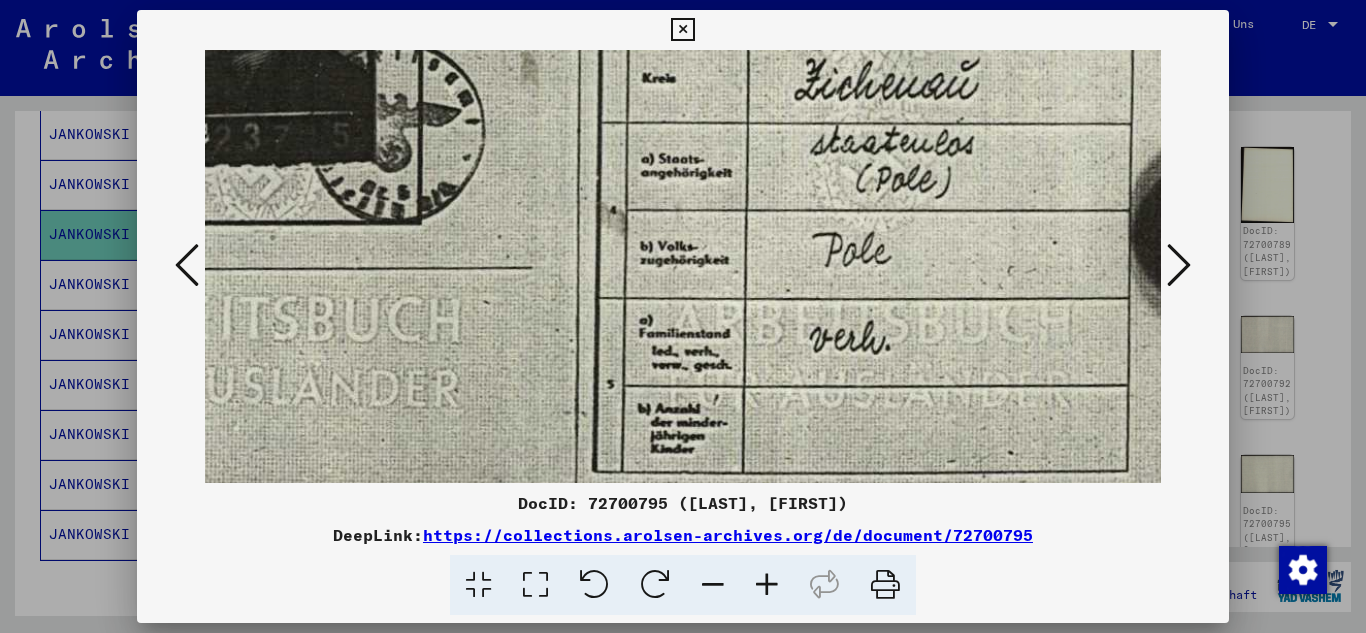 scroll, scrollTop: 382, scrollLeft: 312, axis: both 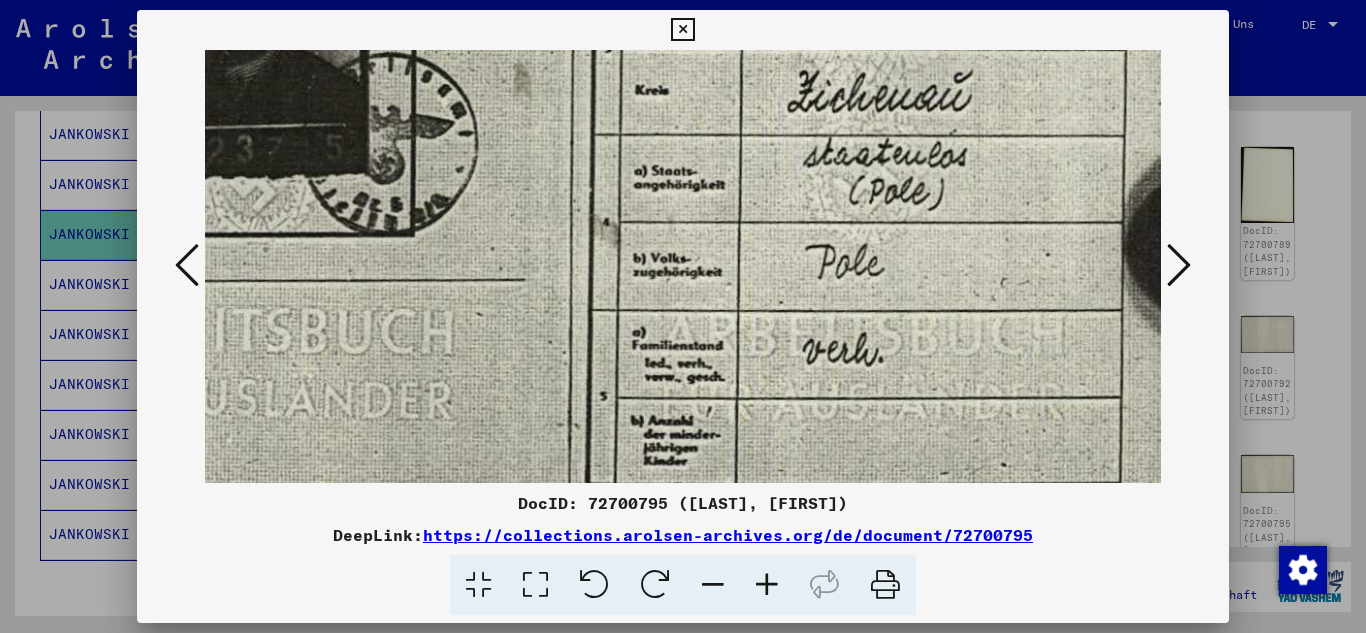 drag, startPoint x: 943, startPoint y: 277, endPoint x: 925, endPoint y: 334, distance: 59.77458 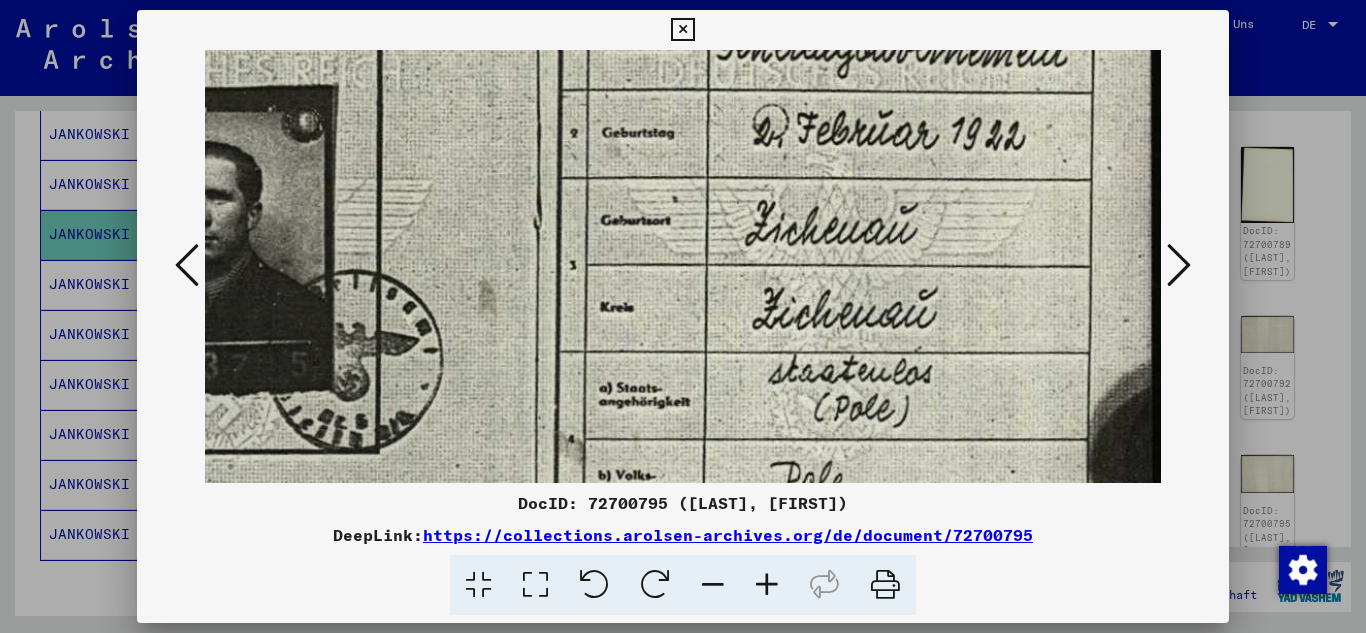 scroll, scrollTop: 164, scrollLeft: 347, axis: both 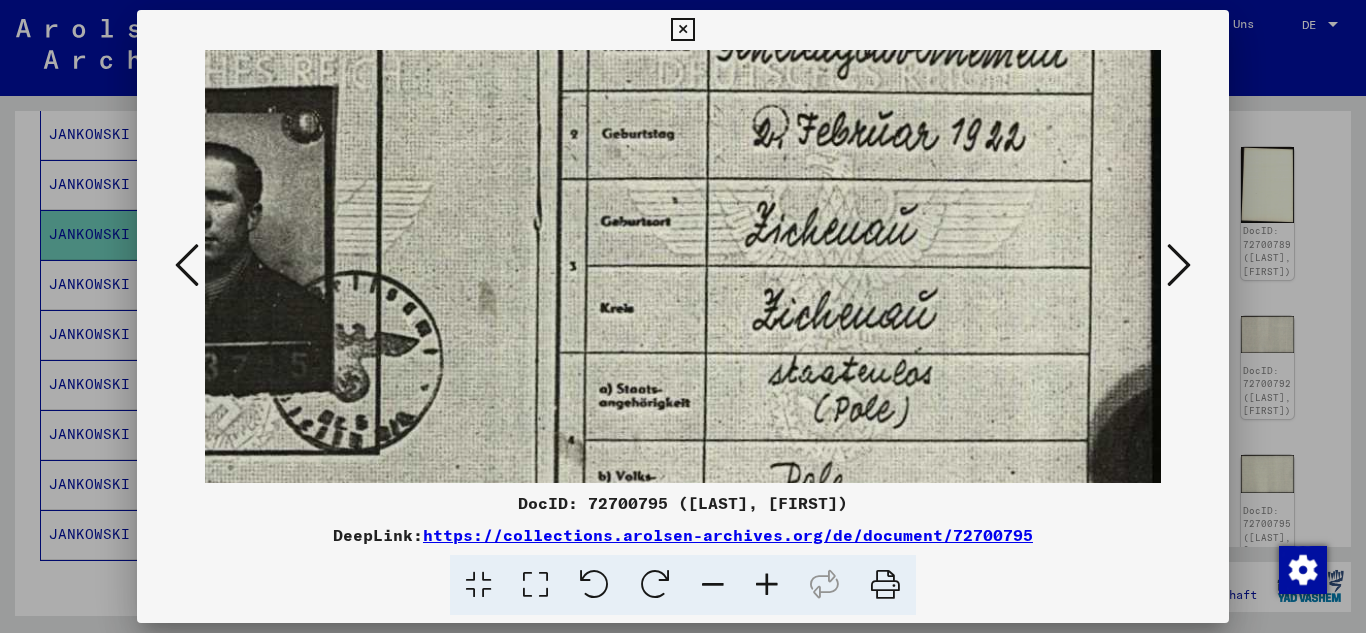 drag, startPoint x: 938, startPoint y: 223, endPoint x: 903, endPoint y: 441, distance: 220.79176 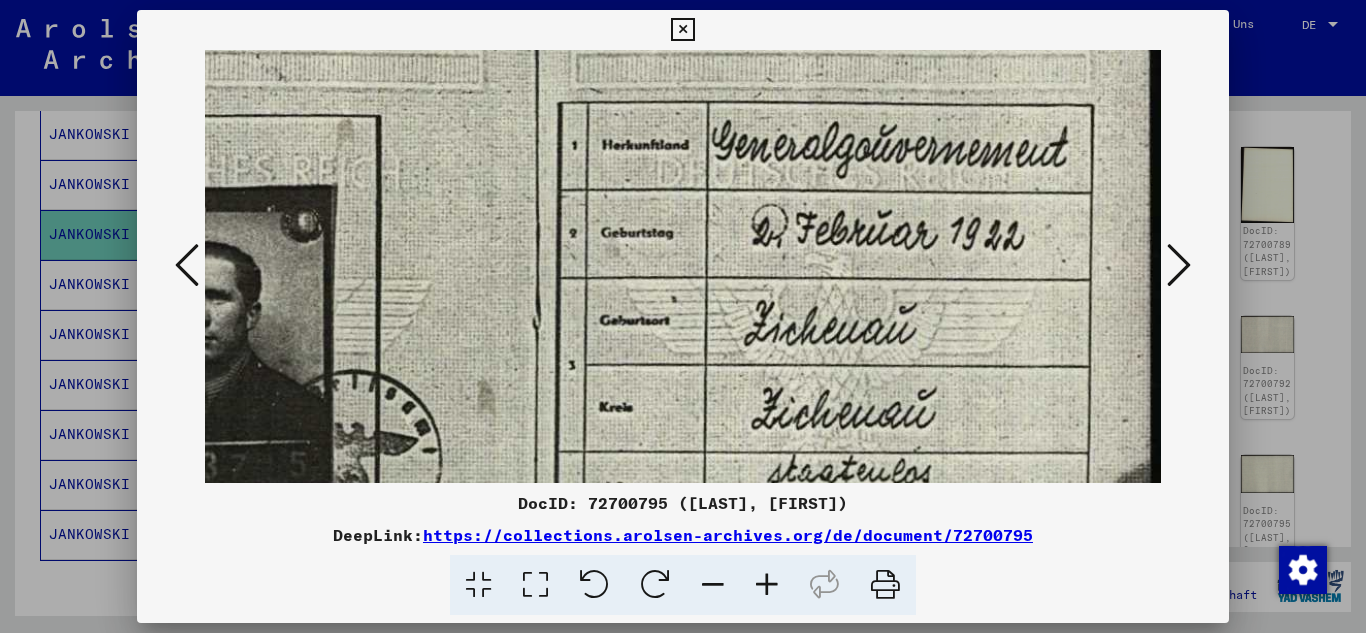 scroll, scrollTop: 52, scrollLeft: 348, axis: both 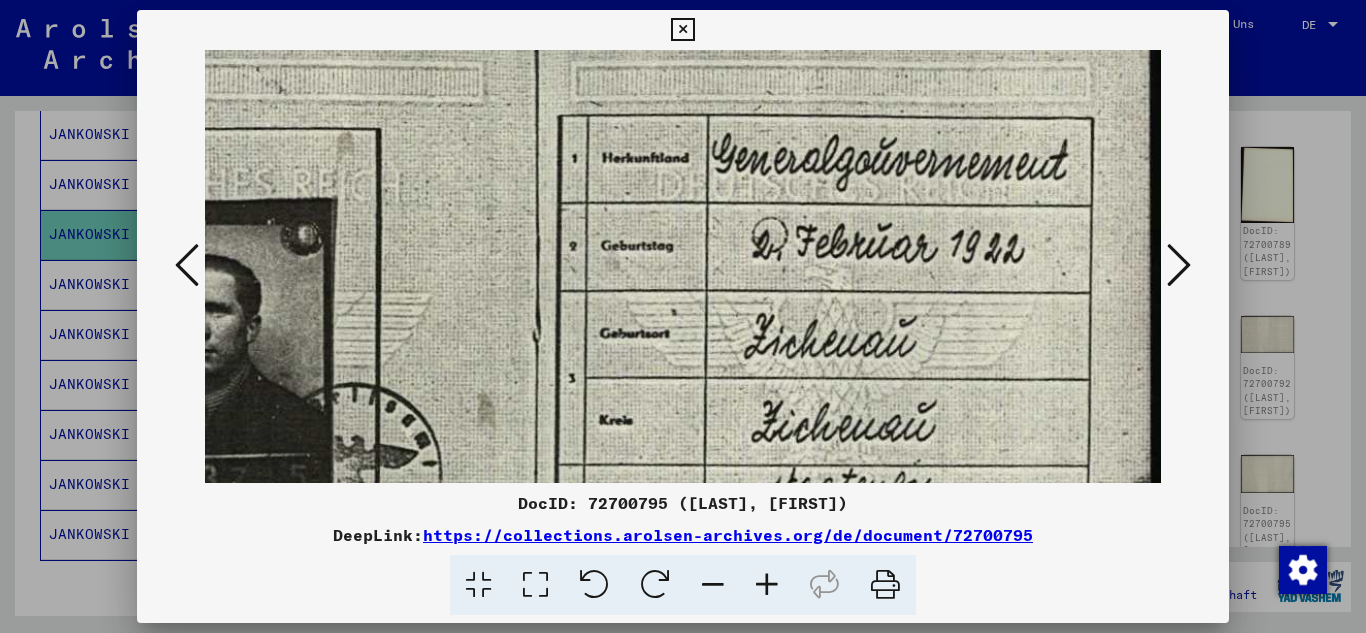 drag, startPoint x: 941, startPoint y: 204, endPoint x: 927, endPoint y: 316, distance: 112.871605 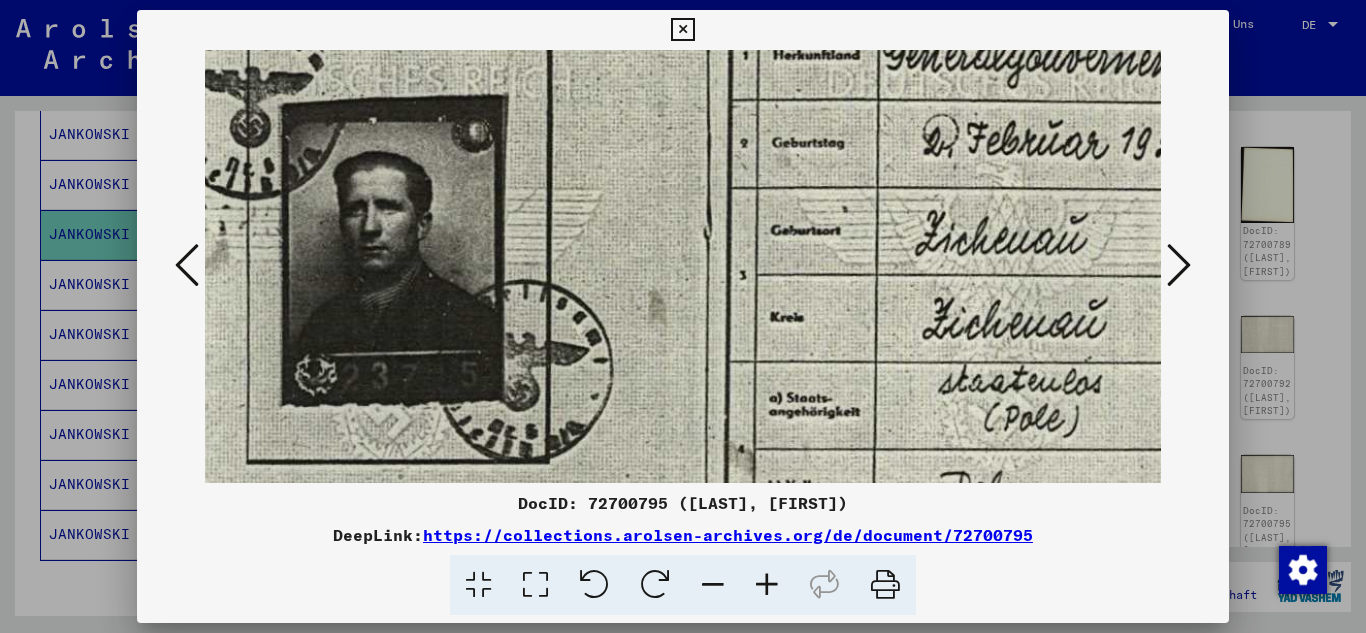 scroll, scrollTop: 151, scrollLeft: 0, axis: vertical 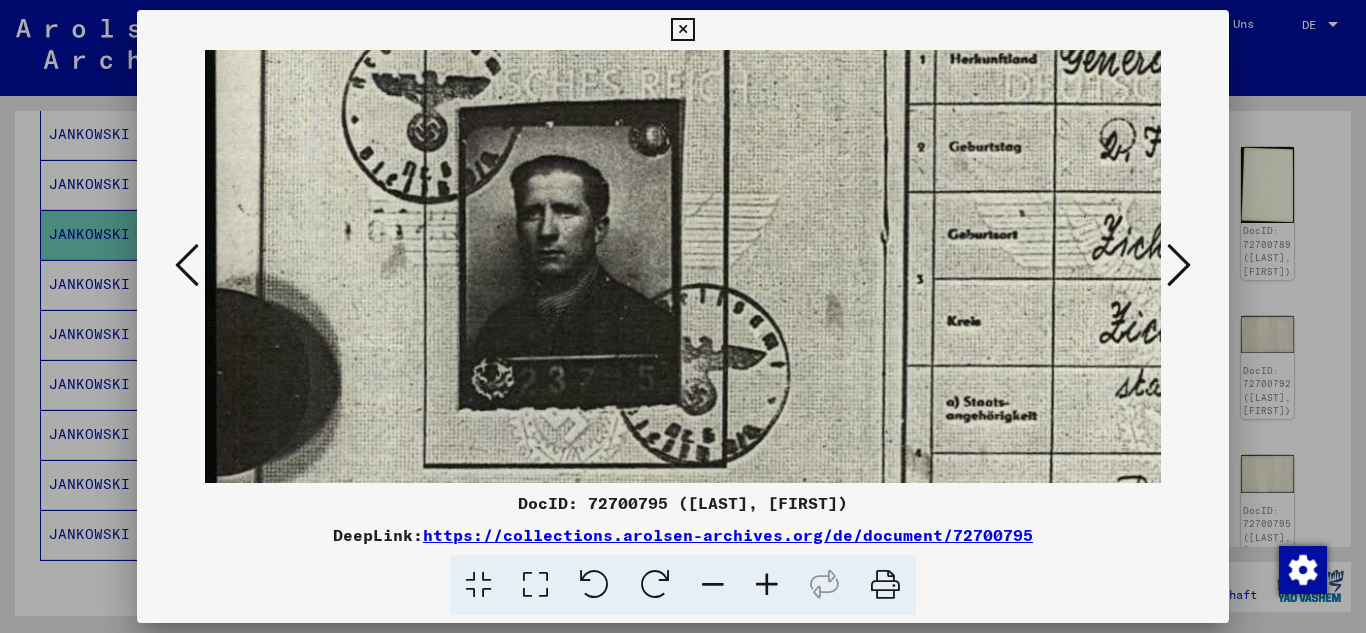 drag, startPoint x: 510, startPoint y: 387, endPoint x: 930, endPoint y: 288, distance: 431.51013 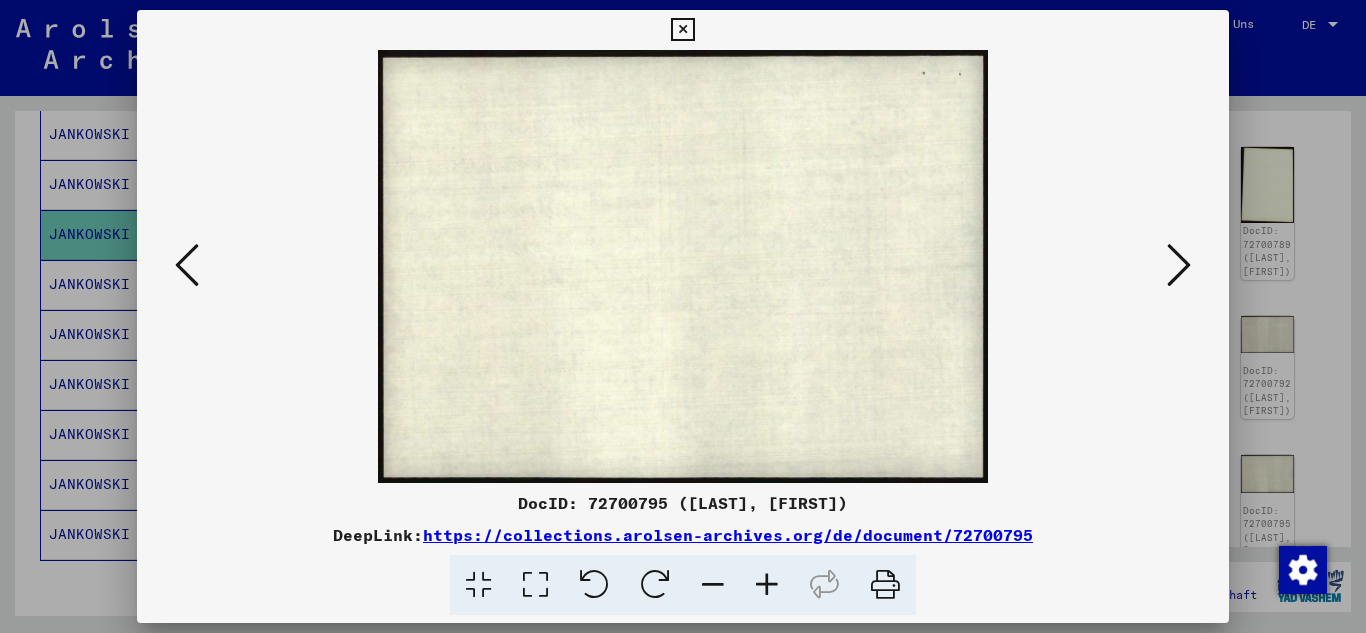click at bounding box center [1179, 265] 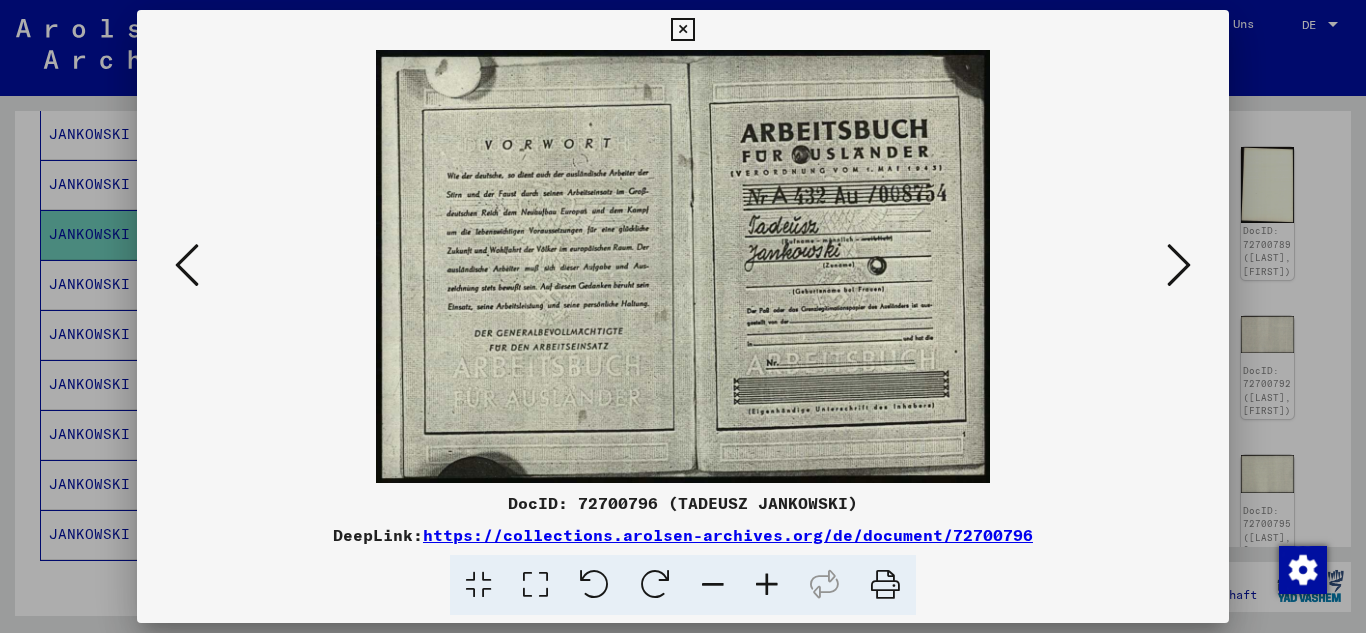 click at bounding box center [1179, 265] 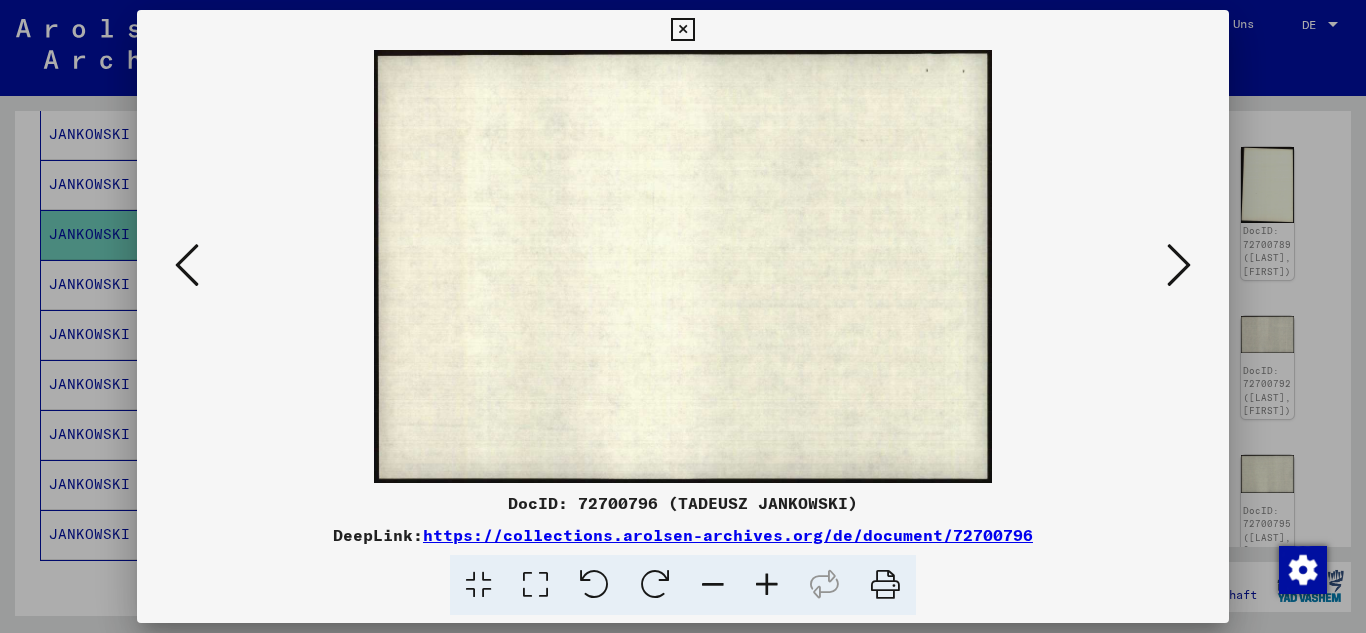 click at bounding box center (1179, 265) 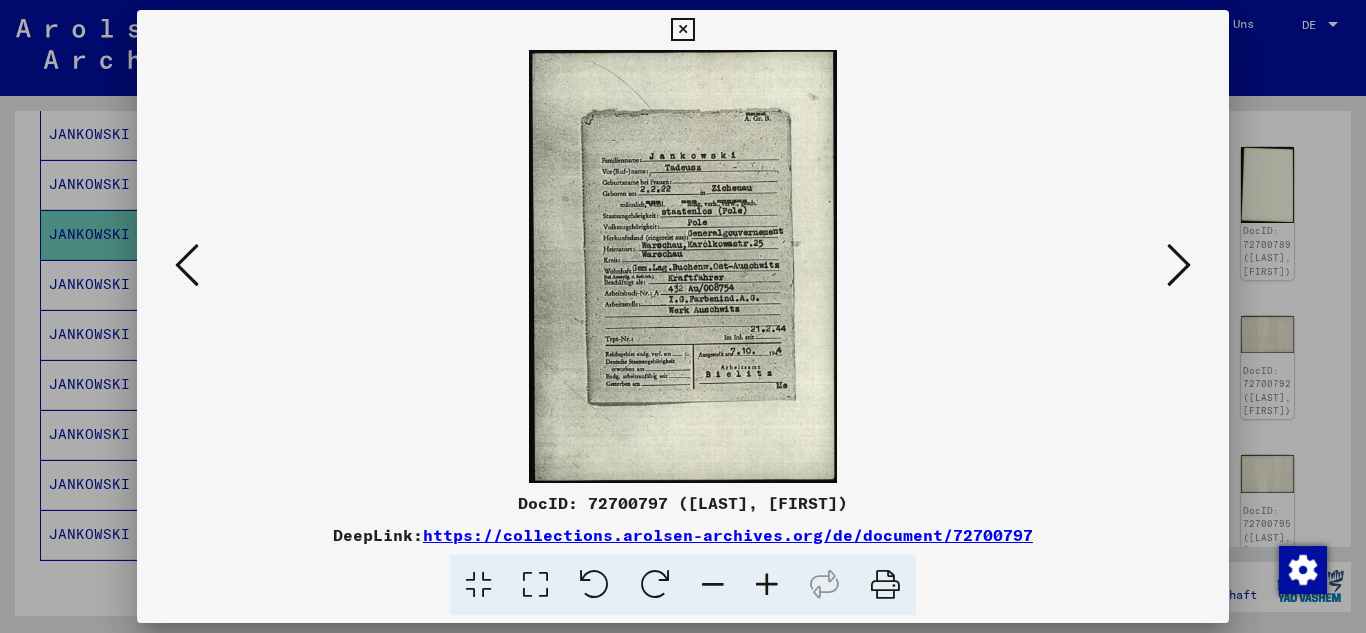 click at bounding box center (767, 585) 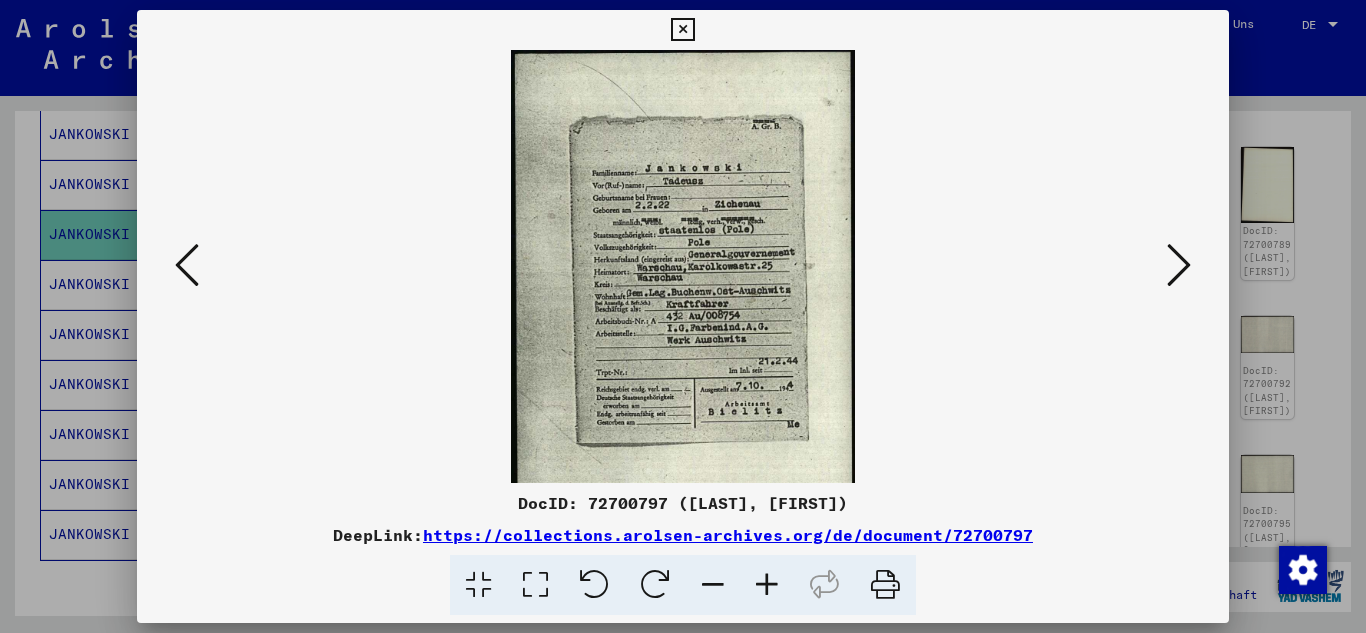 click at bounding box center (767, 585) 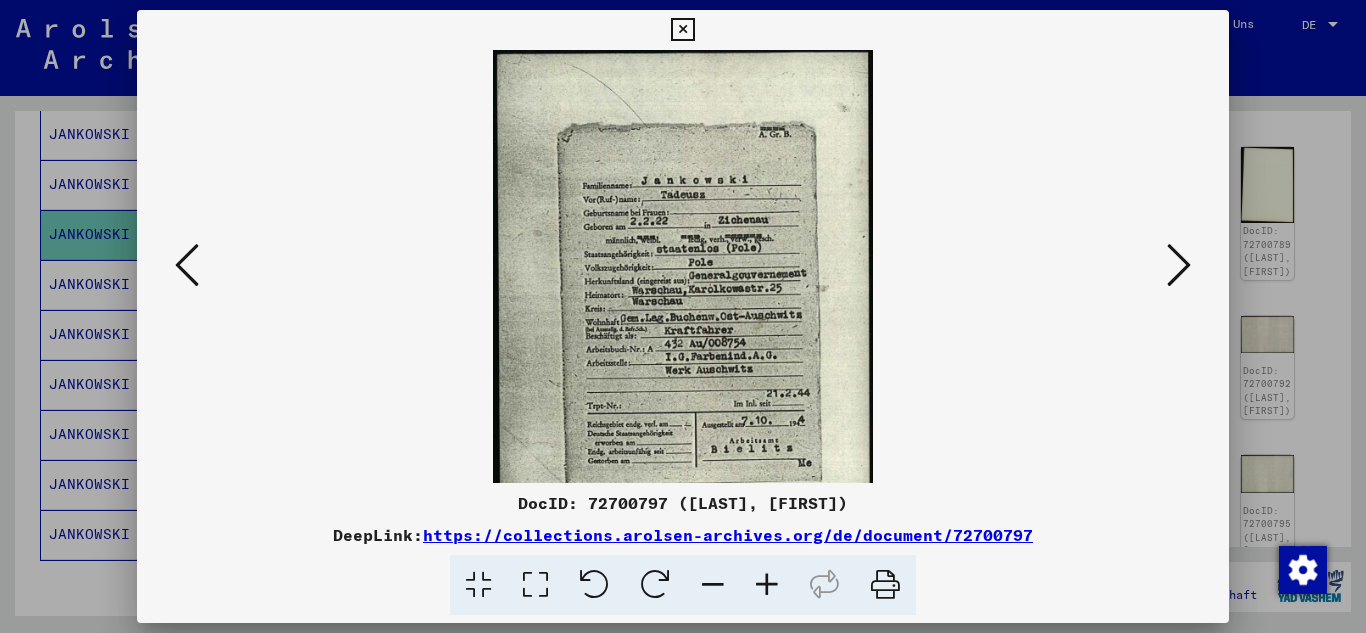 click at bounding box center (767, 585) 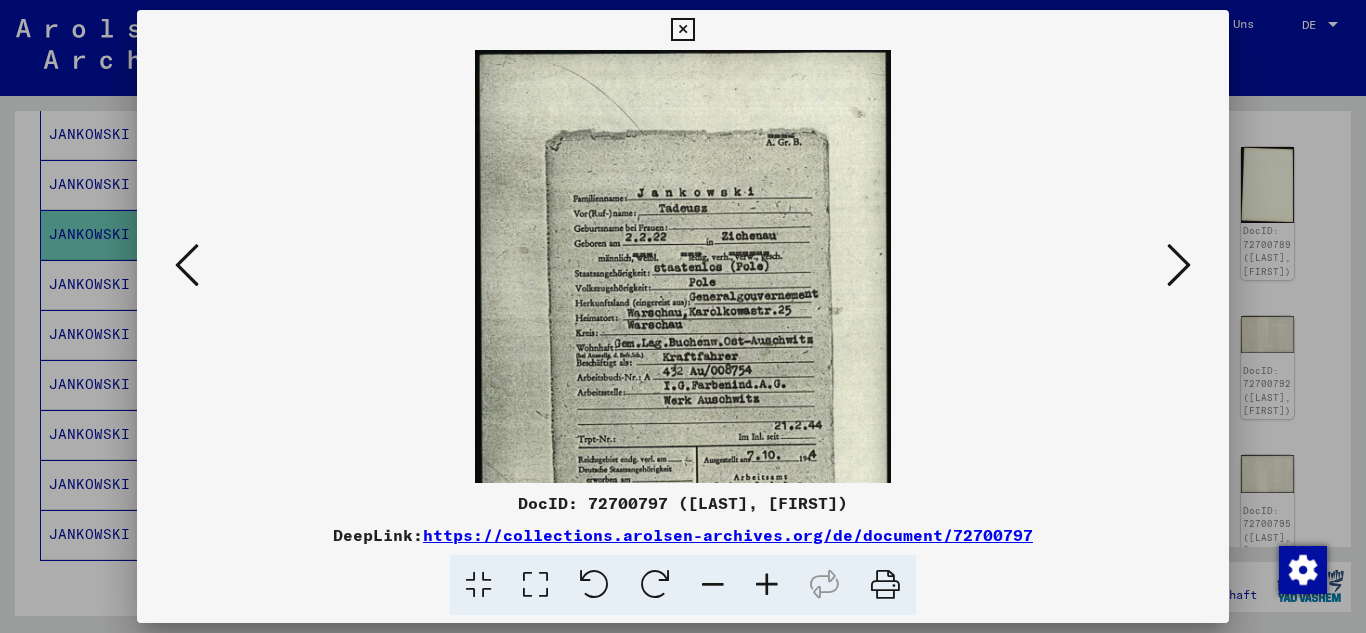 click at bounding box center (767, 585) 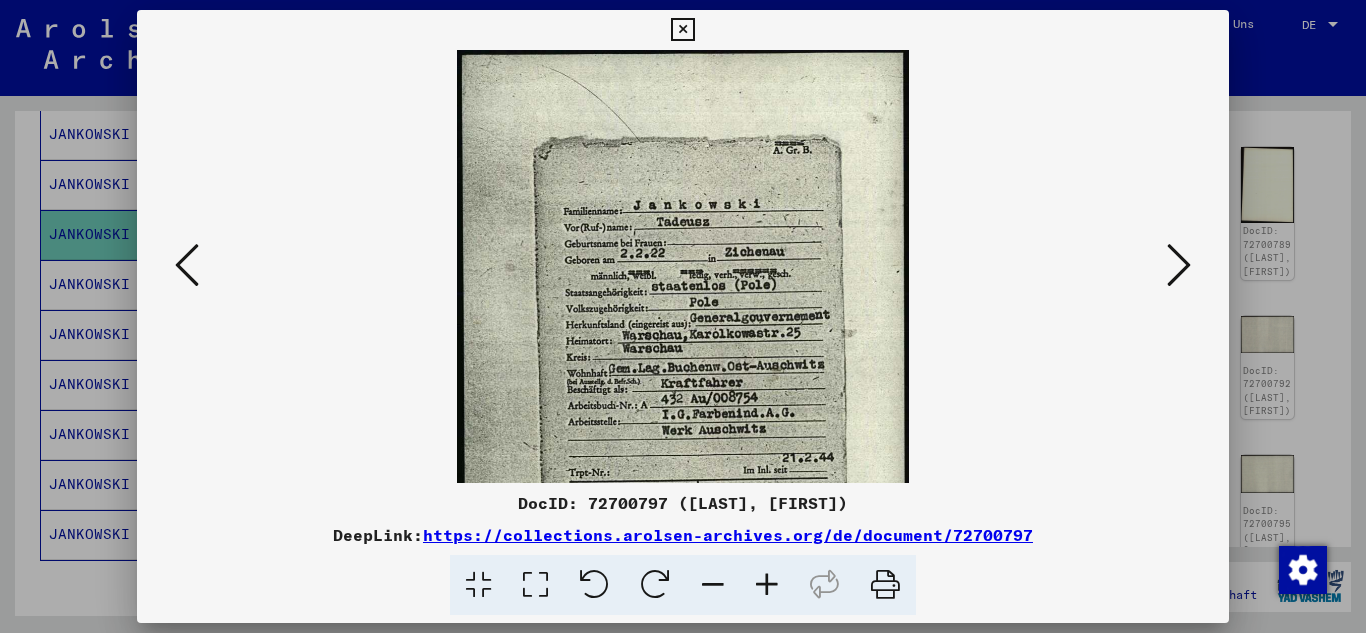 click at bounding box center (767, 585) 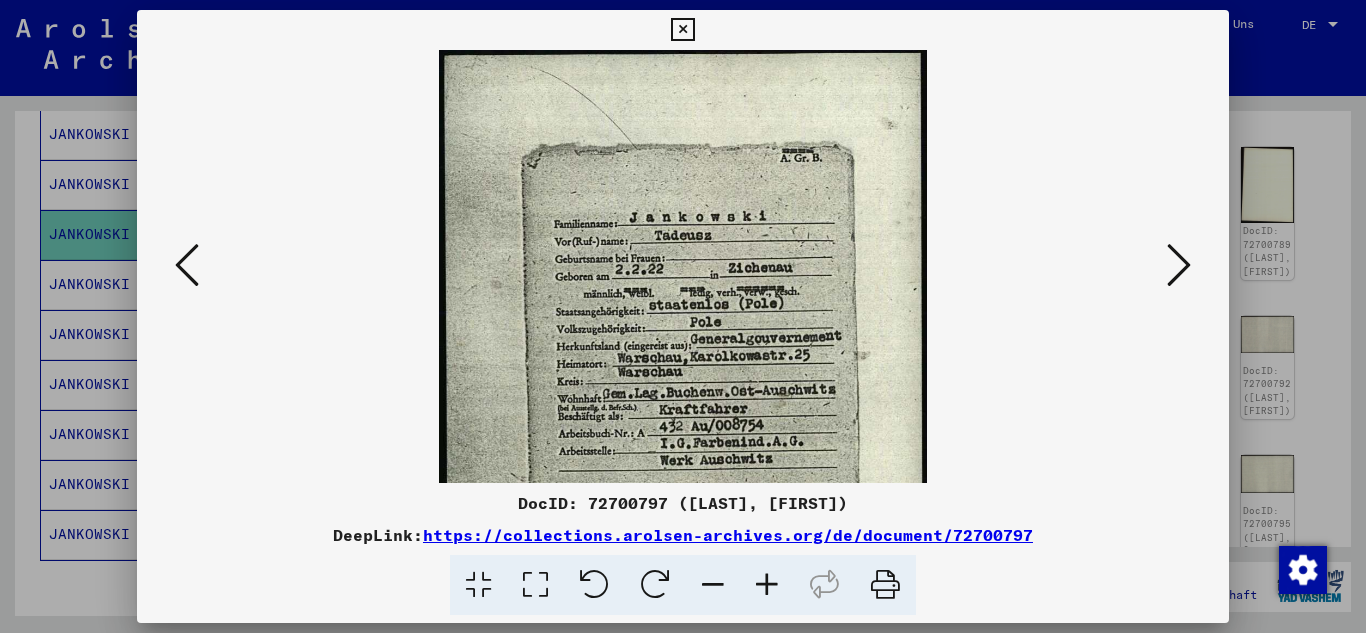 click at bounding box center (767, 585) 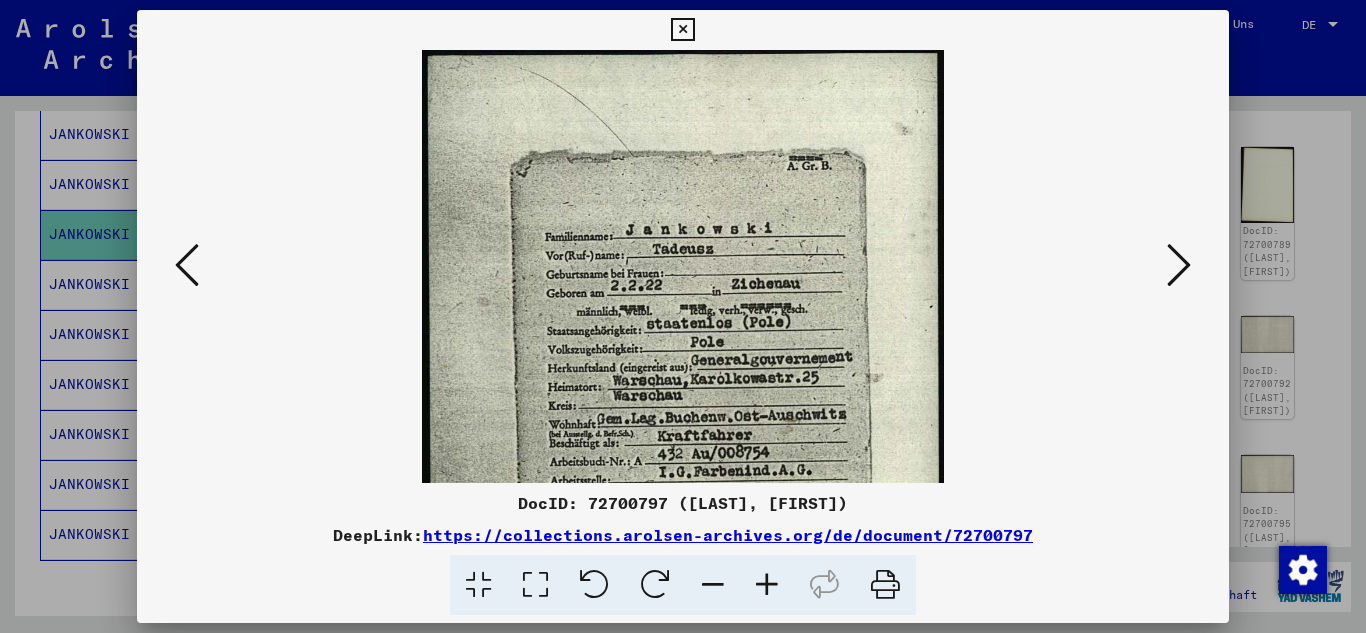 click at bounding box center (767, 585) 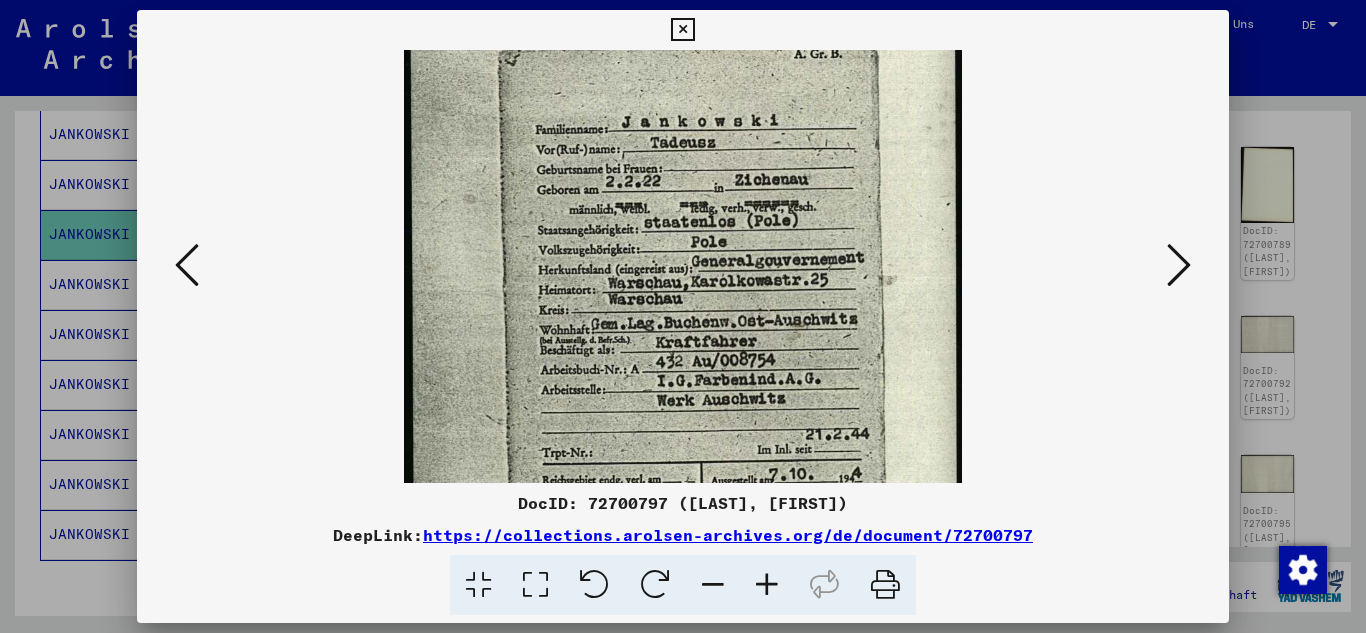 scroll, scrollTop: 172, scrollLeft: 0, axis: vertical 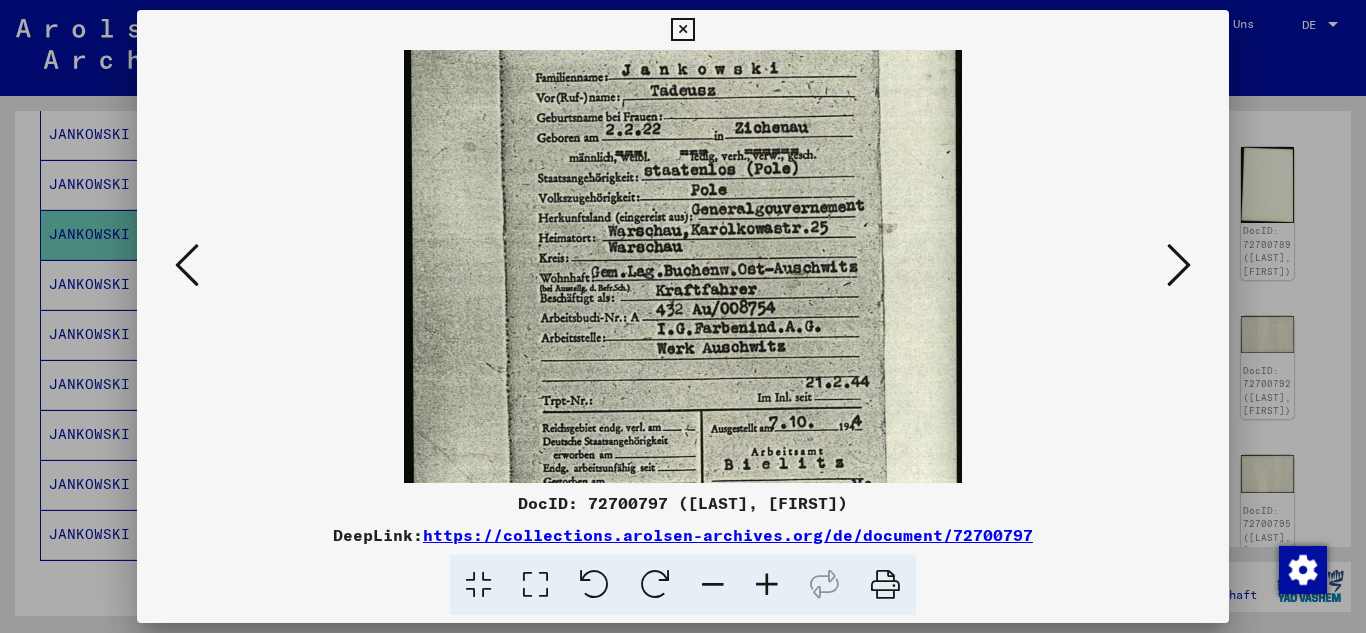 drag, startPoint x: 879, startPoint y: 388, endPoint x: 883, endPoint y: 216, distance: 172.04651 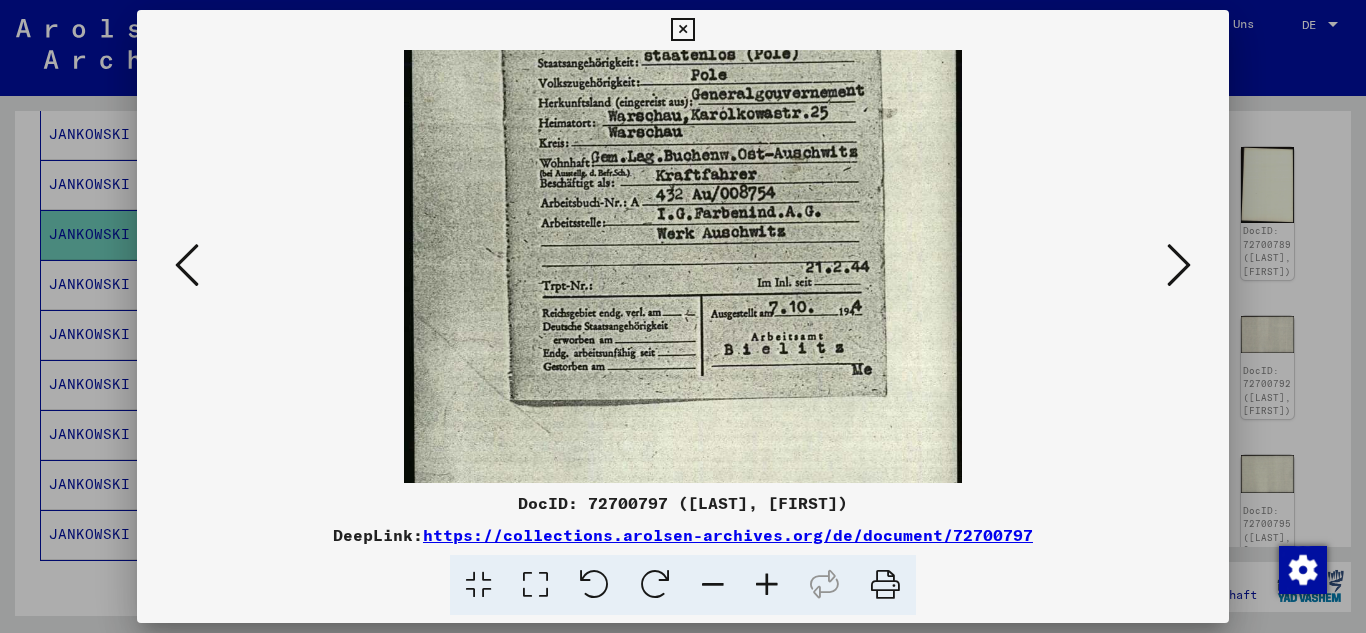 scroll, scrollTop: 296, scrollLeft: 0, axis: vertical 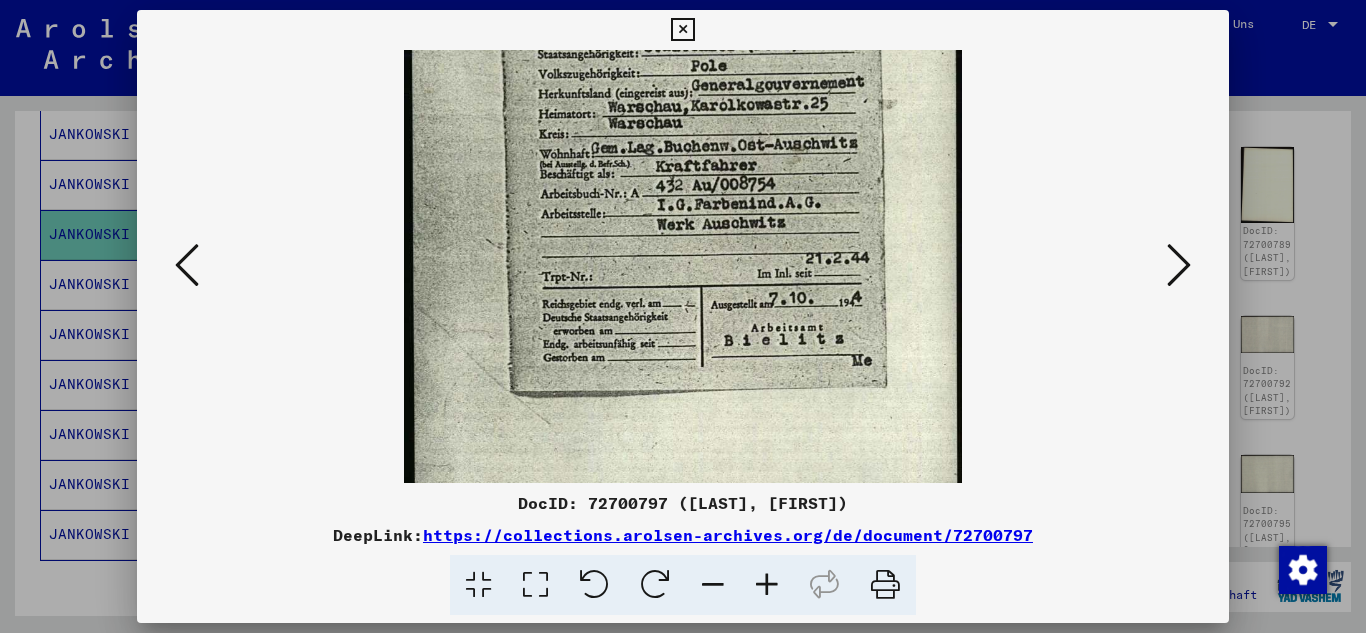 drag, startPoint x: 828, startPoint y: 336, endPoint x: 811, endPoint y: 212, distance: 125.1599 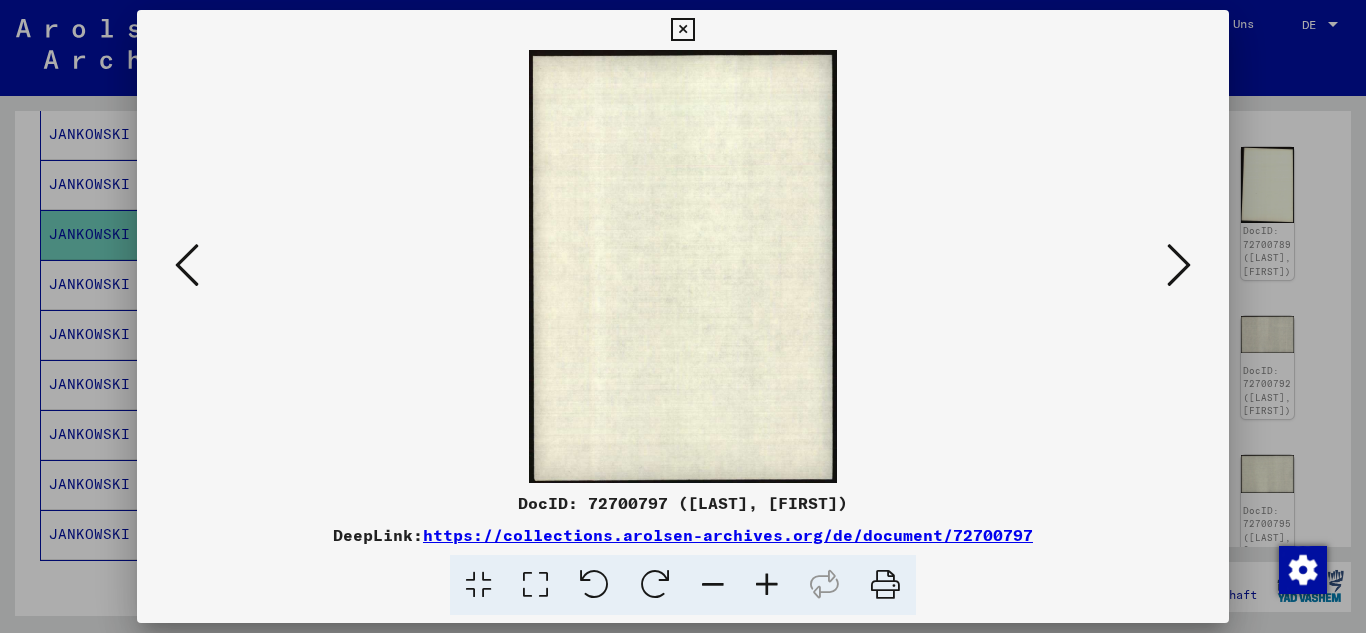 scroll, scrollTop: 0, scrollLeft: 0, axis: both 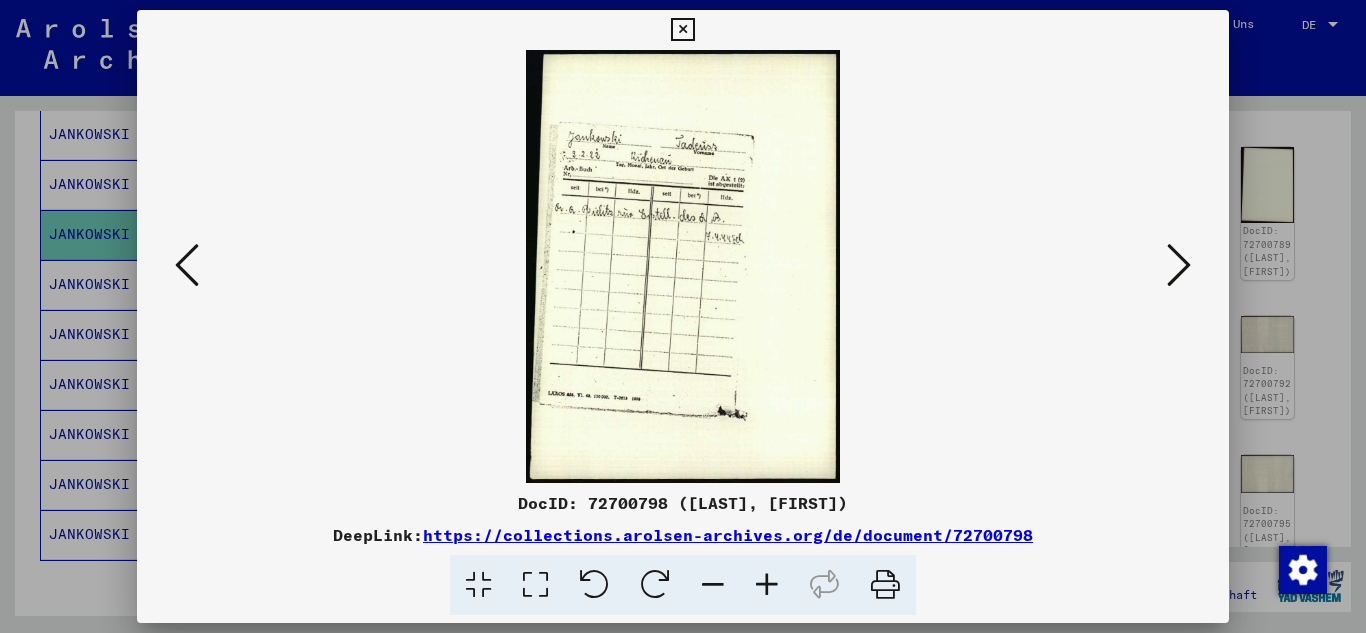 click at bounding box center [767, 585] 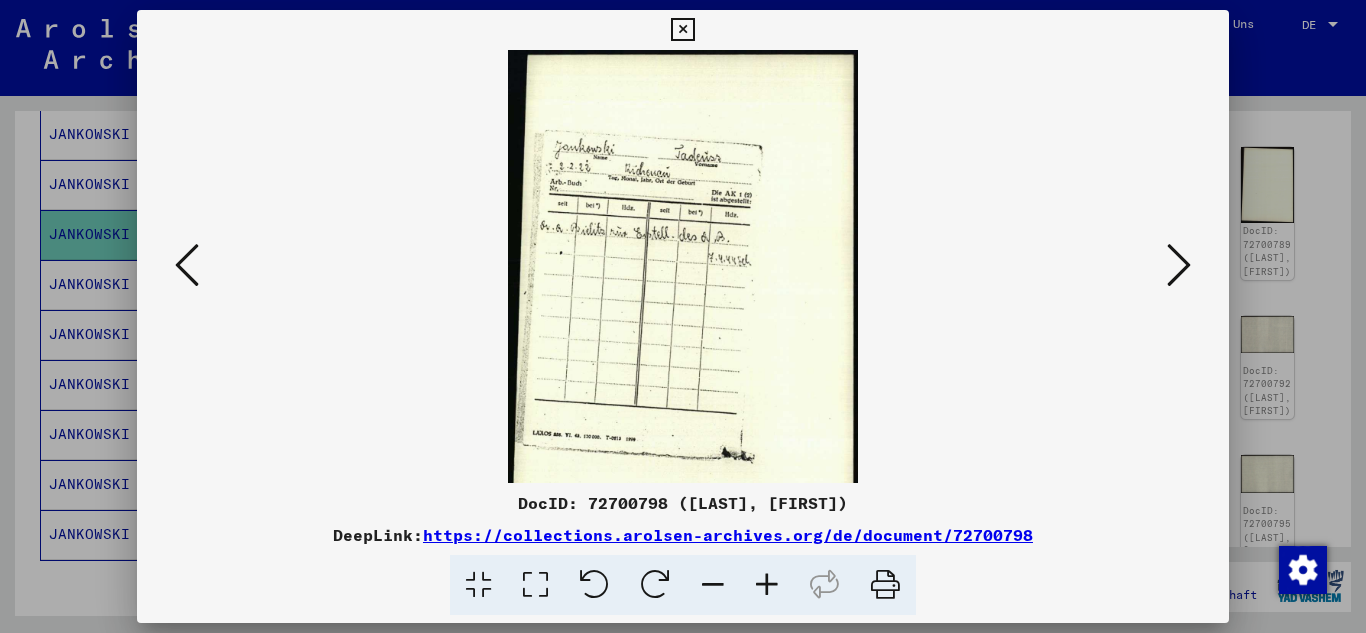click at bounding box center [767, 585] 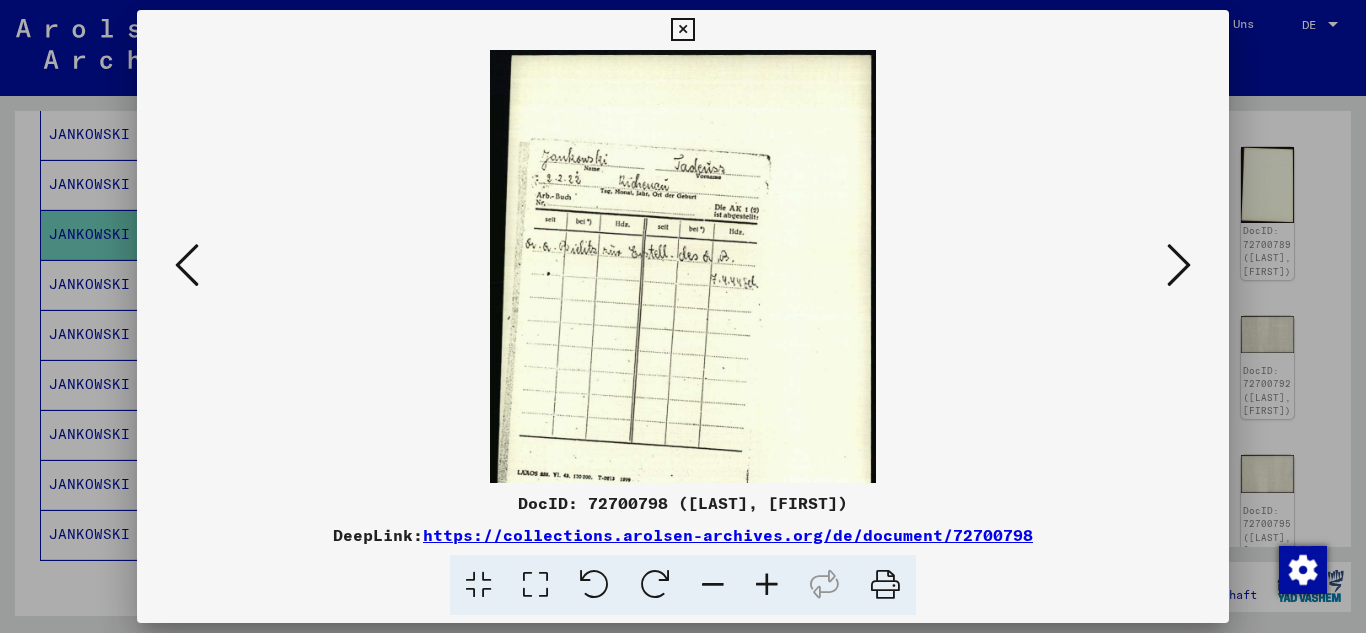click at bounding box center [767, 585] 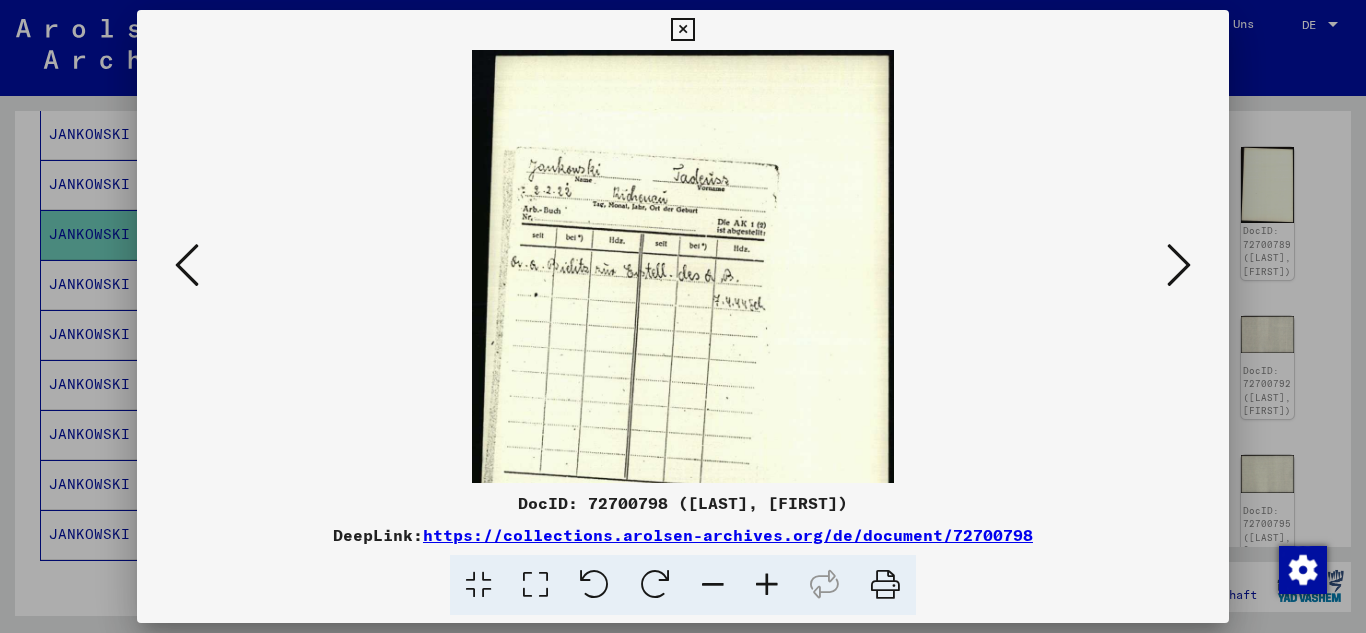 click at bounding box center [767, 585] 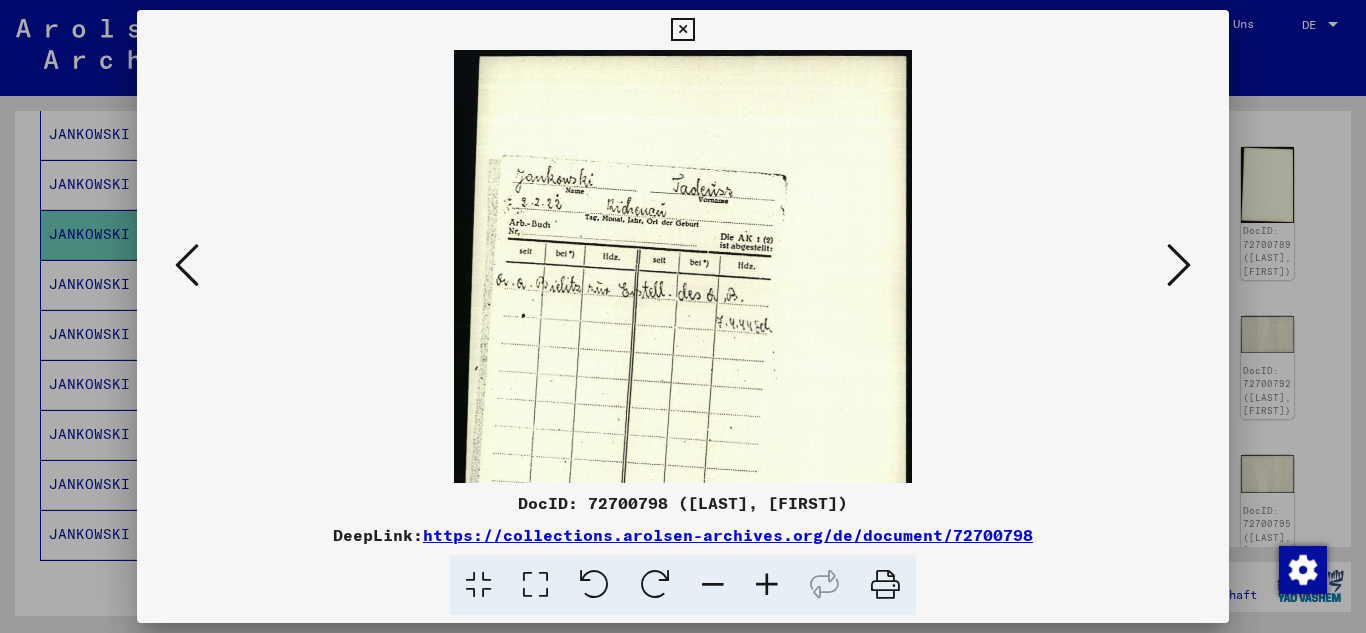 click at bounding box center (767, 585) 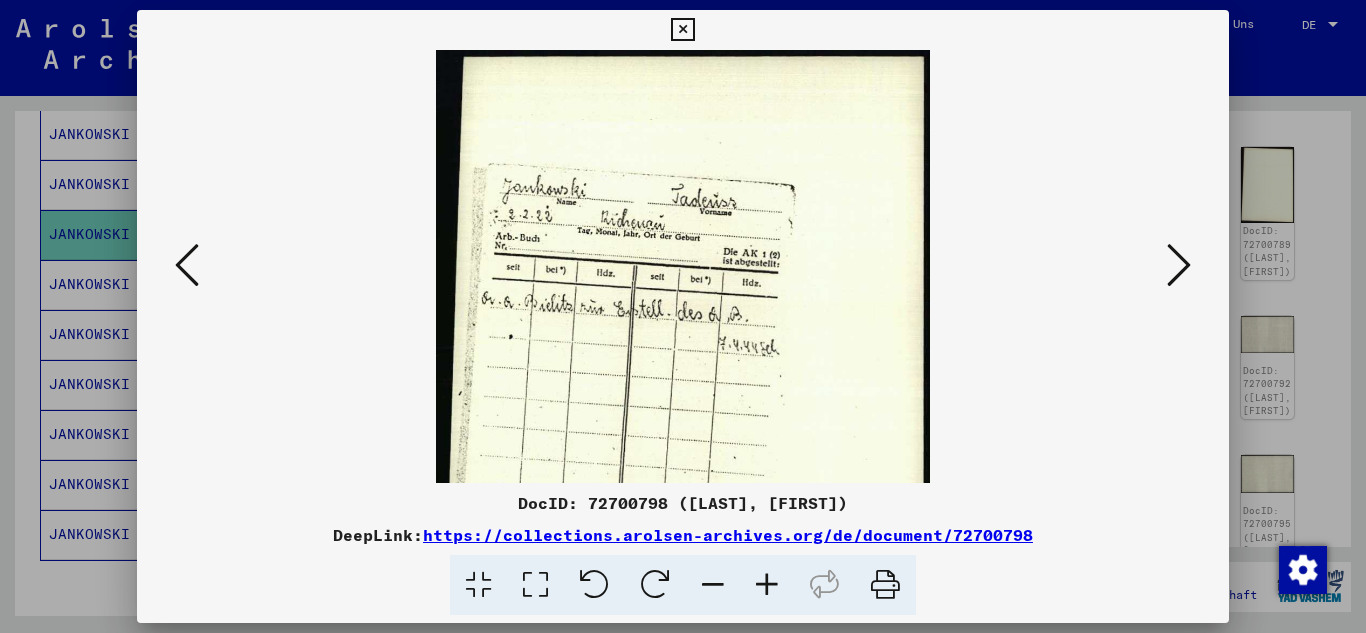 click at bounding box center [1179, 265] 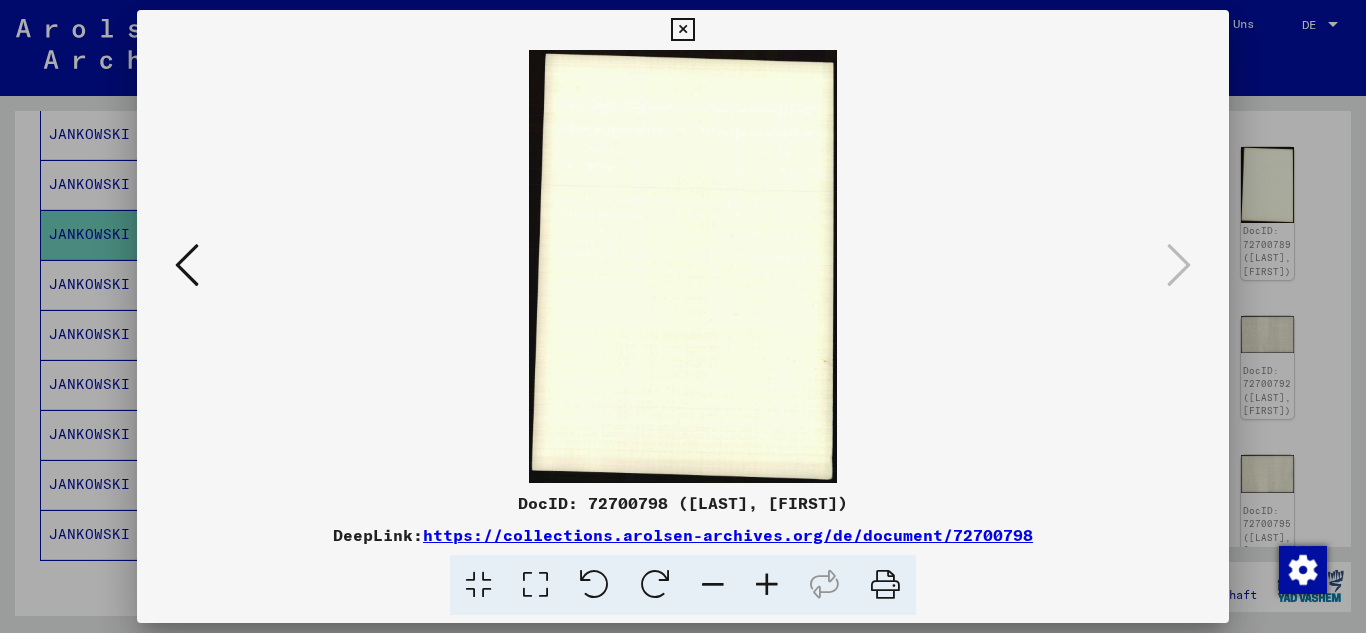 click at bounding box center [682, 30] 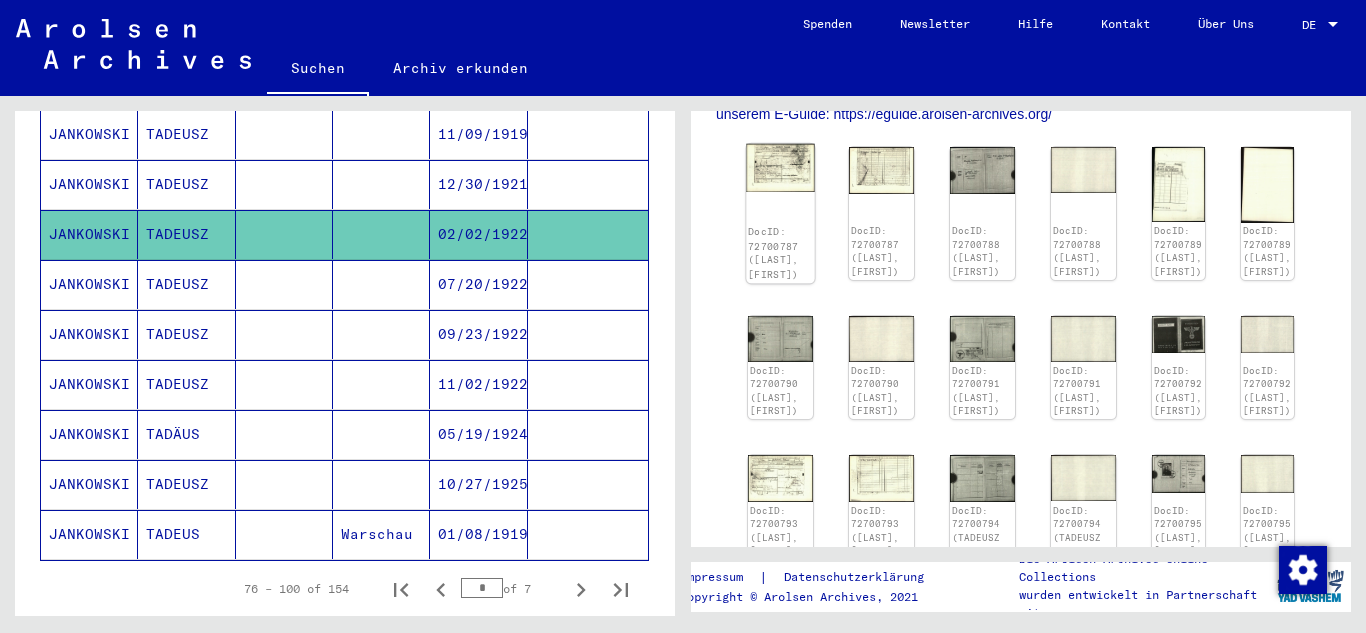 click 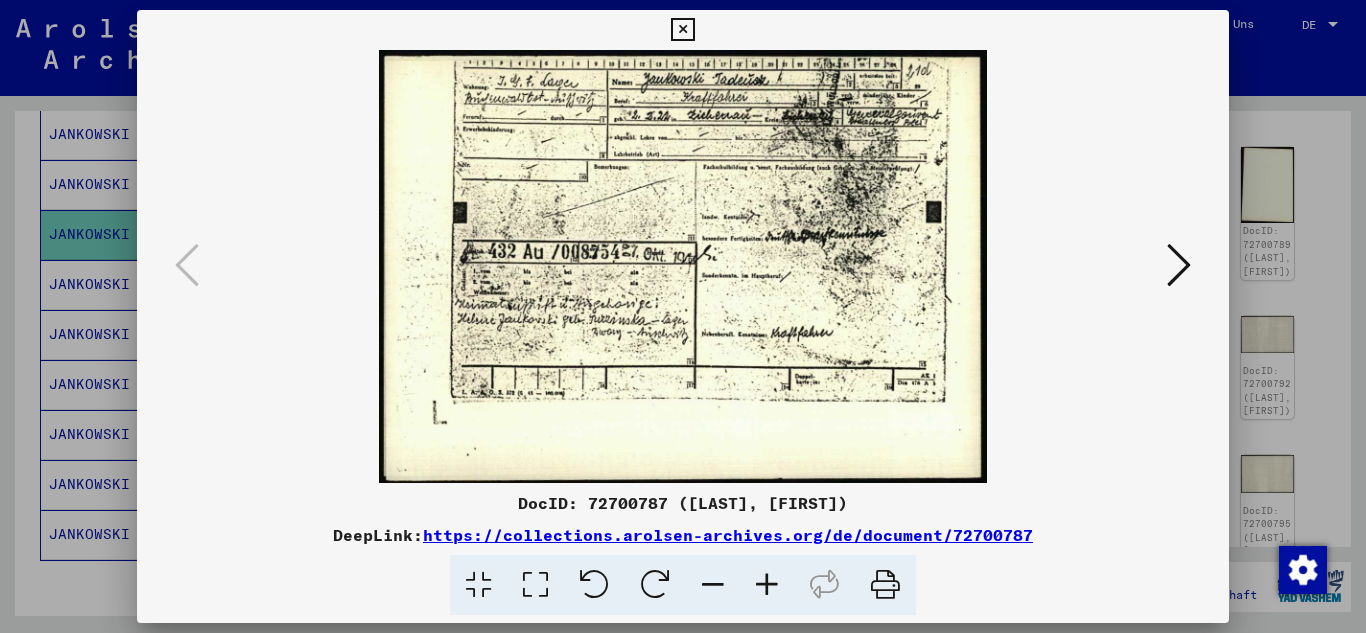 click at bounding box center (767, 585) 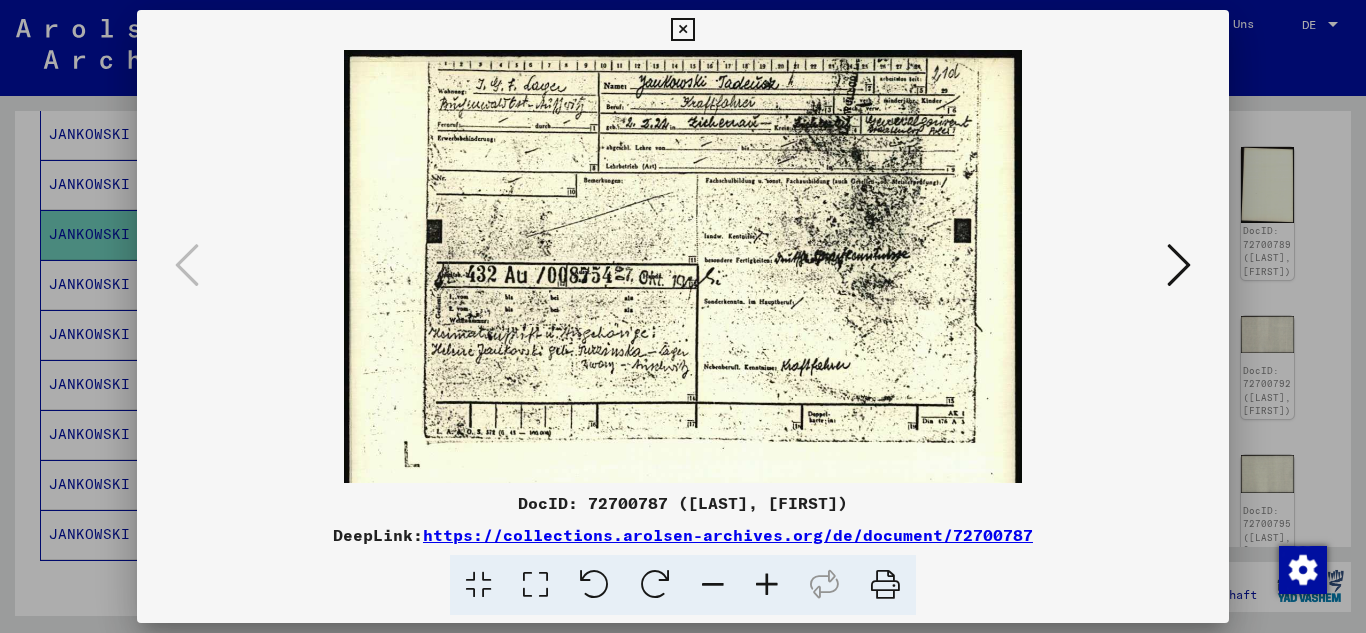 click at bounding box center [767, 585] 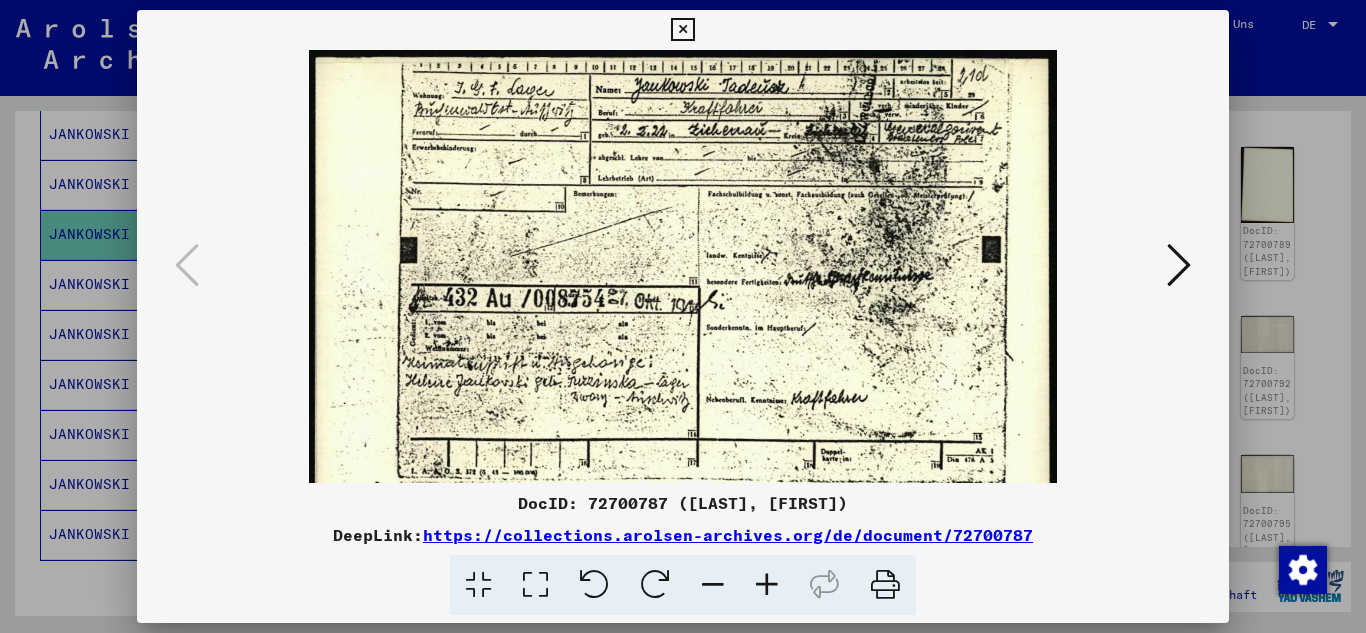 click at bounding box center [767, 585] 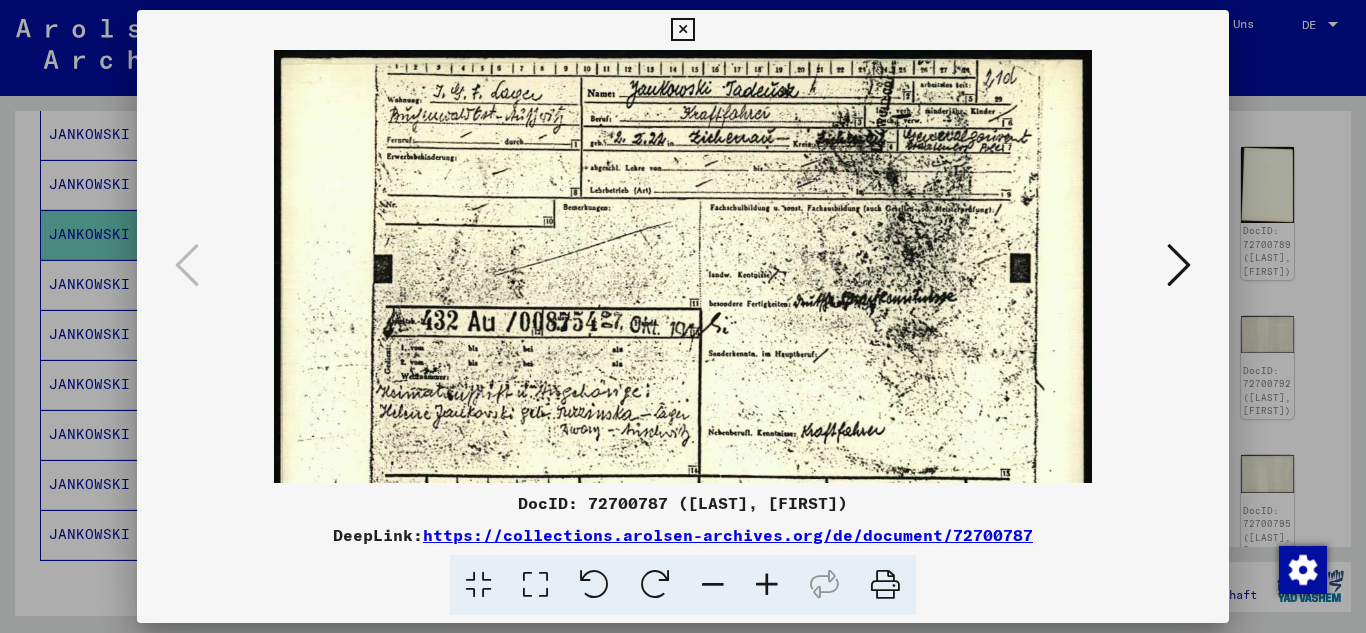 click at bounding box center [767, 585] 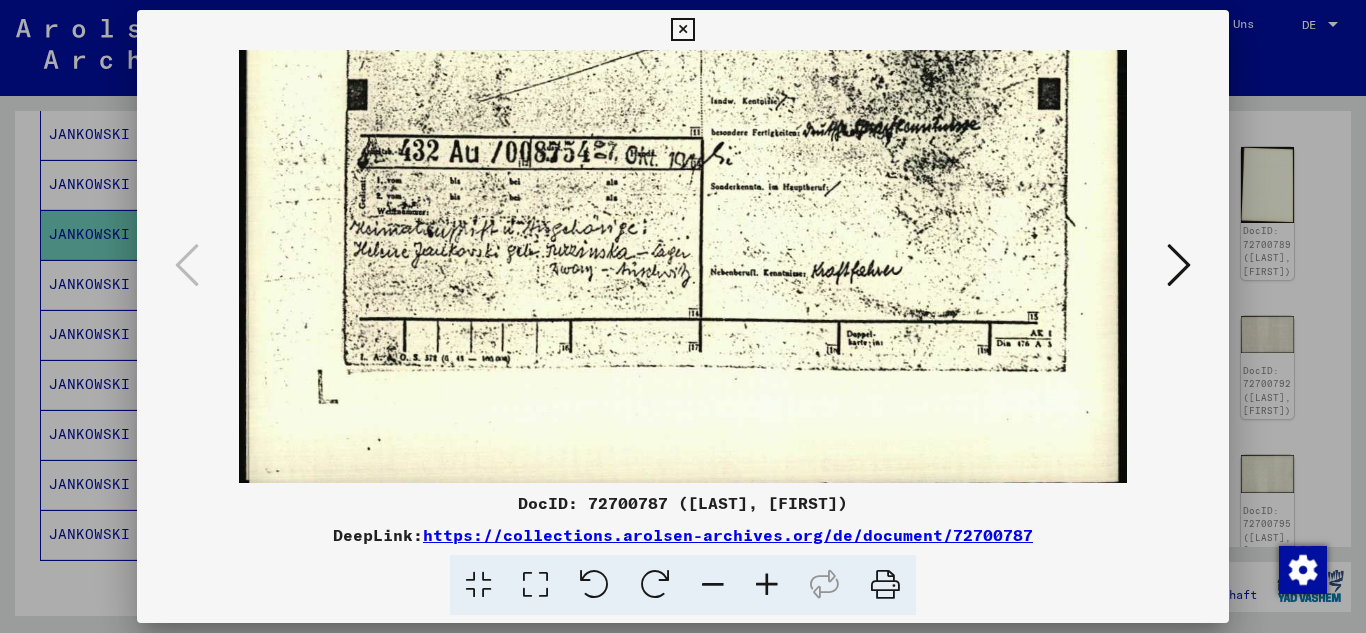 scroll, scrollTop: 200, scrollLeft: 0, axis: vertical 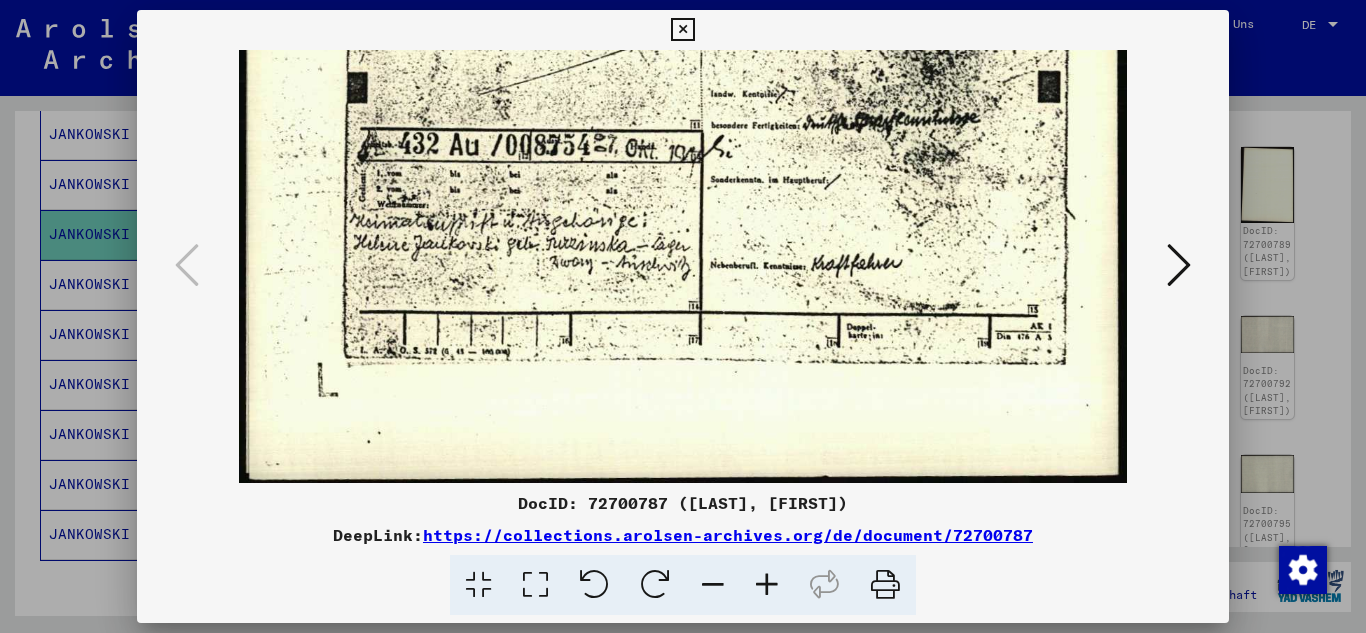 drag, startPoint x: 770, startPoint y: 415, endPoint x: 833, endPoint y: 188, distance: 235.58014 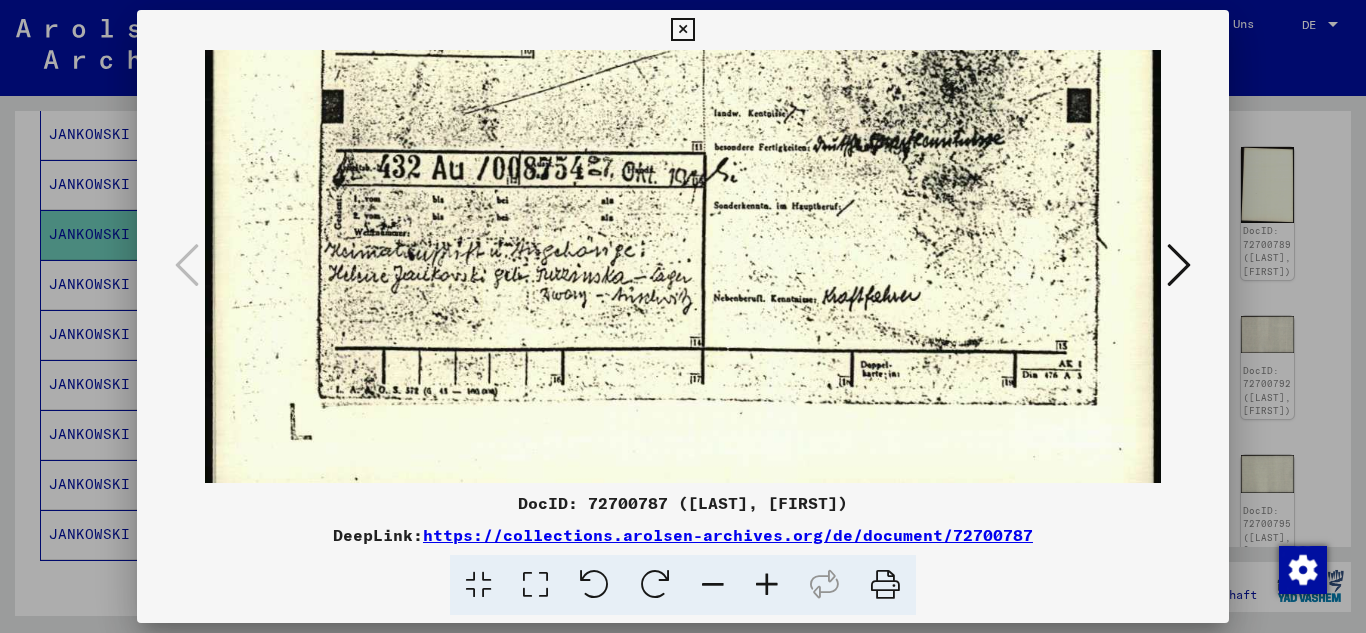 click at bounding box center (767, 585) 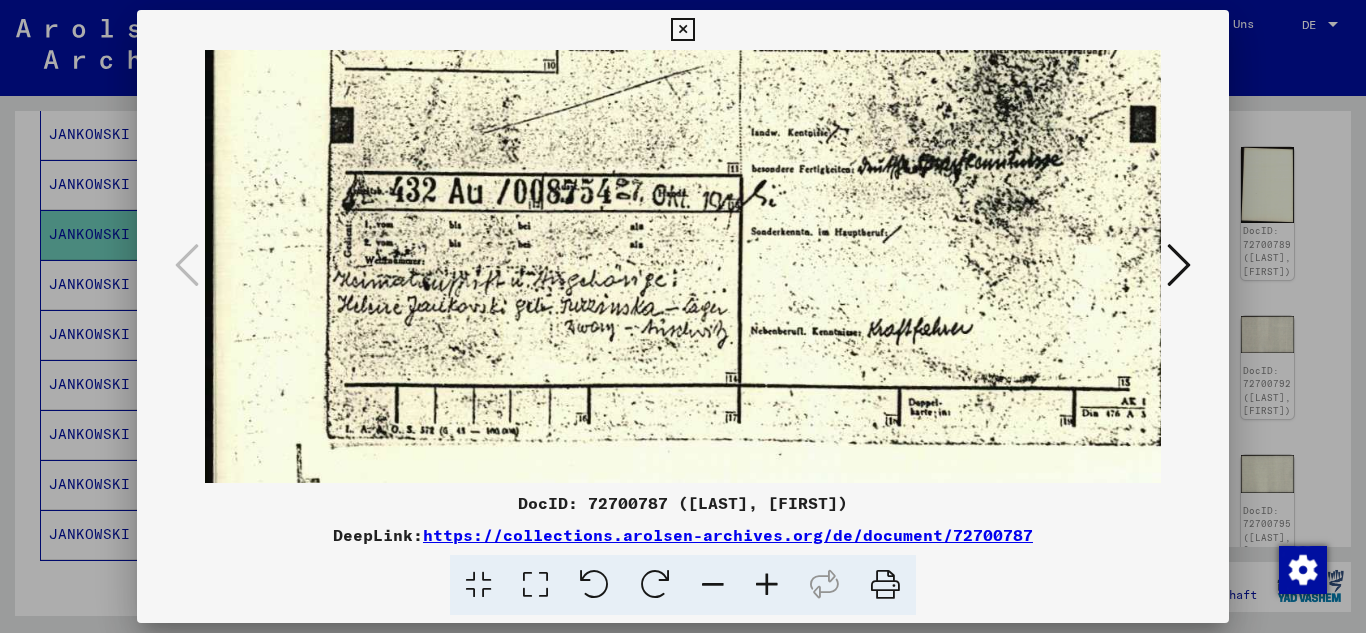 click at bounding box center (767, 585) 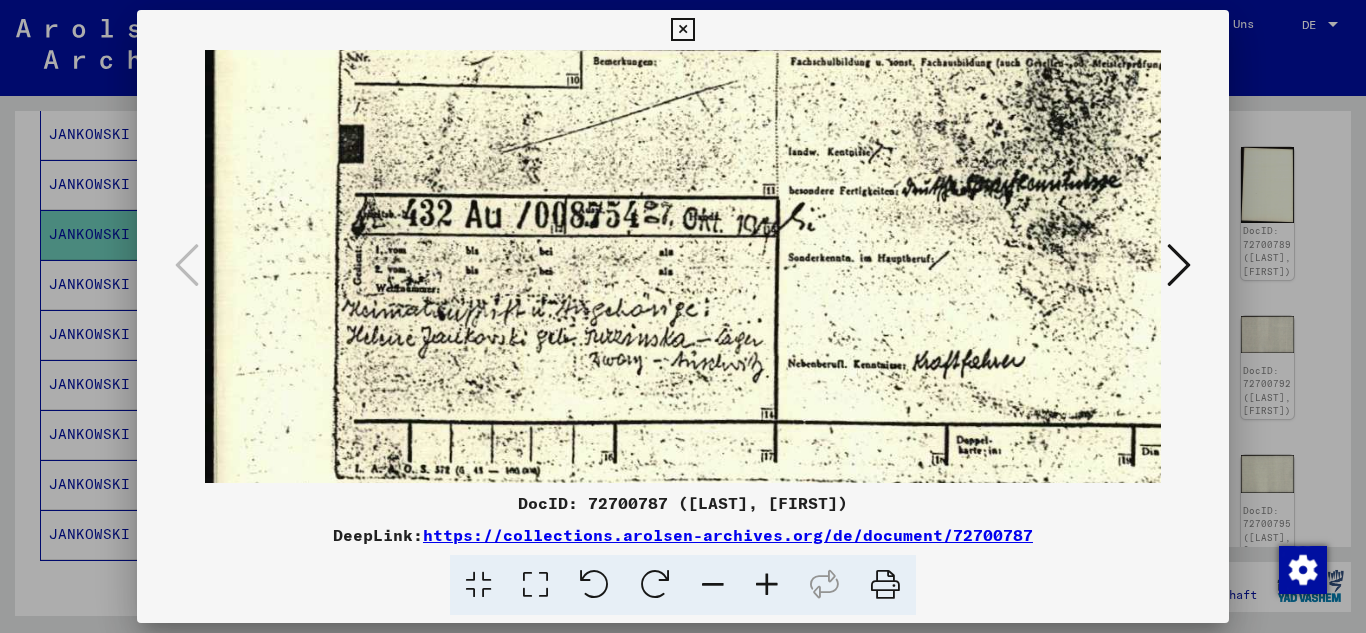 click at bounding box center [767, 585] 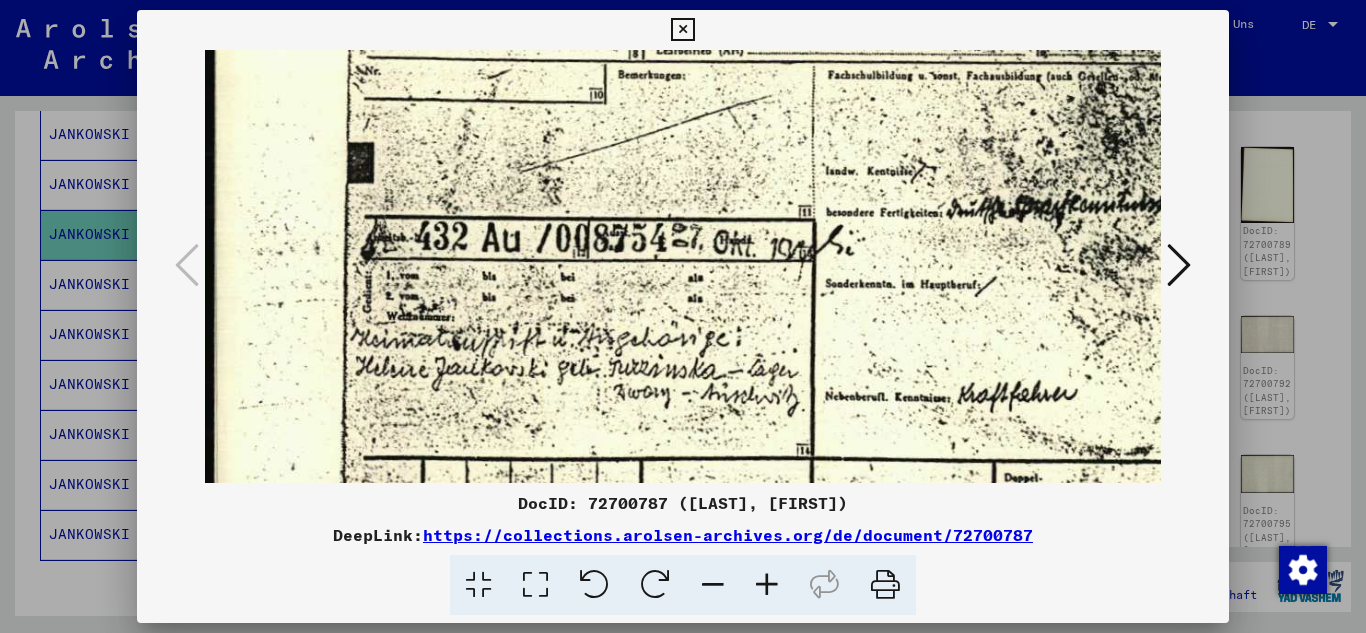 click at bounding box center (767, 585) 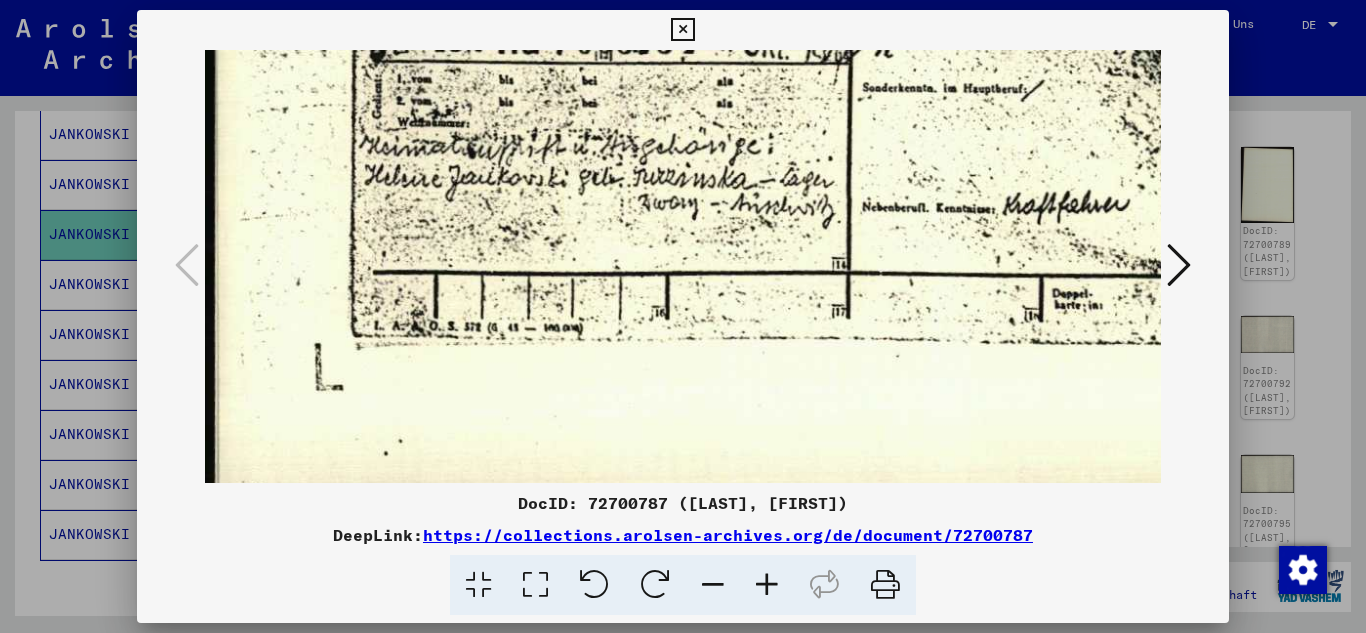 scroll, scrollTop: 450, scrollLeft: 0, axis: vertical 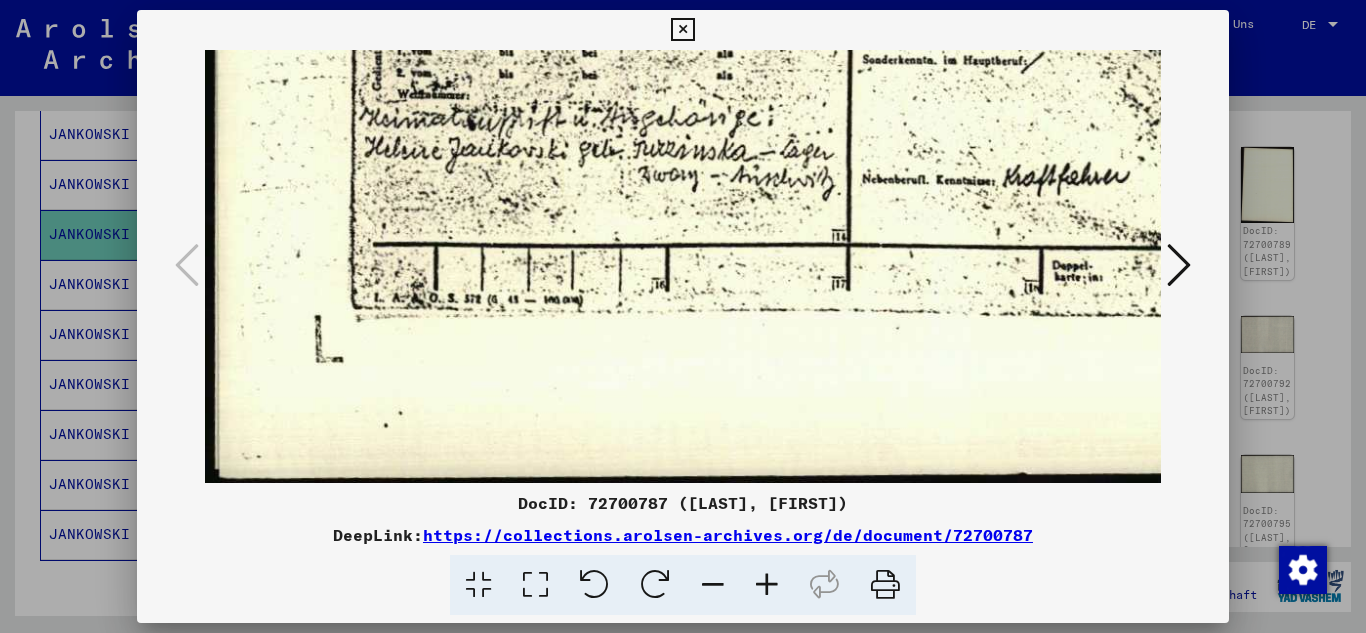 drag, startPoint x: 790, startPoint y: 399, endPoint x: 835, endPoint y: 149, distance: 254.01772 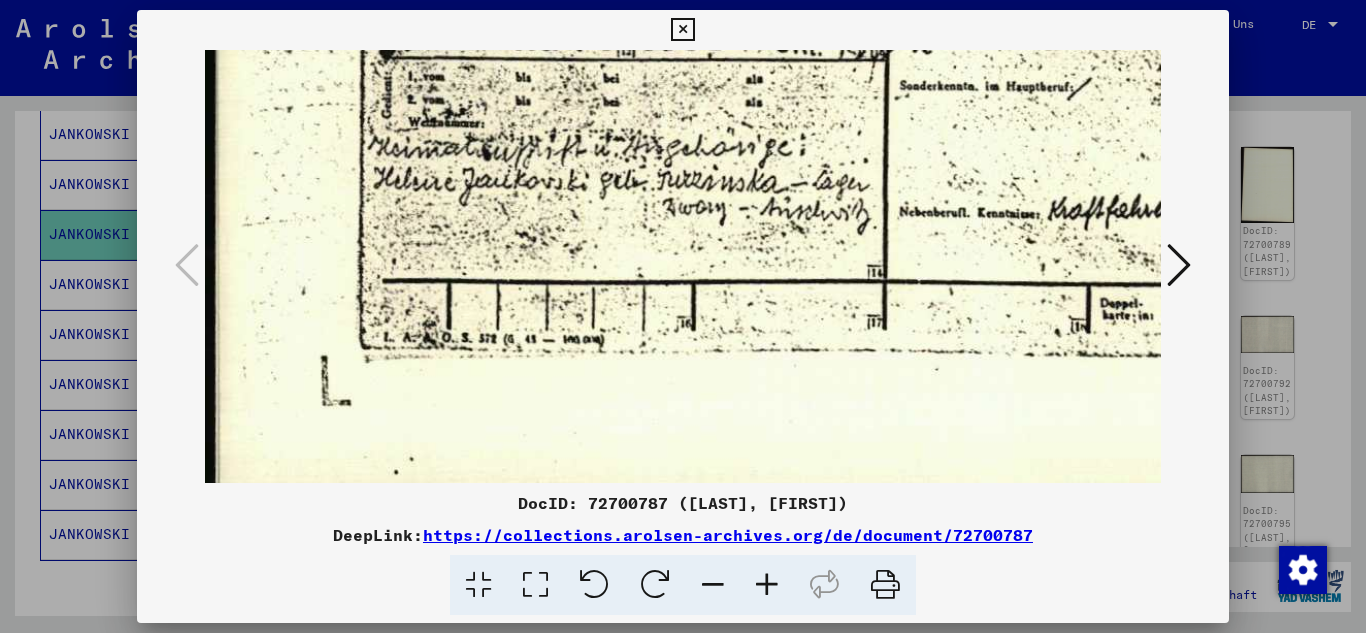 click at bounding box center [767, 585] 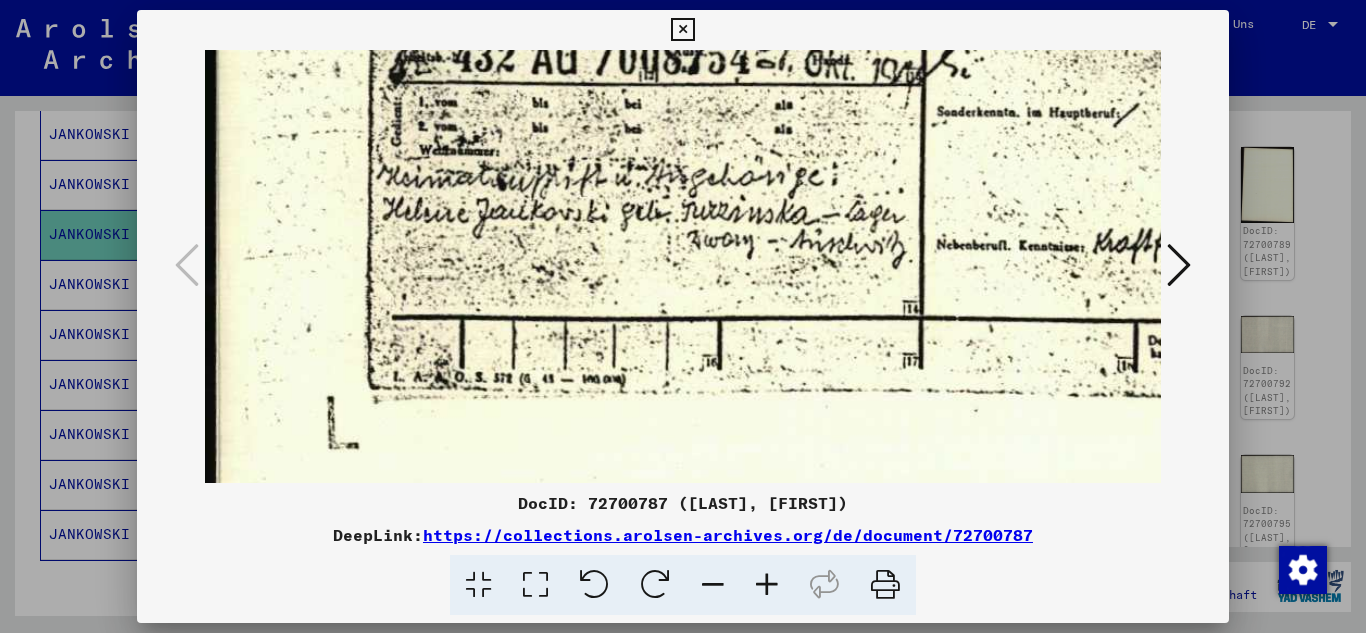 click at bounding box center (767, 585) 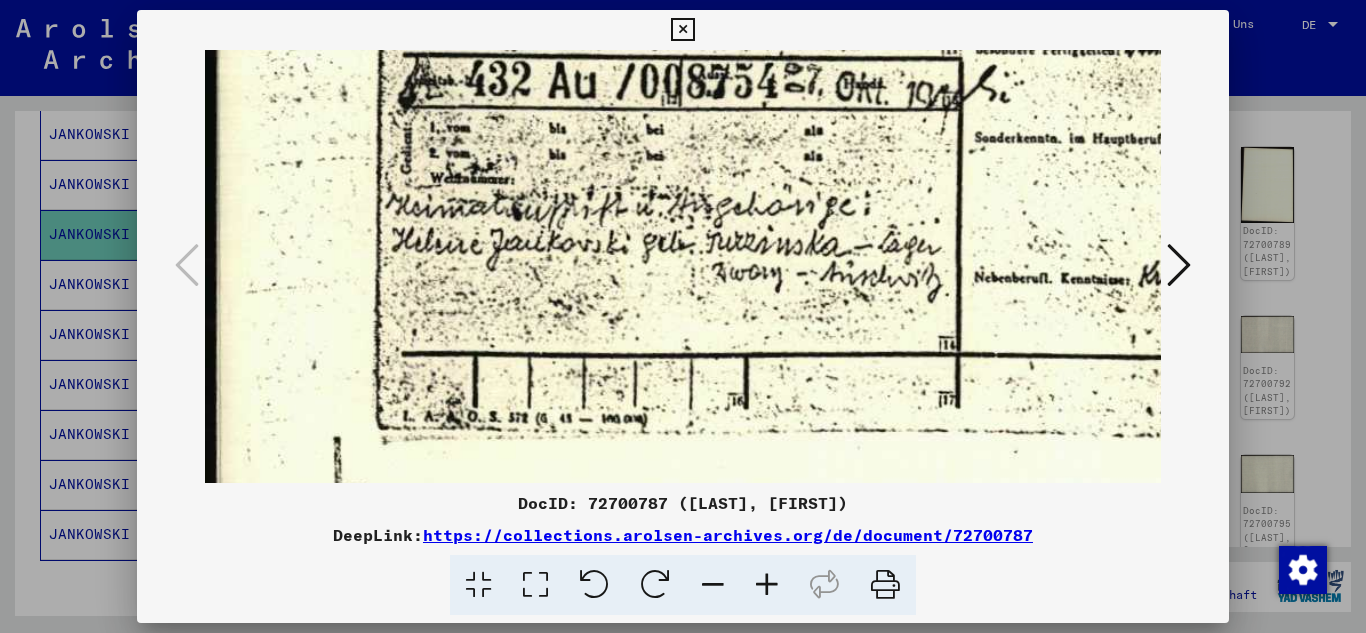 click at bounding box center (767, 585) 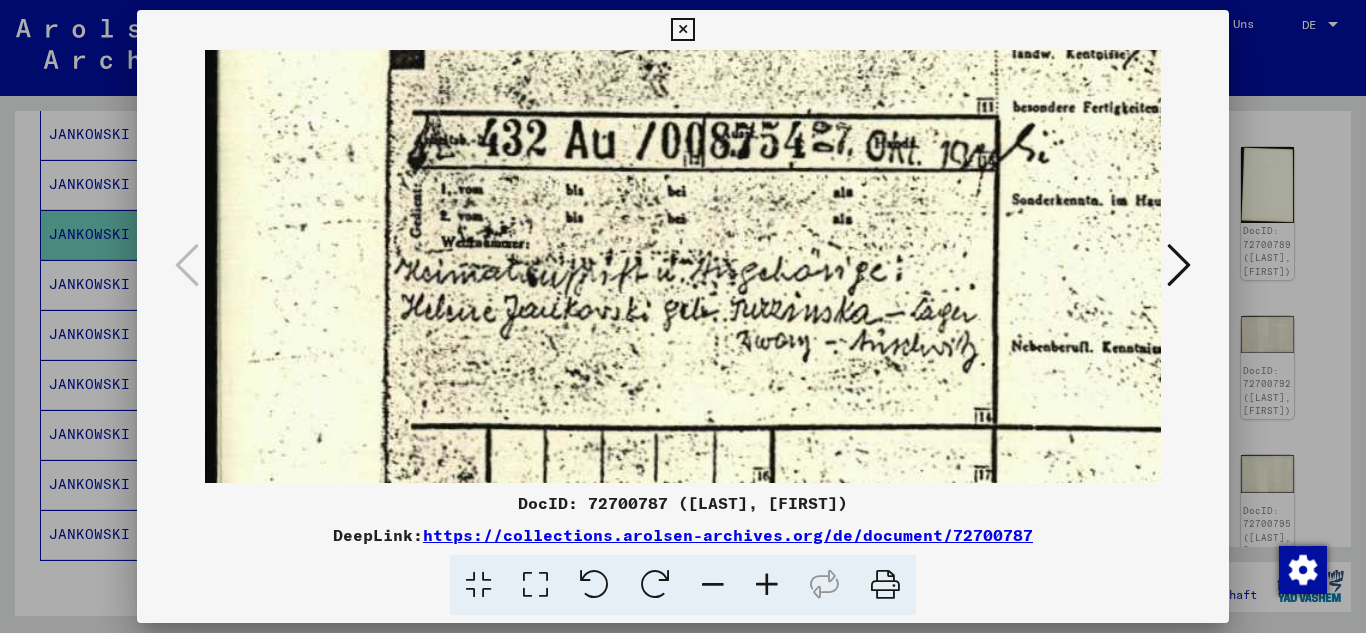 scroll, scrollTop: 412, scrollLeft: 0, axis: vertical 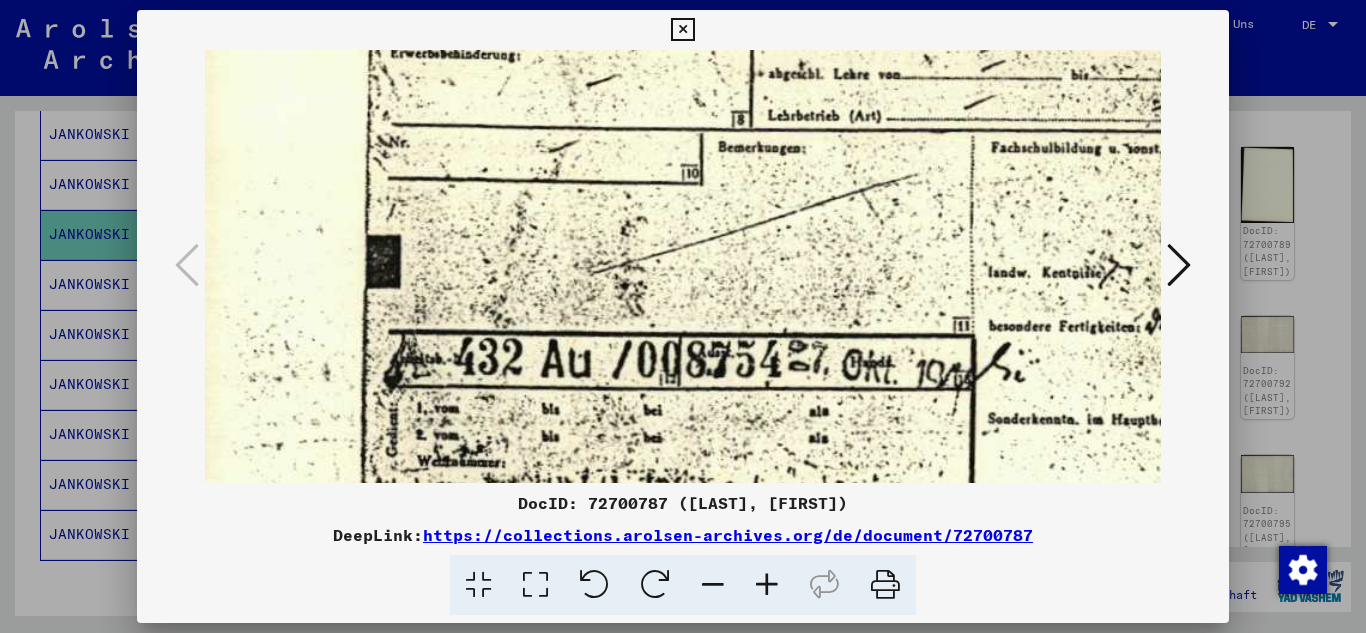 drag, startPoint x: 715, startPoint y: 159, endPoint x: 695, endPoint y: 414, distance: 255.78311 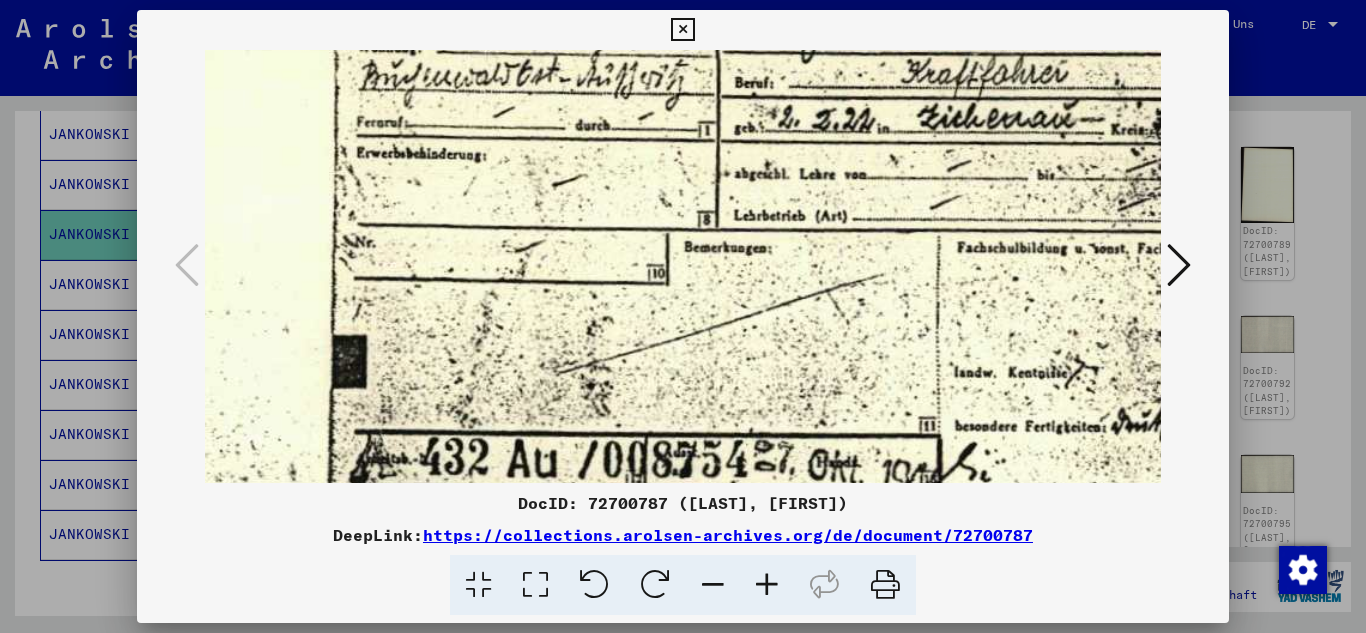 scroll, scrollTop: 21, scrollLeft: 63, axis: both 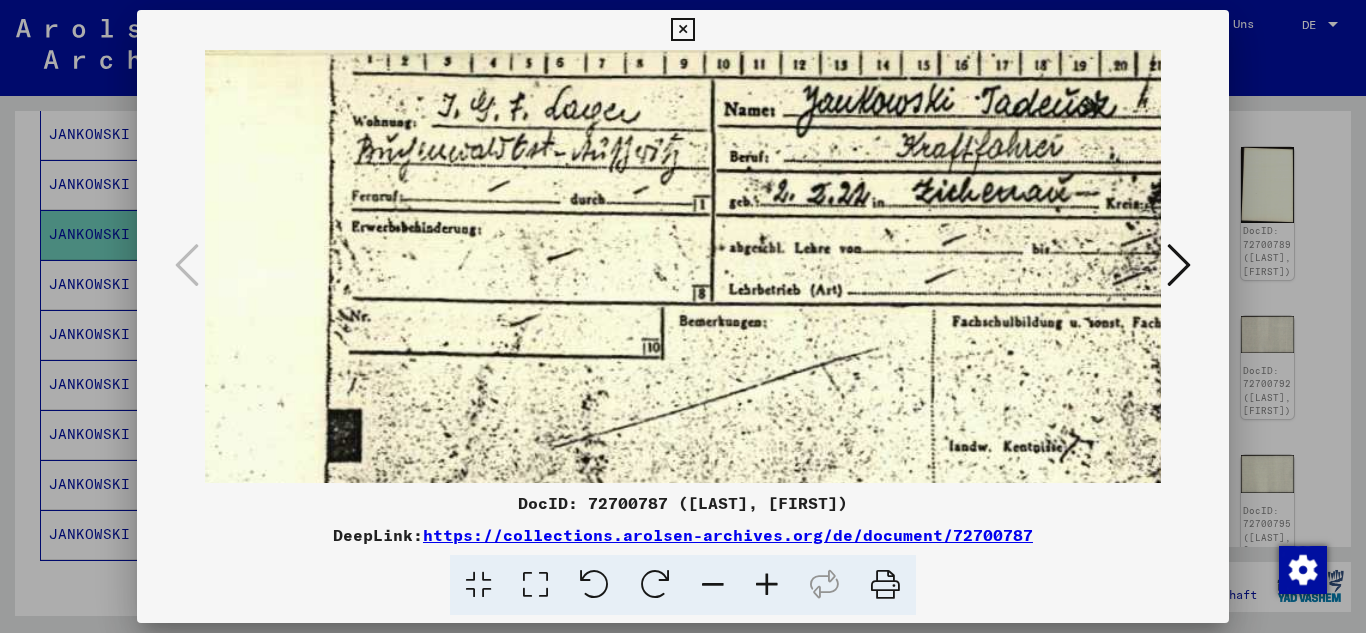 drag, startPoint x: 698, startPoint y: 158, endPoint x: 658, endPoint y: 332, distance: 178.53851 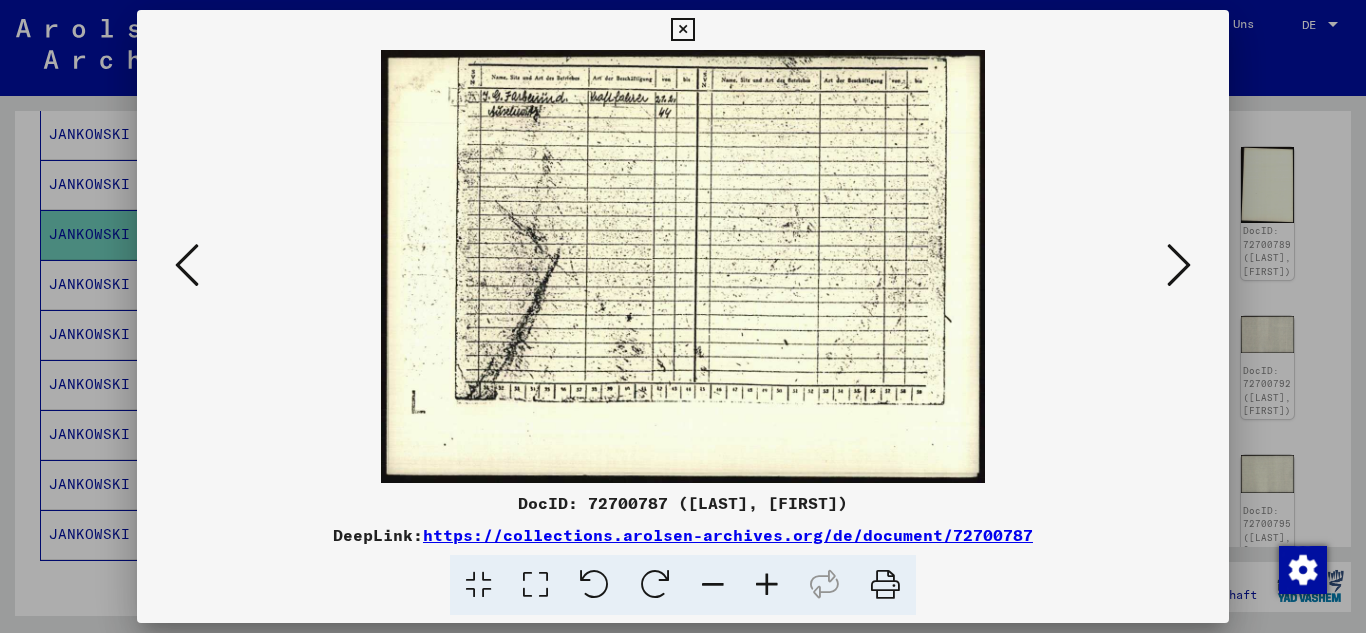 scroll, scrollTop: 0, scrollLeft: 0, axis: both 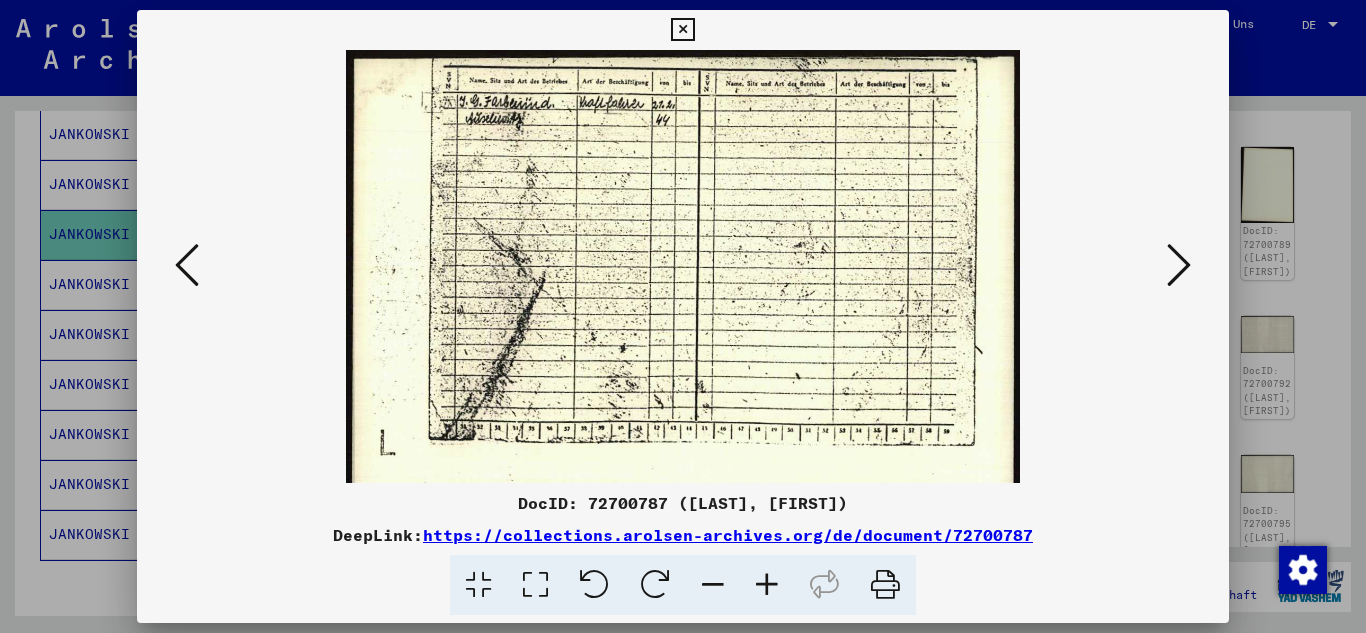click at bounding box center (767, 585) 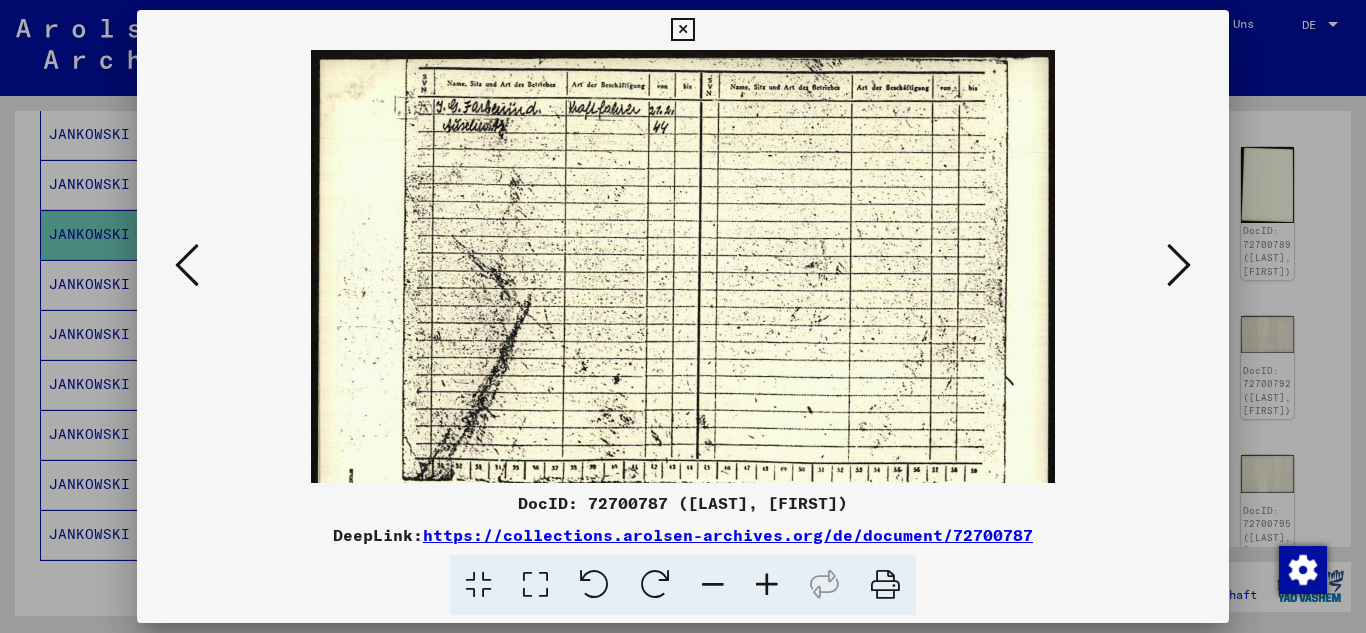 click at bounding box center (767, 585) 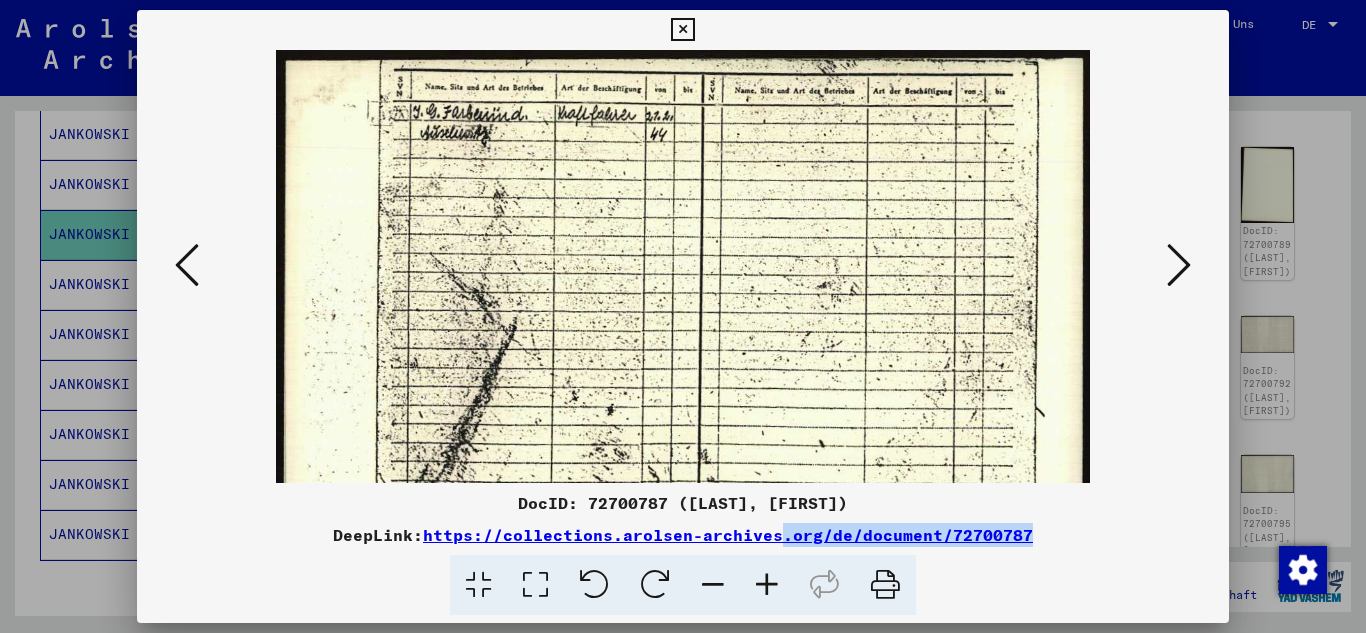 drag, startPoint x: 777, startPoint y: 539, endPoint x: 764, endPoint y: 550, distance: 17.029387 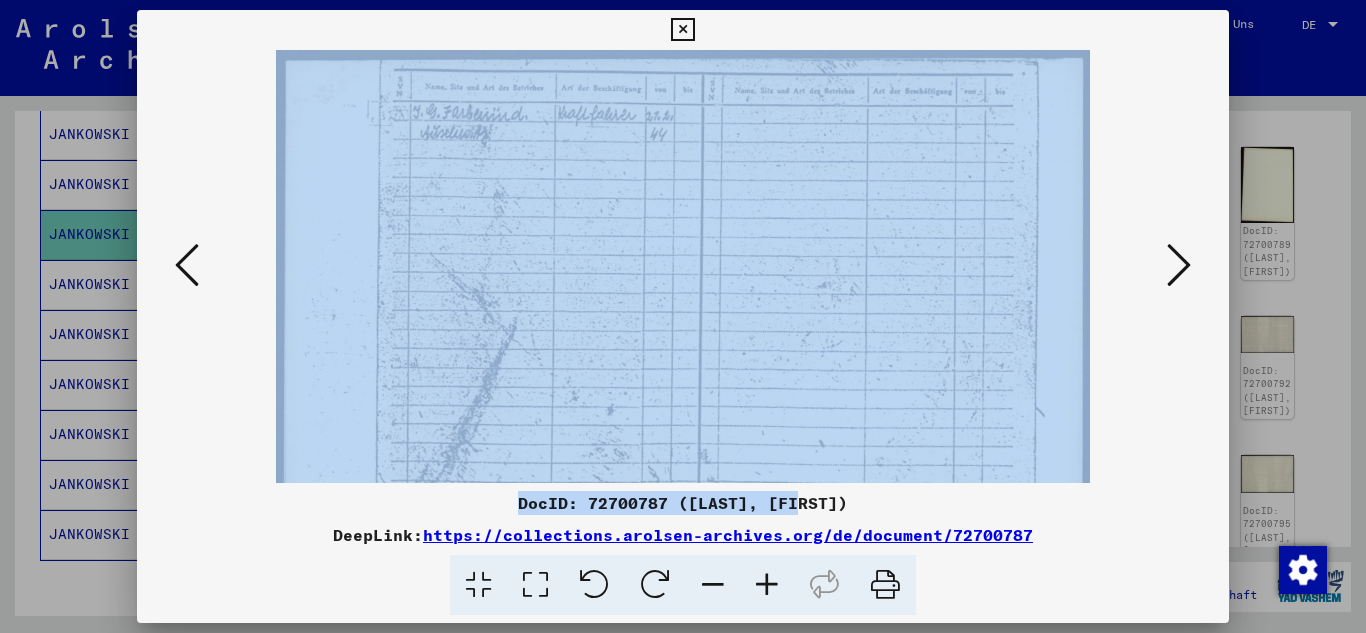drag, startPoint x: 797, startPoint y: 487, endPoint x: 800, endPoint y: 477, distance: 10.440307 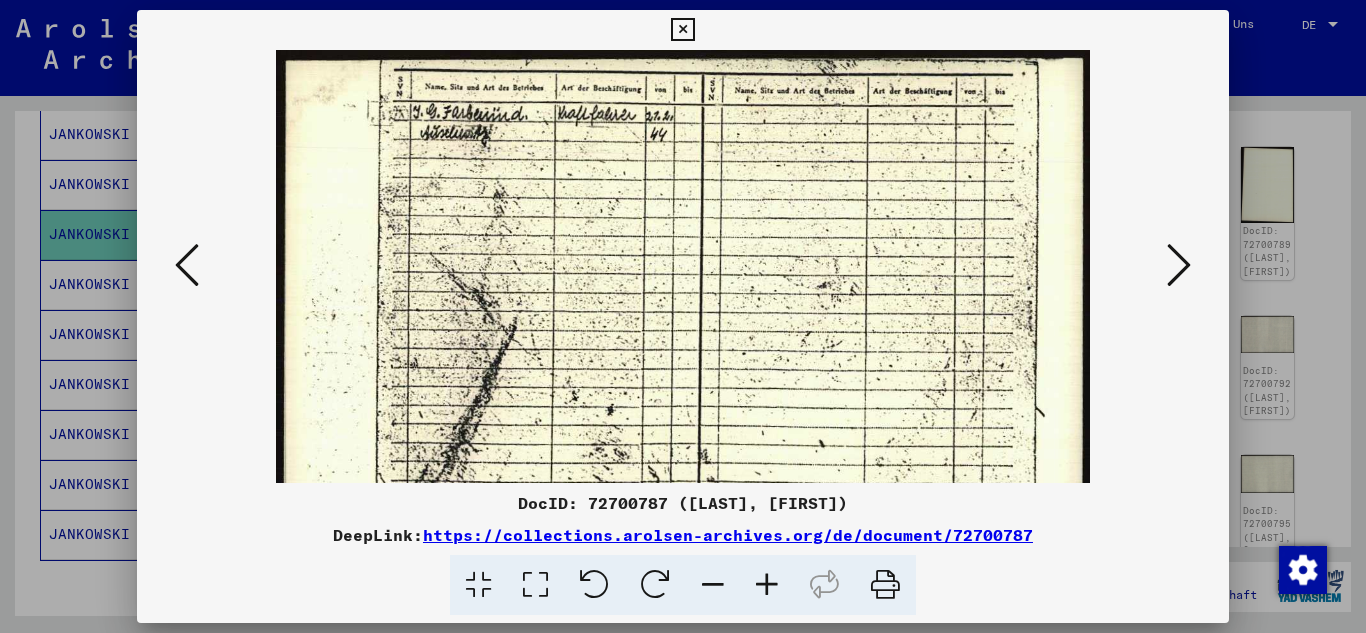 click at bounding box center (767, 585) 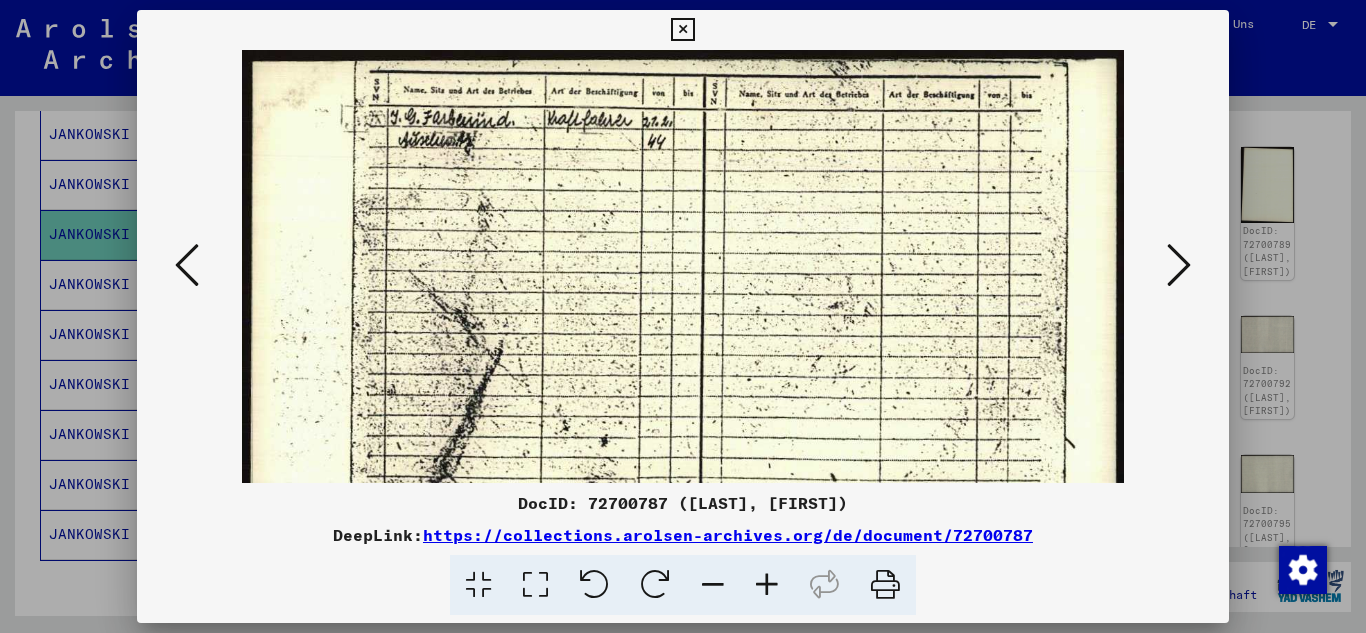 click at bounding box center [767, 585] 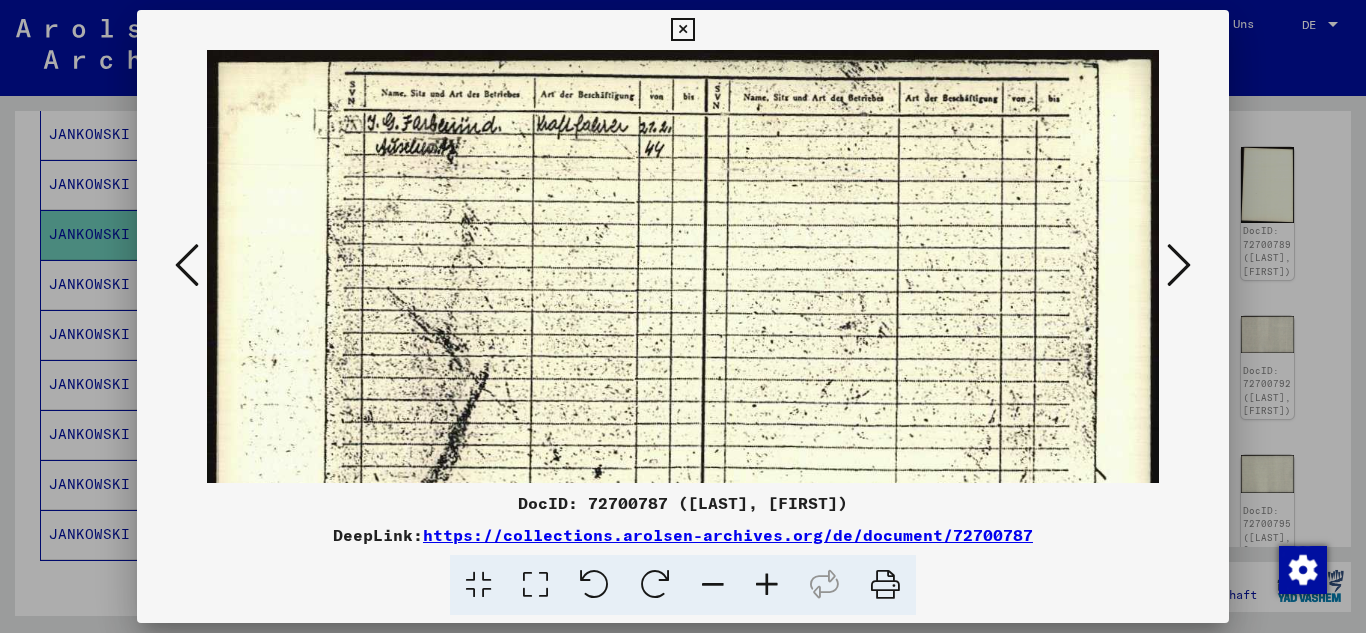 click at bounding box center [767, 585] 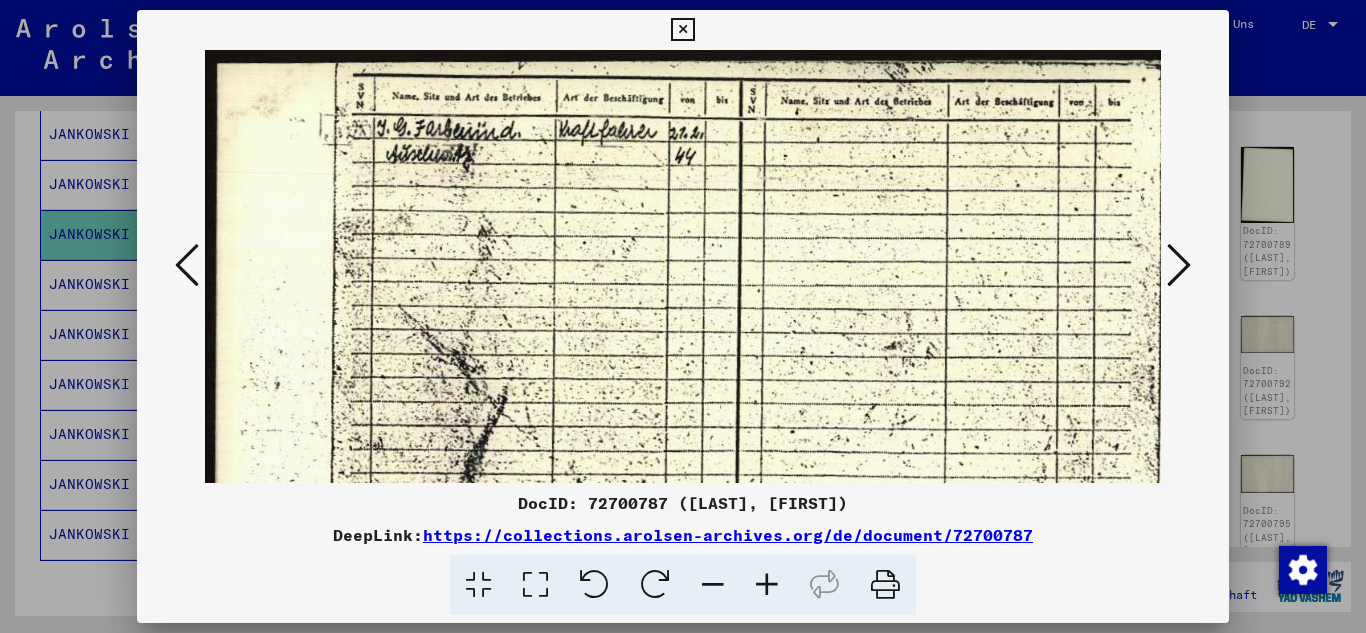 click at bounding box center [767, 585] 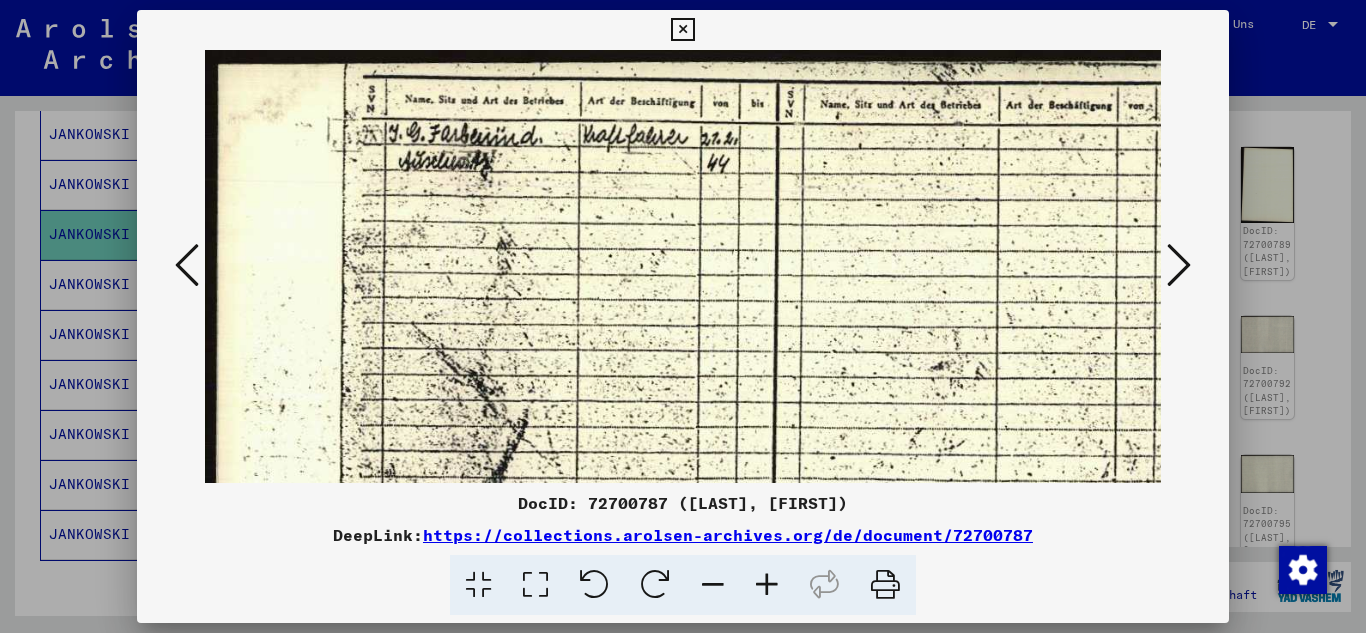 click at bounding box center [767, 585] 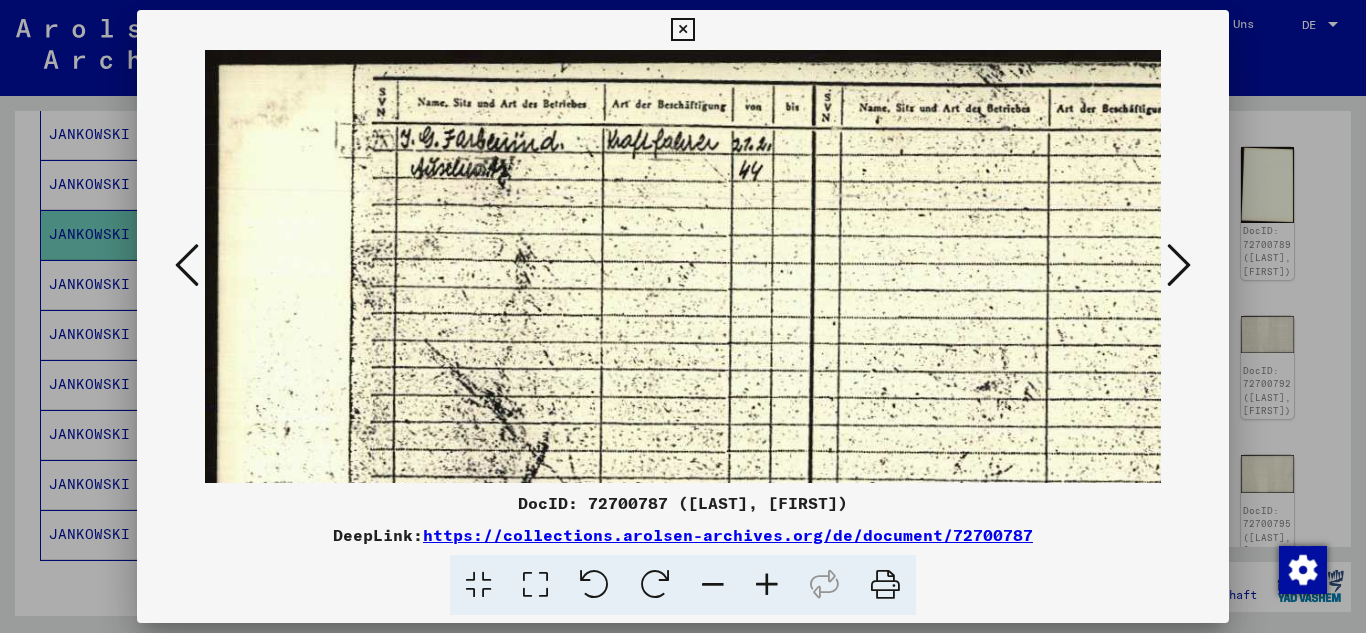click at bounding box center [767, 585] 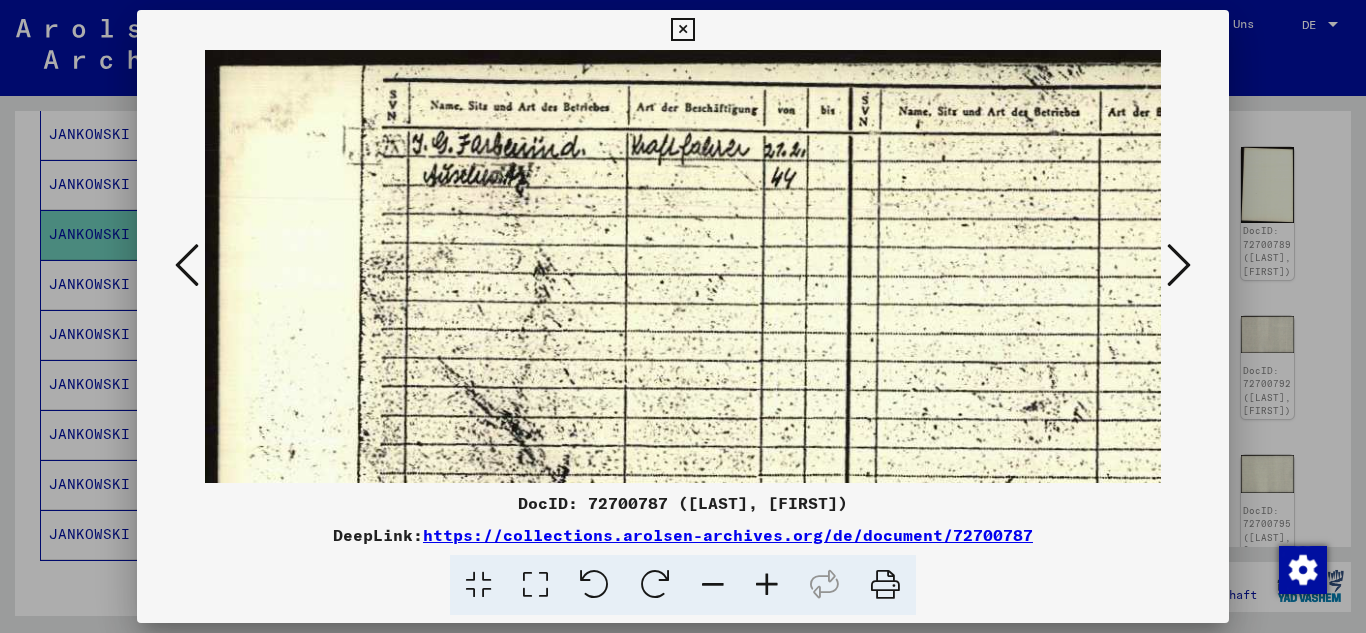 click at bounding box center (767, 585) 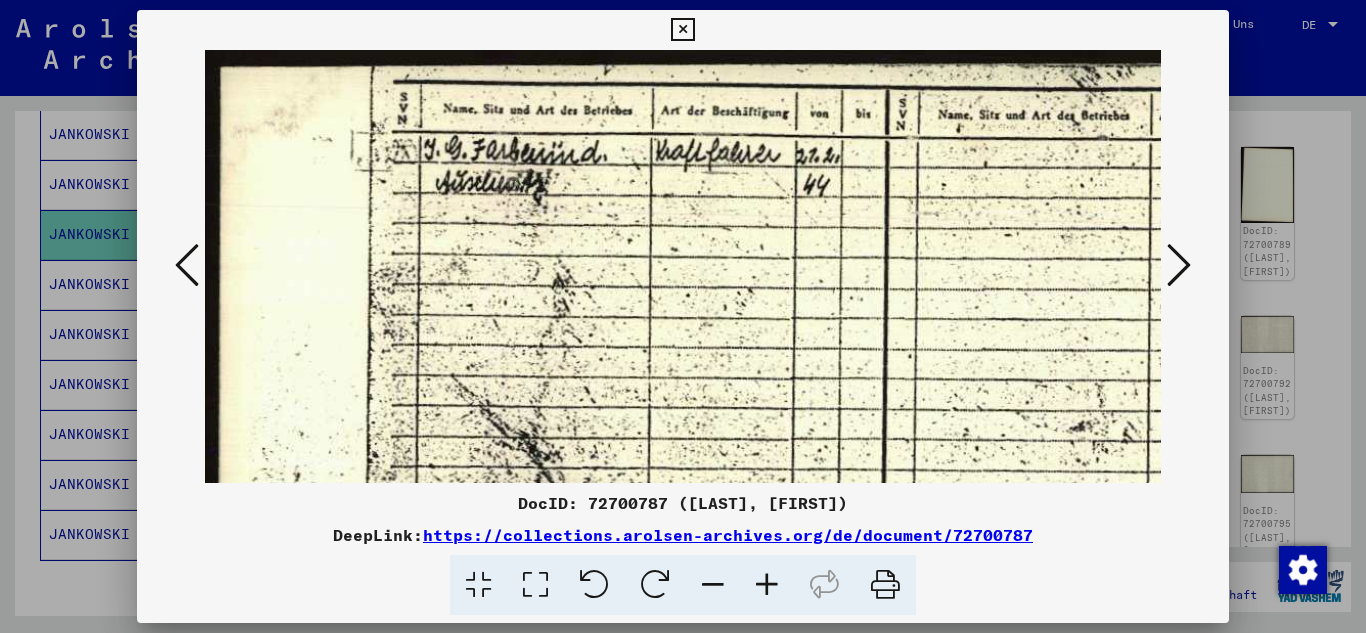 click at bounding box center (767, 585) 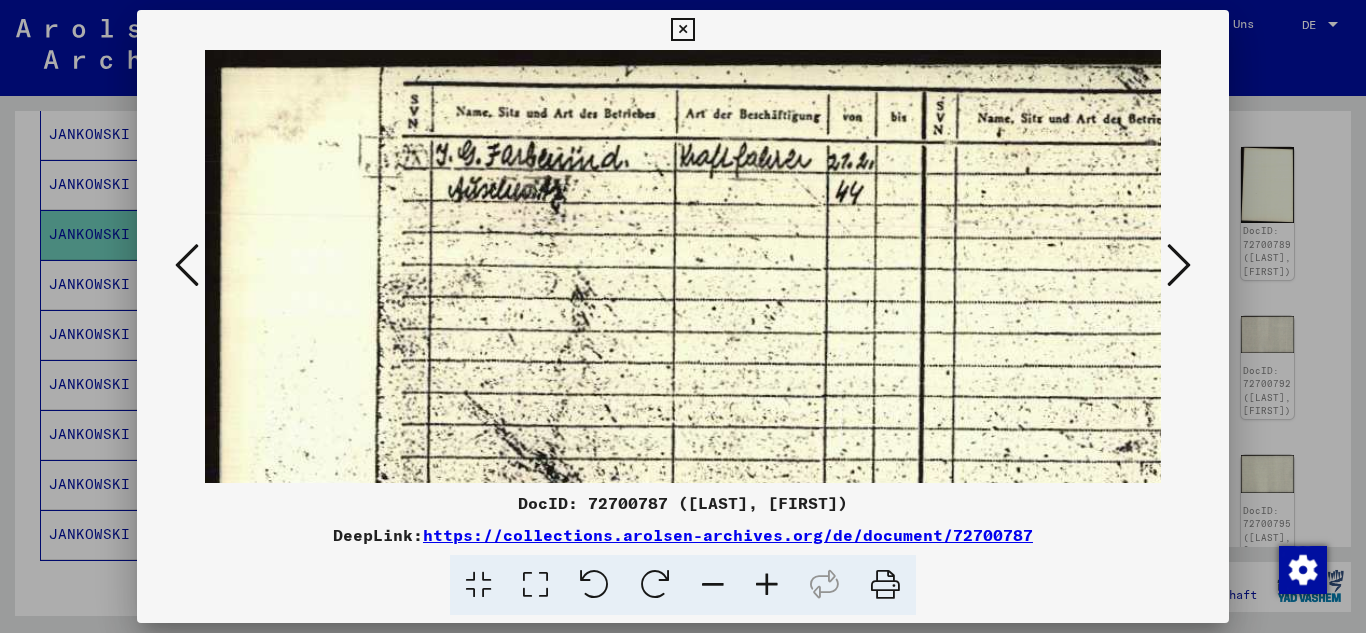 click at bounding box center (767, 585) 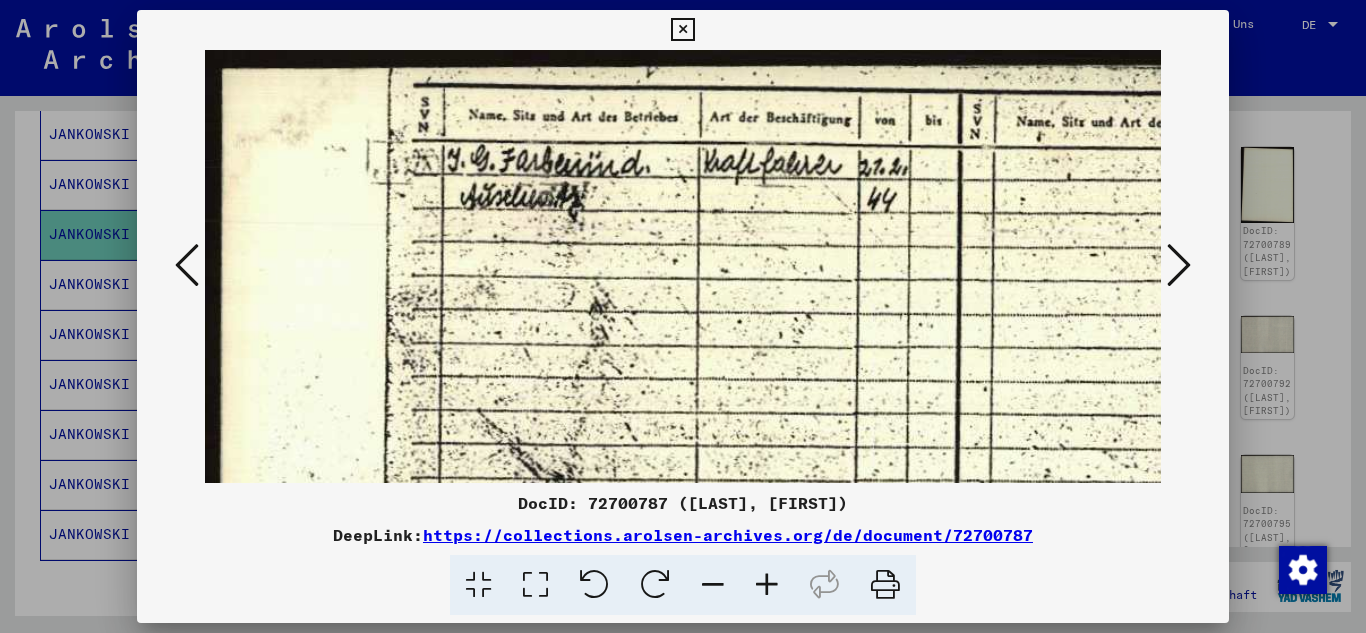 click at bounding box center (767, 585) 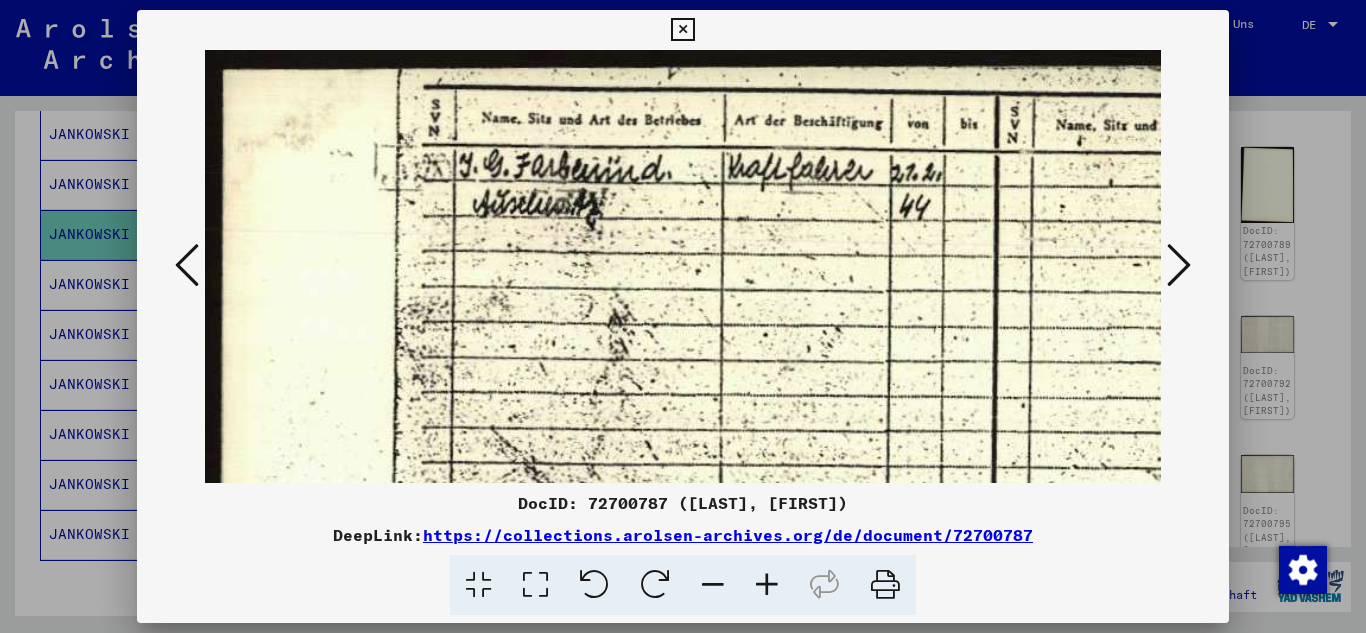 click at bounding box center [1179, 265] 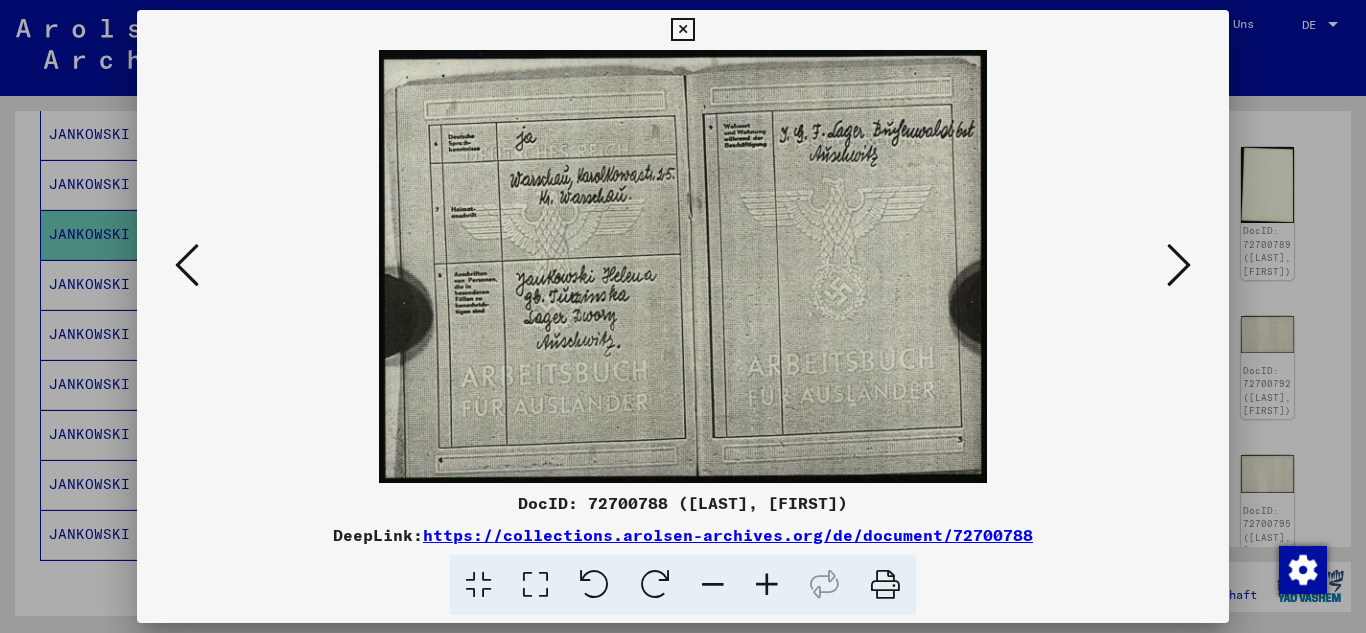 click at bounding box center [767, 585] 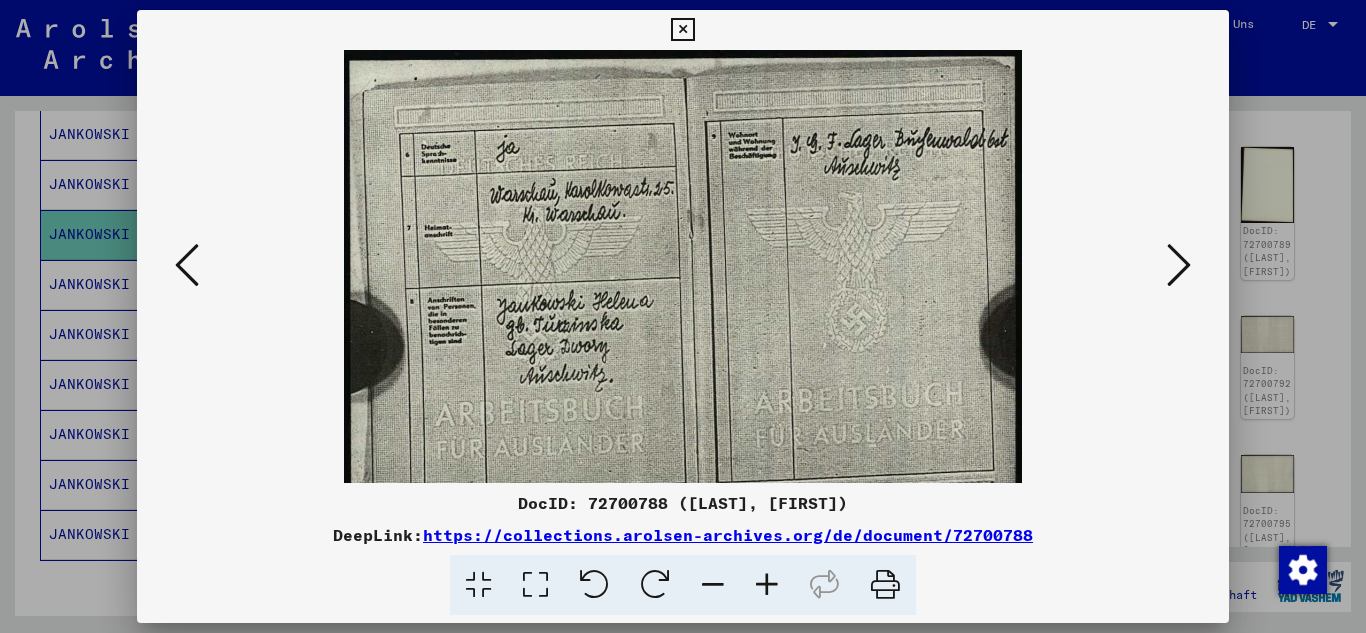 click at bounding box center [767, 585] 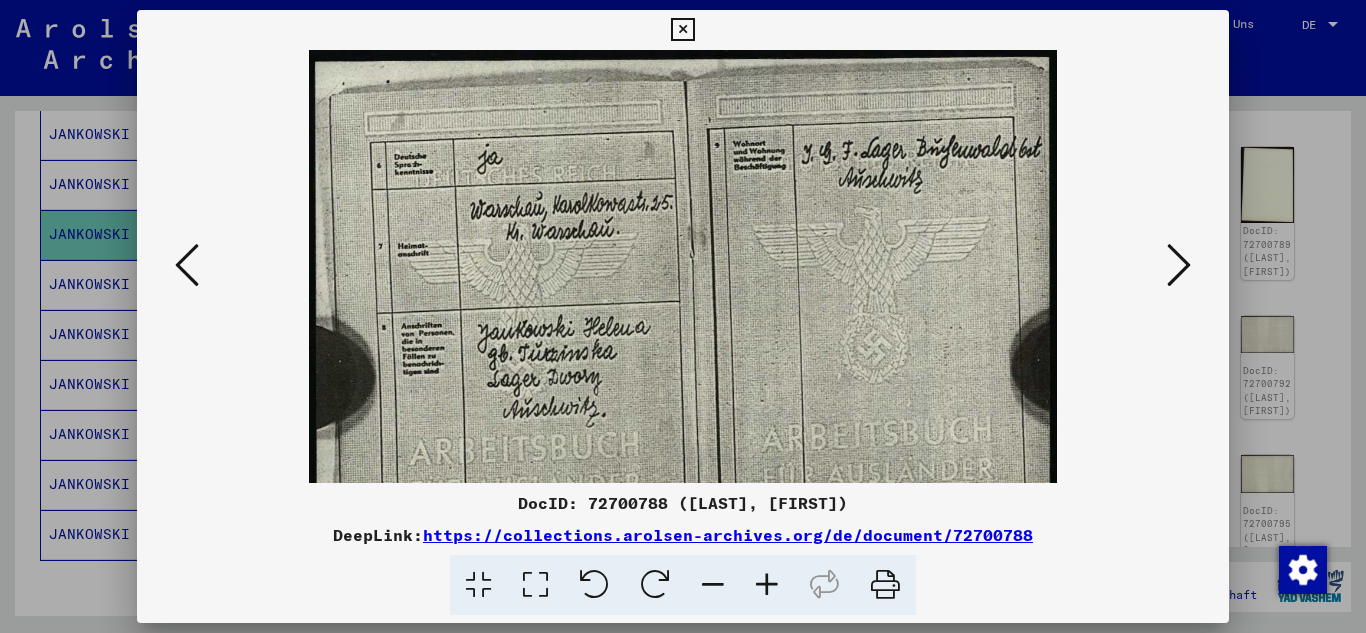 click at bounding box center (767, 585) 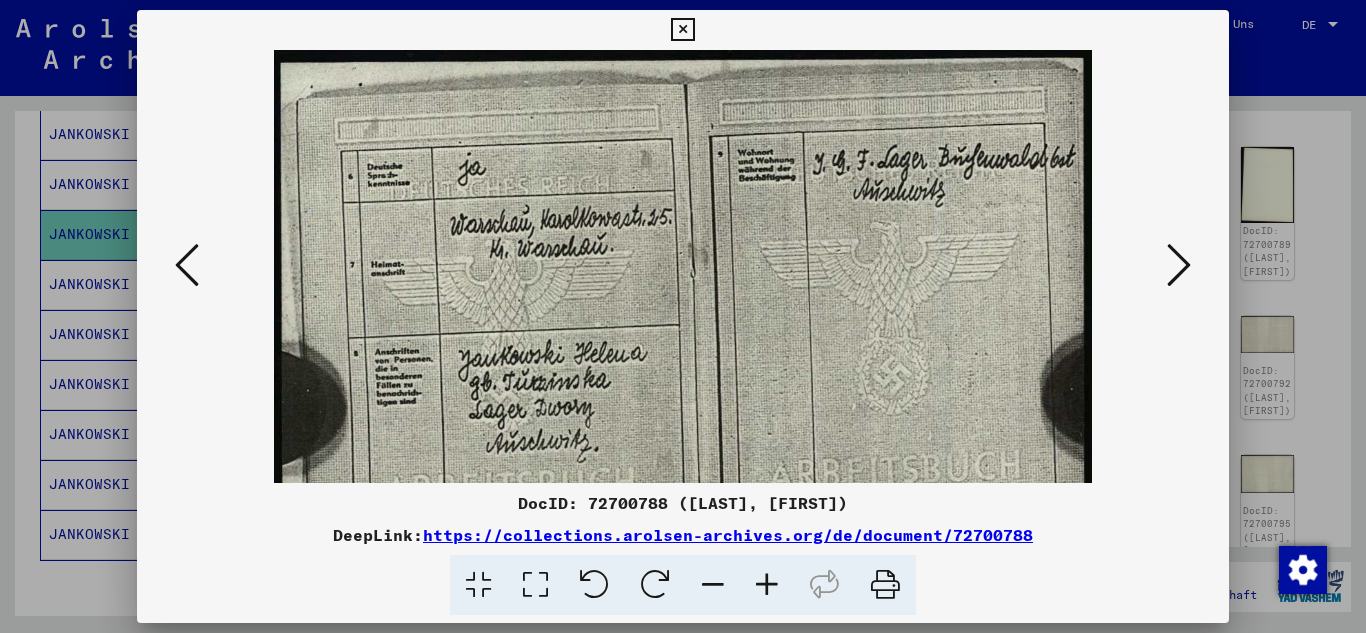 click at bounding box center [767, 585] 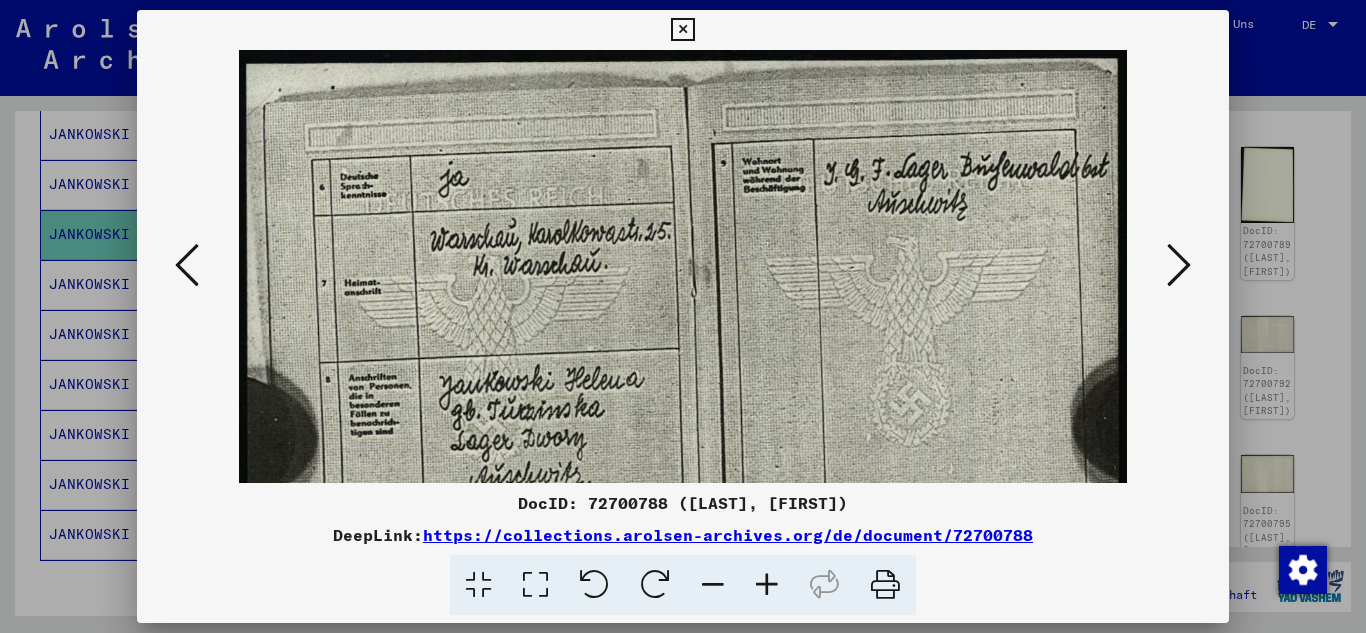 click at bounding box center [767, 585] 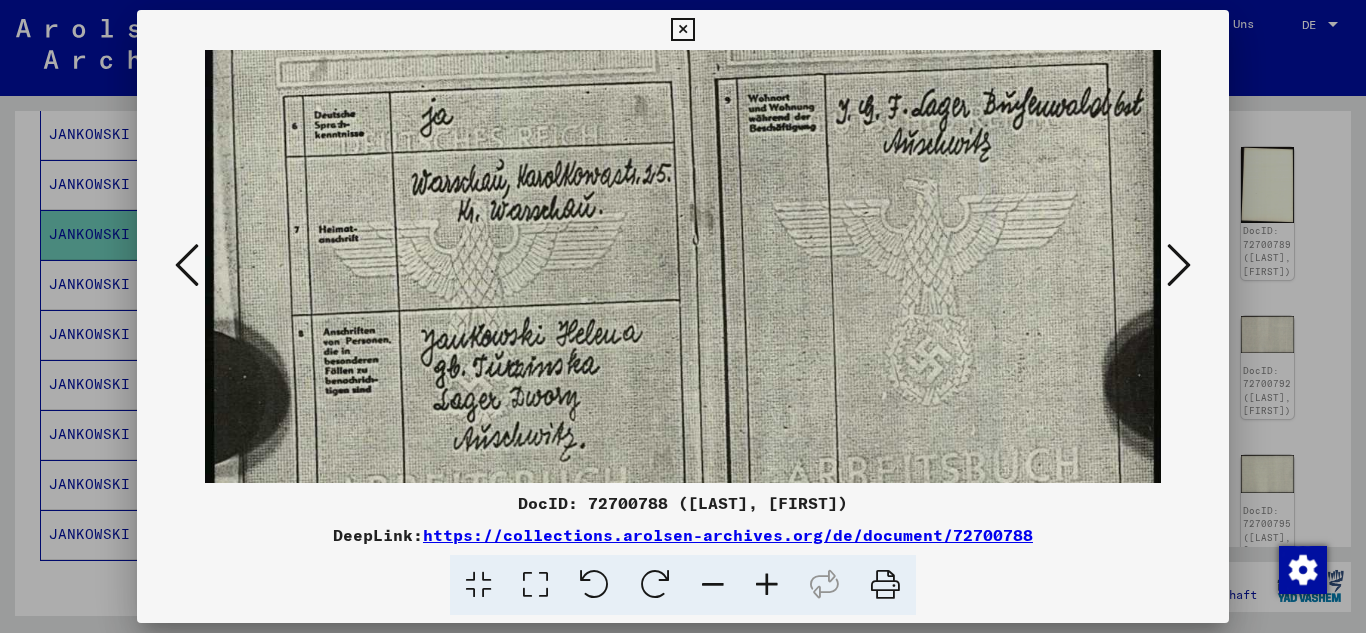scroll, scrollTop: 75, scrollLeft: 0, axis: vertical 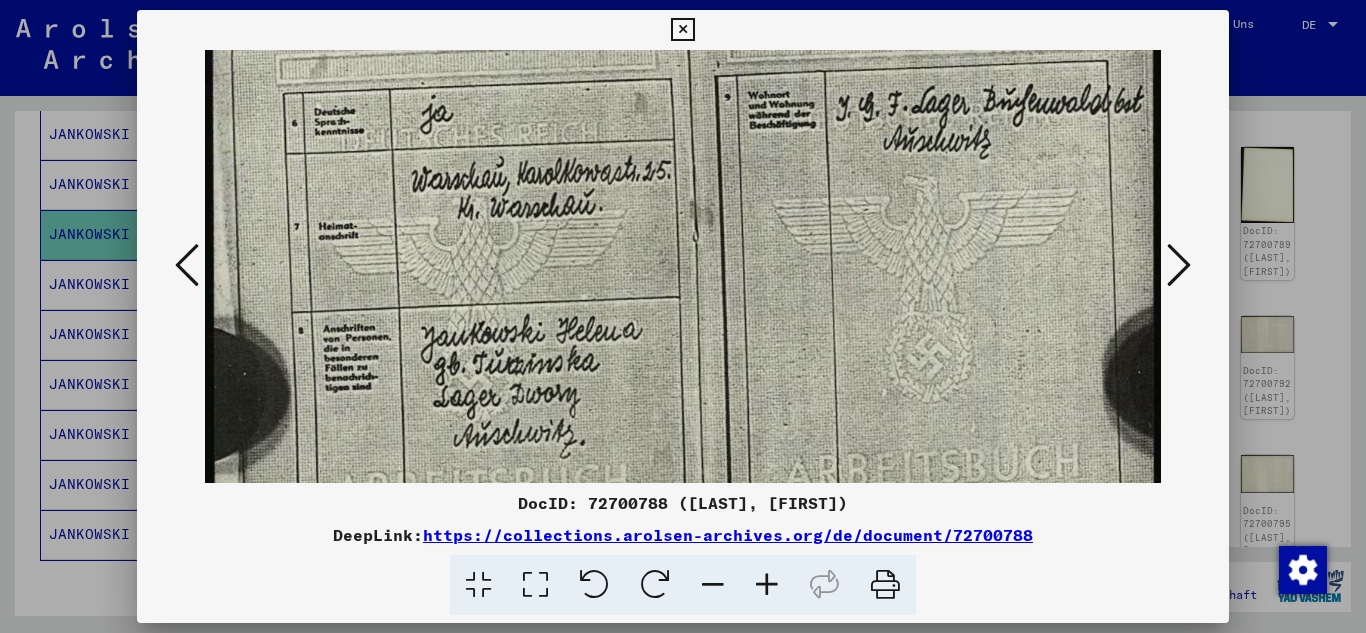 drag, startPoint x: 545, startPoint y: 394, endPoint x: 576, endPoint y: 319, distance: 81.154175 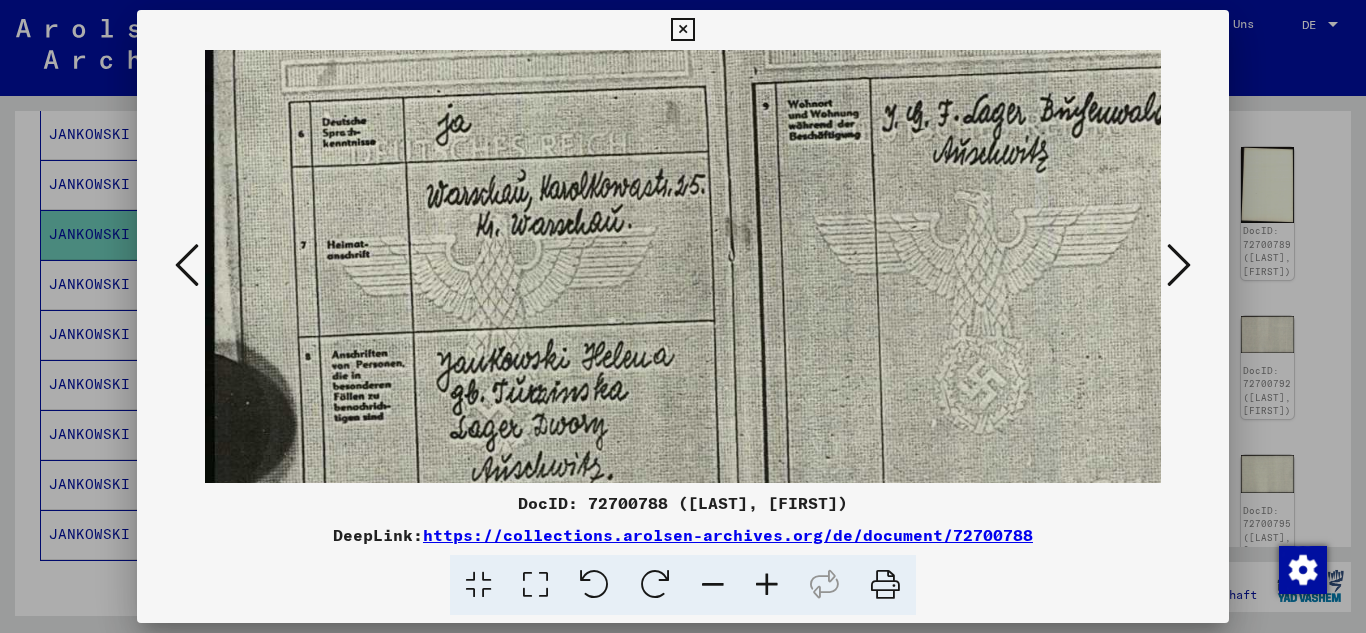 click at bounding box center [767, 585] 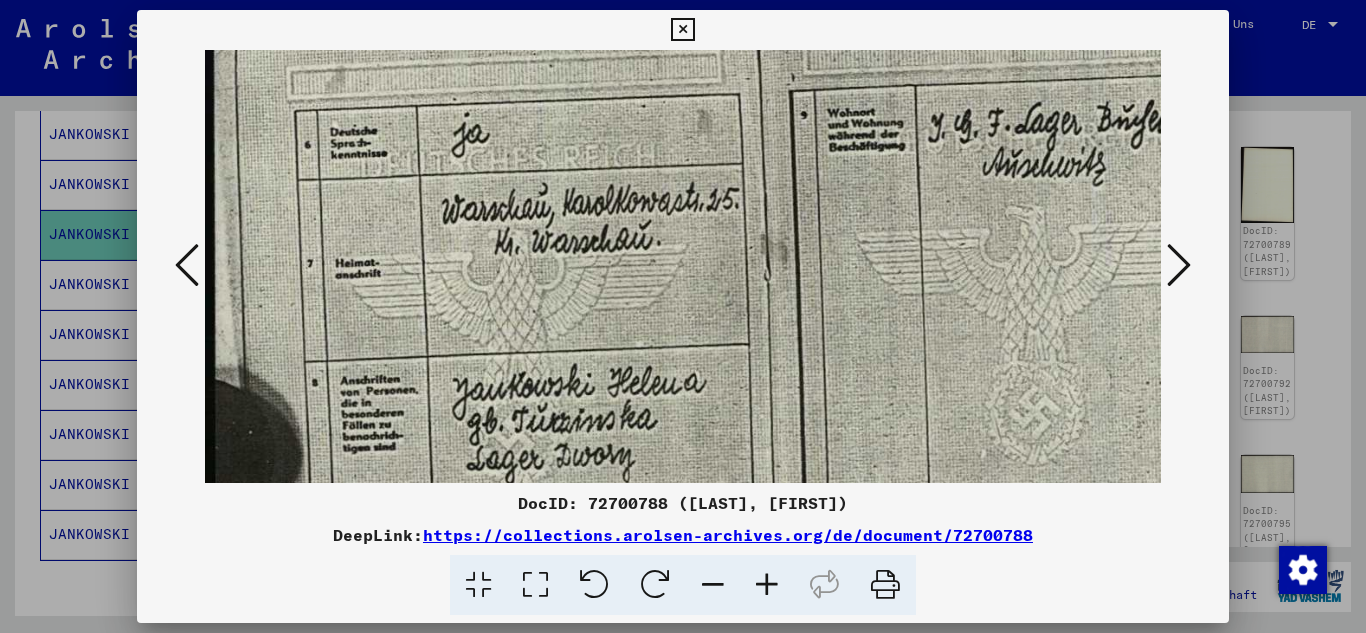 click at bounding box center [767, 585] 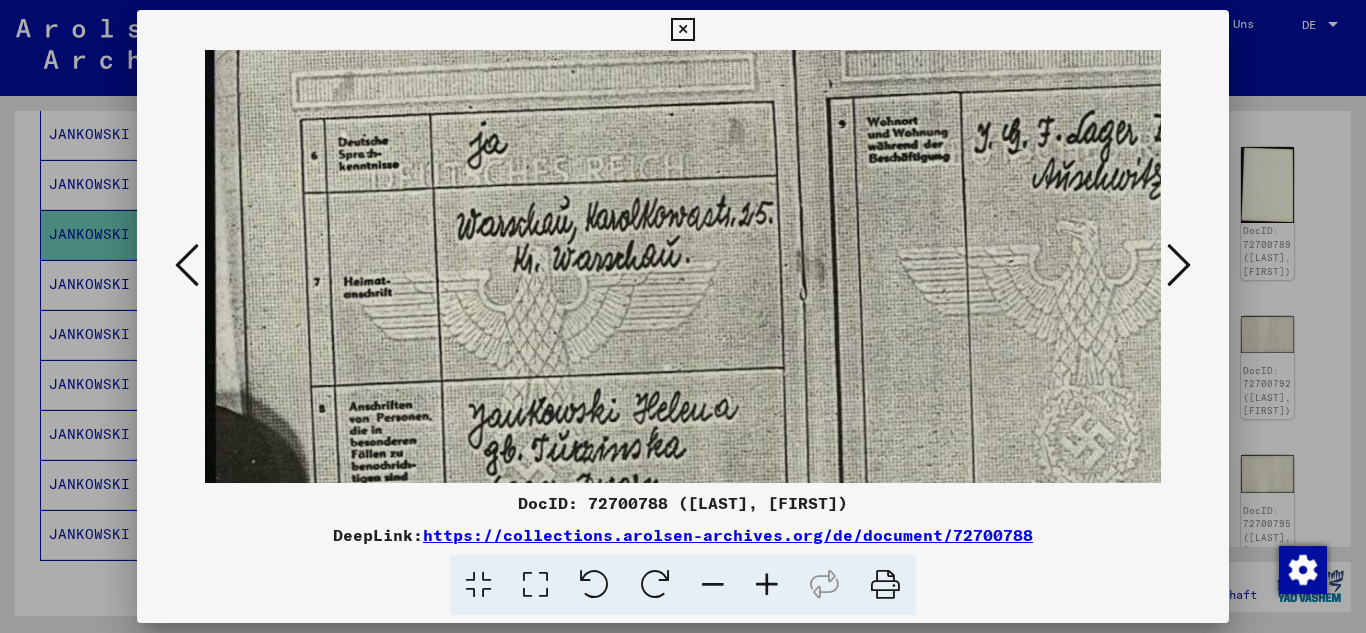 click at bounding box center (767, 585) 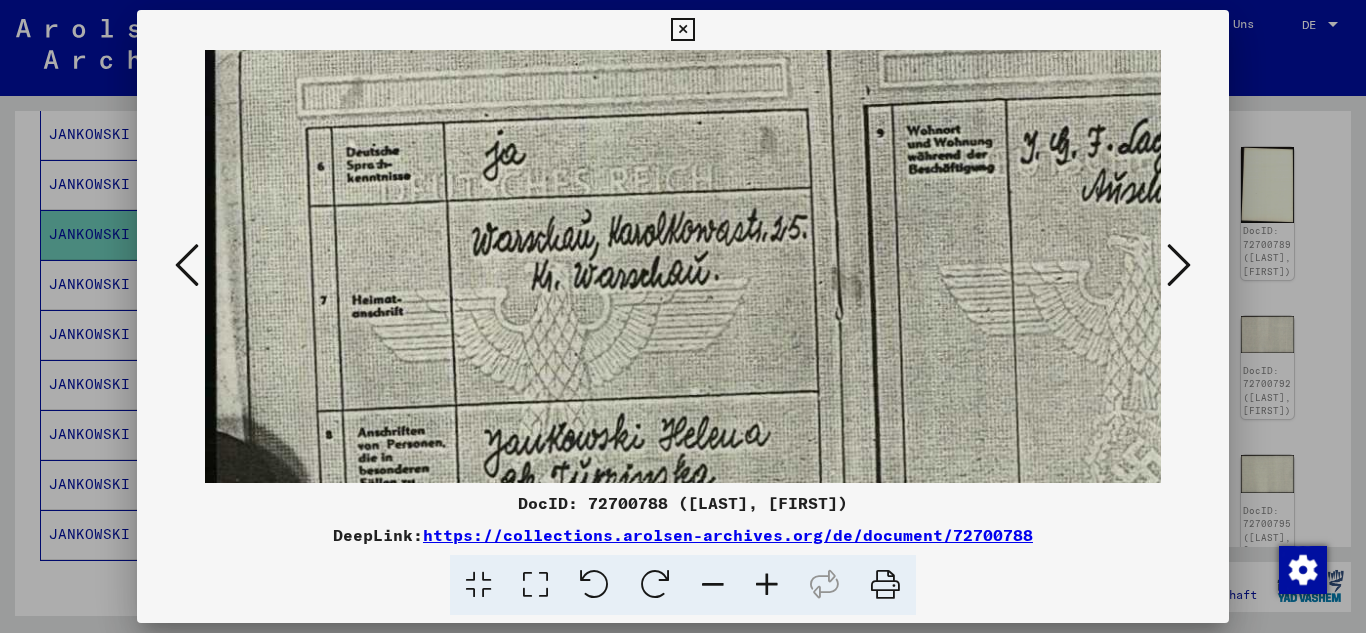 click at bounding box center (767, 585) 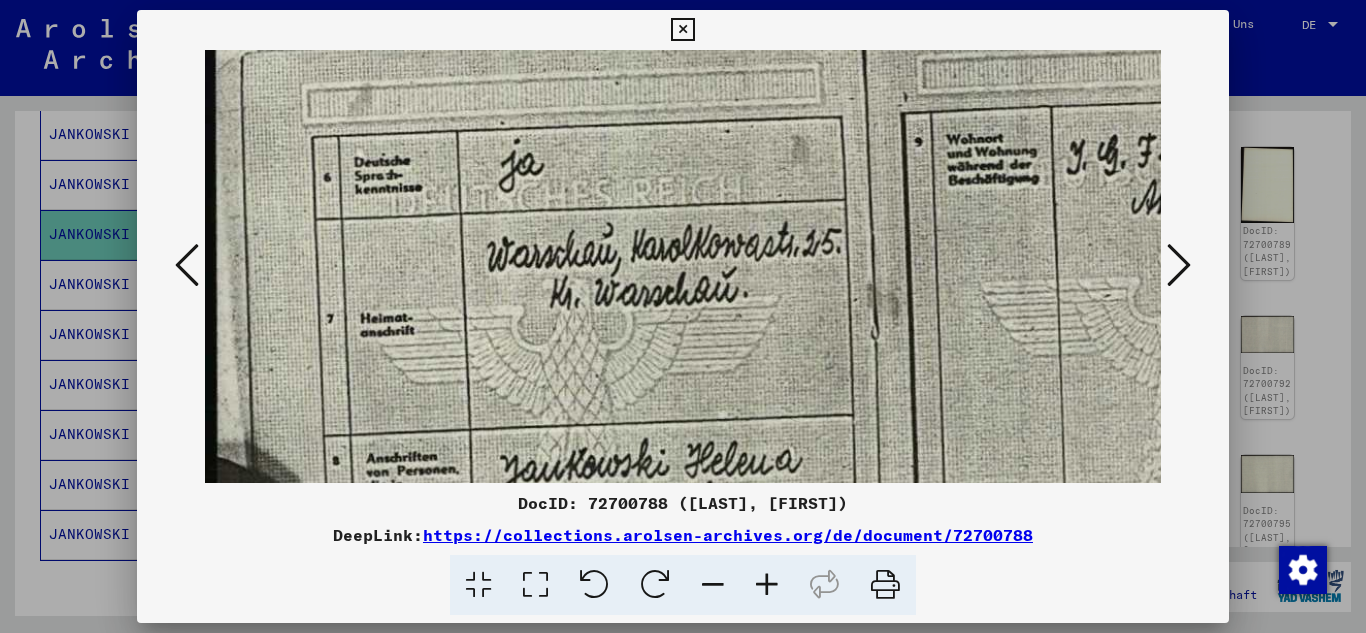 click at bounding box center [767, 585] 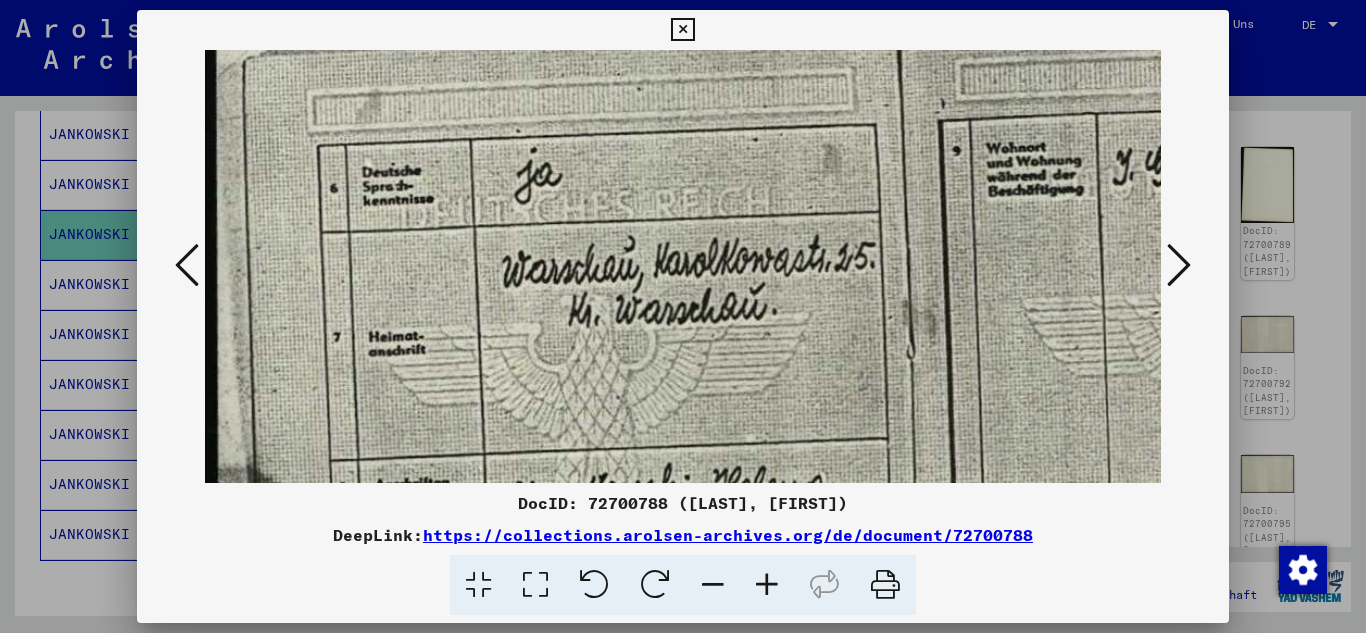 click at bounding box center (767, 585) 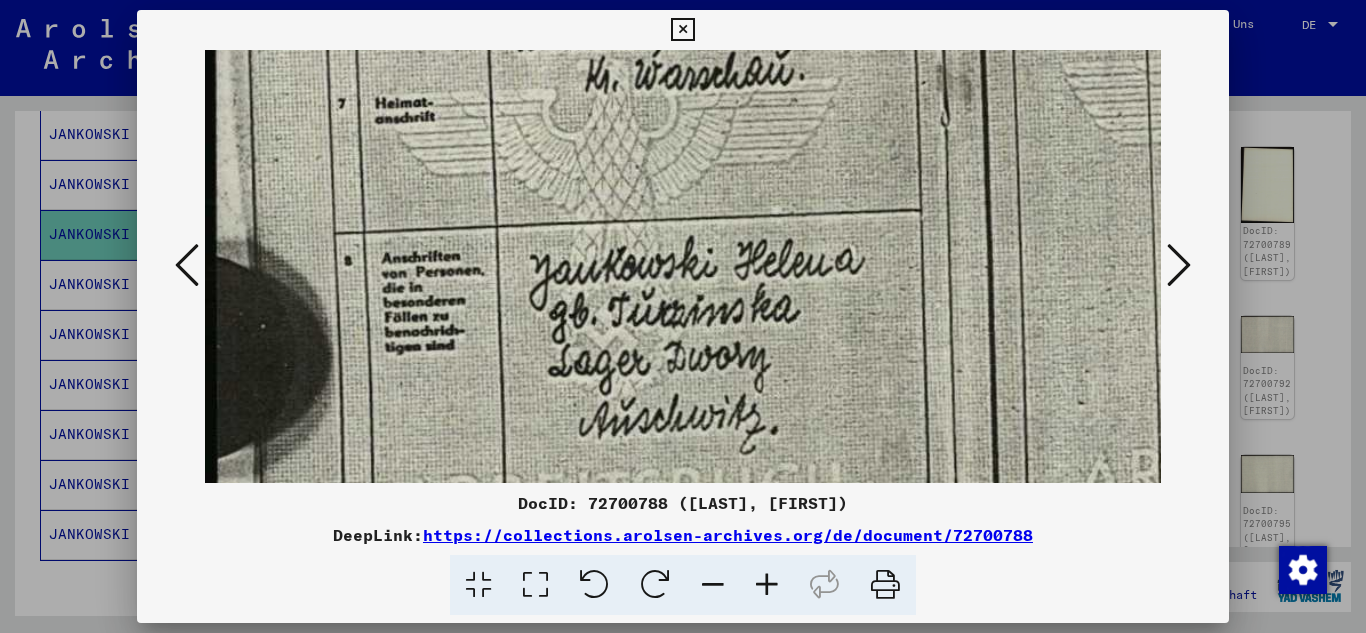 scroll, scrollTop: 338, scrollLeft: 0, axis: vertical 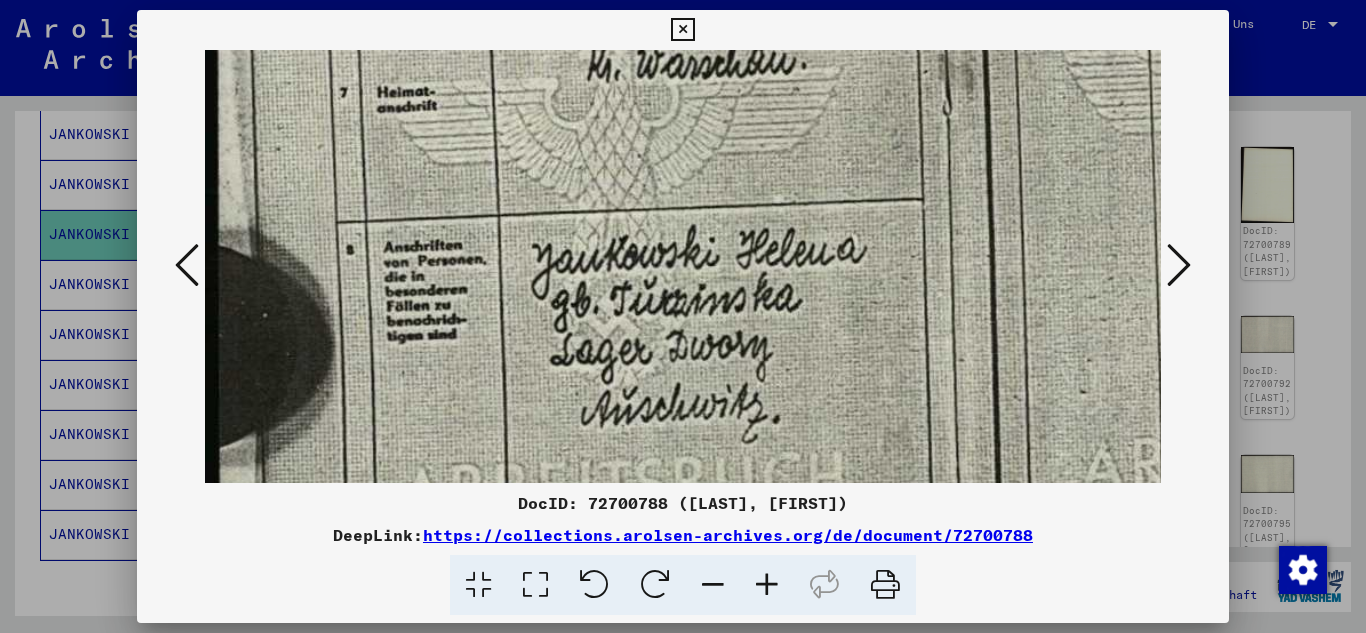 drag, startPoint x: 728, startPoint y: 386, endPoint x: 730, endPoint y: 123, distance: 263.0076 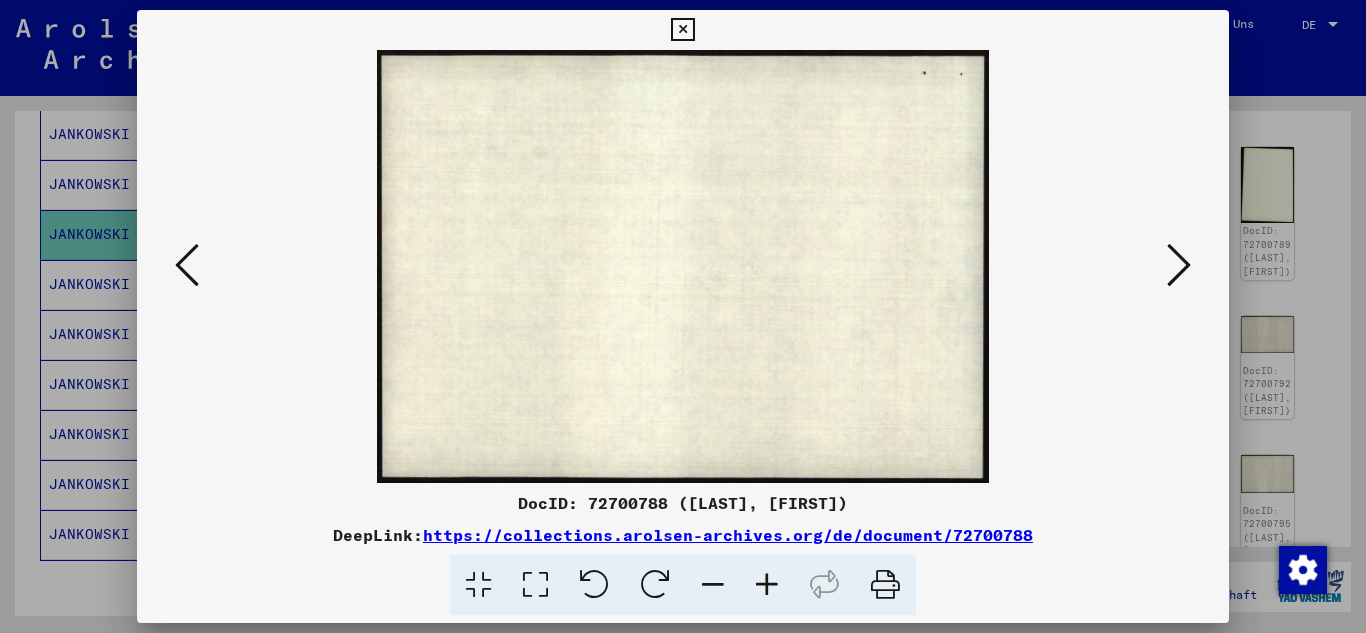 click at bounding box center (1179, 265) 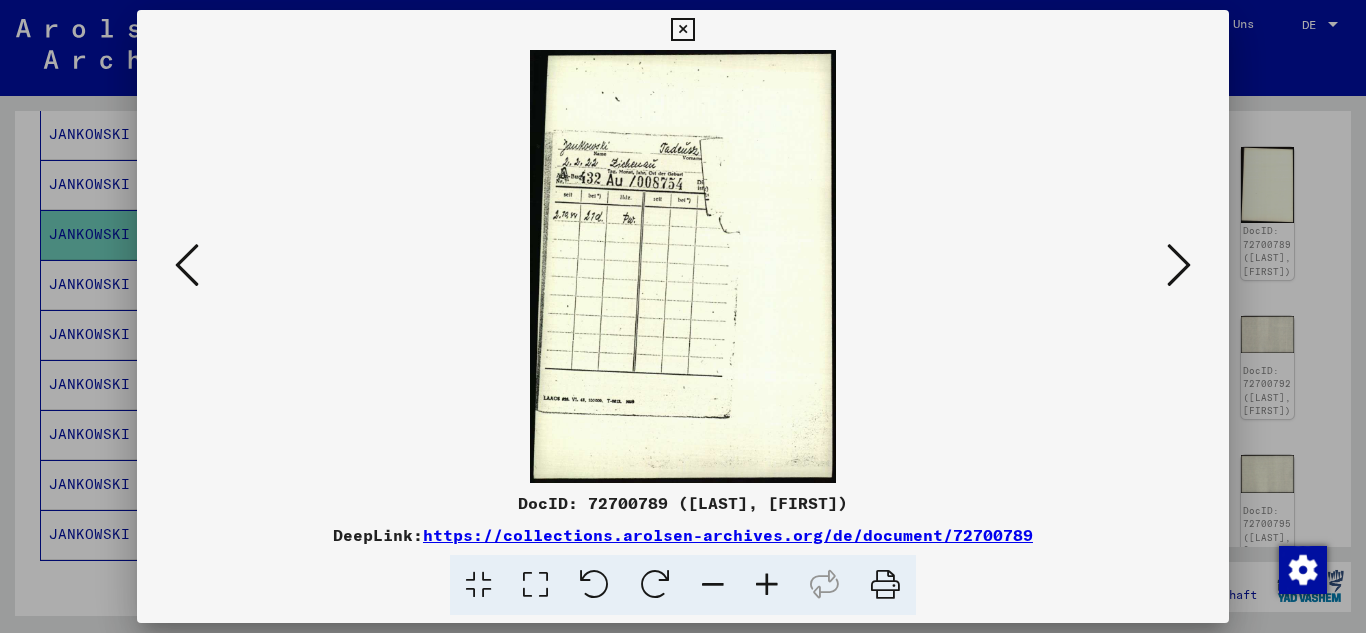 click at bounding box center [767, 585] 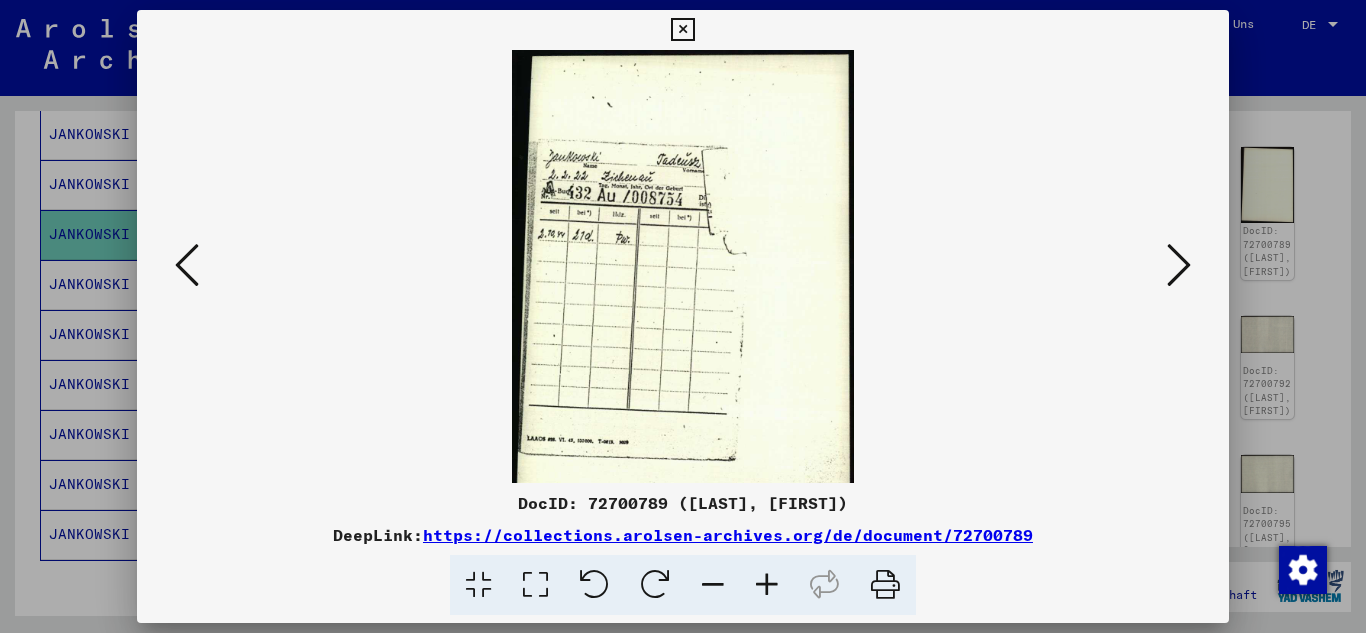 click at bounding box center (767, 585) 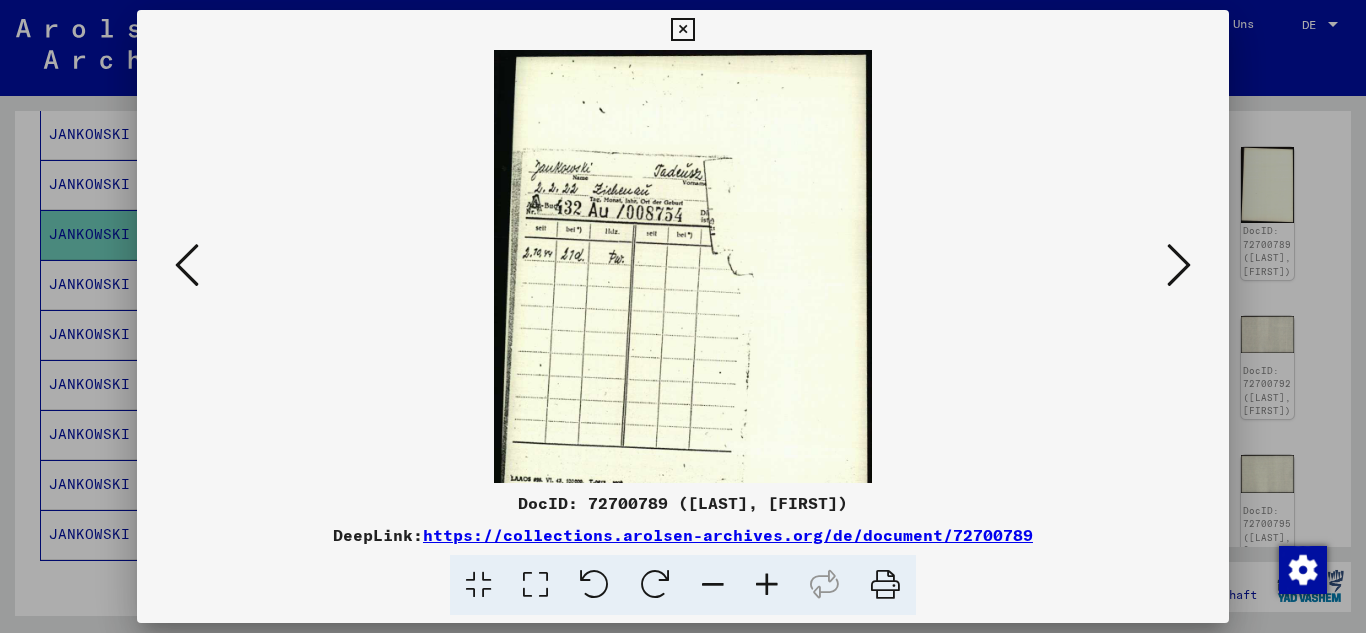click at bounding box center (767, 585) 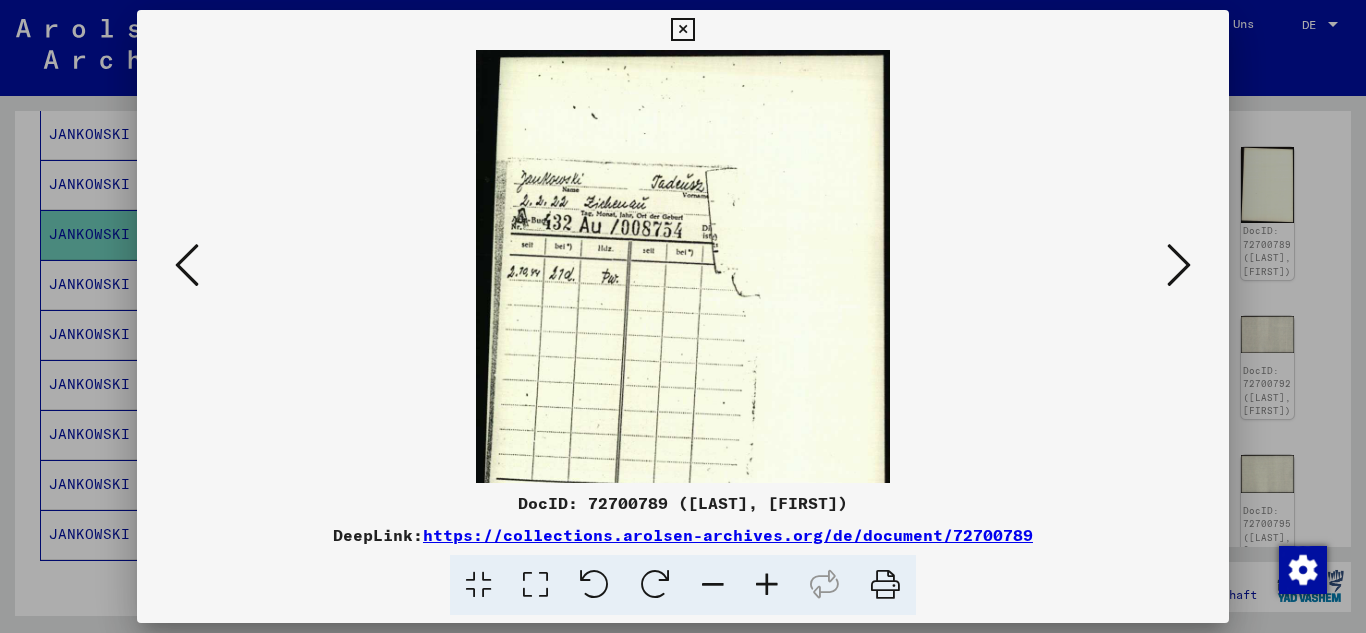 click at bounding box center [767, 585] 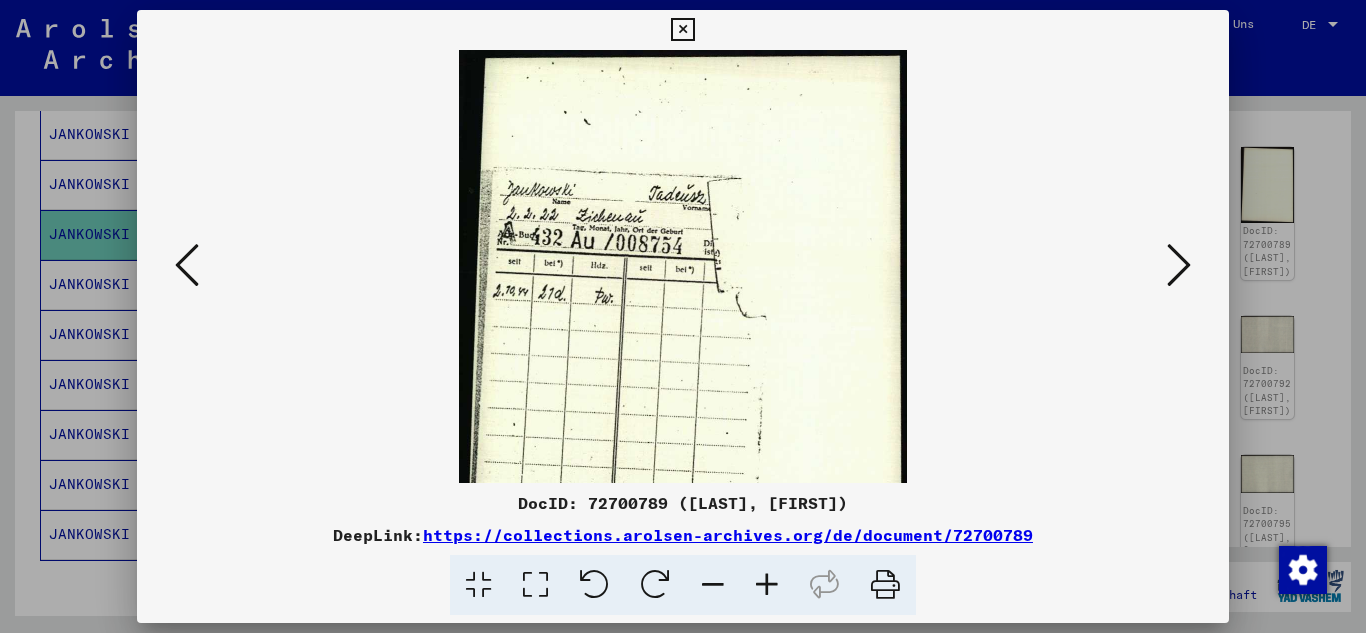 click at bounding box center (767, 585) 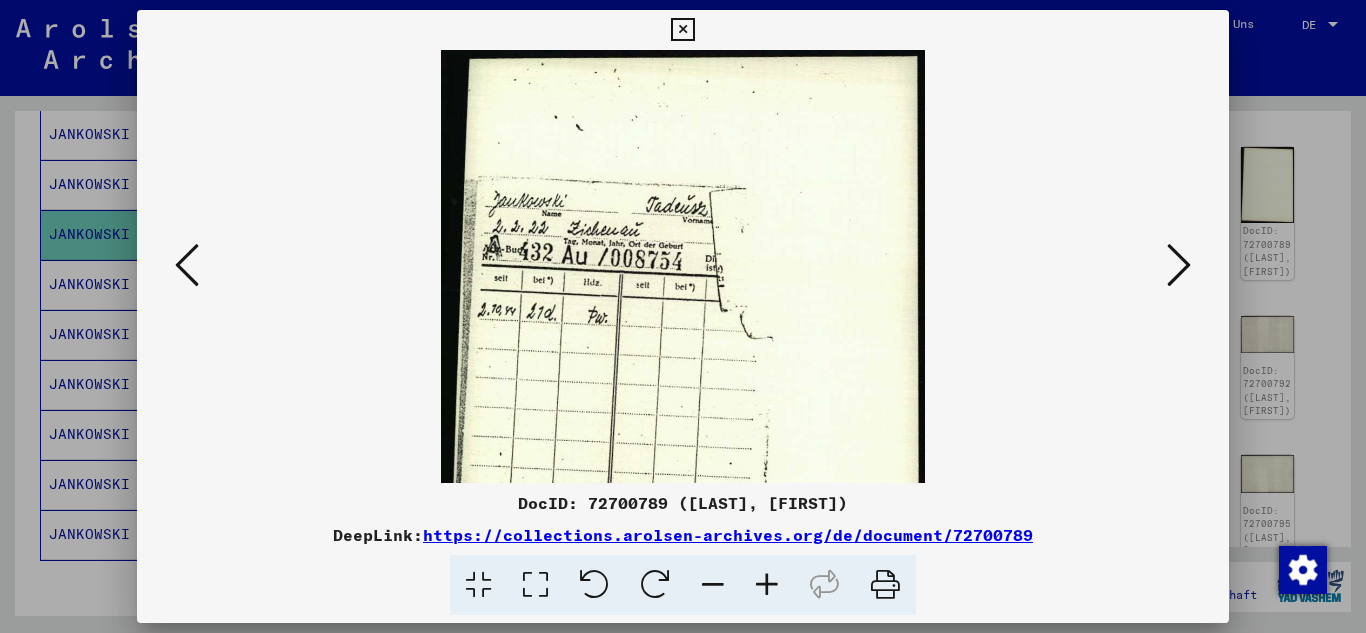 click at bounding box center [767, 585] 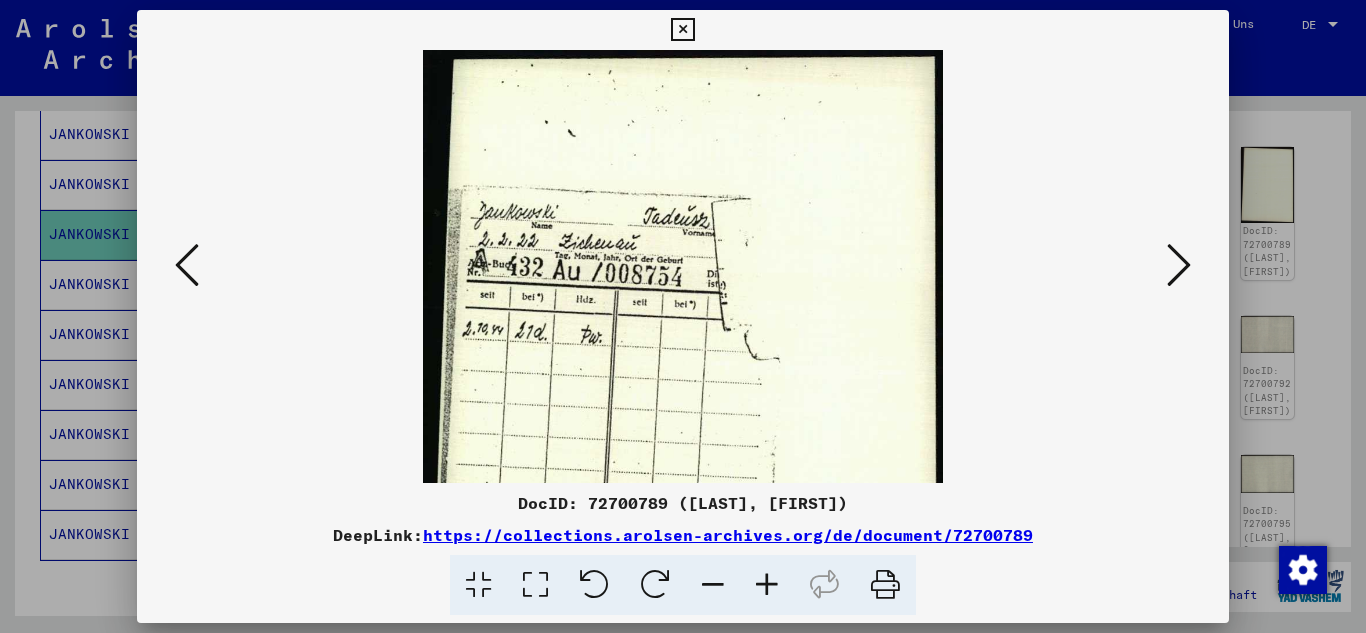 click at bounding box center (767, 585) 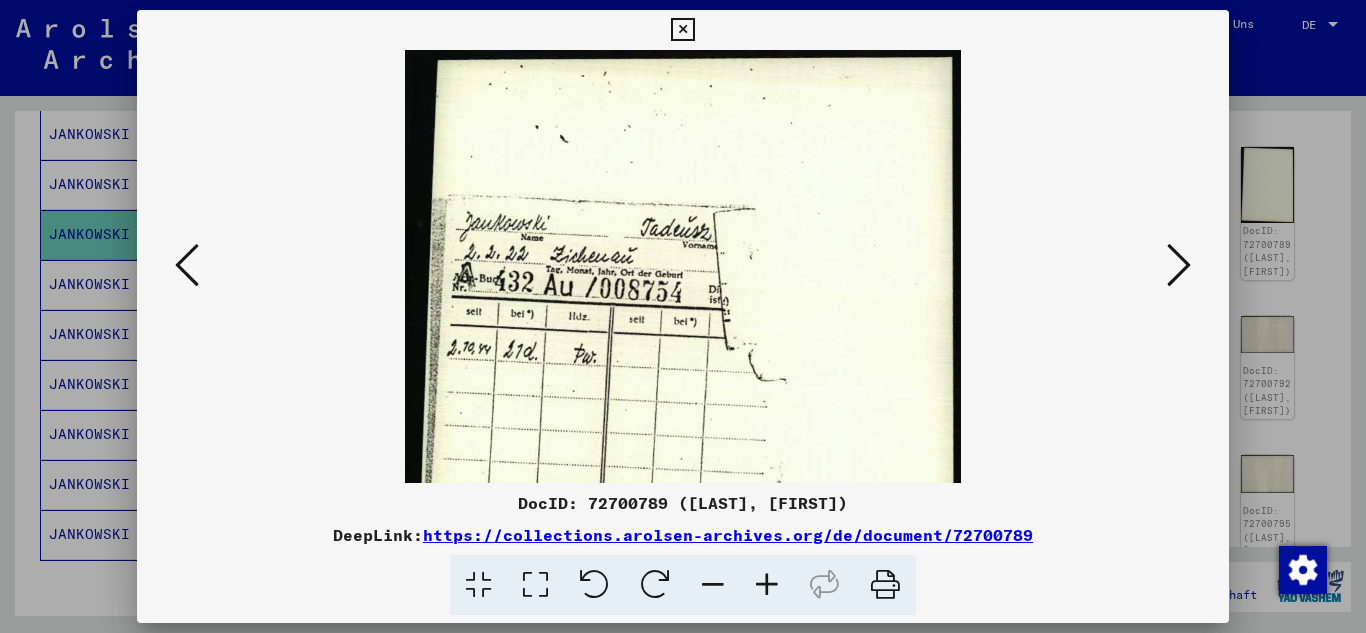 click at bounding box center (767, 585) 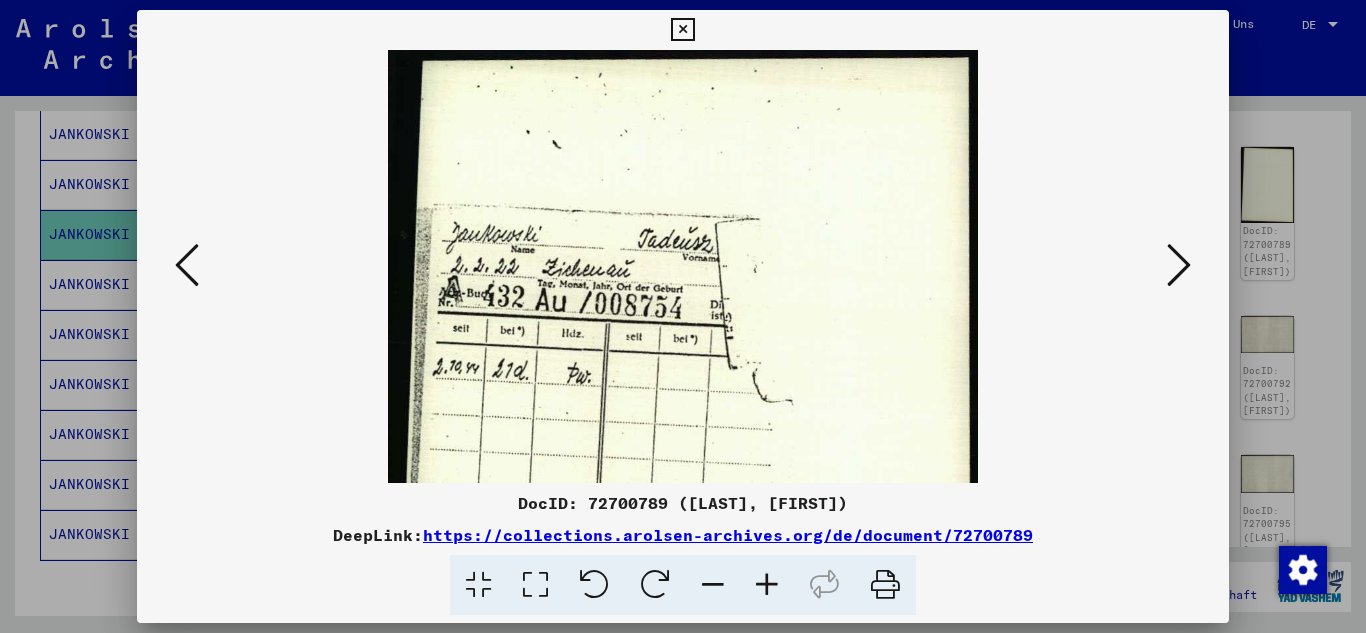 click at bounding box center (767, 585) 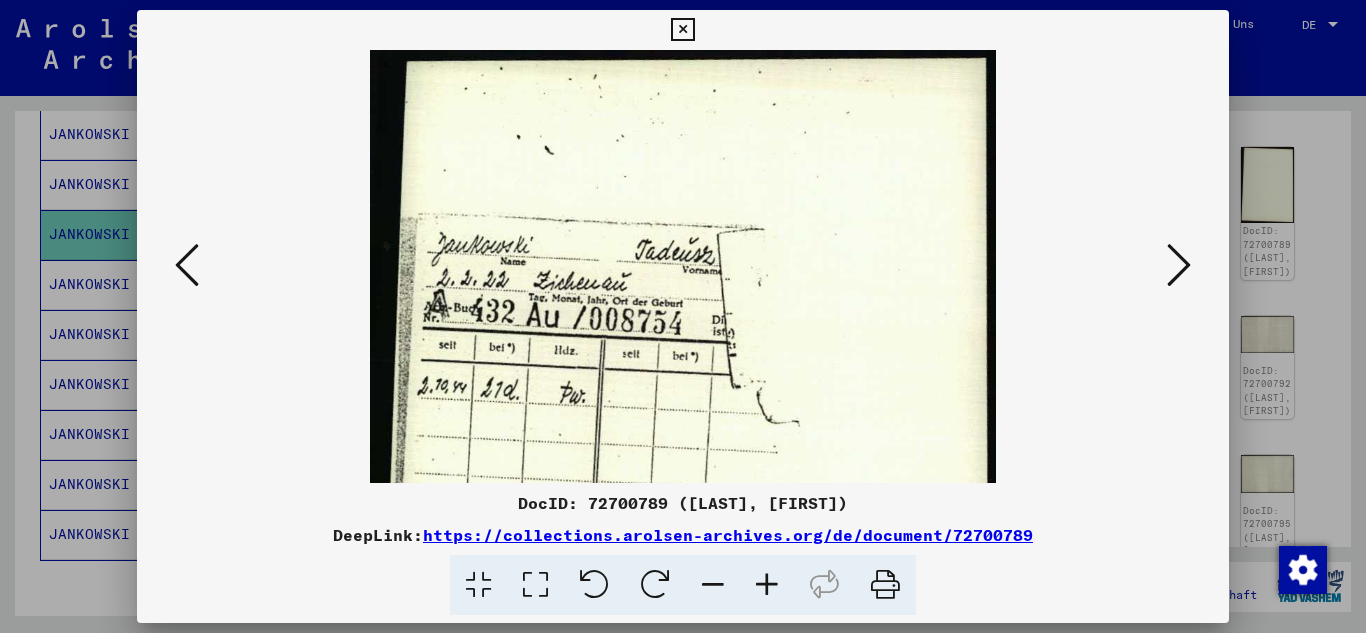 click at bounding box center [1179, 265] 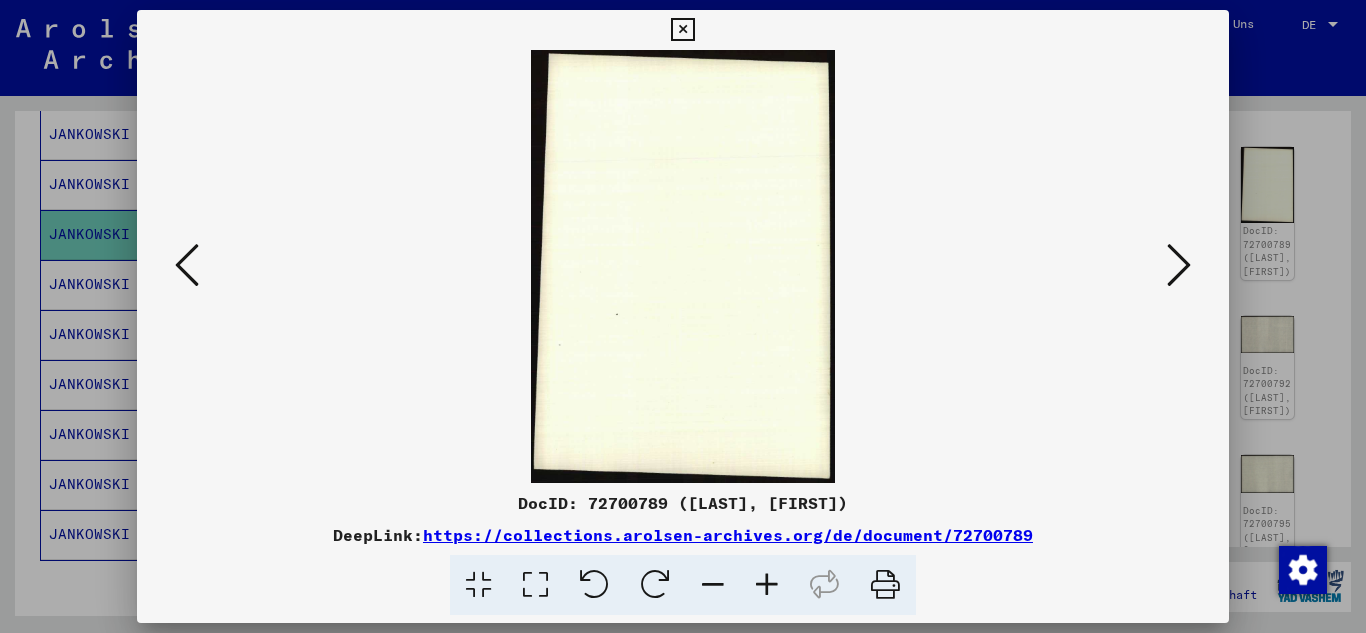 click at bounding box center (1179, 265) 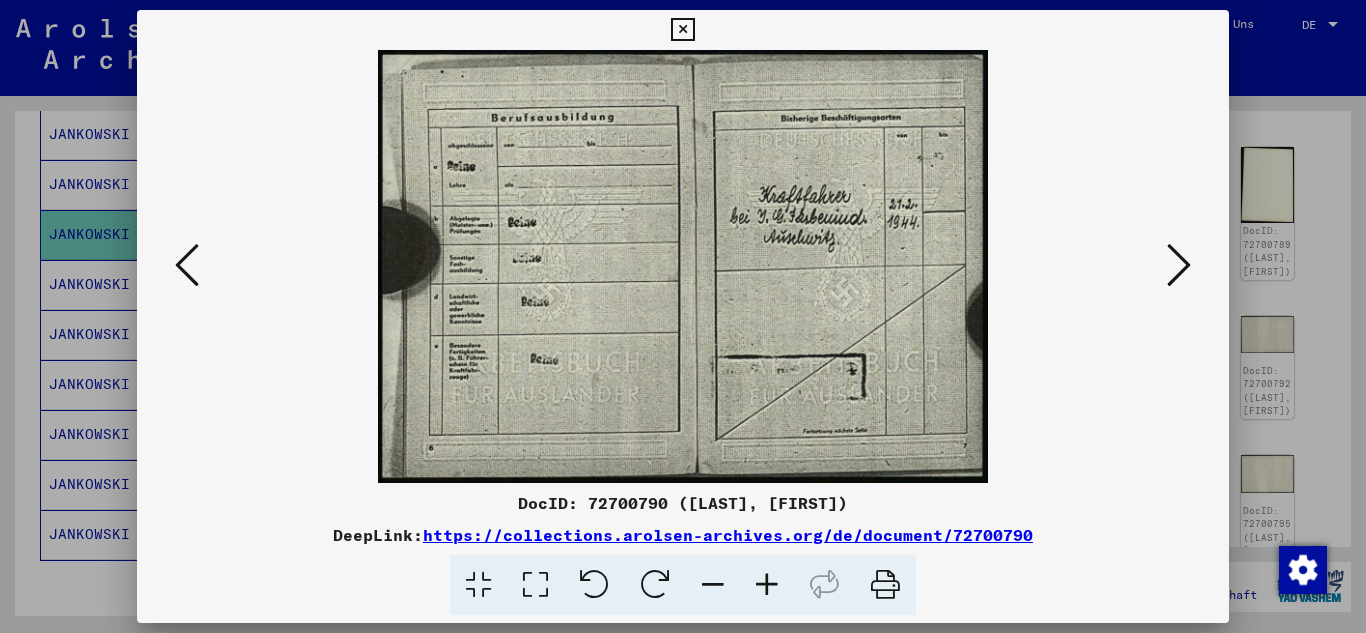 click at bounding box center (767, 585) 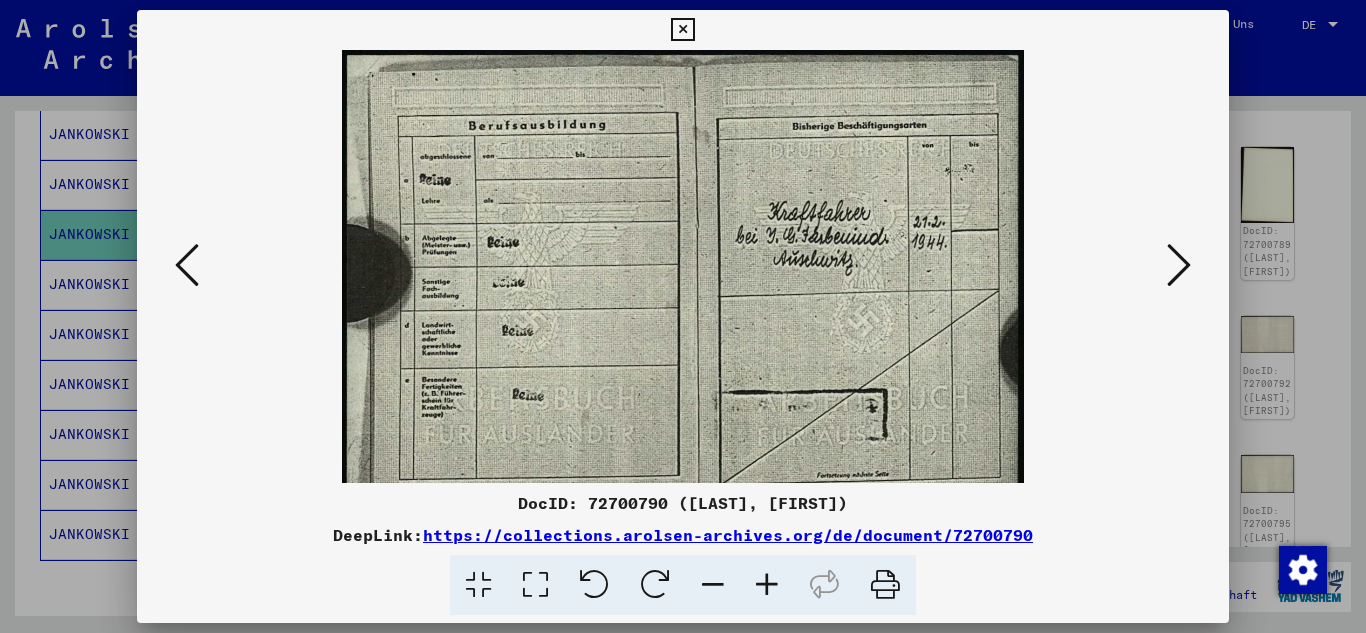 click at bounding box center (767, 585) 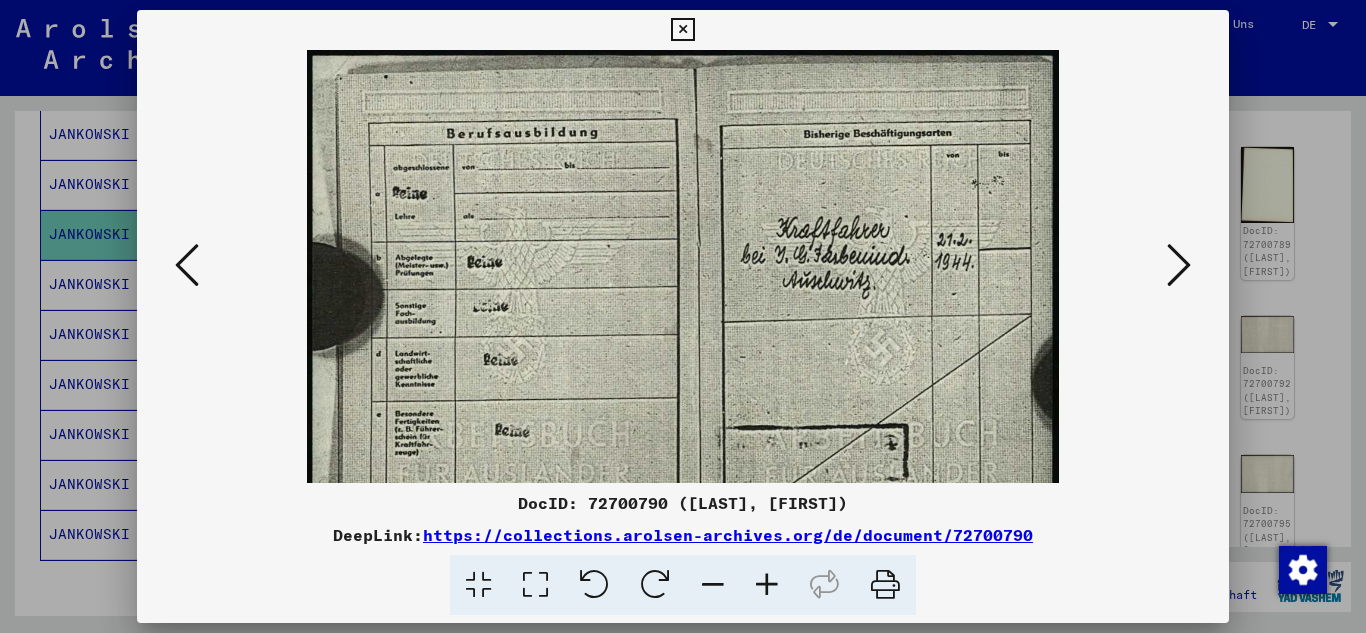 click at bounding box center (767, 585) 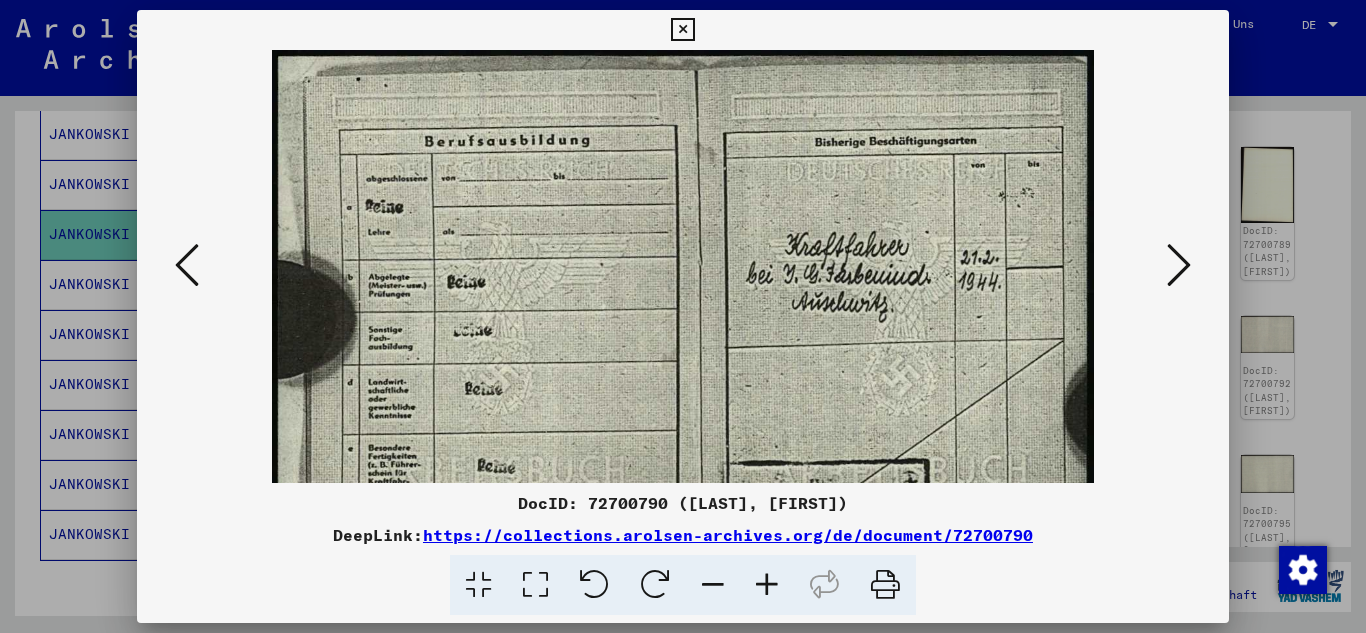 click at bounding box center [767, 585] 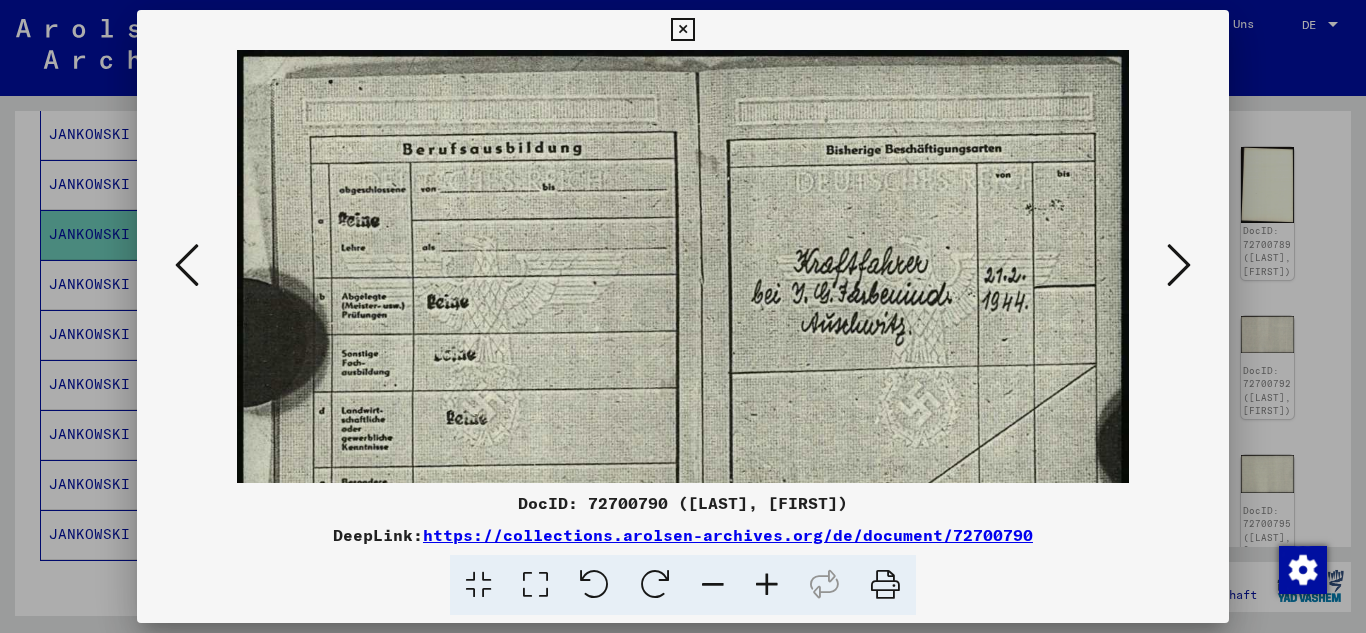 click at bounding box center (767, 585) 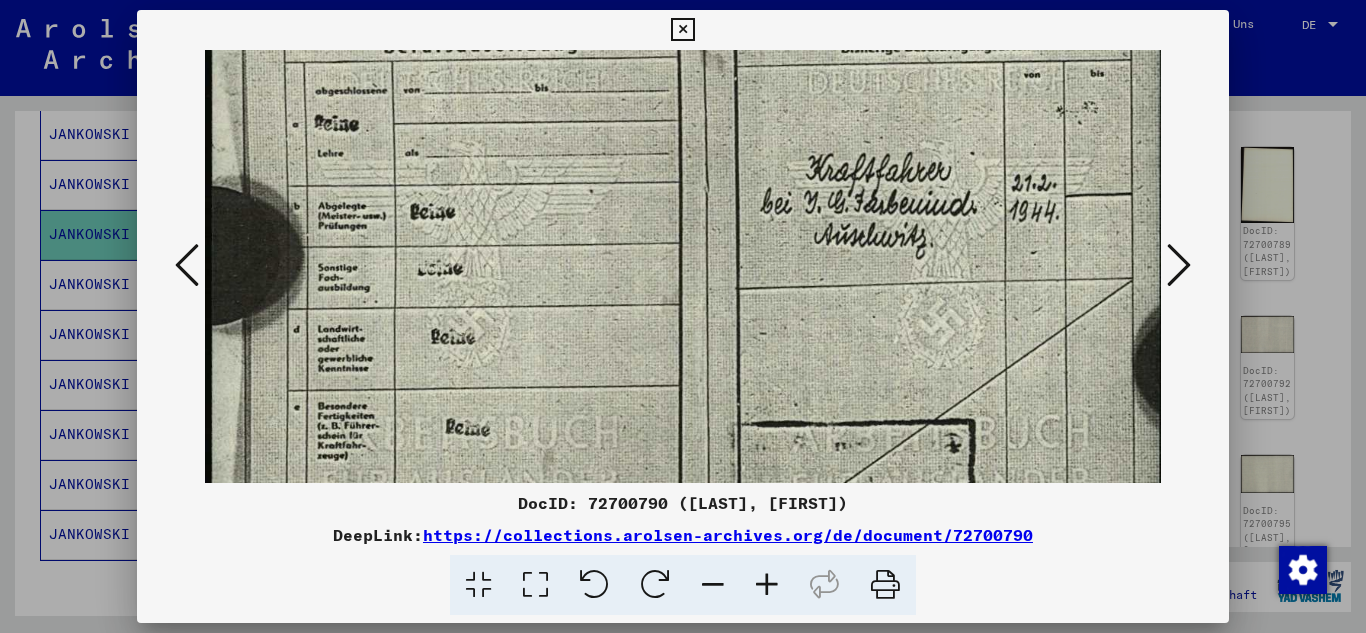 scroll, scrollTop: 111, scrollLeft: 0, axis: vertical 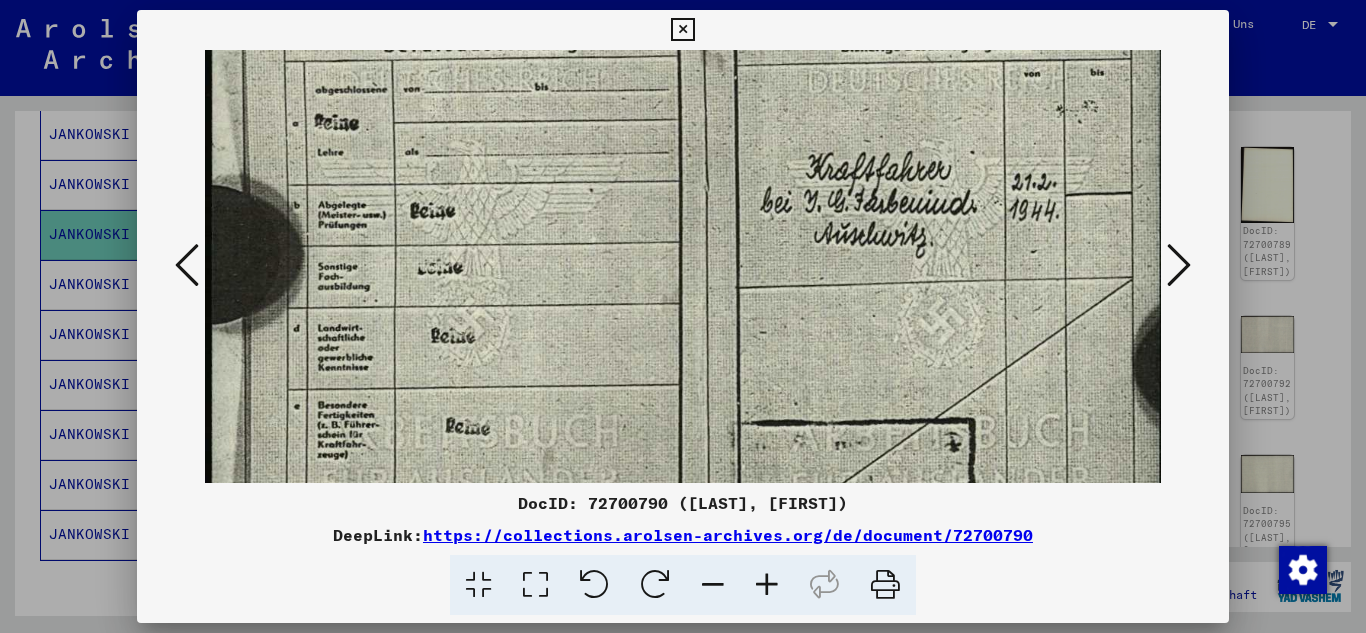 drag, startPoint x: 674, startPoint y: 392, endPoint x: 739, endPoint y: 281, distance: 128.63126 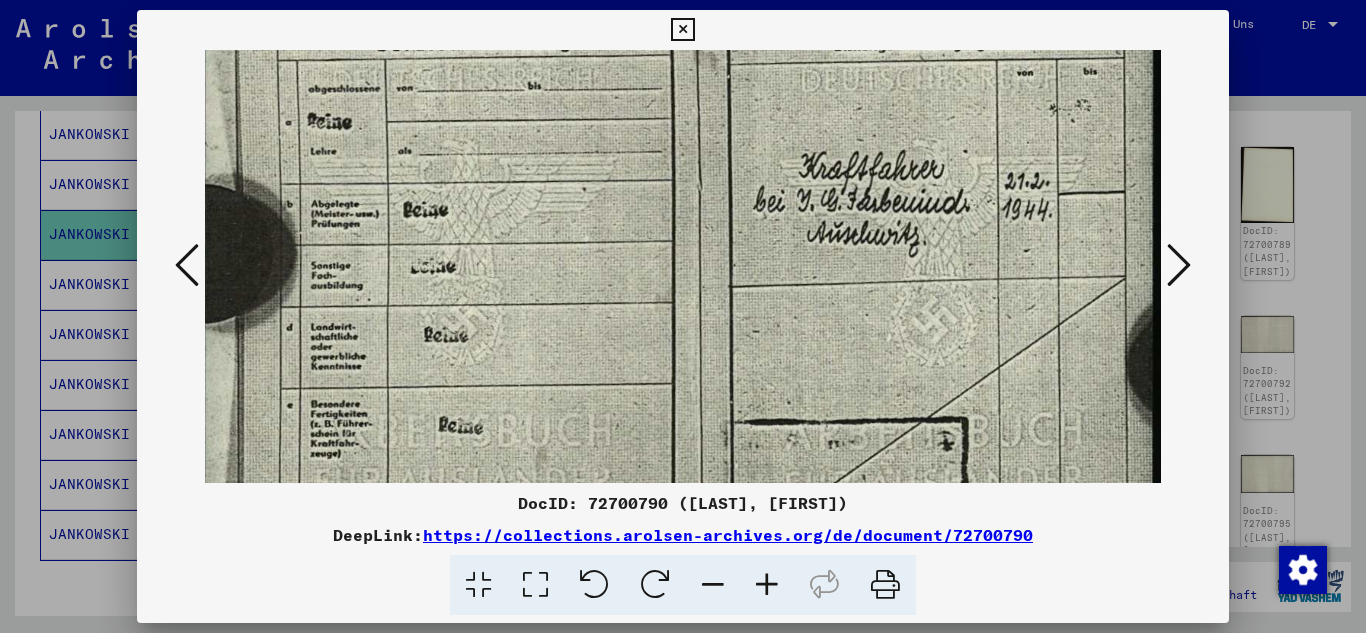 scroll, scrollTop: 104, scrollLeft: 7, axis: both 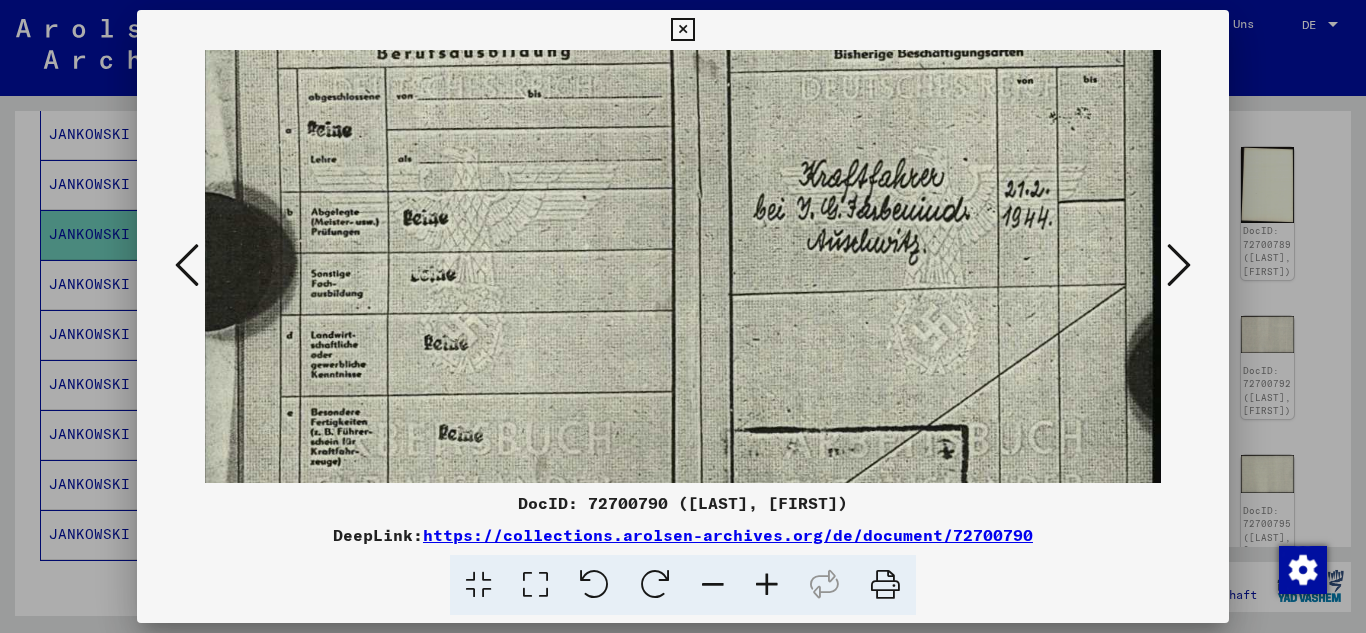 drag, startPoint x: 638, startPoint y: 316, endPoint x: 291, endPoint y: 363, distance: 350.16852 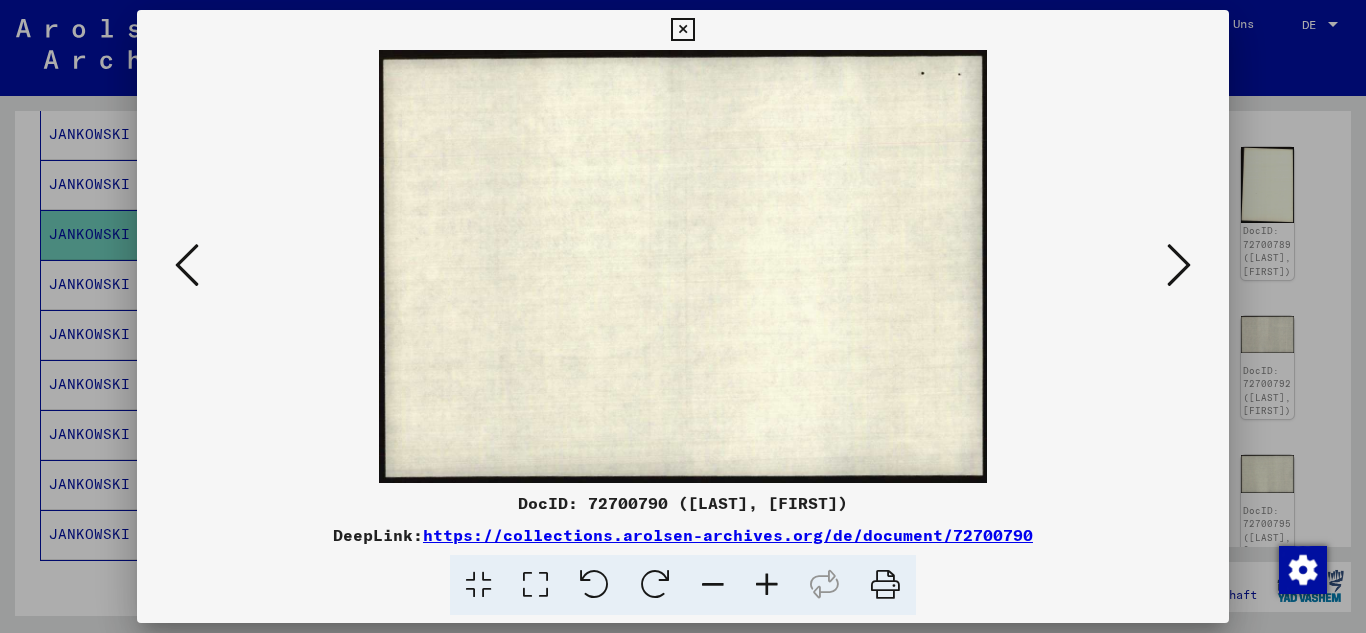click at bounding box center [1179, 265] 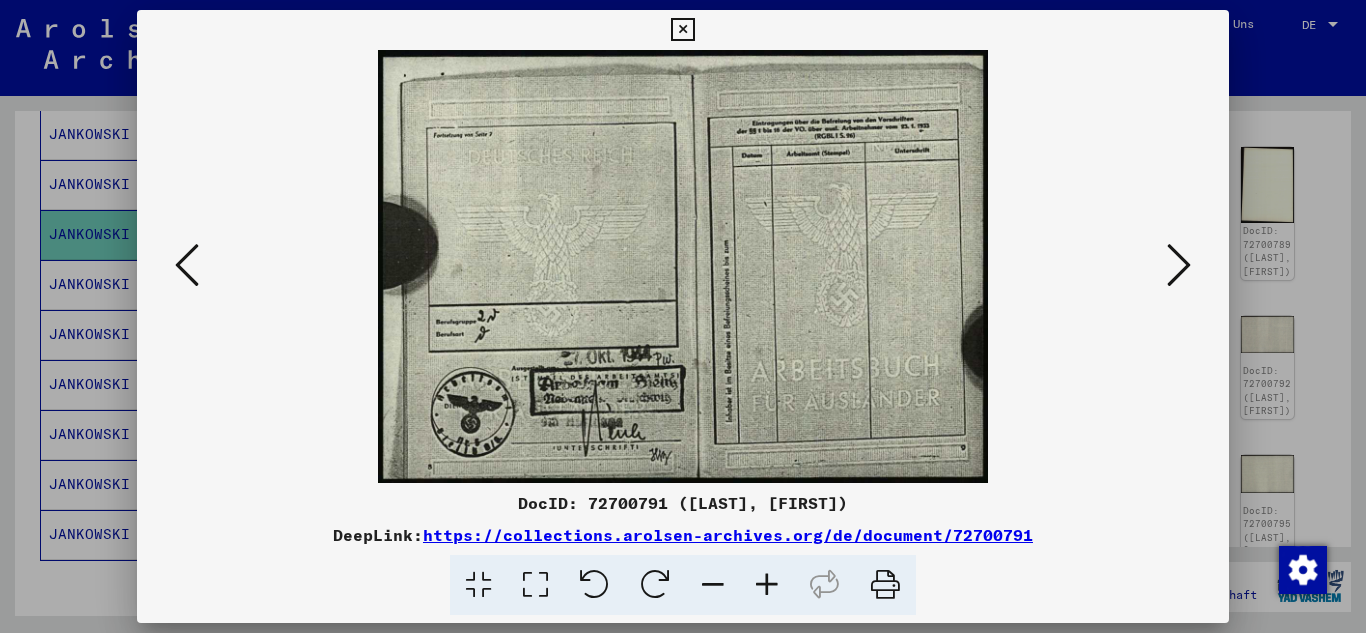 click at bounding box center [1179, 265] 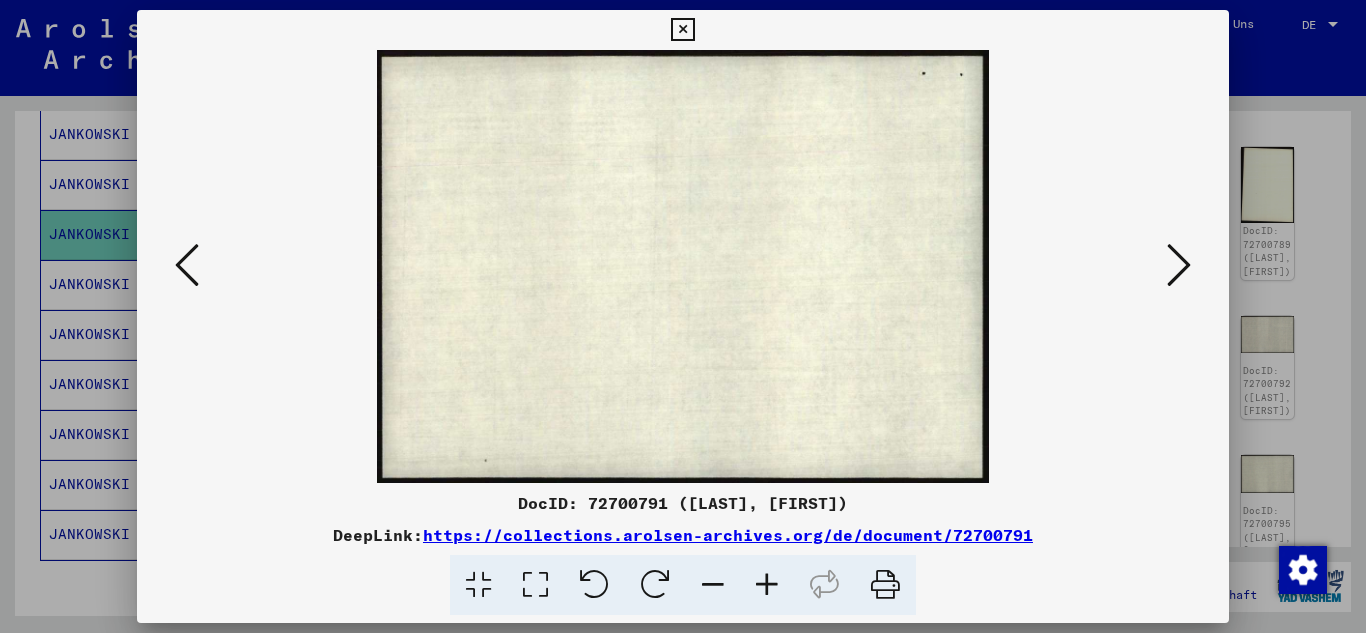 click at bounding box center (1179, 265) 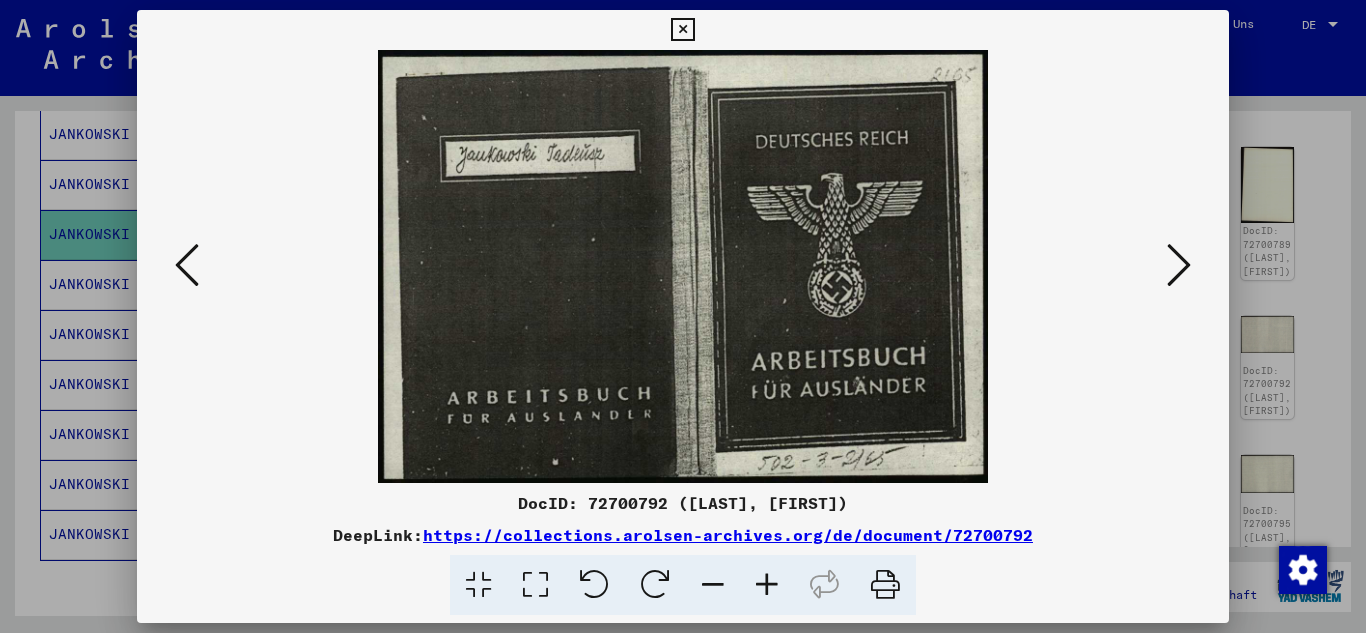 click at bounding box center [1179, 265] 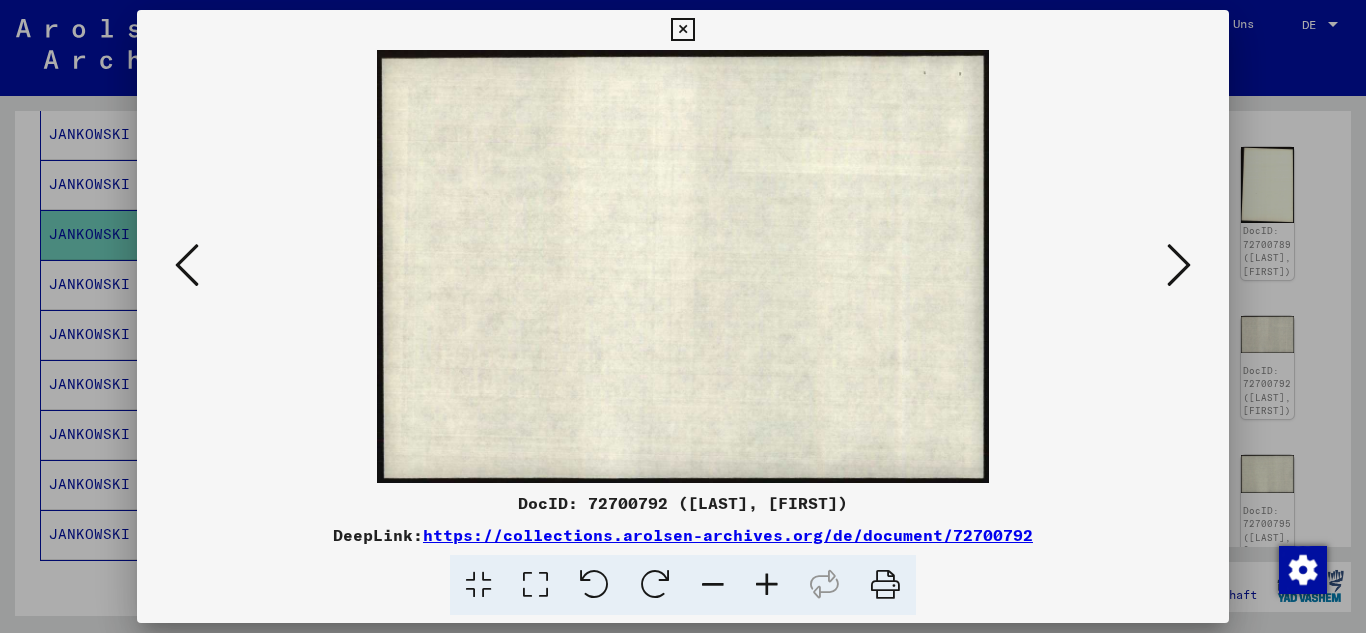 click at bounding box center [1179, 265] 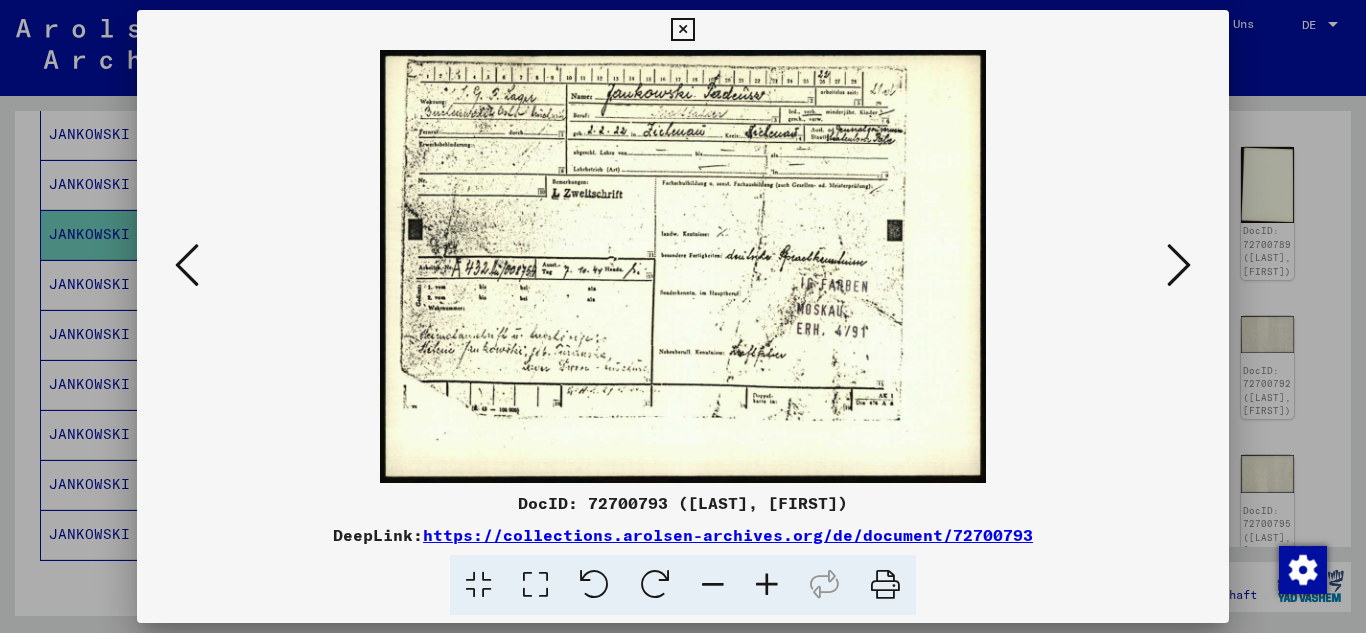 click at bounding box center [767, 585] 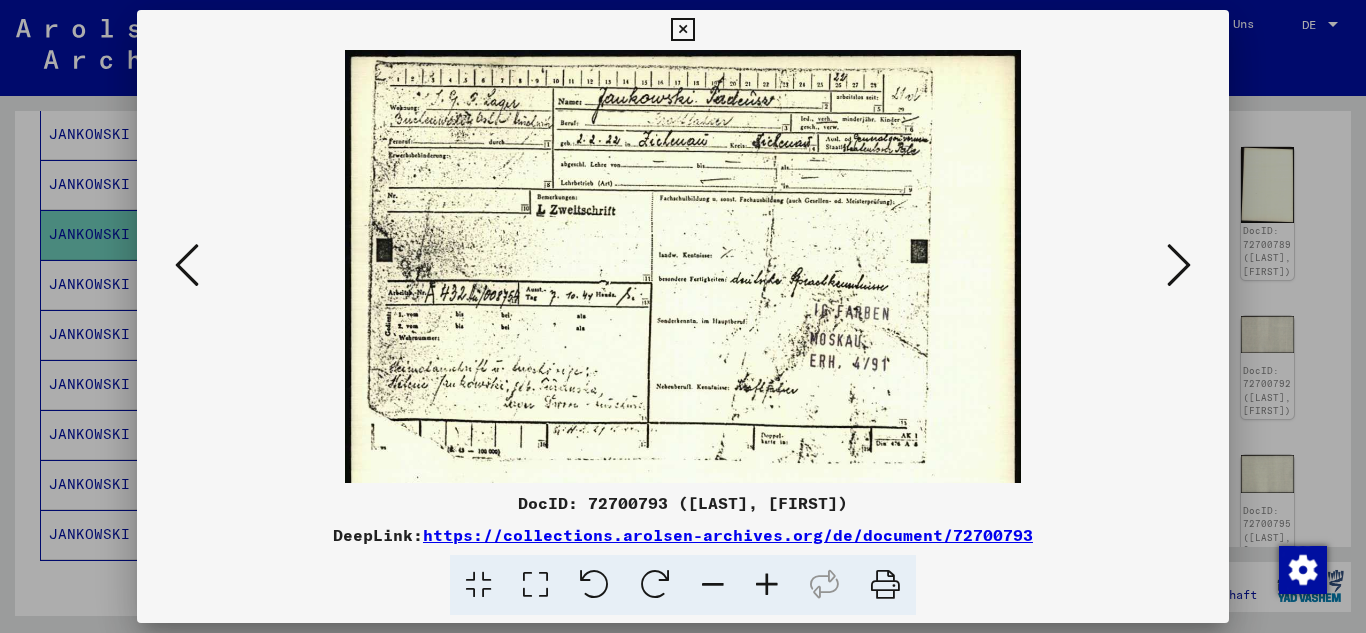 click at bounding box center (767, 585) 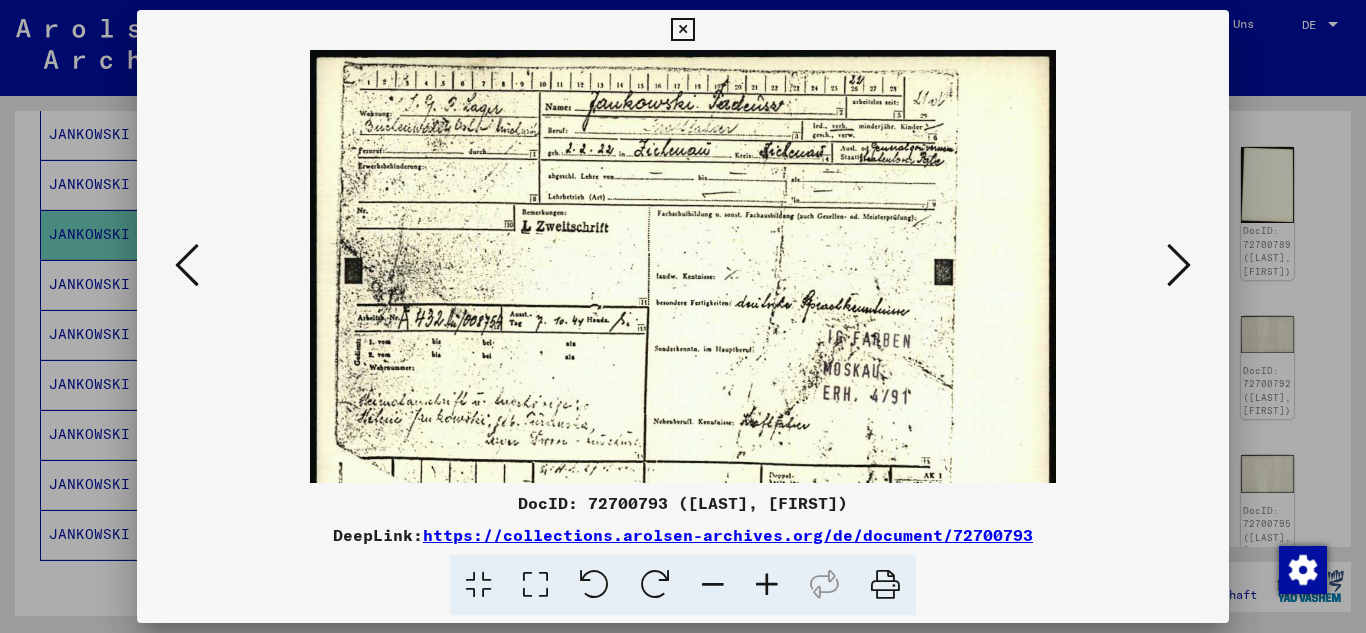 click at bounding box center [767, 585] 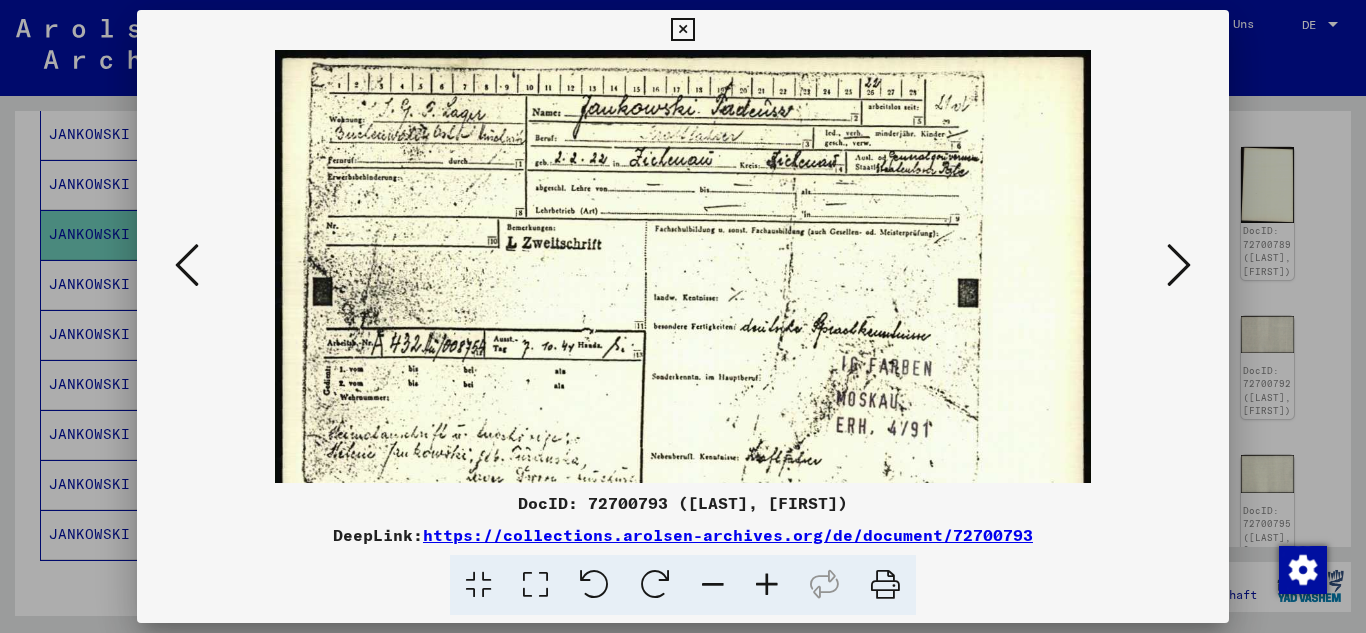 click at bounding box center (767, 585) 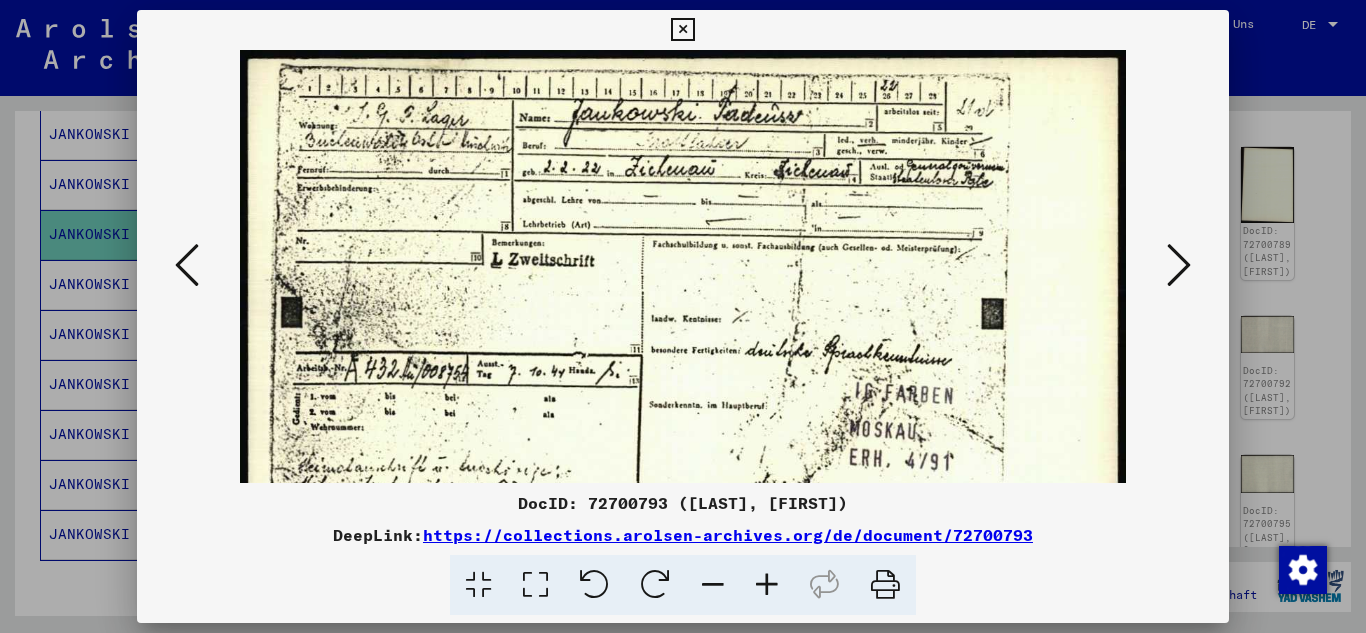 click at bounding box center (767, 585) 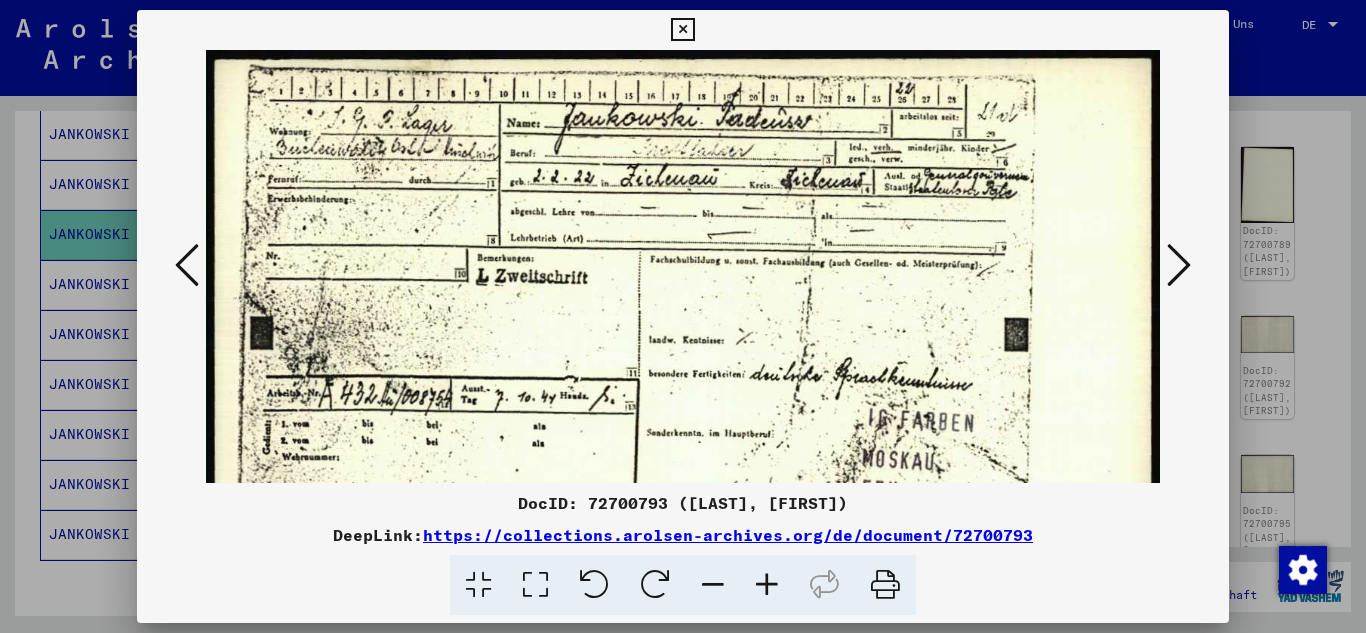 drag, startPoint x: 762, startPoint y: 571, endPoint x: 748, endPoint y: 543, distance: 31.304953 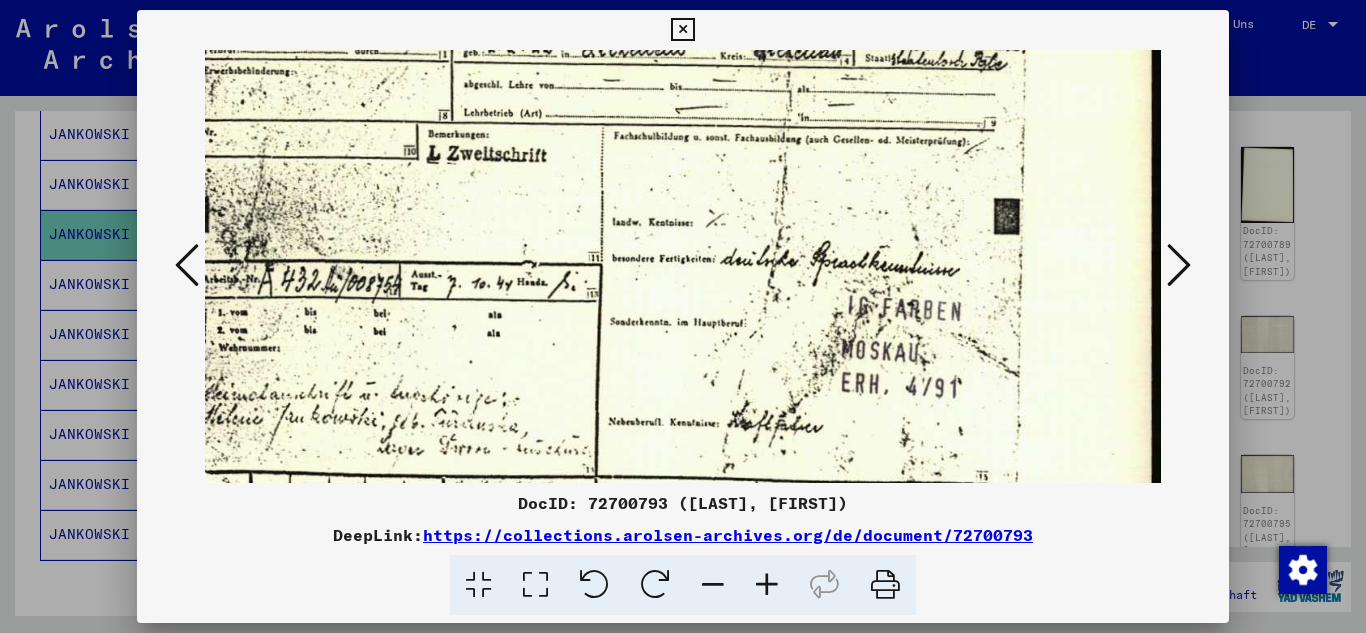 scroll, scrollTop: 222, scrollLeft: 68, axis: both 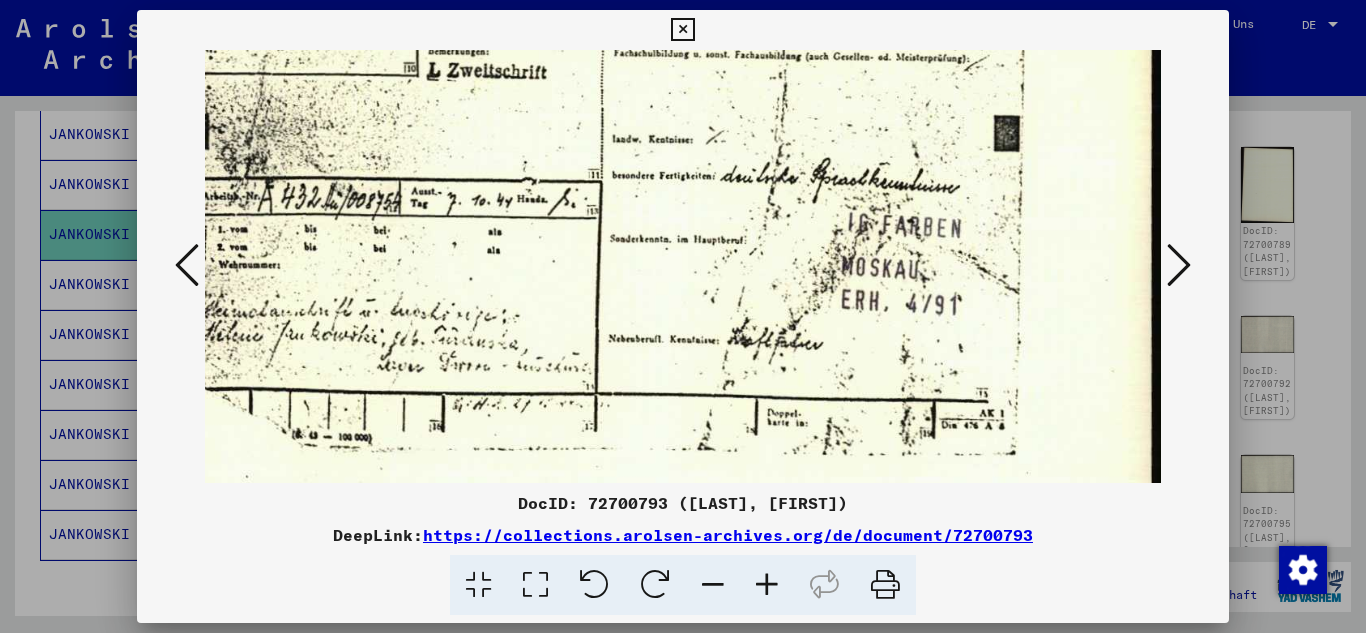 drag, startPoint x: 876, startPoint y: 372, endPoint x: 772, endPoint y: 203, distance: 198.43639 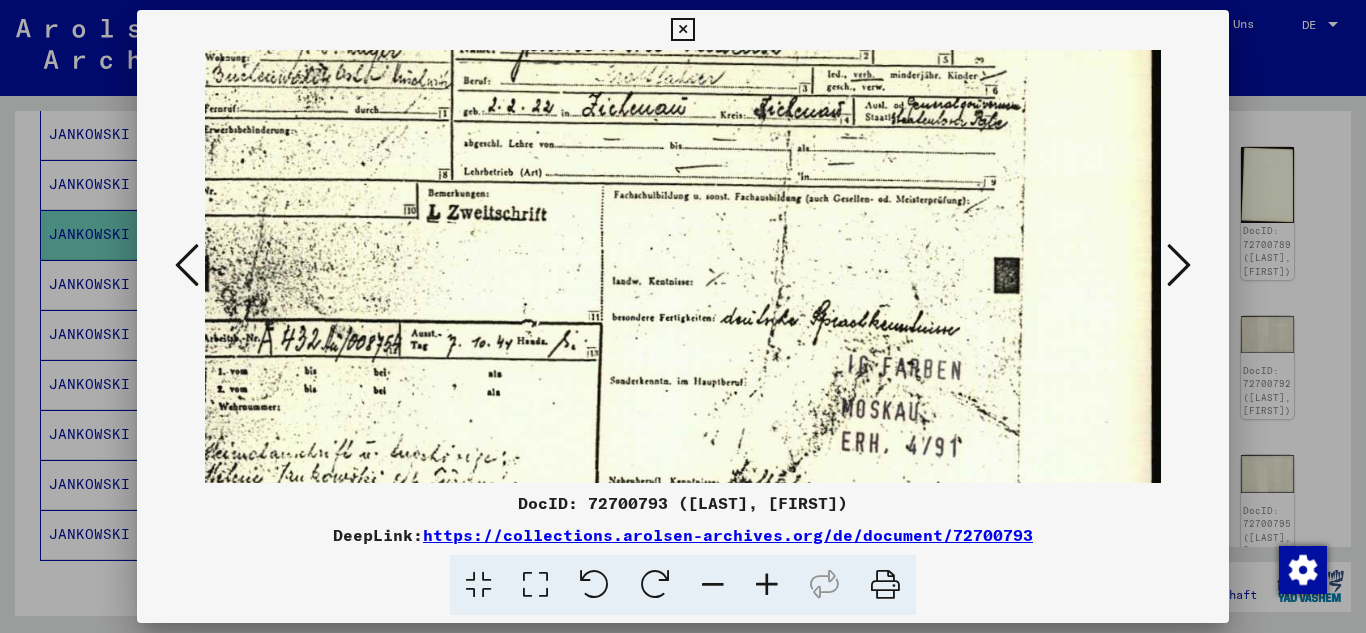 scroll, scrollTop: 0, scrollLeft: 68, axis: horizontal 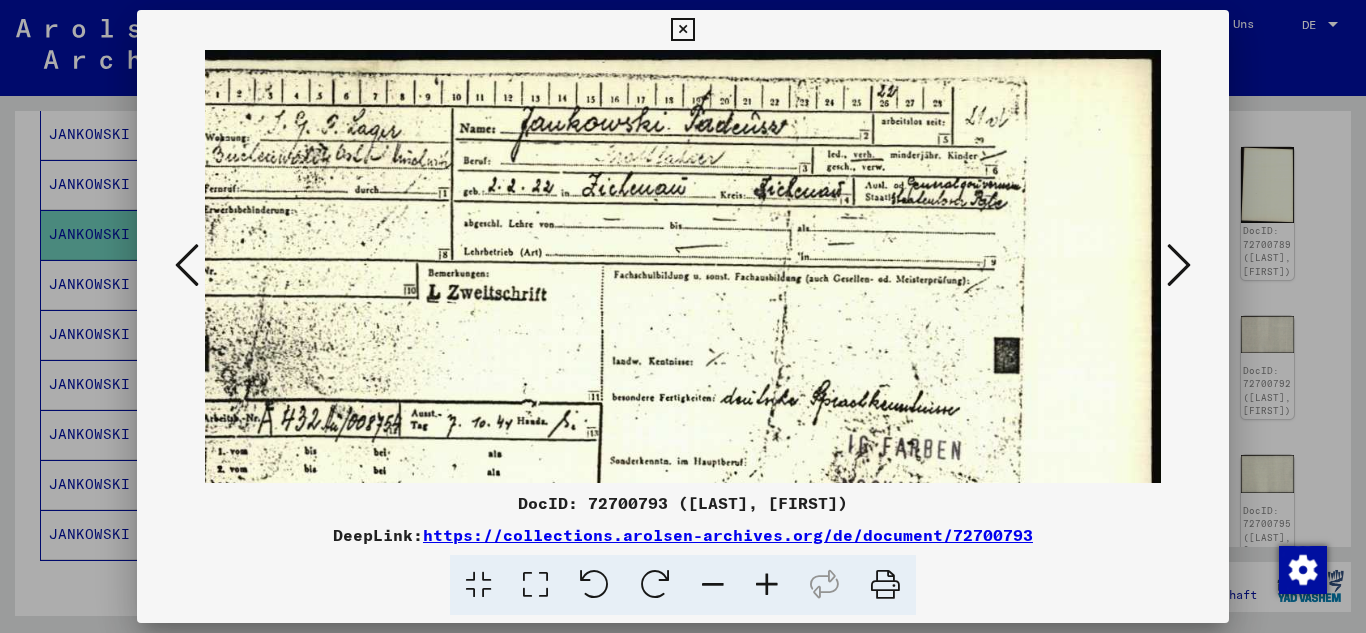 drag, startPoint x: 797, startPoint y: 231, endPoint x: 694, endPoint y: 462, distance: 252.92291 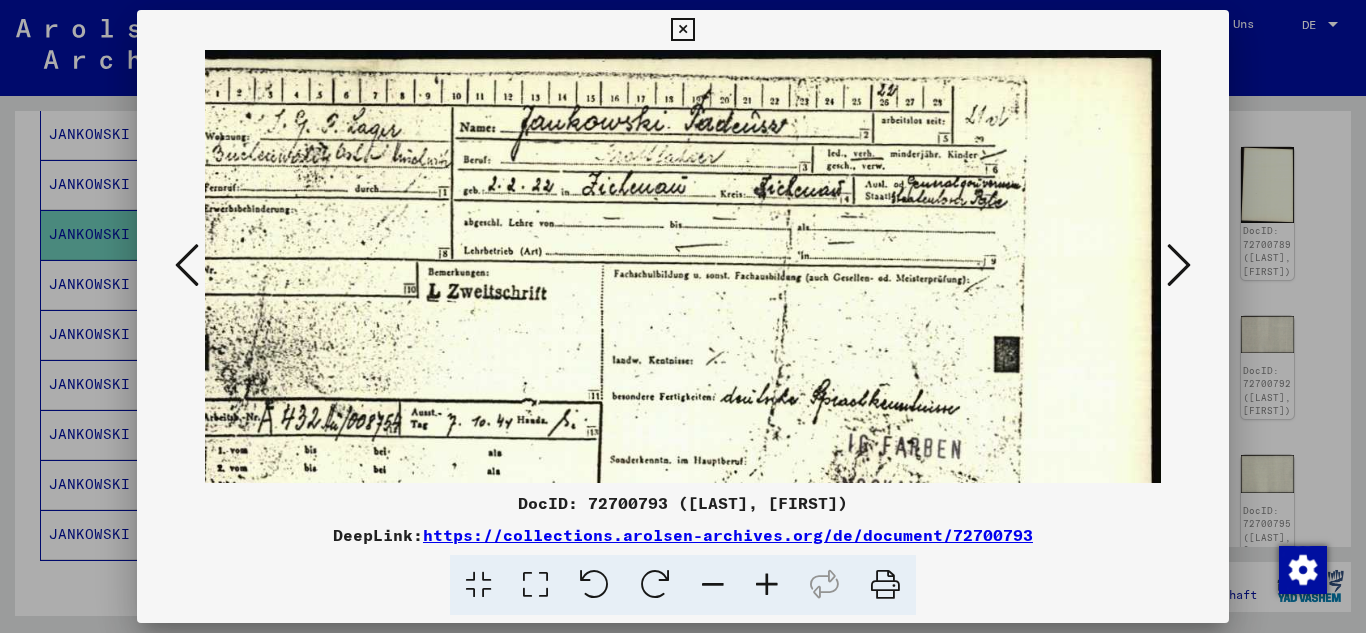 click at bounding box center (767, 585) 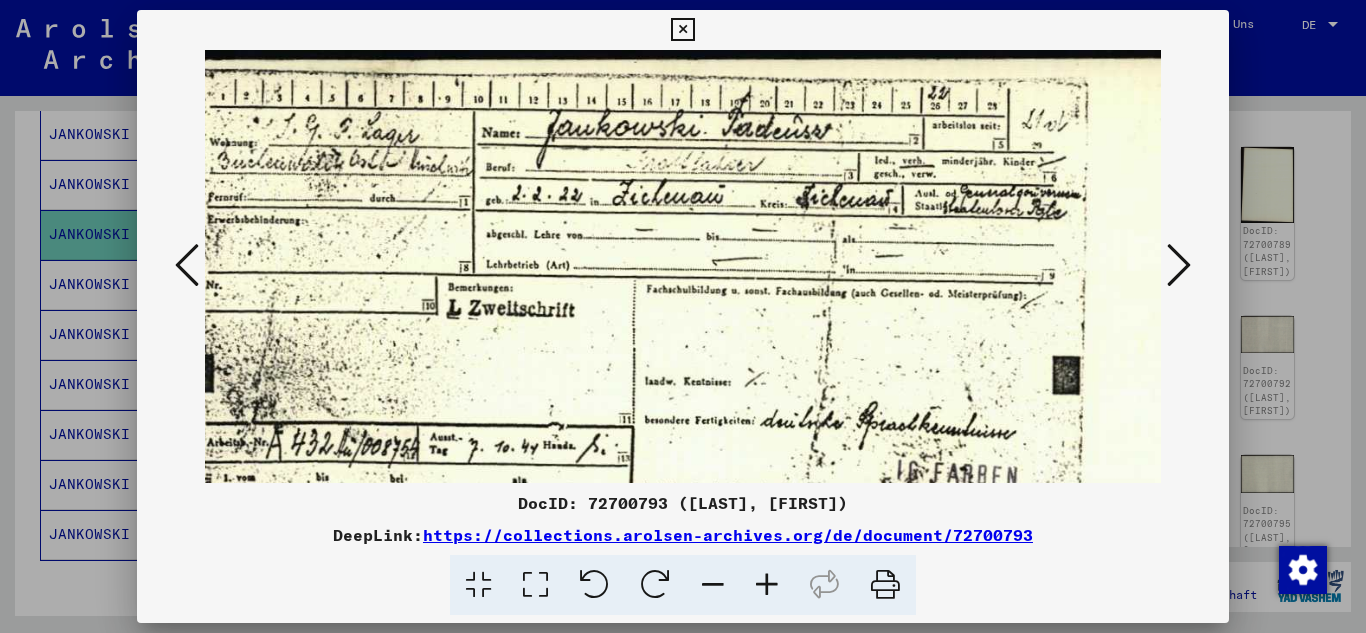 click at bounding box center (767, 585) 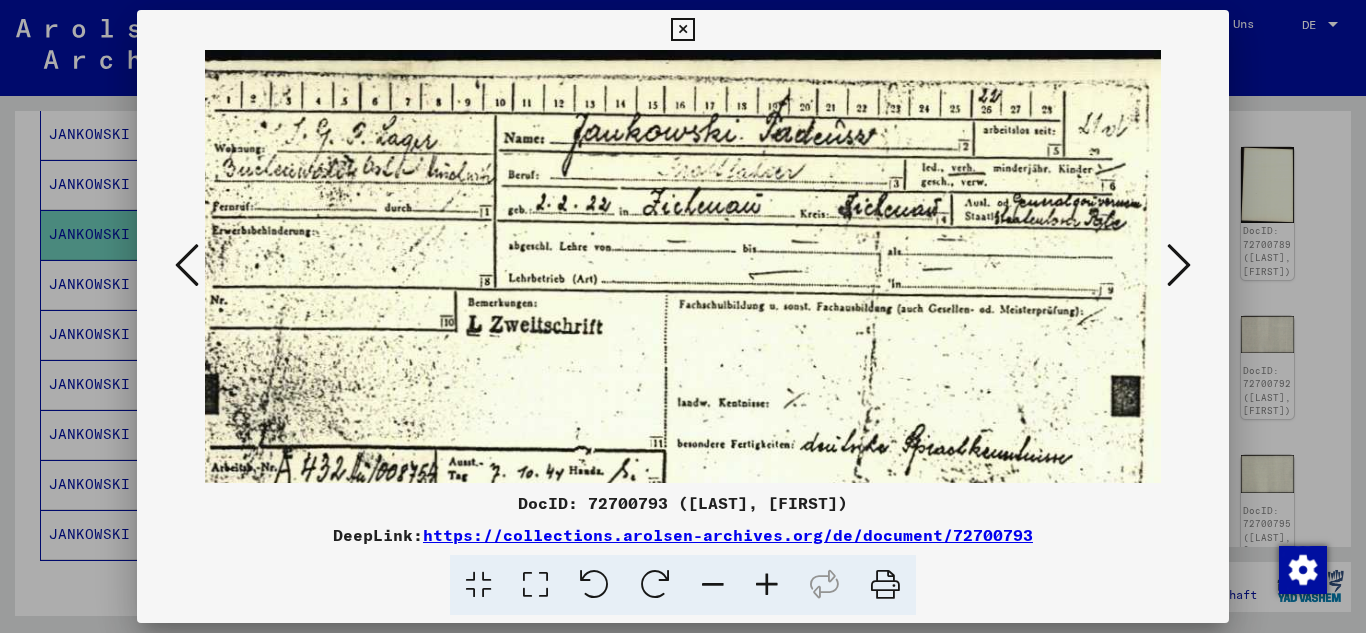 click at bounding box center (767, 585) 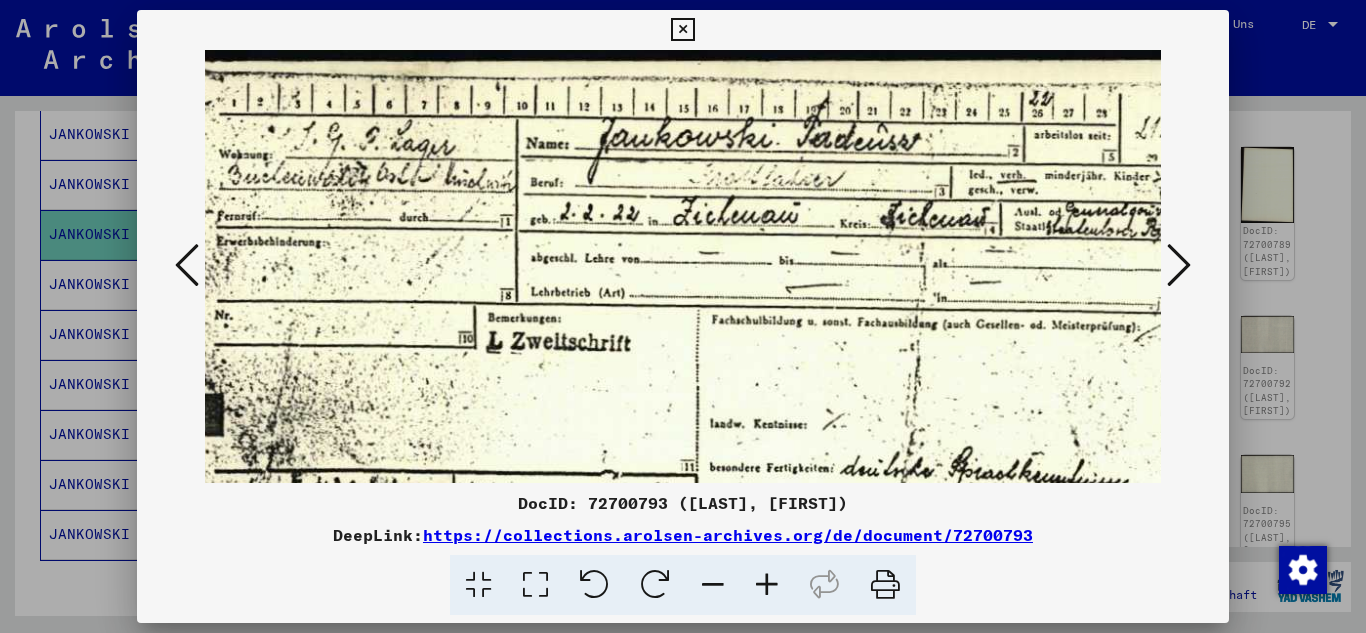 click at bounding box center (767, 585) 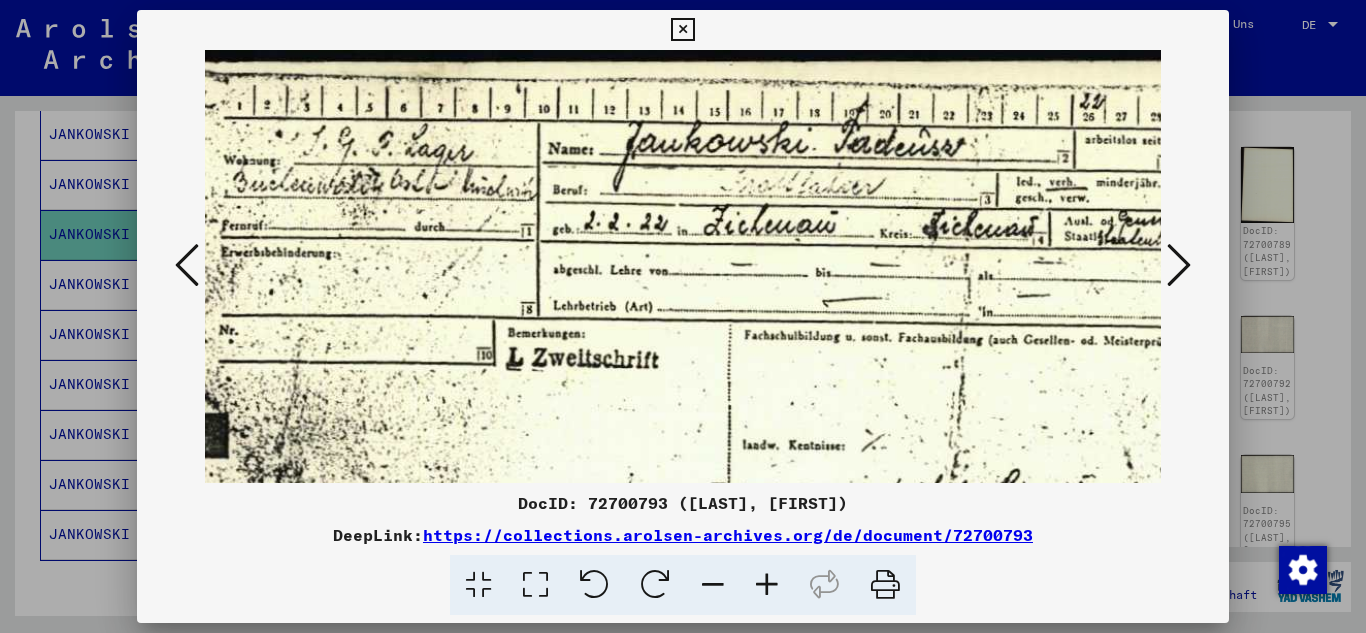 click at bounding box center [767, 585] 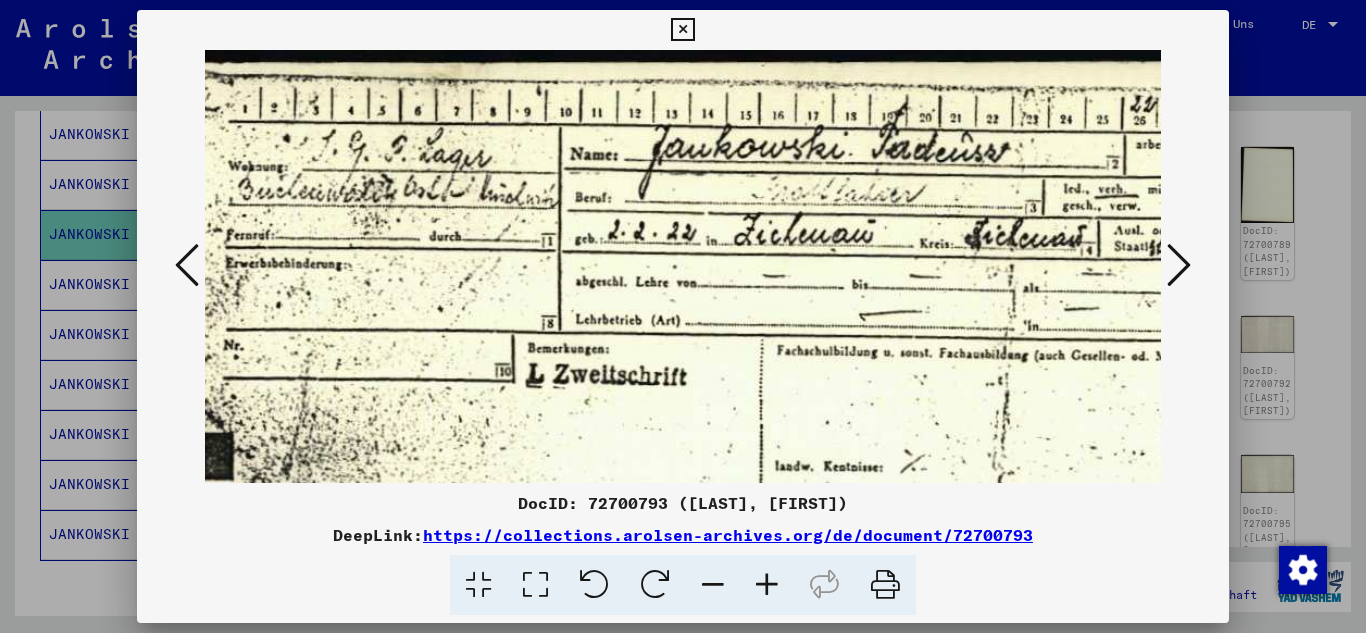 click at bounding box center [767, 585] 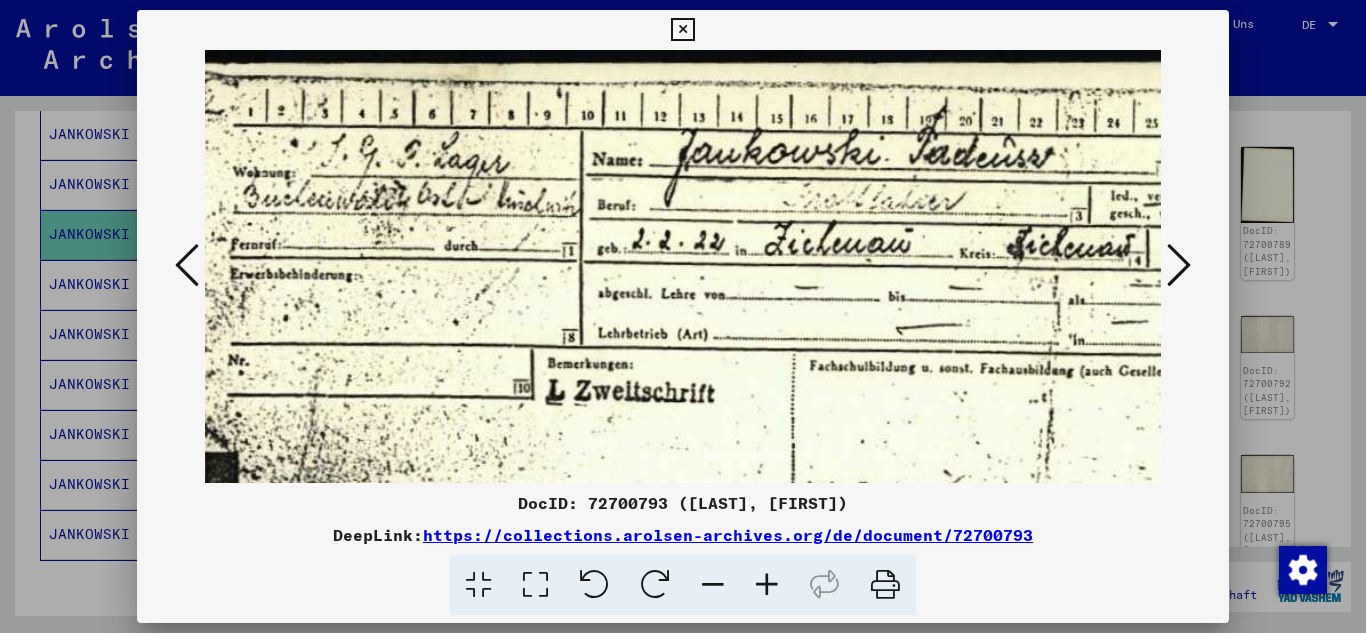 click at bounding box center (767, 585) 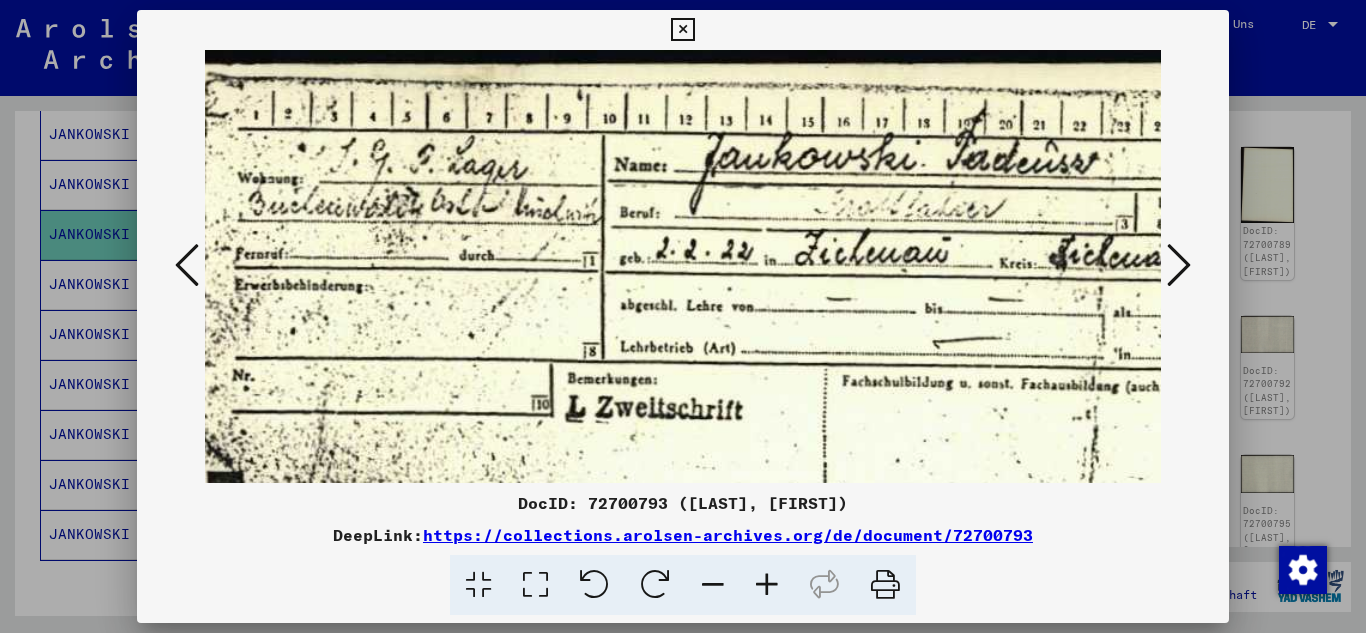 click at bounding box center (767, 585) 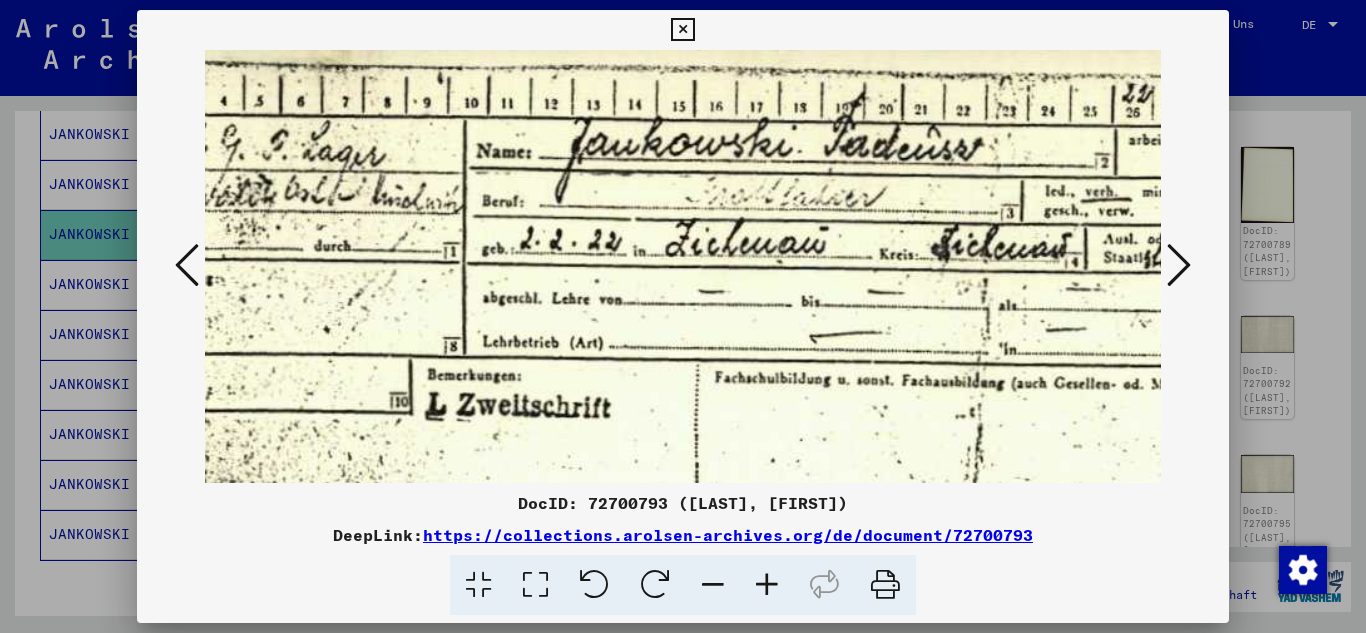 scroll, scrollTop: 22, scrollLeft: 243, axis: both 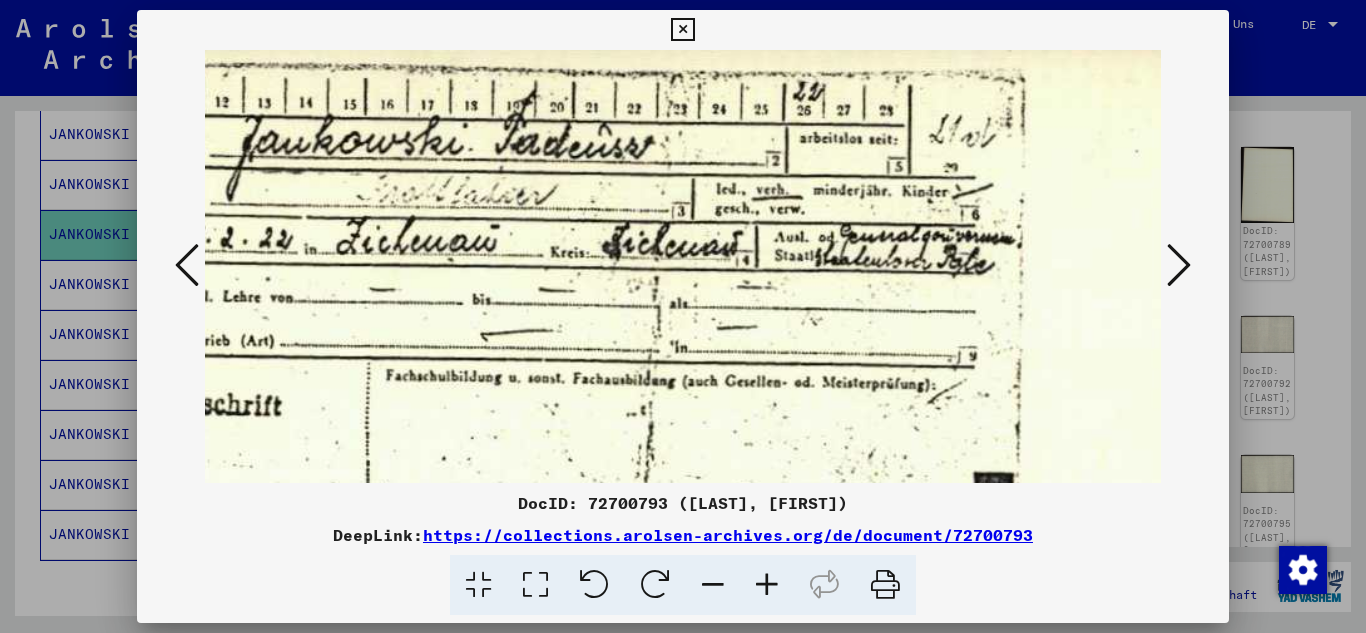 drag, startPoint x: 922, startPoint y: 344, endPoint x: 424, endPoint y: 323, distance: 498.44257 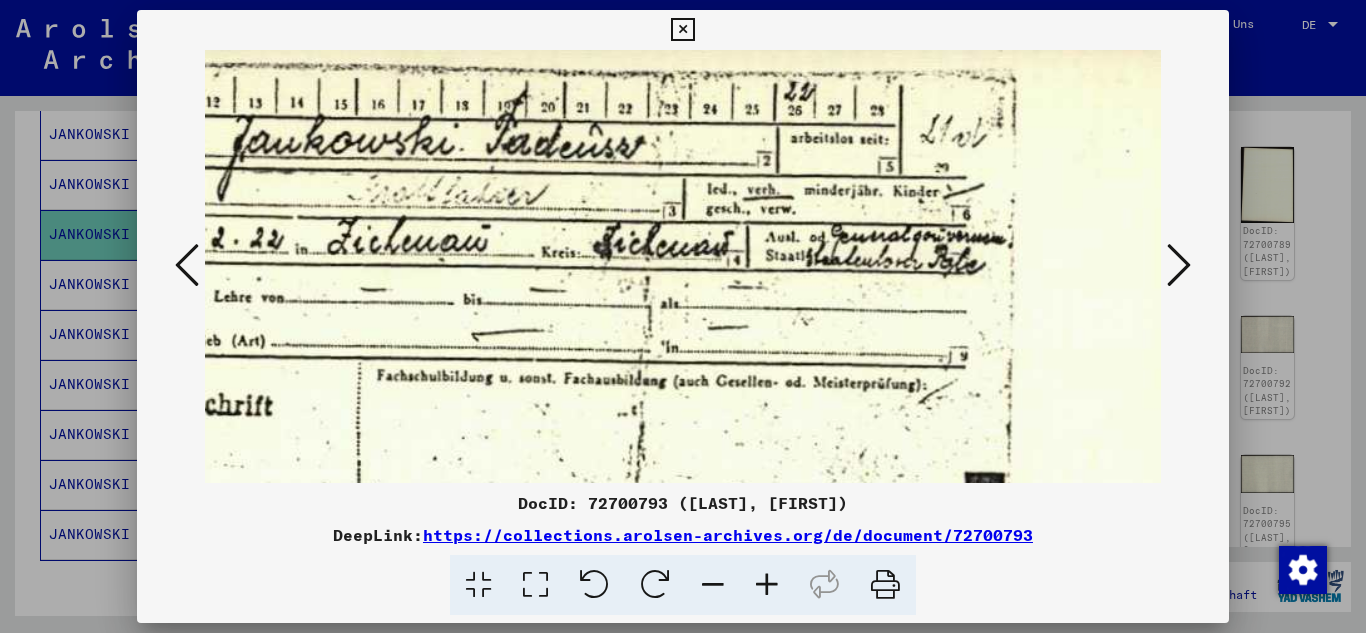 click at bounding box center (767, 585) 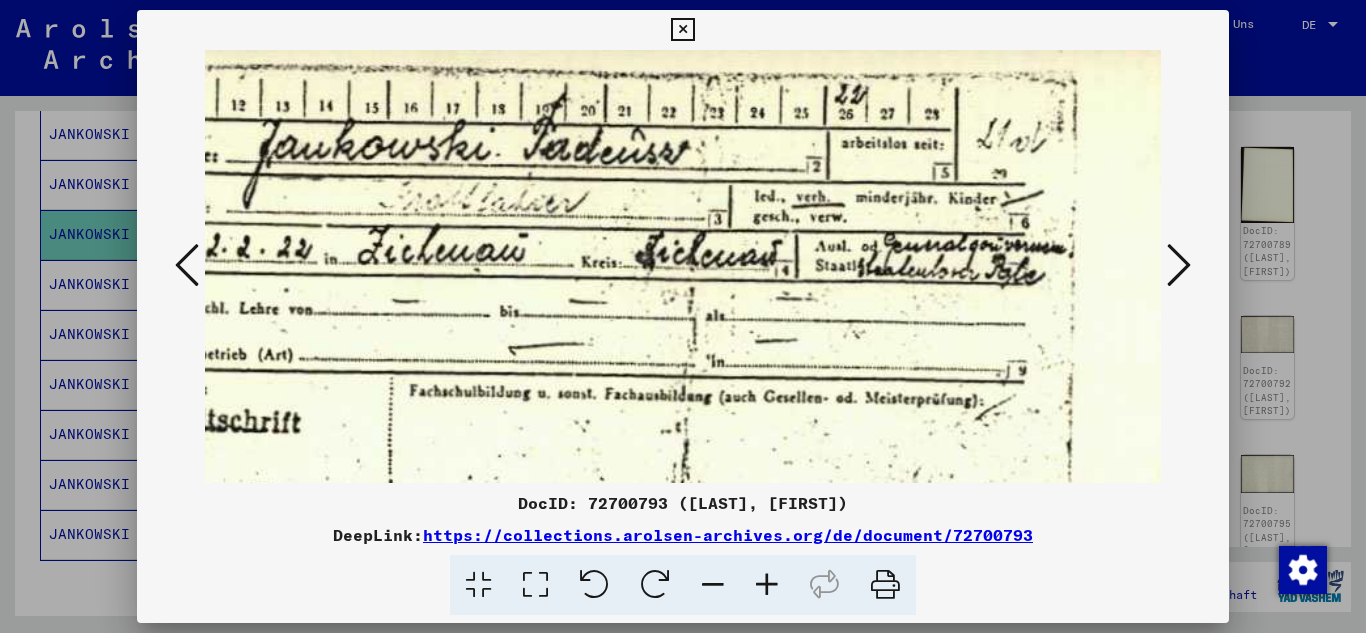 click at bounding box center (767, 585) 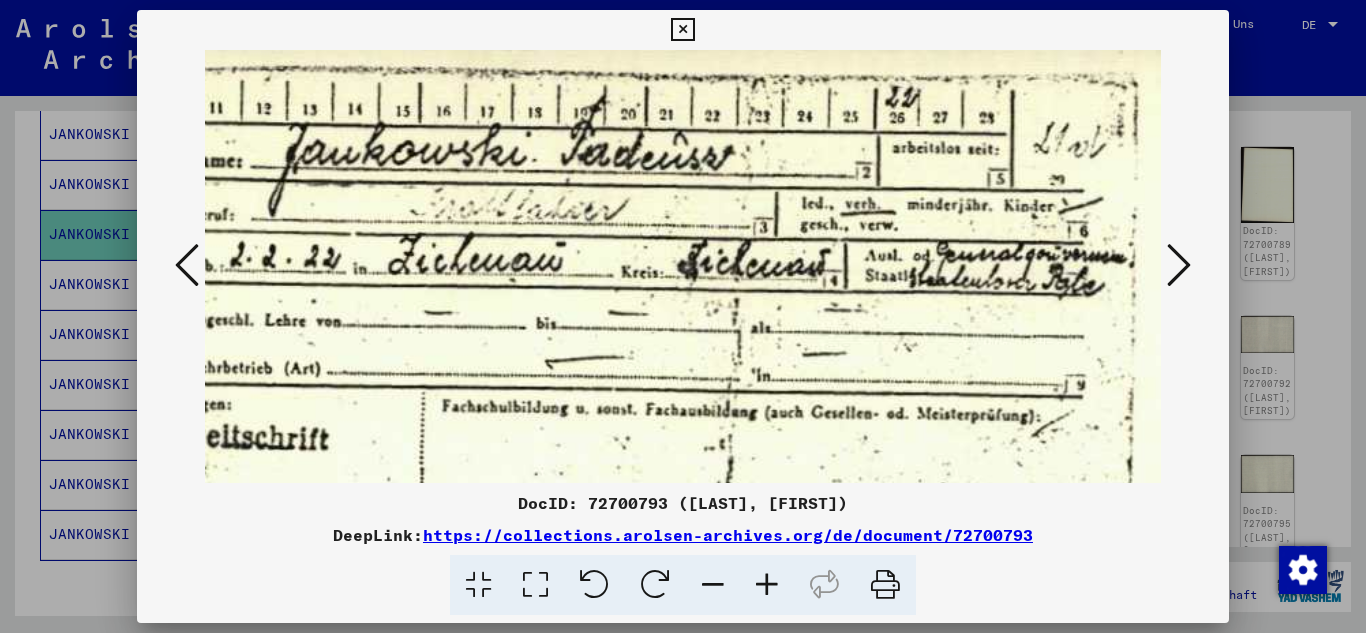 click at bounding box center [767, 585] 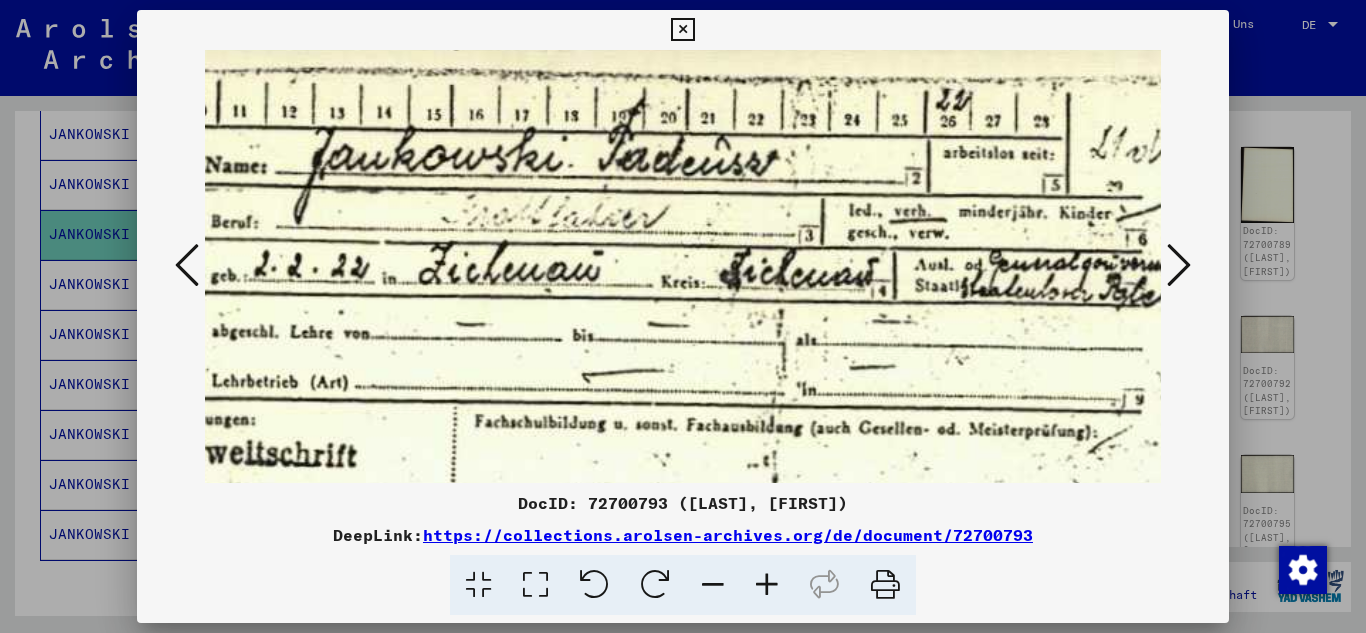click on "DocID: 72700793 ([LAST], [FIRST])  DeepLink:  https://collections.arolsen-archives.org/de/document/72700793" at bounding box center (683, 553) 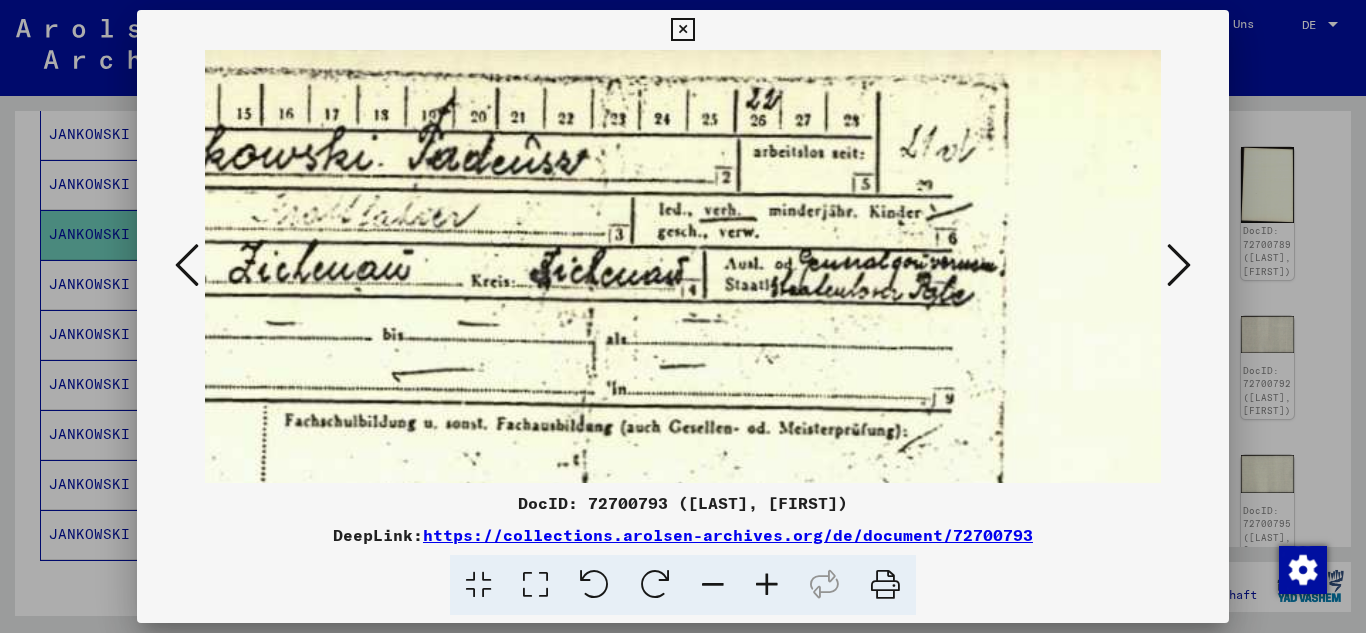 scroll, scrollTop: 23, scrollLeft: 763, axis: both 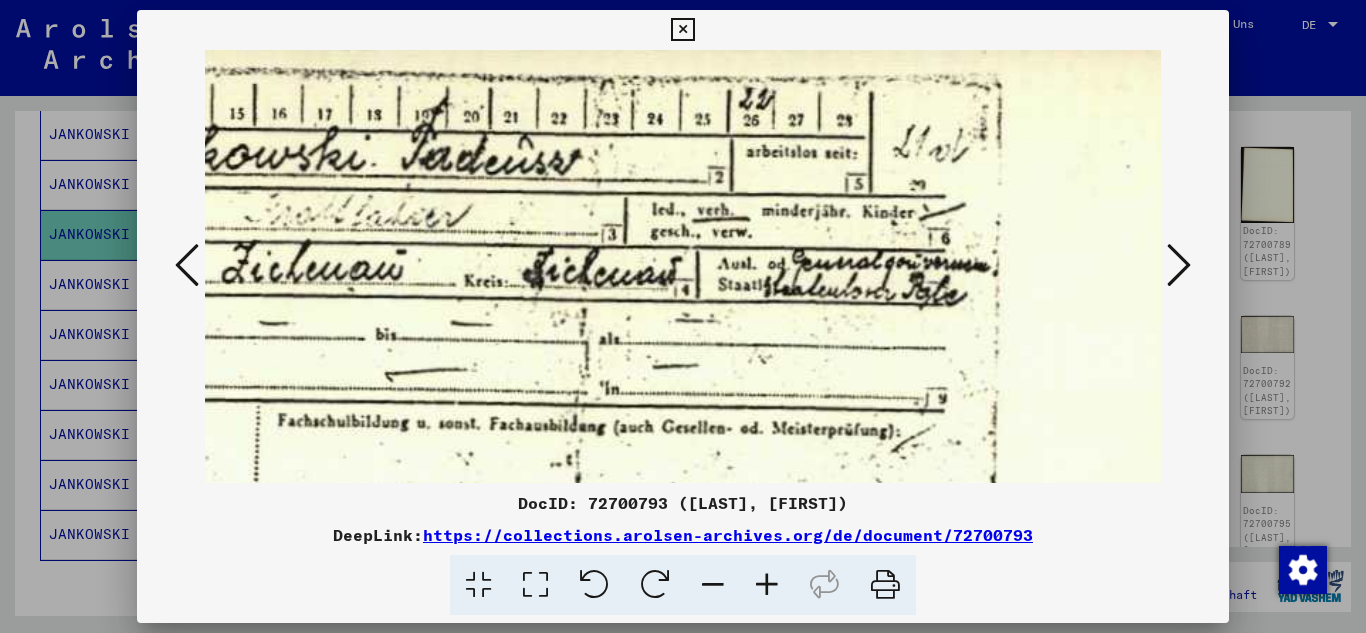 drag, startPoint x: 911, startPoint y: 385, endPoint x: 714, endPoint y: 384, distance: 197.00253 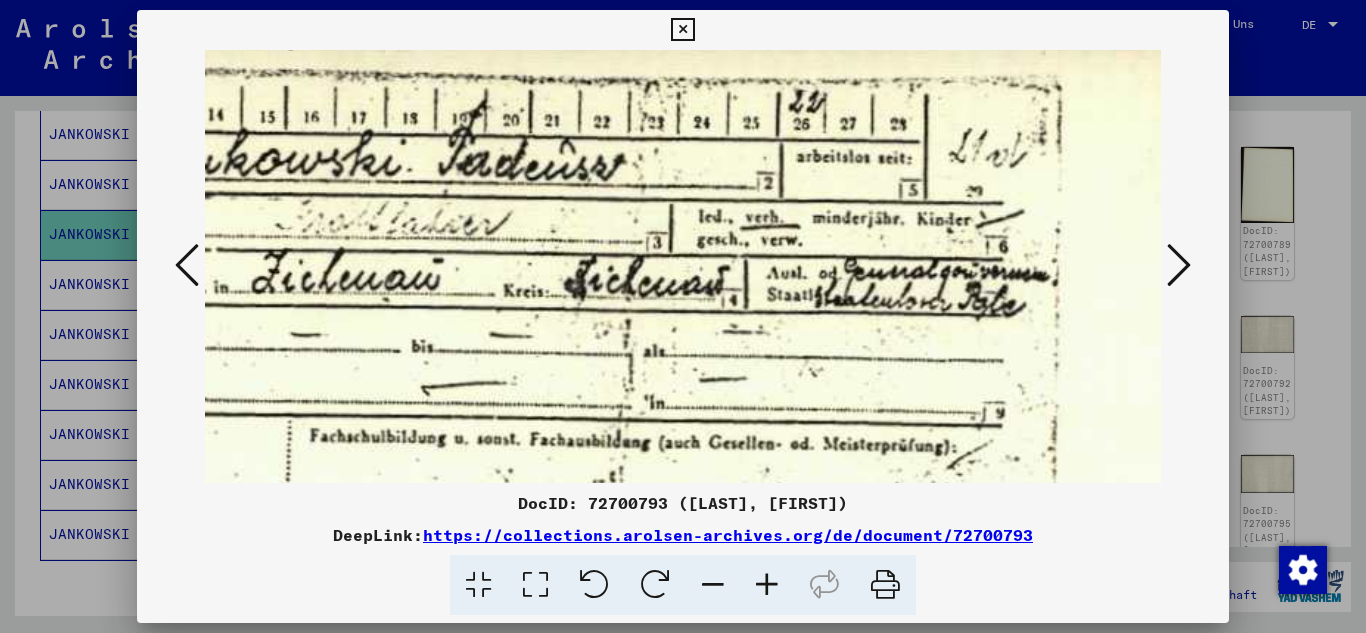 click at bounding box center [767, 585] 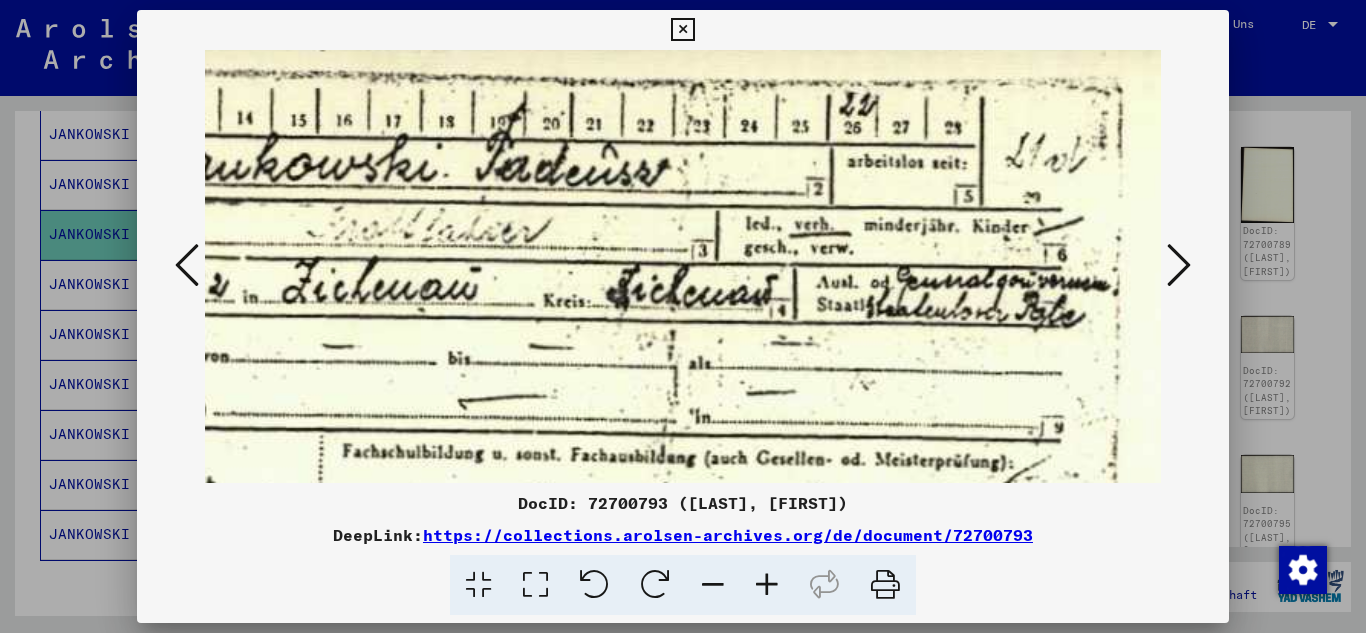click at bounding box center (767, 585) 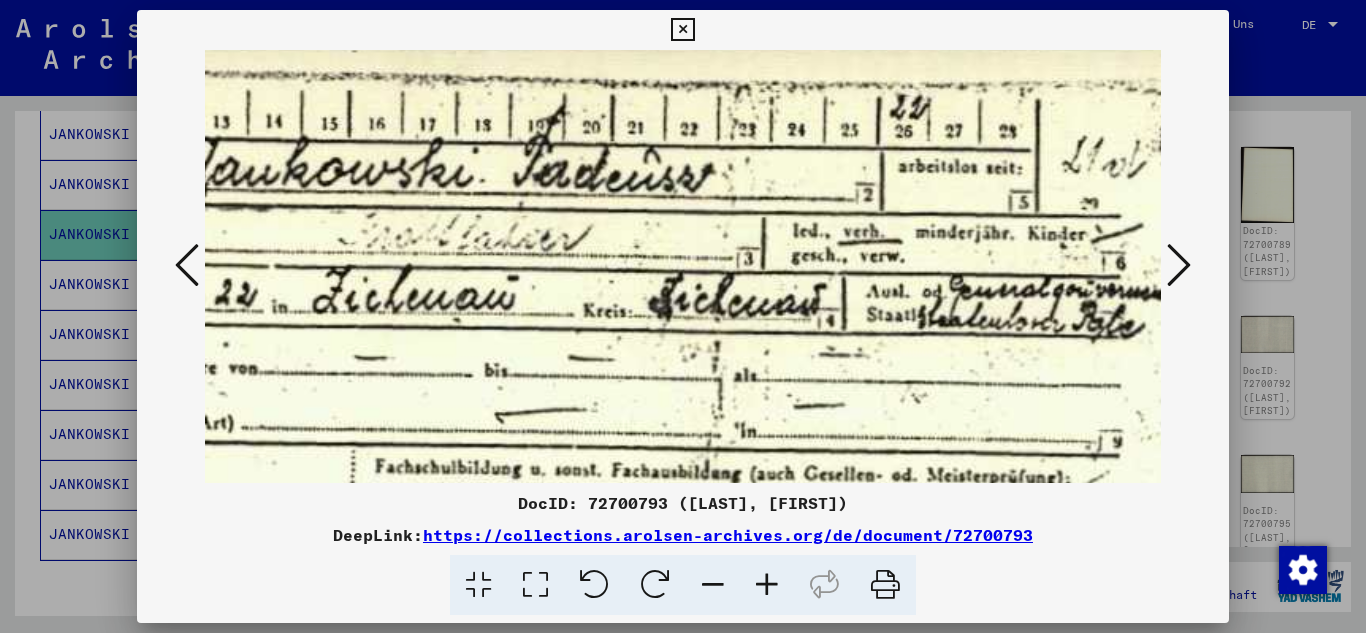 click at bounding box center (767, 585) 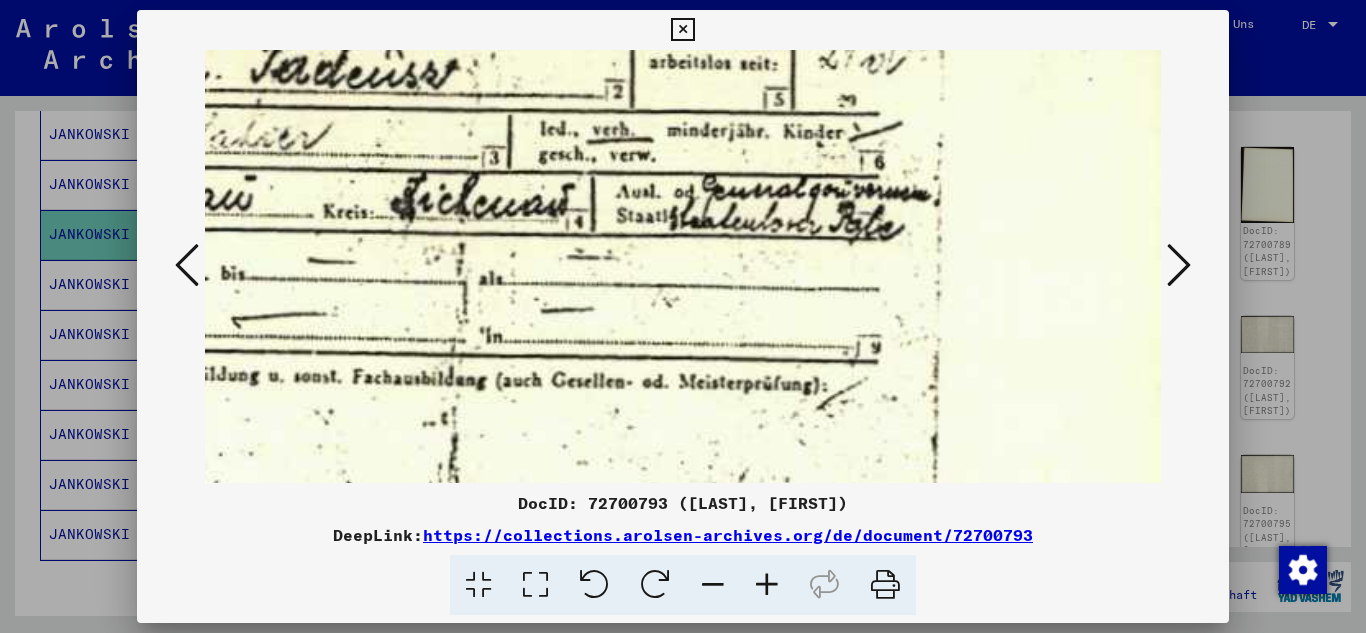 scroll, scrollTop: 152, scrollLeft: 1117, axis: both 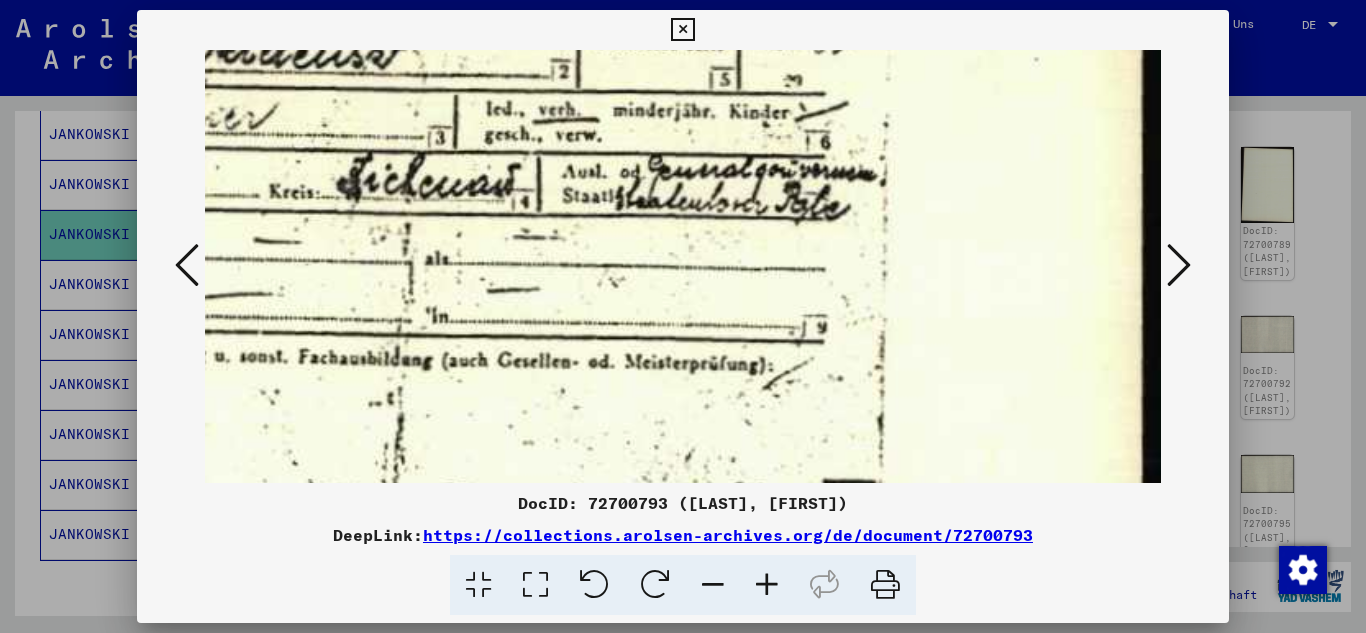 drag, startPoint x: 927, startPoint y: 403, endPoint x: 504, endPoint y: 274, distance: 442.23297 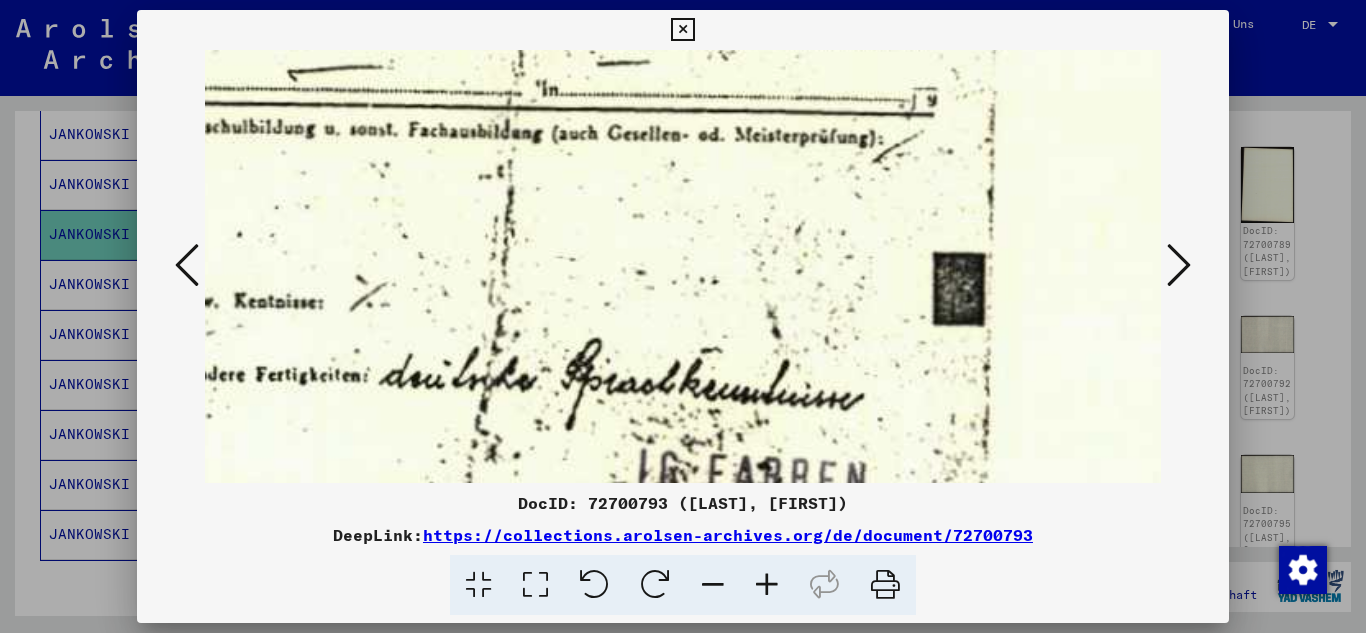 scroll, scrollTop: 384, scrollLeft: 1006, axis: both 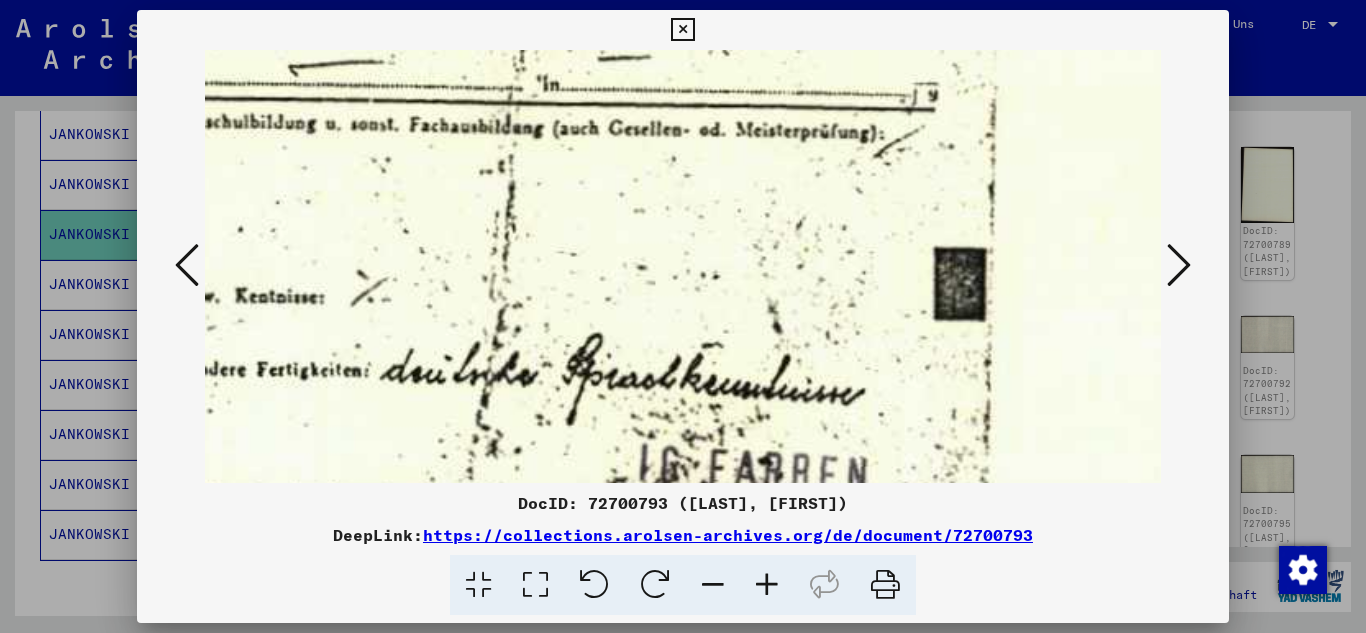 drag, startPoint x: 639, startPoint y: 392, endPoint x: 750, endPoint y: 160, distance: 257.1867 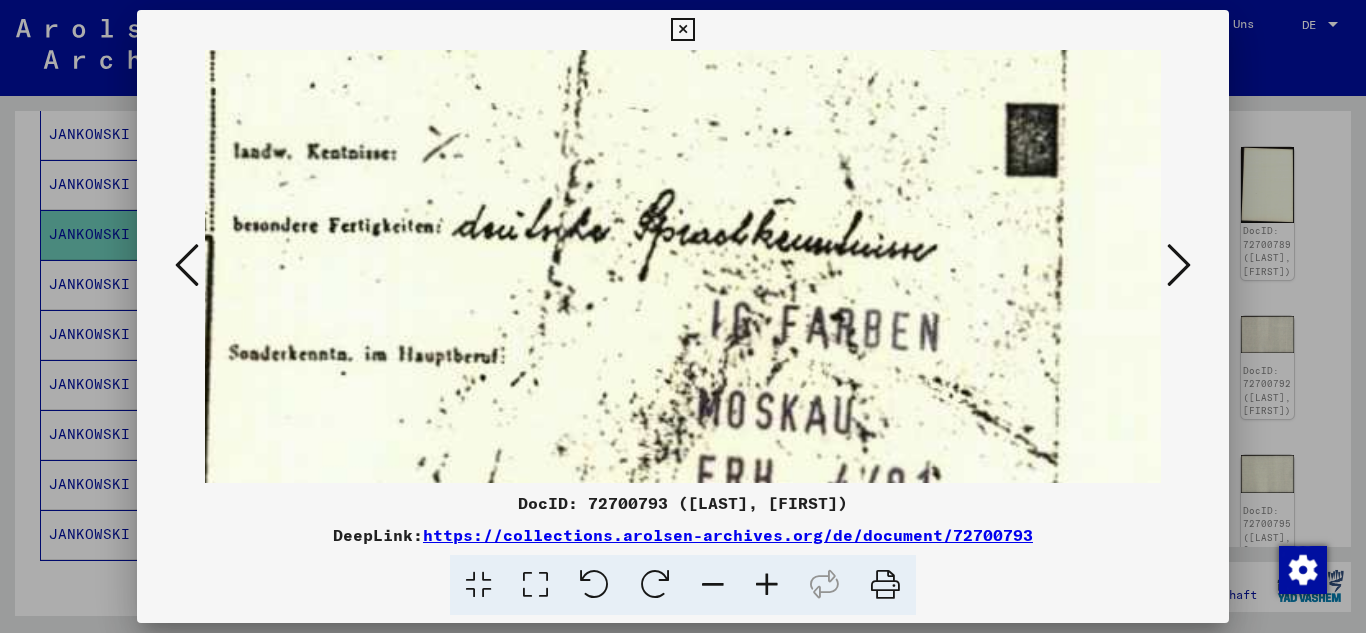 scroll, scrollTop: 532, scrollLeft: 934, axis: both 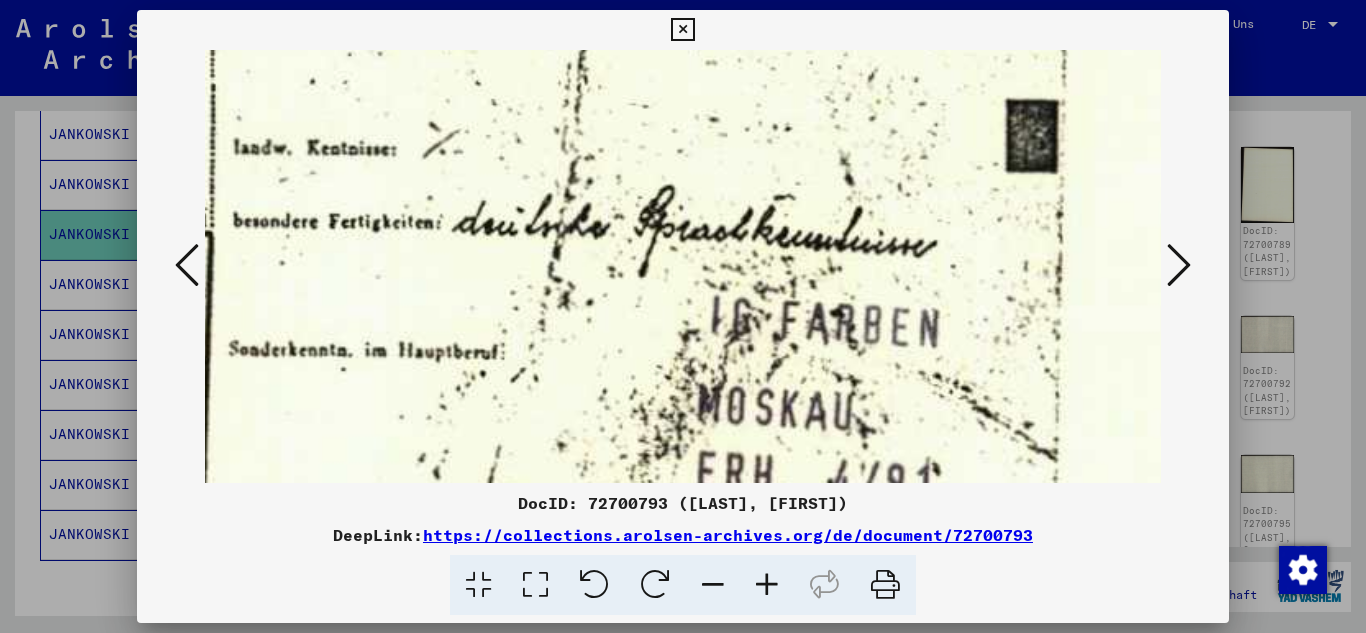 drag, startPoint x: 720, startPoint y: 399, endPoint x: 782, endPoint y: 259, distance: 153.11433 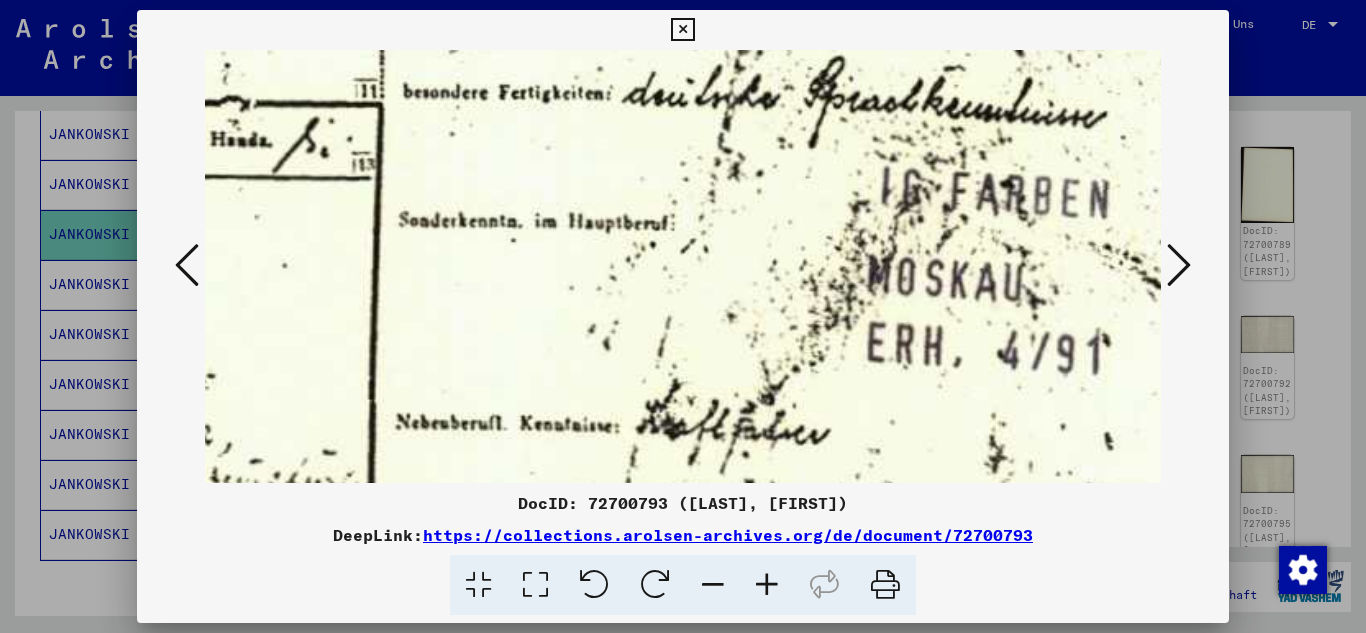 scroll, scrollTop: 669, scrollLeft: 728, axis: both 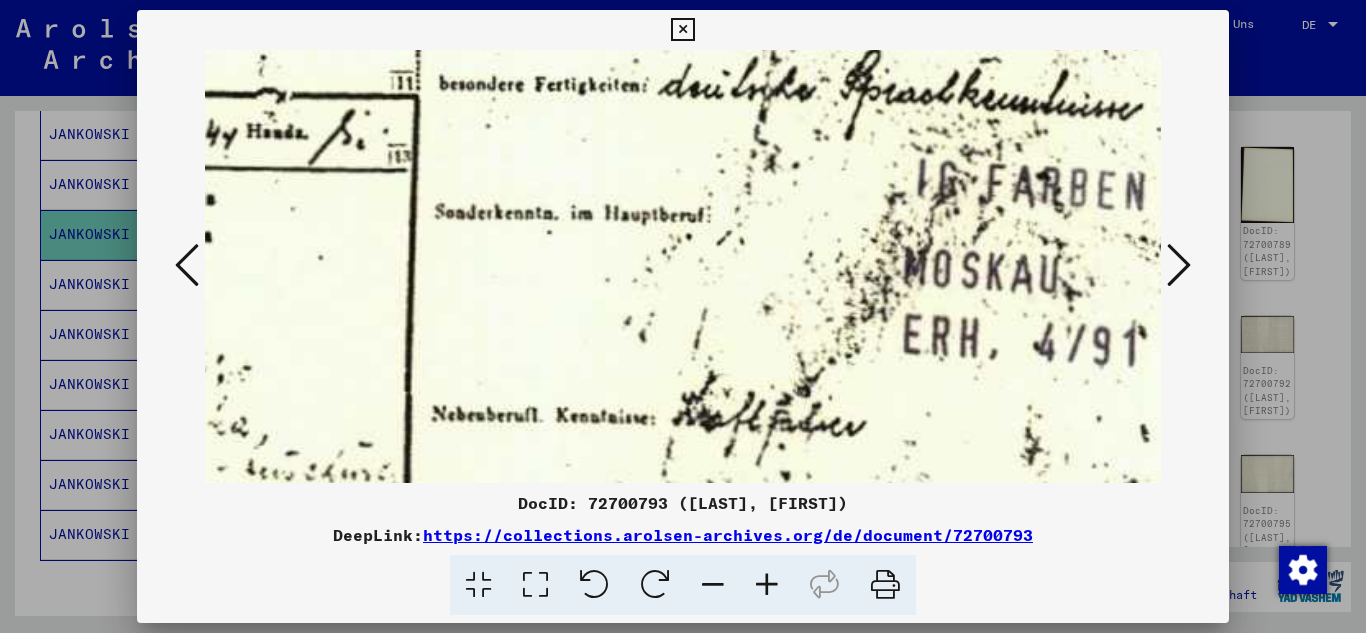 drag, startPoint x: 668, startPoint y: 352, endPoint x: 852, endPoint y: 242, distance: 214.3735 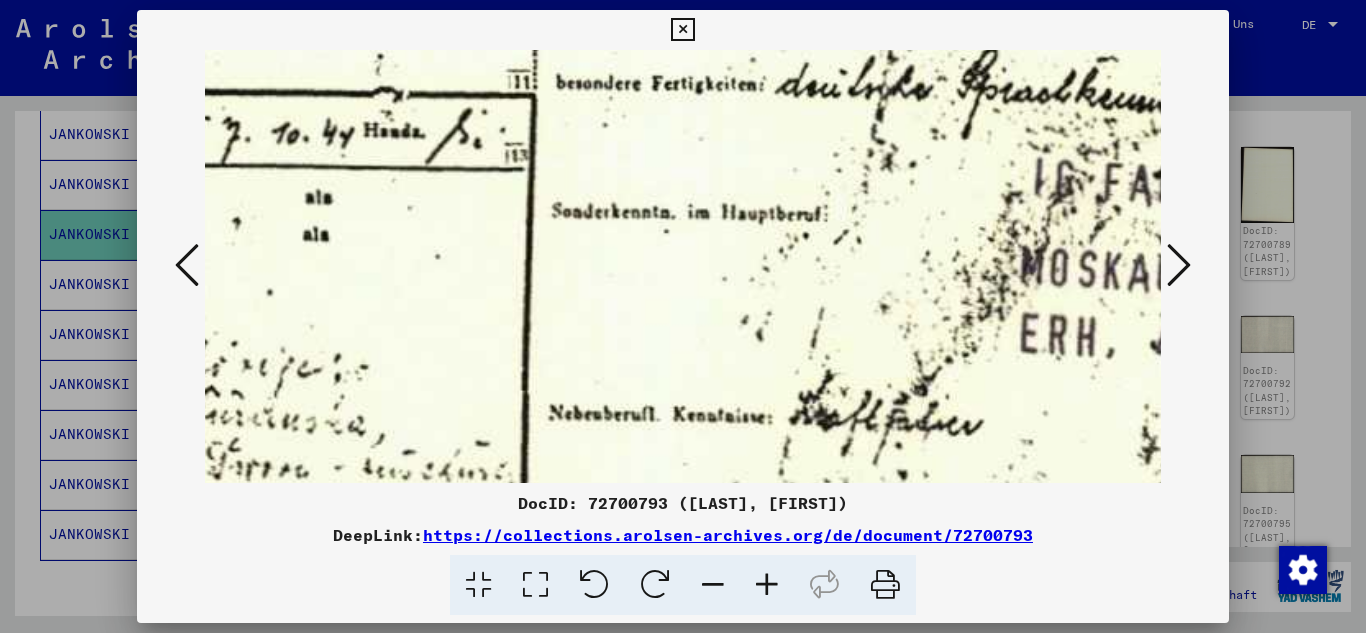 scroll, scrollTop: 674, scrollLeft: 423, axis: both 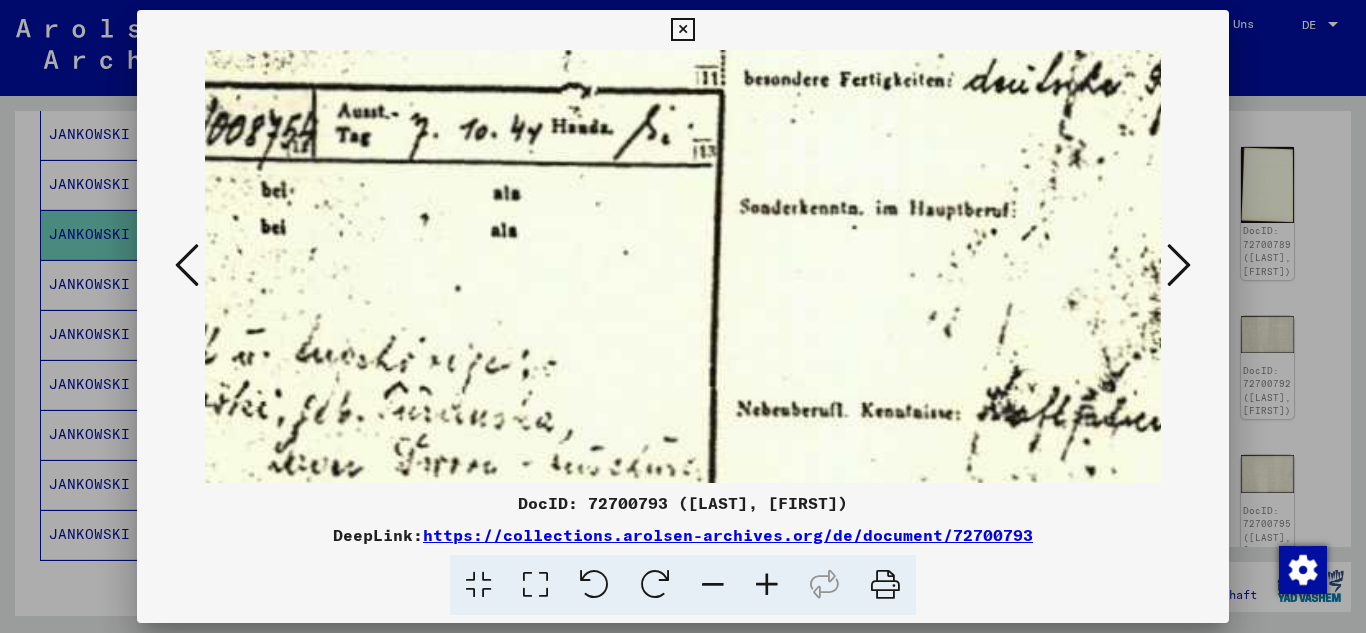 drag, startPoint x: 500, startPoint y: 264, endPoint x: 805, endPoint y: 259, distance: 305.041 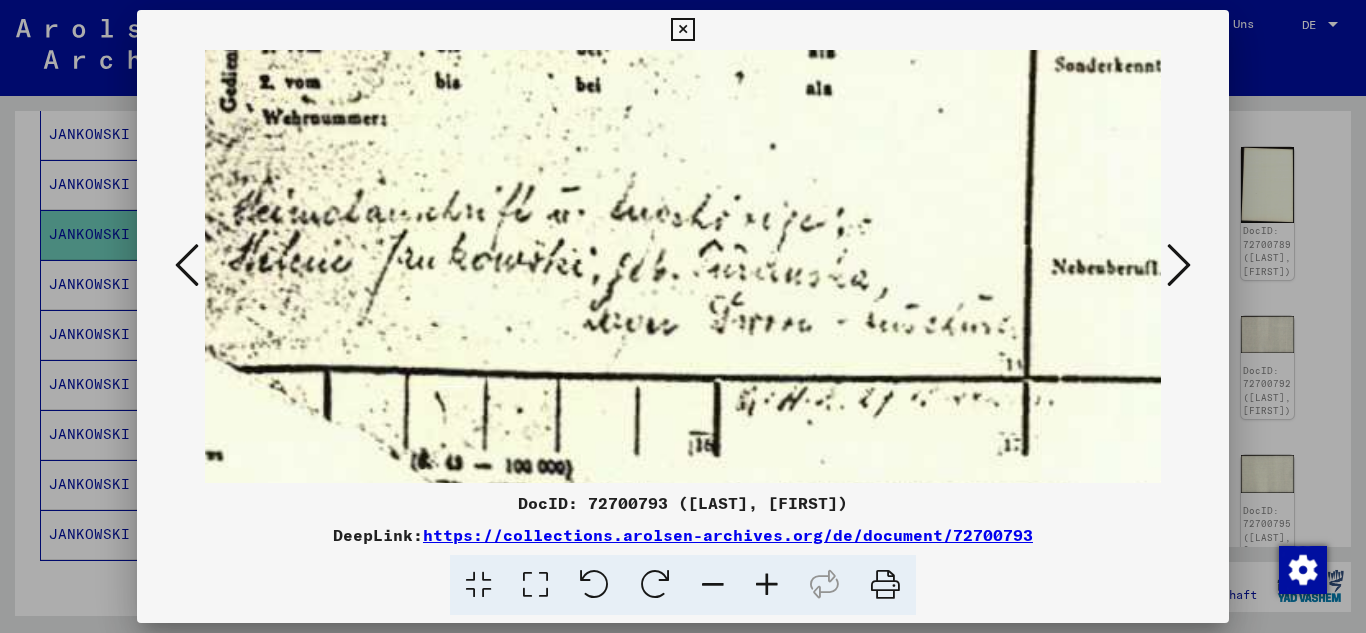 scroll, scrollTop: 822, scrollLeft: 95, axis: both 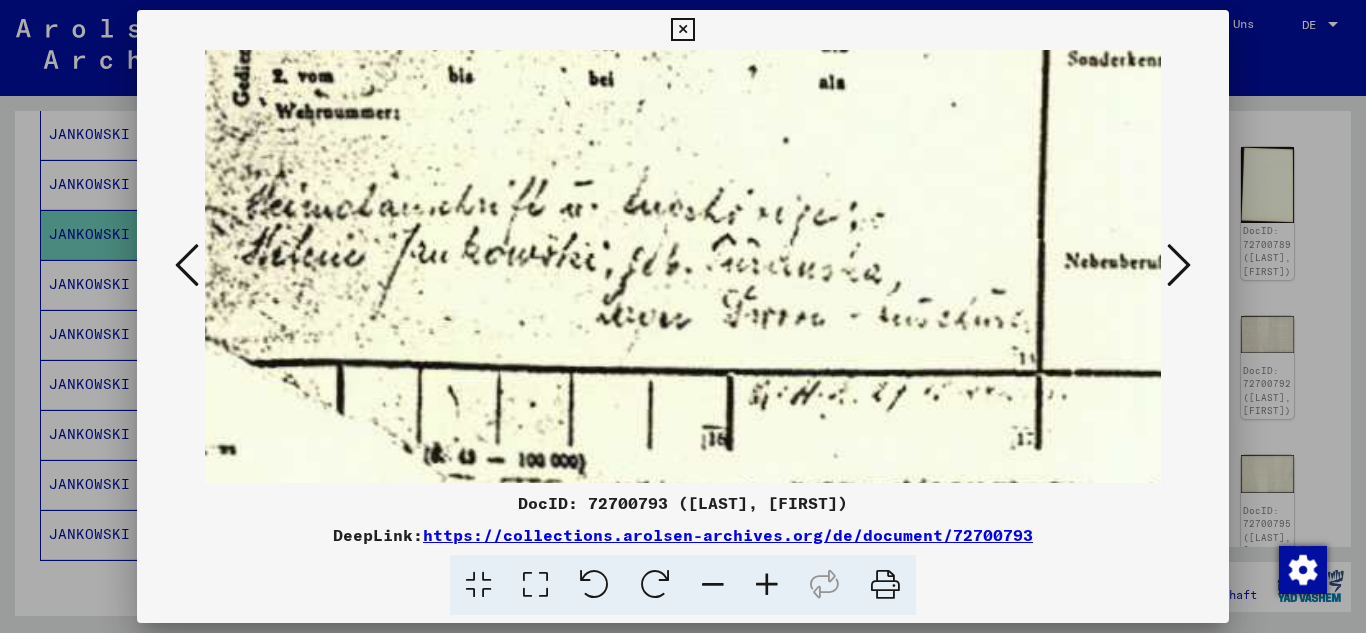 drag, startPoint x: 459, startPoint y: 324, endPoint x: 787, endPoint y: 176, distance: 359.84442 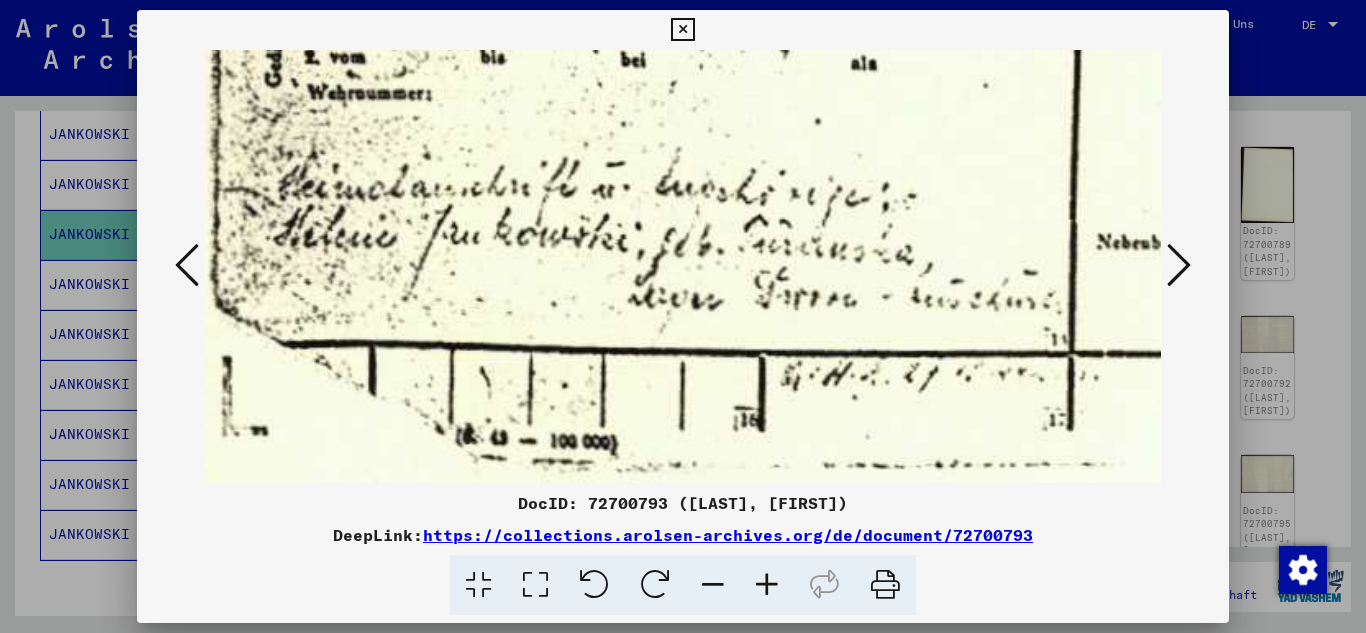 drag, startPoint x: 558, startPoint y: 294, endPoint x: 590, endPoint y: 275, distance: 37.215588 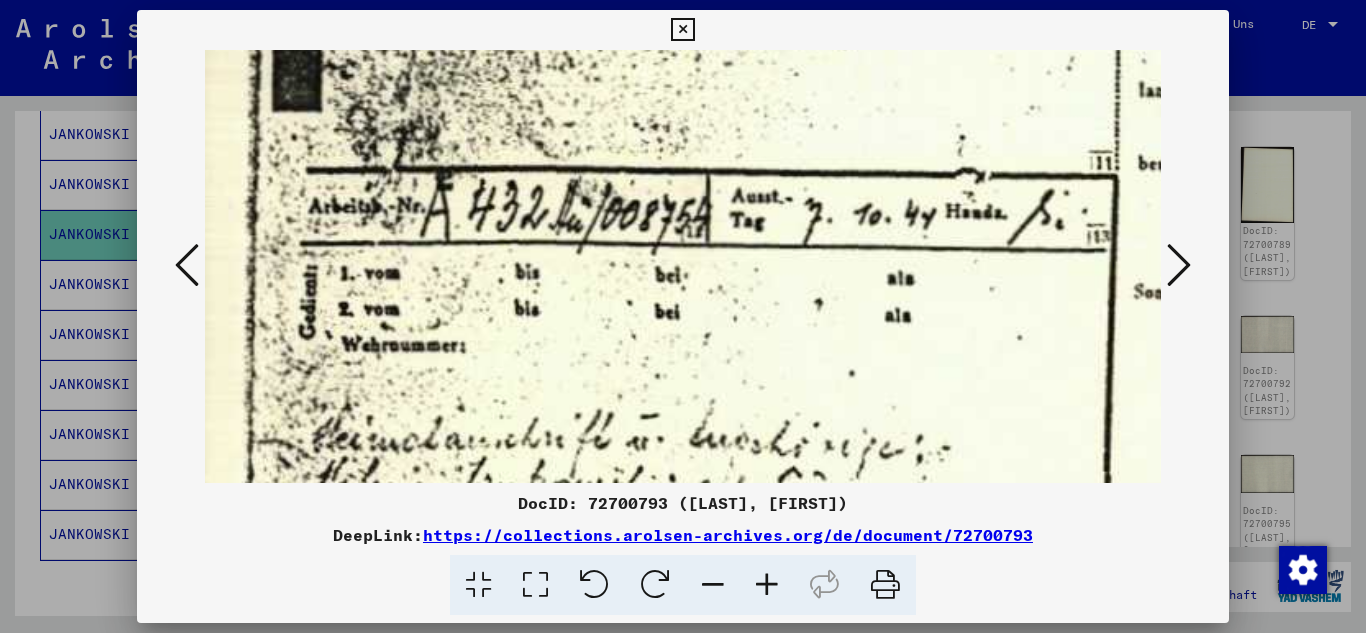 scroll, scrollTop: 583, scrollLeft: 27, axis: both 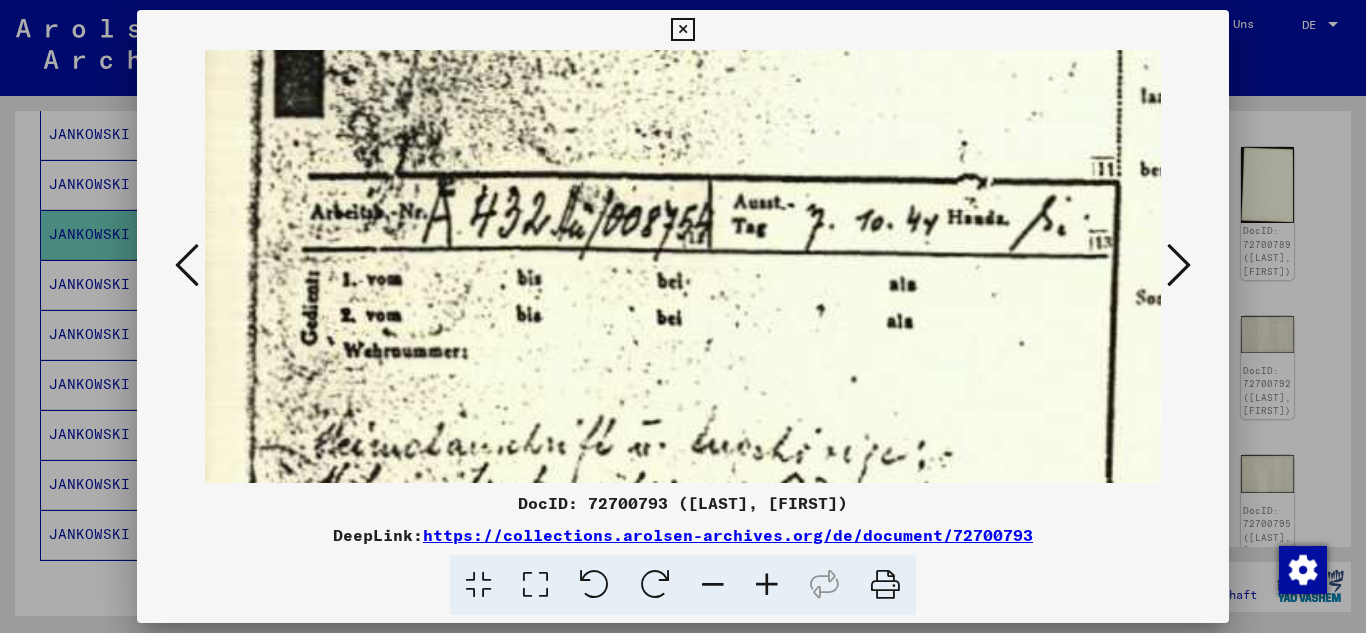drag, startPoint x: 725, startPoint y: 235, endPoint x: 761, endPoint y: 493, distance: 260.4995 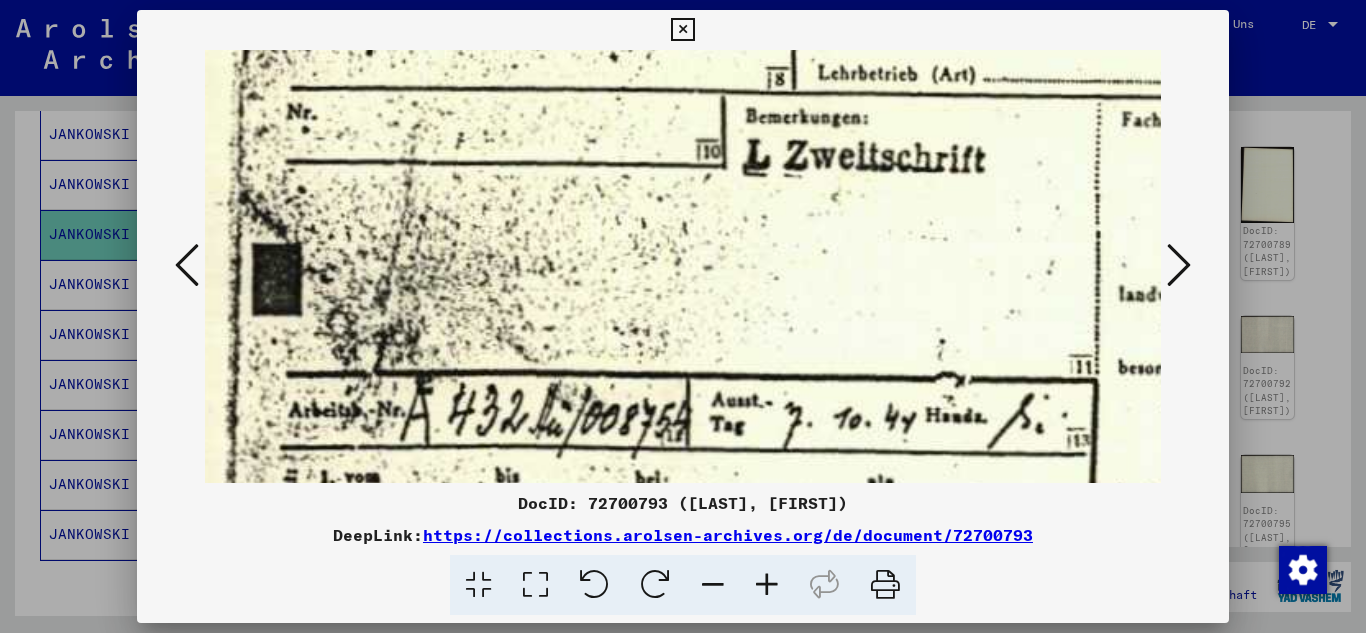 scroll, scrollTop: 375, scrollLeft: 49, axis: both 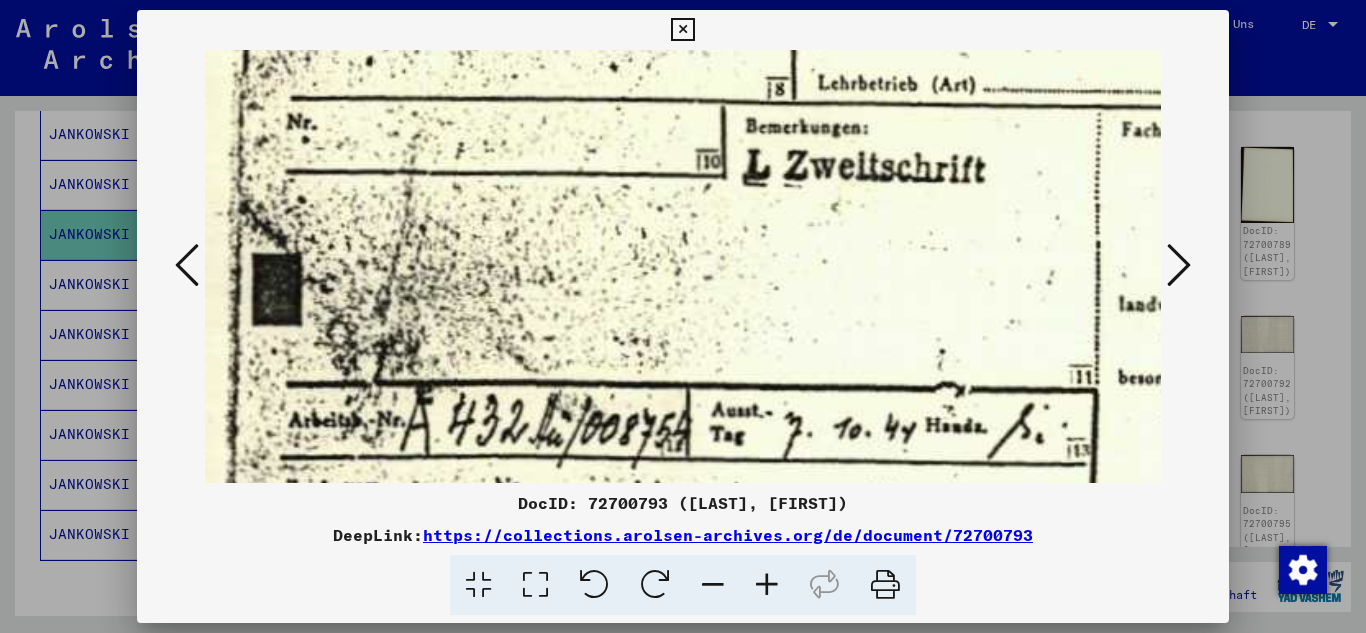 drag, startPoint x: 848, startPoint y: 231, endPoint x: 826, endPoint y: 439, distance: 209.16023 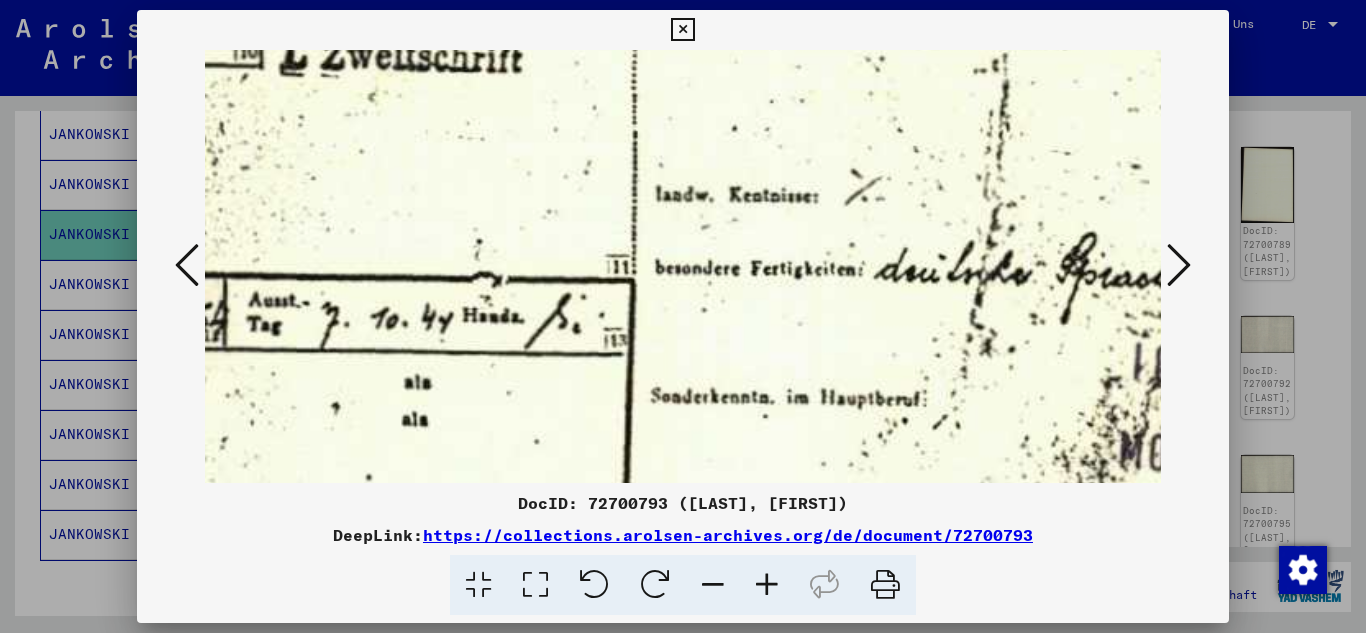scroll, scrollTop: 504, scrollLeft: 639, axis: both 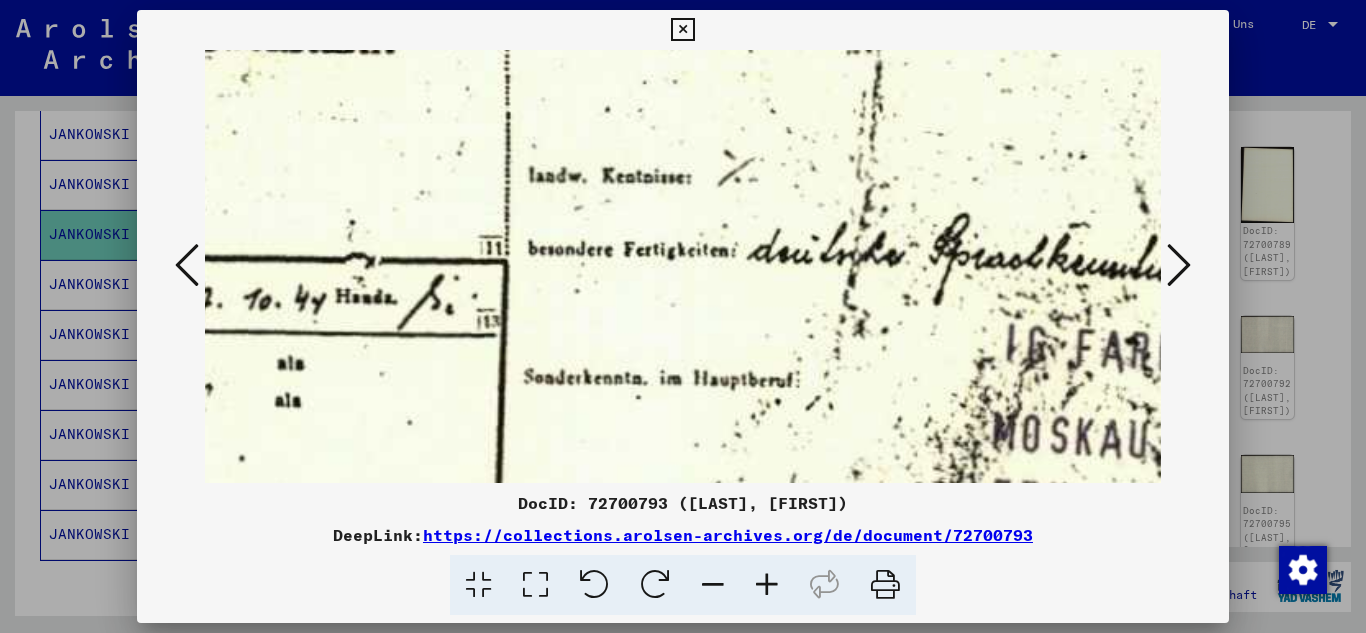 drag, startPoint x: 753, startPoint y: 201, endPoint x: 191, endPoint y: 72, distance: 576.6151 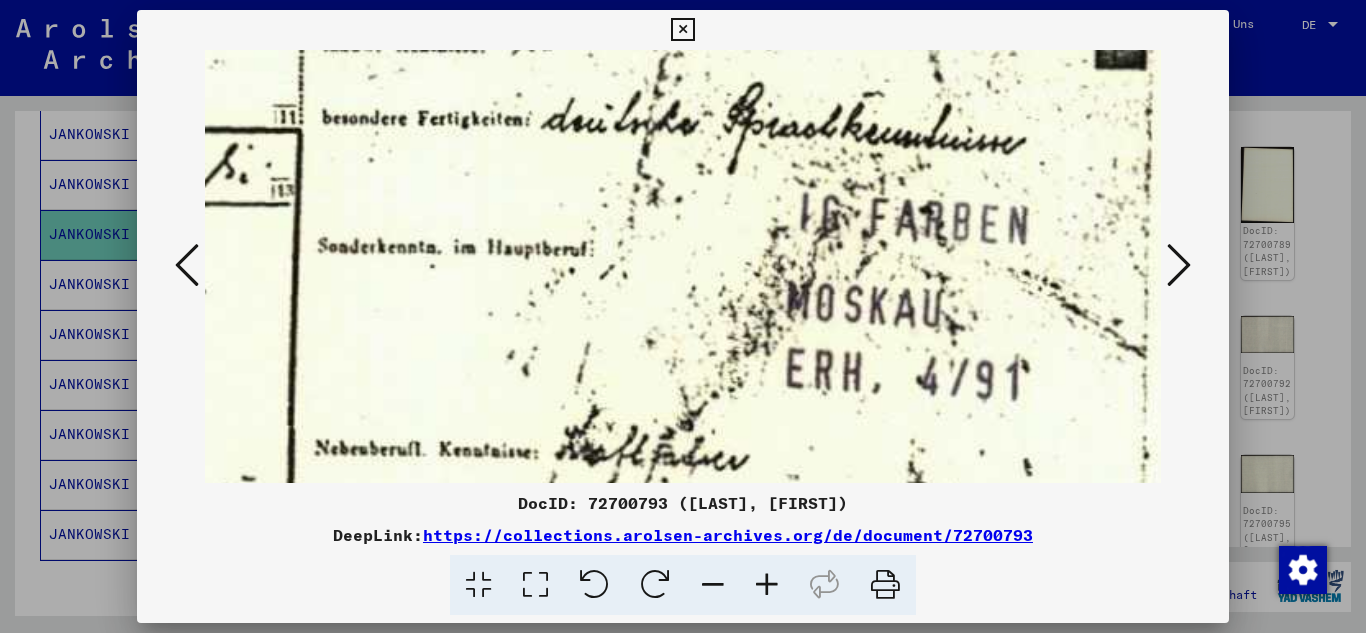 drag, startPoint x: 565, startPoint y: 208, endPoint x: 524, endPoint y: 194, distance: 43.32436 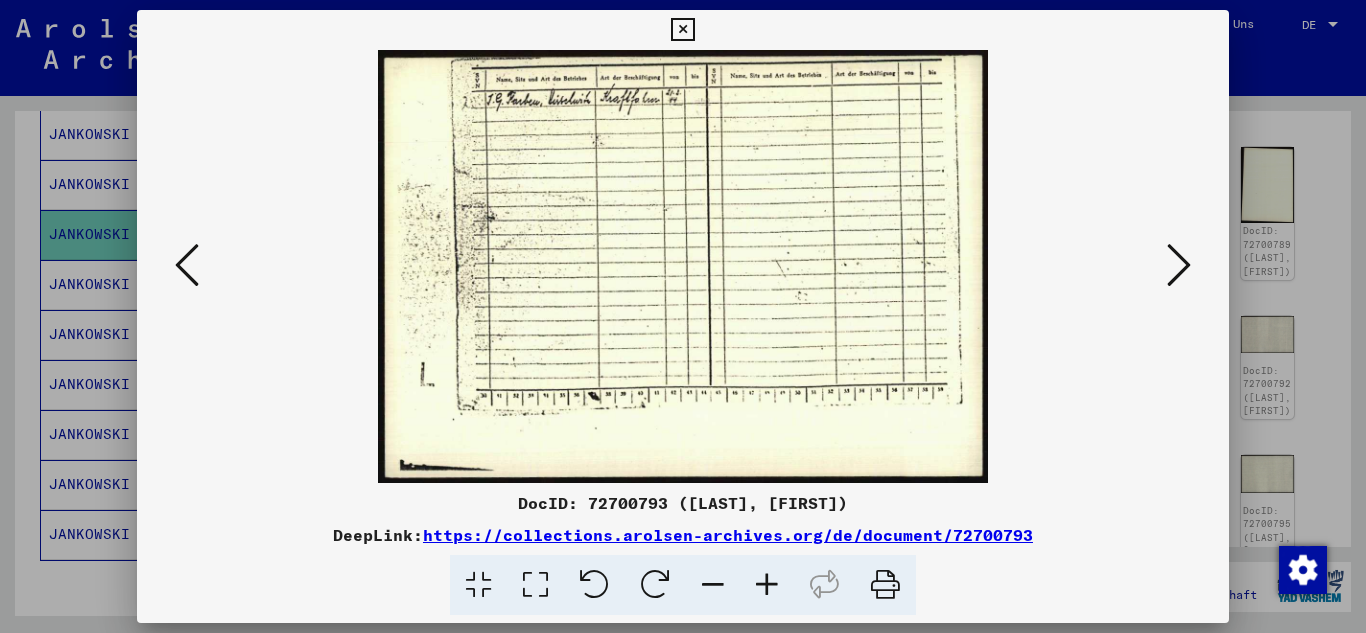 scroll, scrollTop: 0, scrollLeft: 0, axis: both 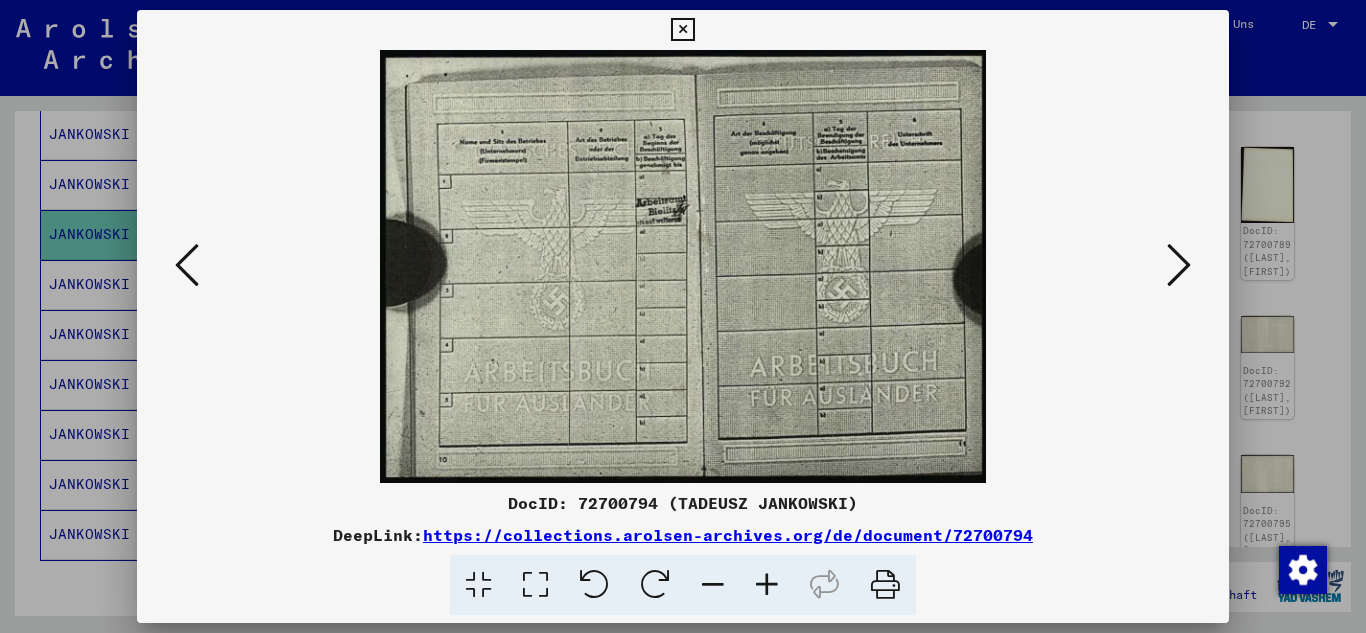 click at bounding box center [1179, 265] 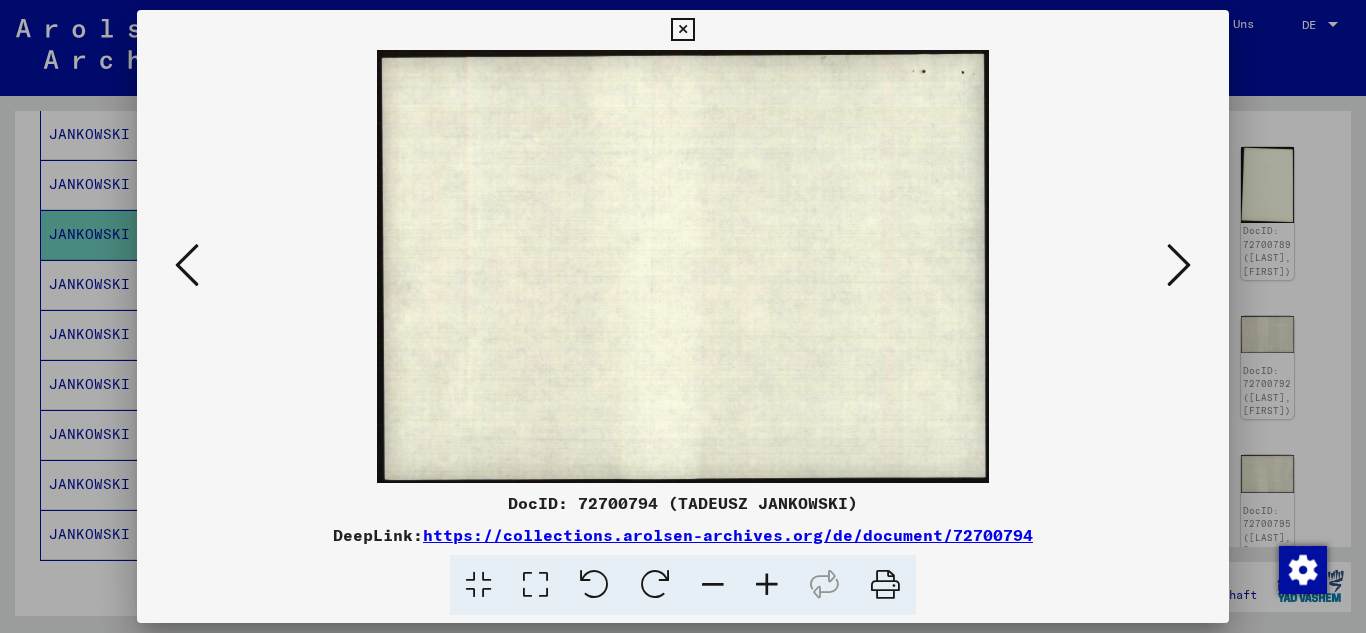 click at bounding box center (1179, 265) 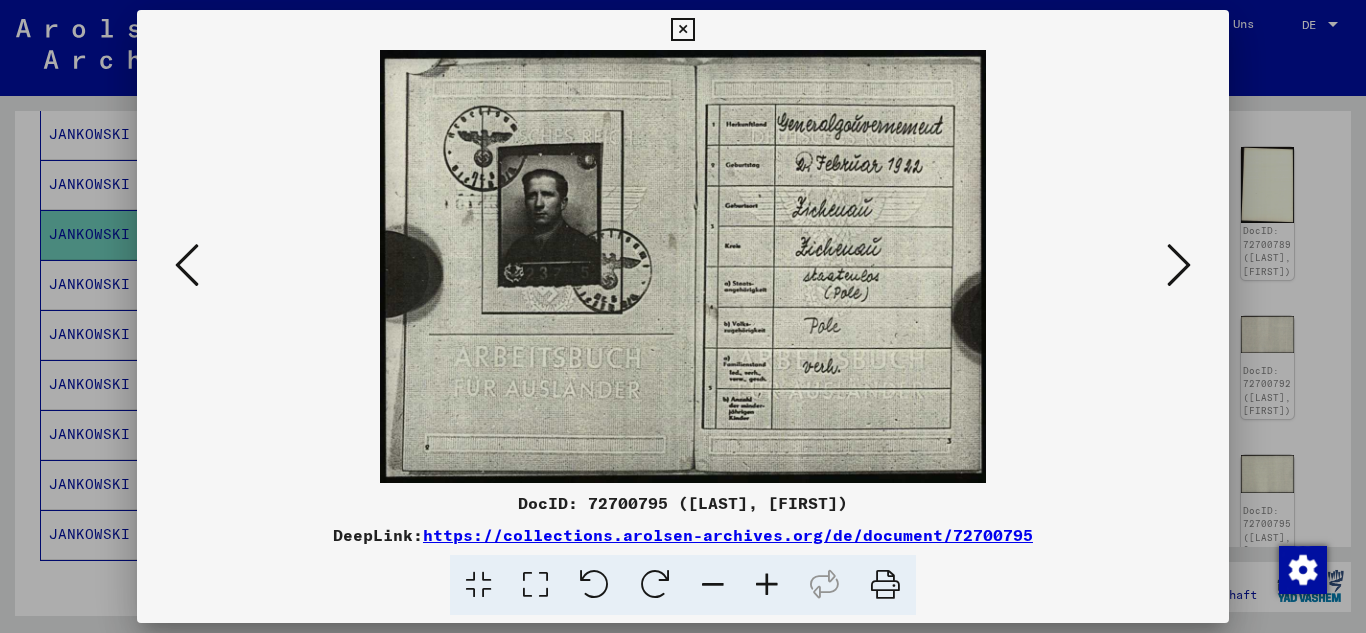 click at bounding box center (767, 585) 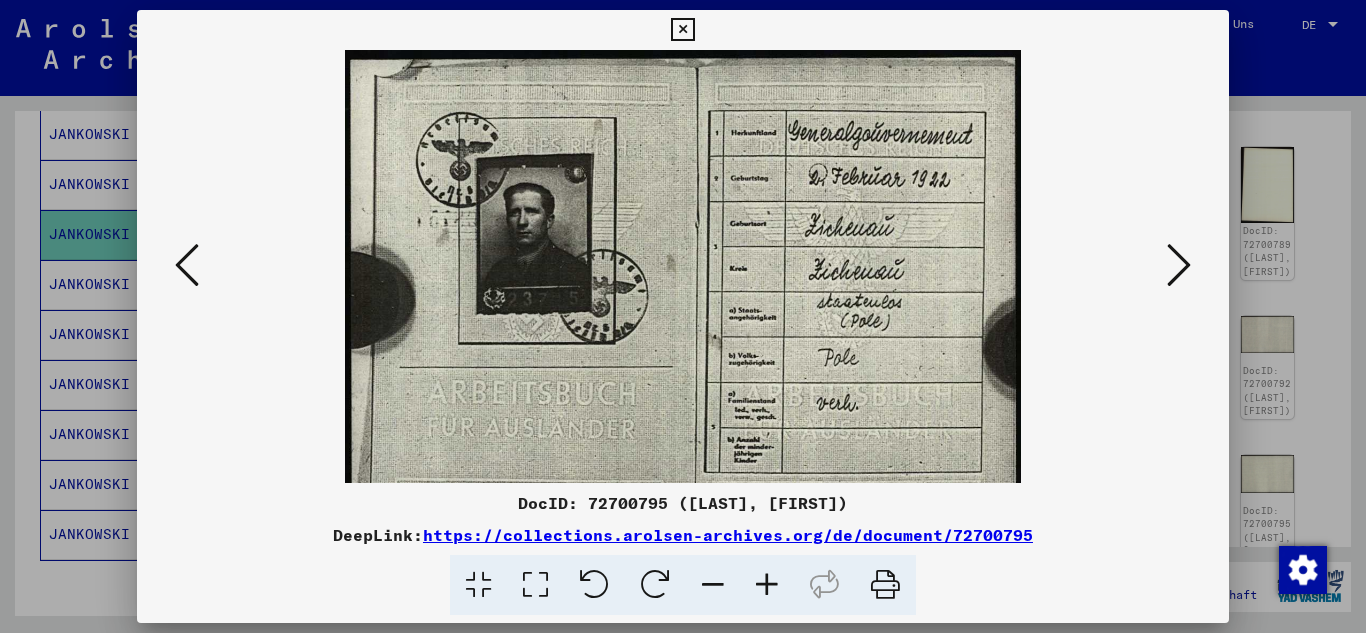 click at bounding box center [767, 585] 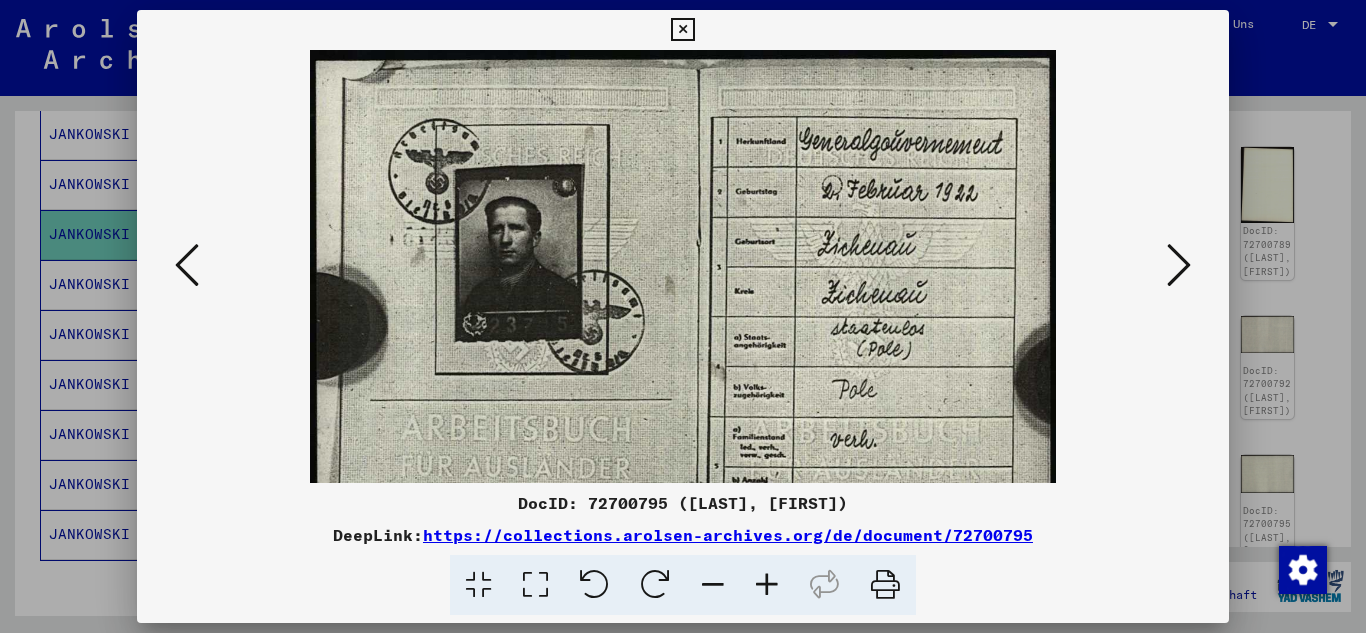 click at bounding box center (767, 585) 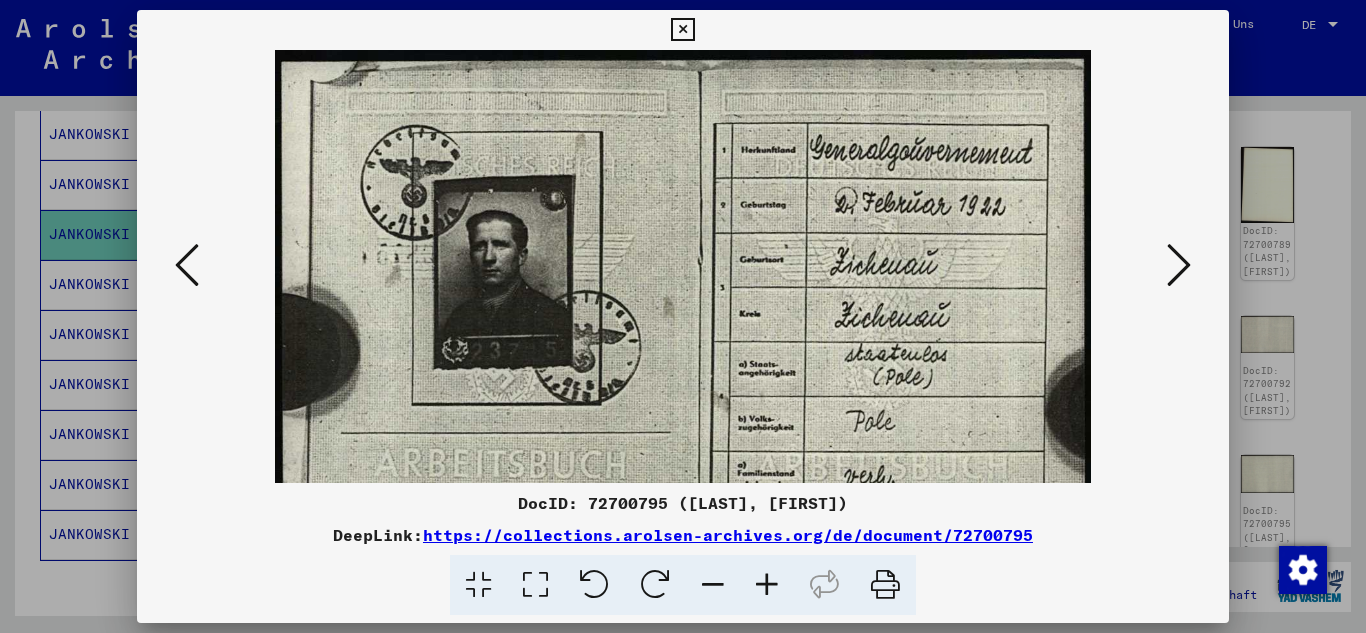 click at bounding box center (767, 585) 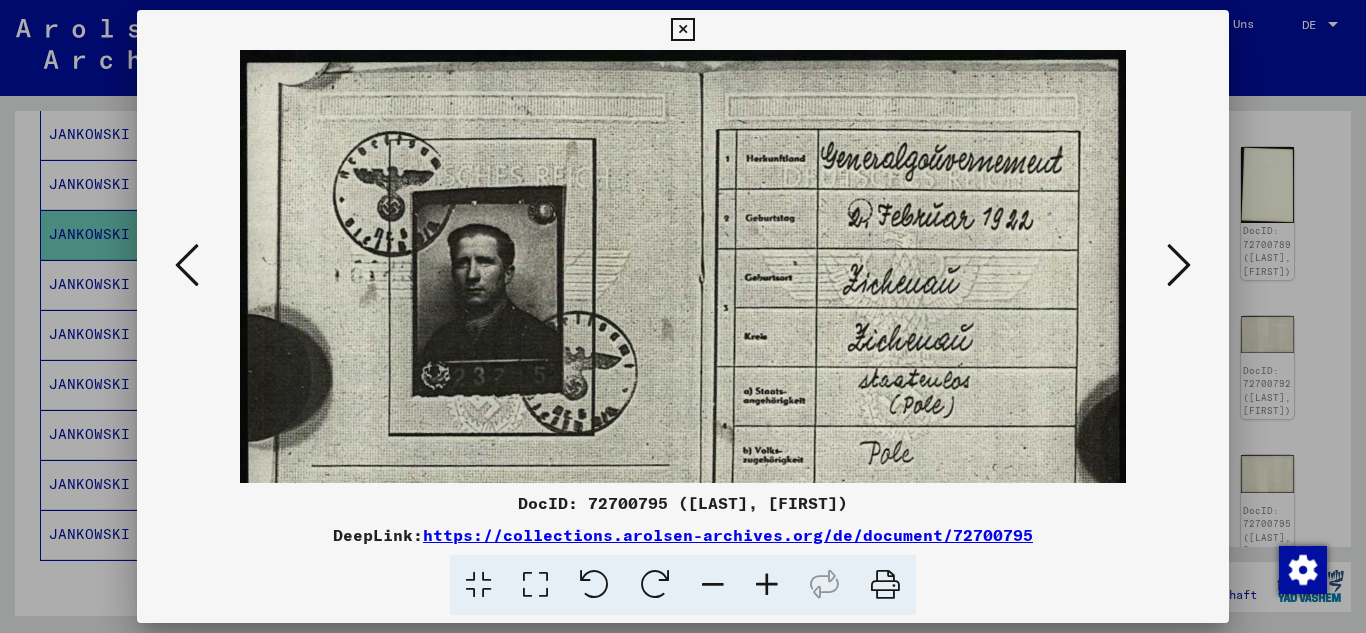 click at bounding box center [767, 585] 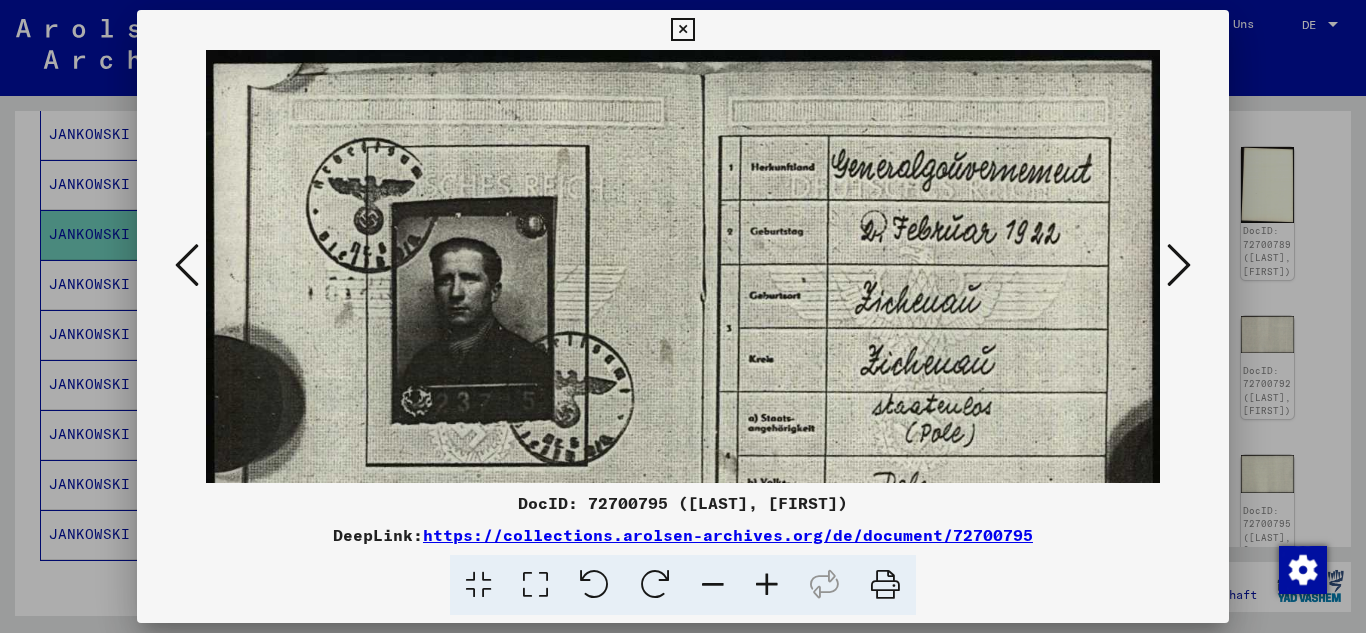 click at bounding box center [767, 585] 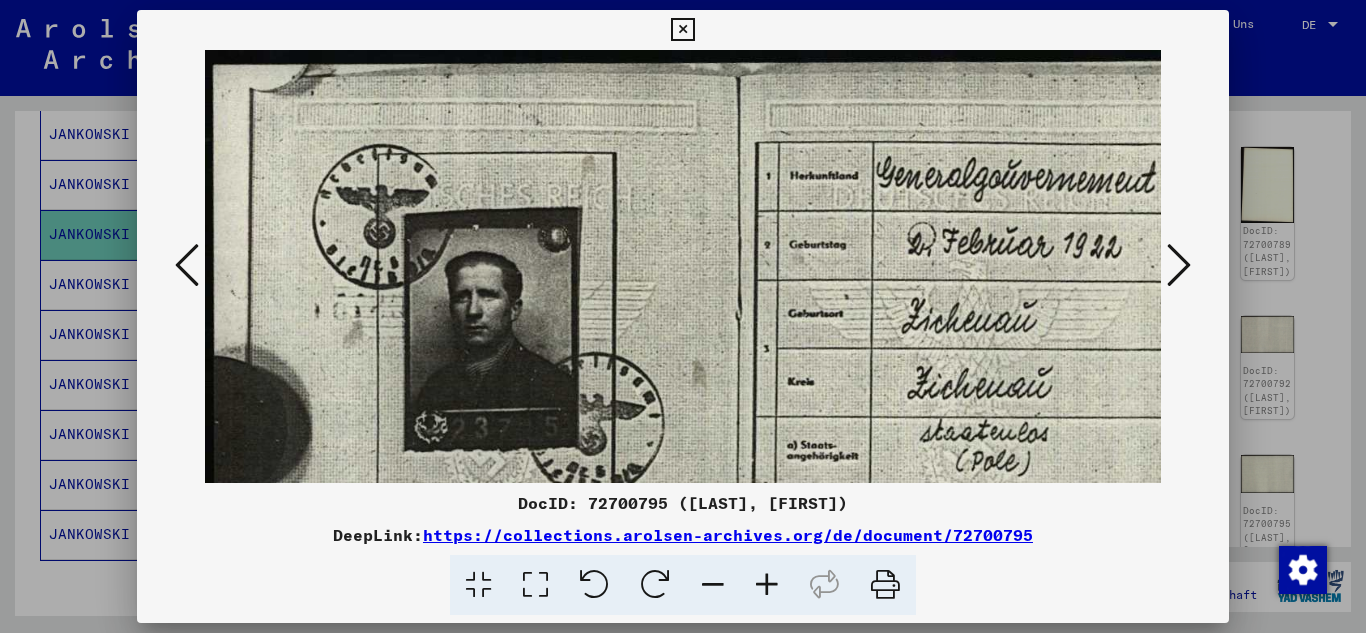 click at bounding box center (767, 585) 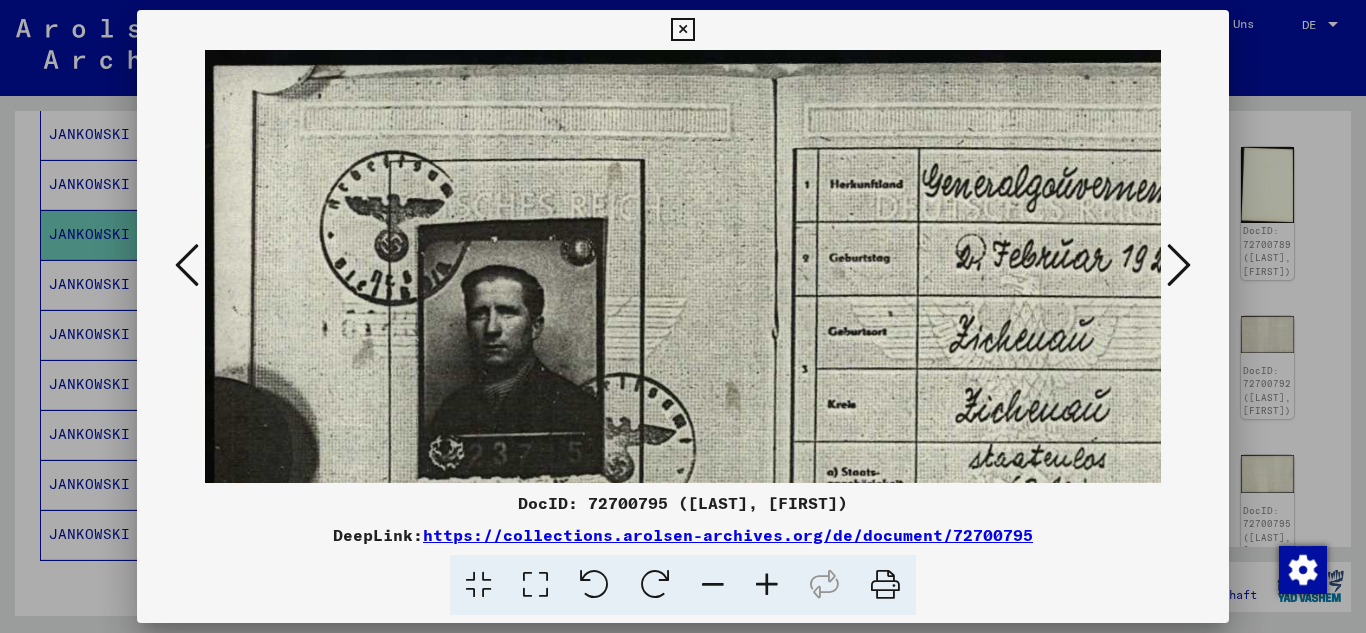 click at bounding box center [767, 585] 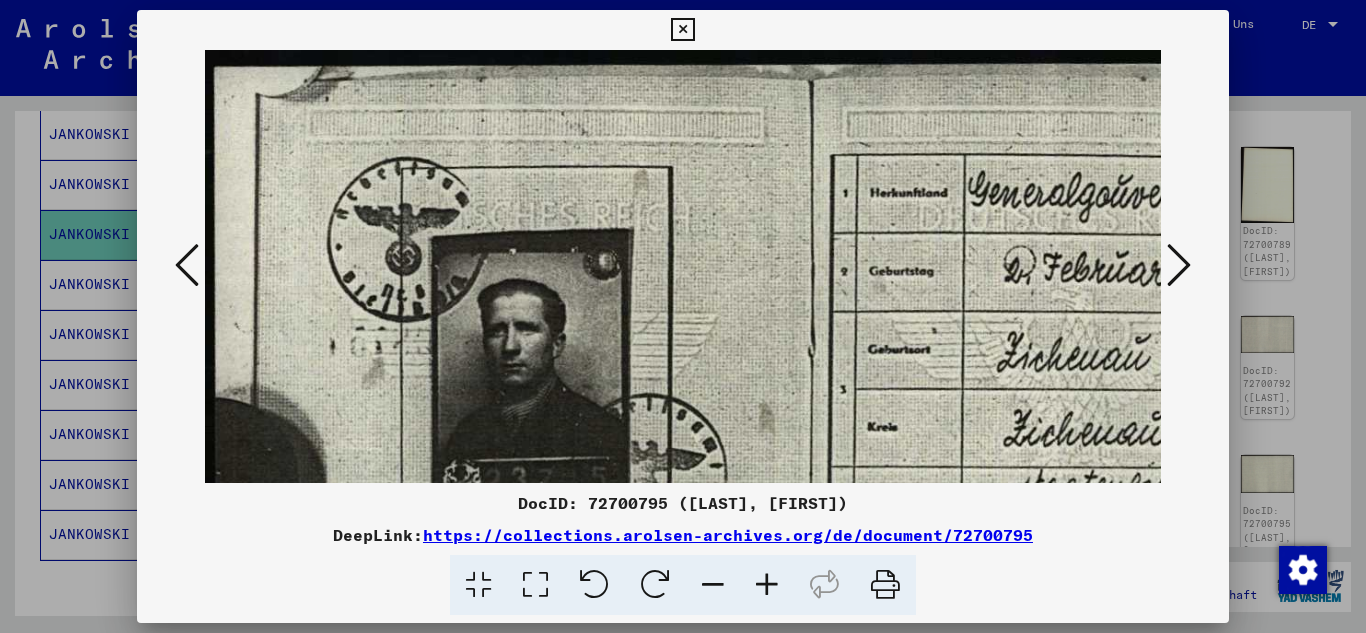 click at bounding box center [767, 585] 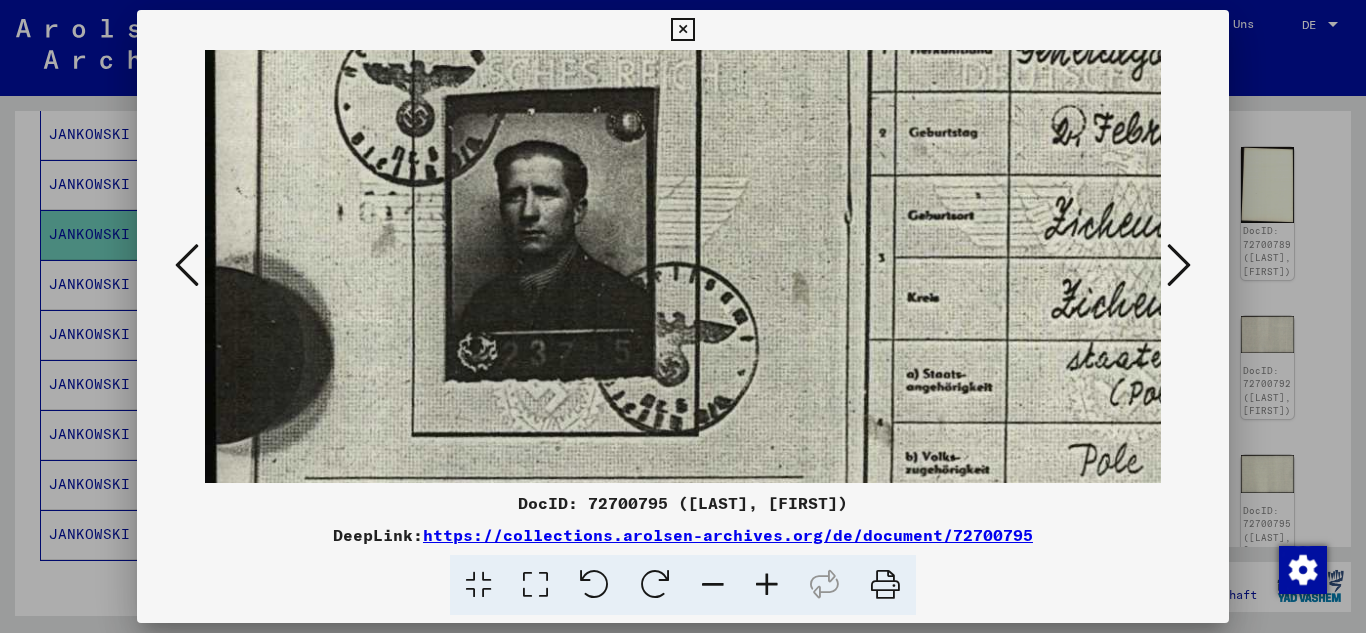 scroll, scrollTop: 176, scrollLeft: 0, axis: vertical 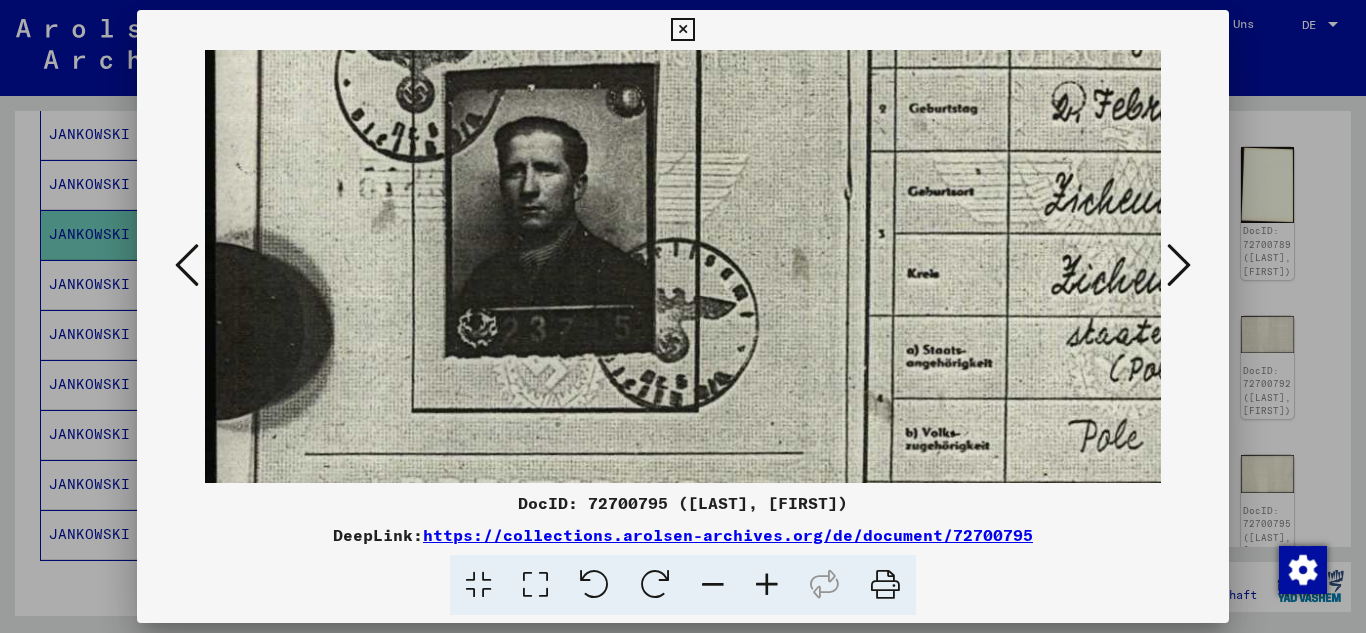 drag, startPoint x: 741, startPoint y: 239, endPoint x: 773, endPoint y: 120, distance: 123.22743 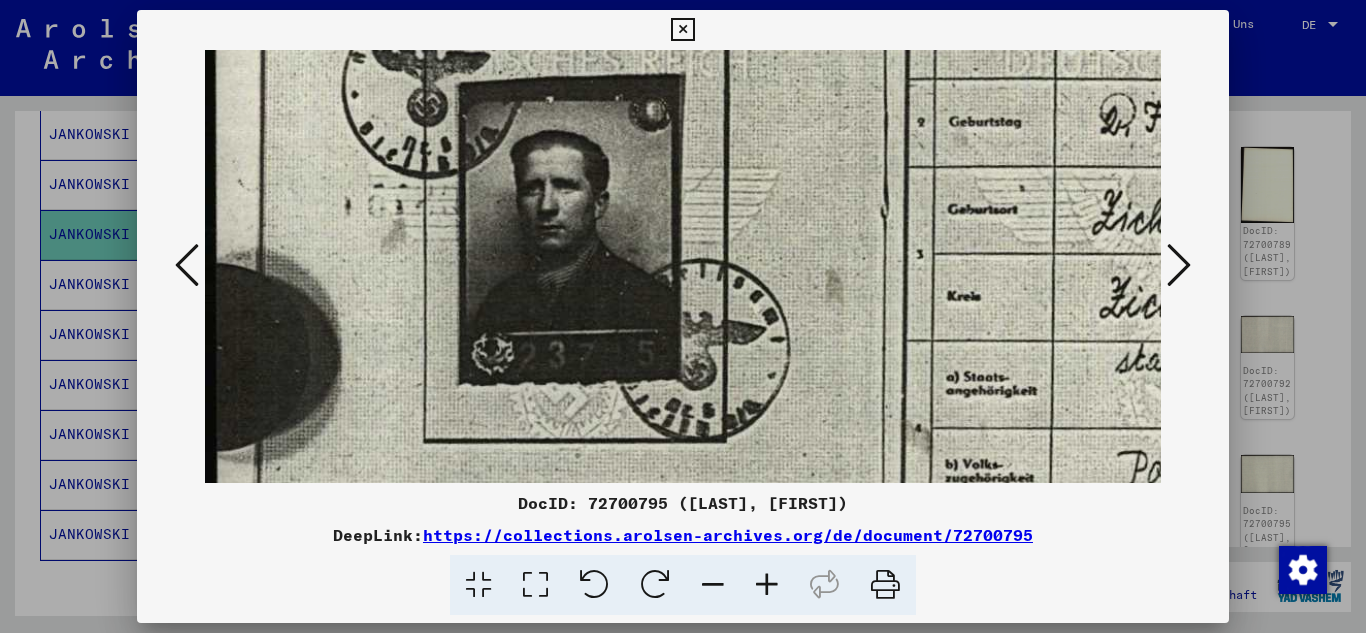 click at bounding box center (767, 585) 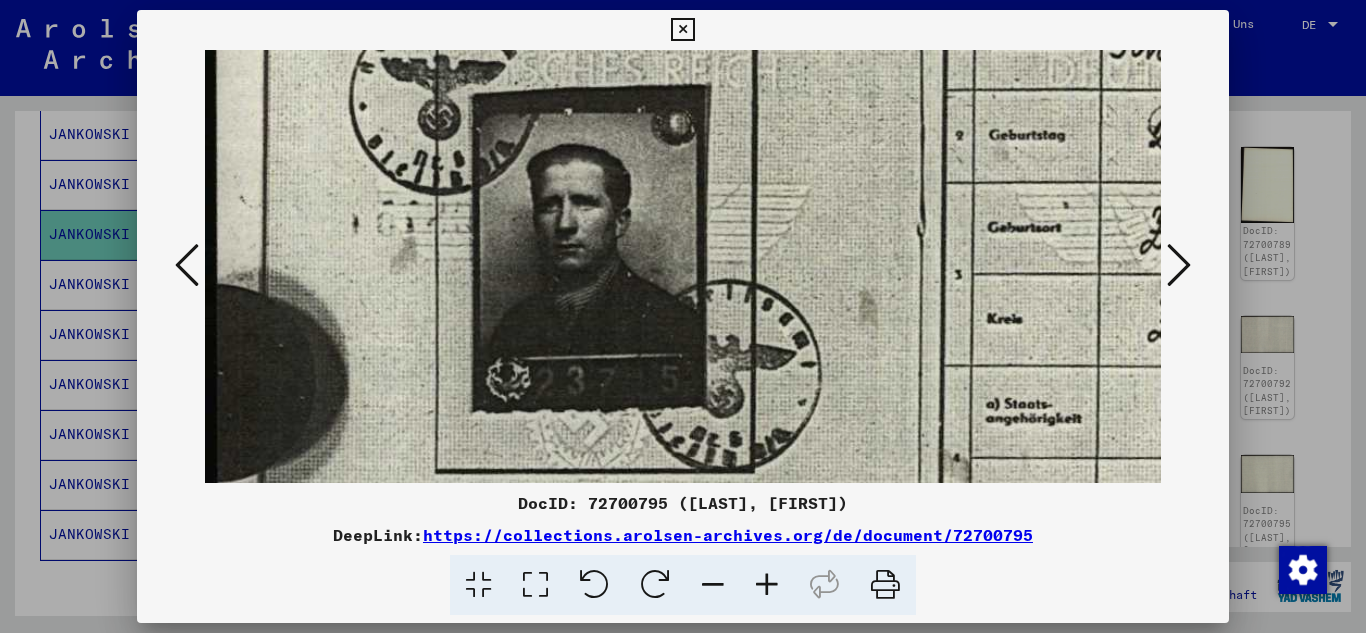 click at bounding box center (767, 585) 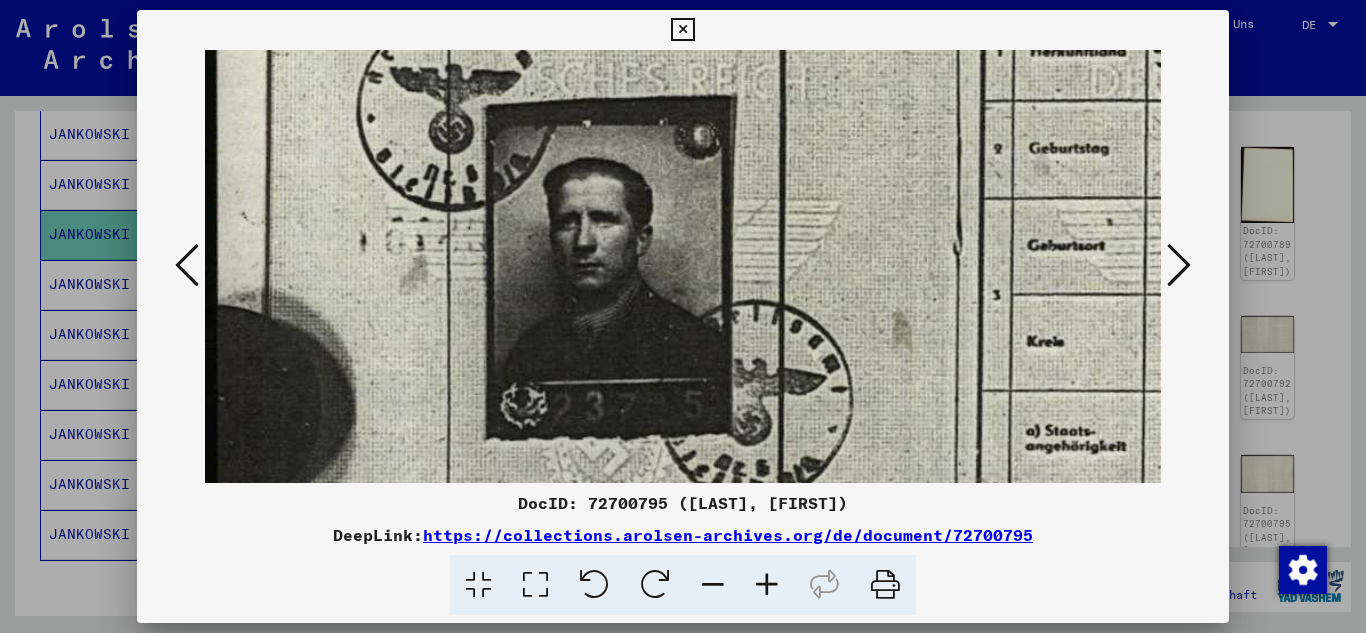 click at bounding box center [767, 585] 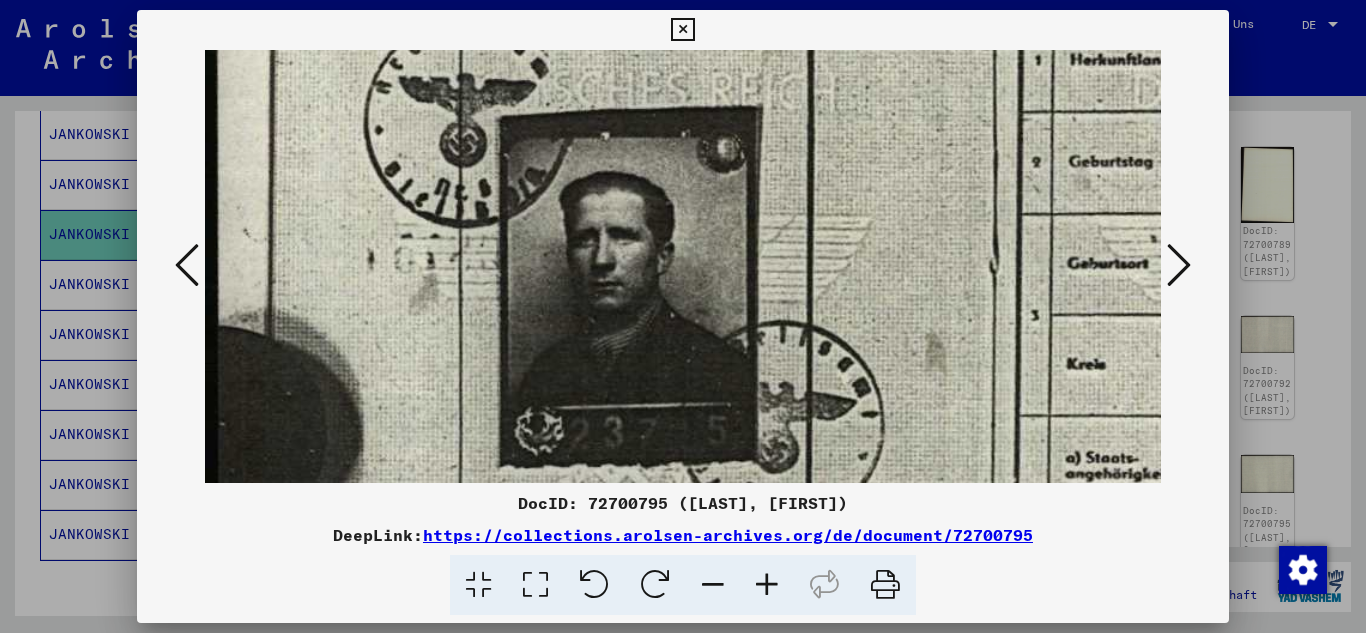 click at bounding box center (767, 585) 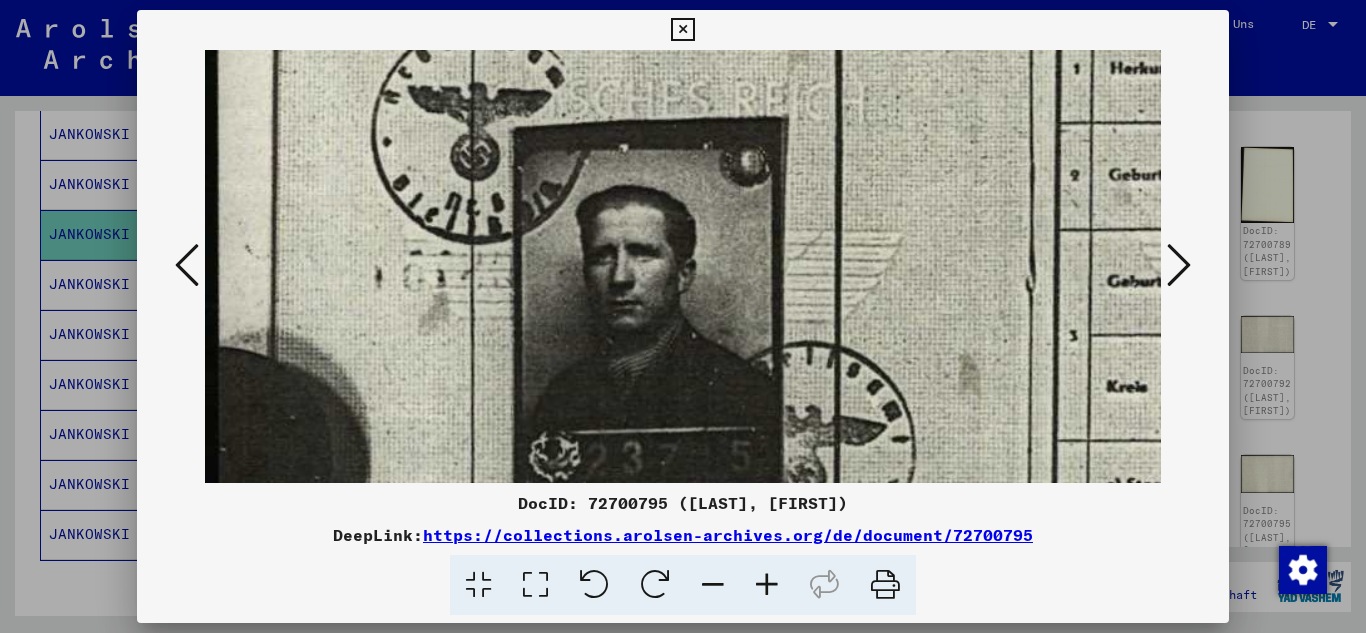 click at bounding box center [767, 585] 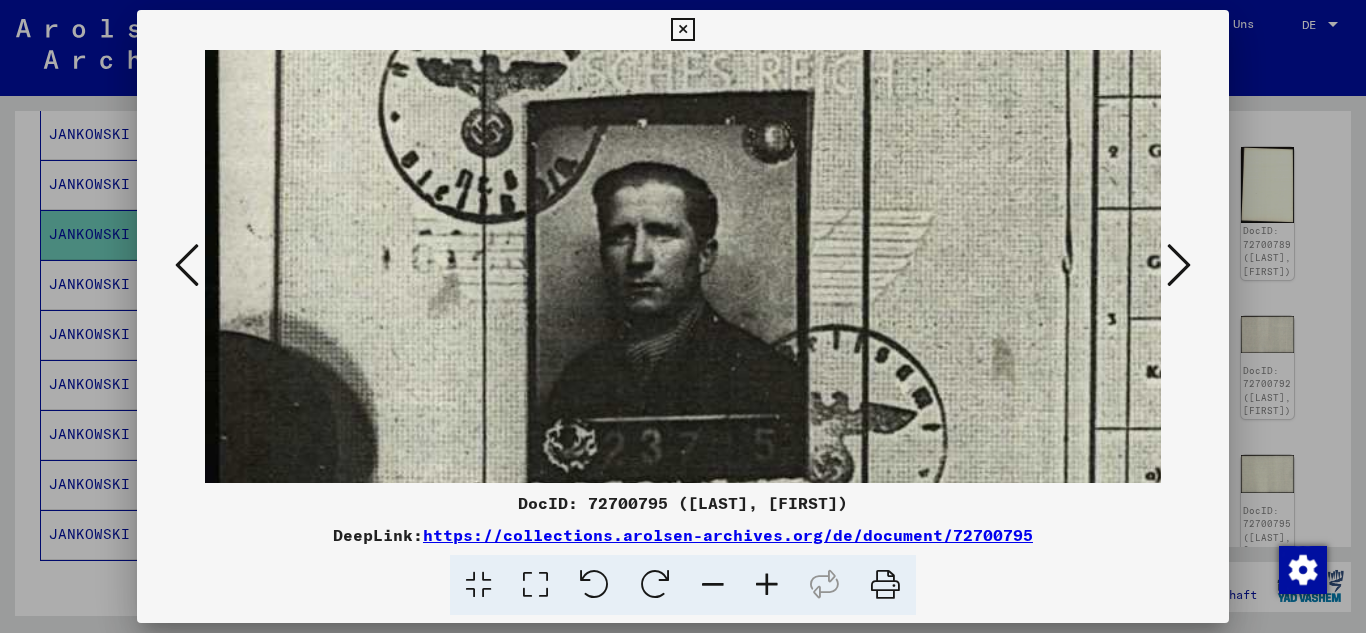 scroll, scrollTop: 214, scrollLeft: 0, axis: vertical 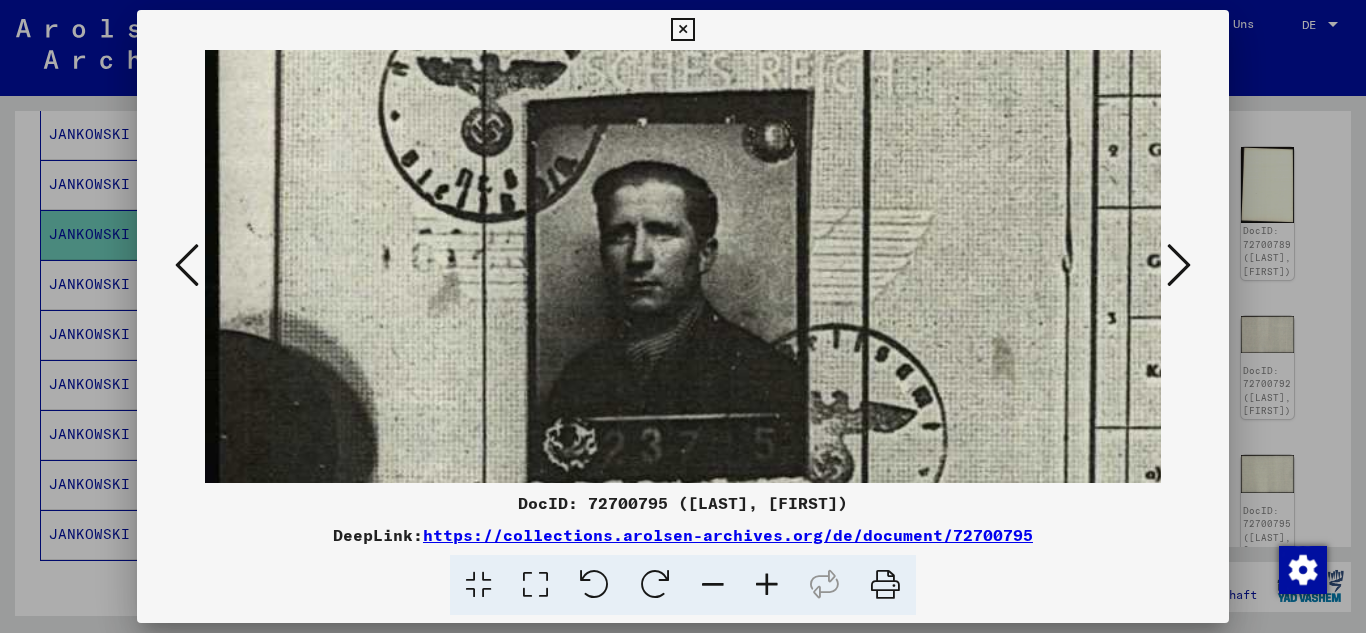 drag, startPoint x: 835, startPoint y: 377, endPoint x: 848, endPoint y: 339, distance: 40.16217 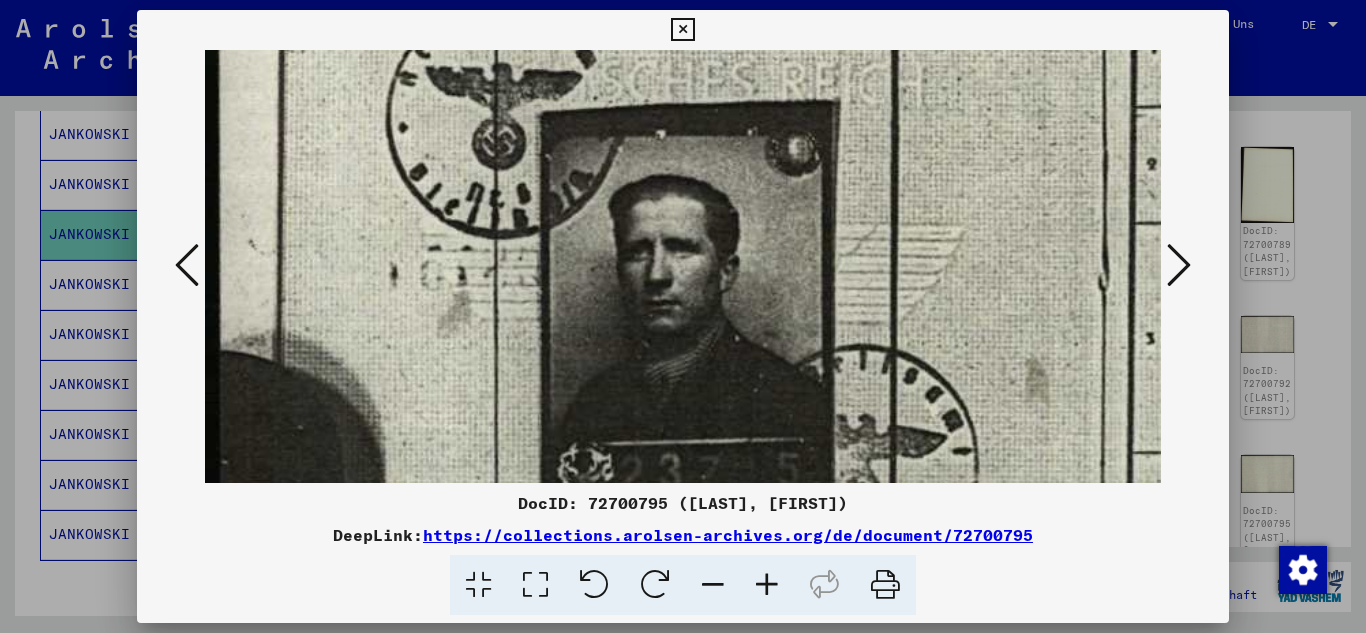 click at bounding box center [767, 585] 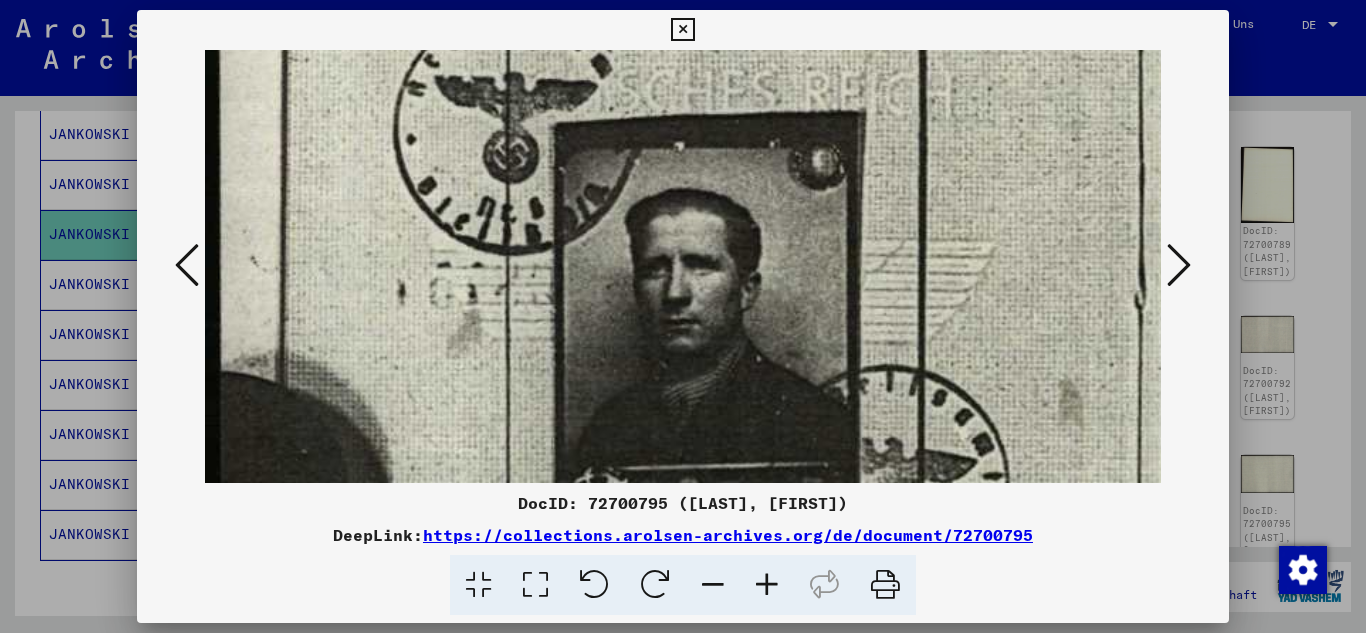 click at bounding box center (767, 585) 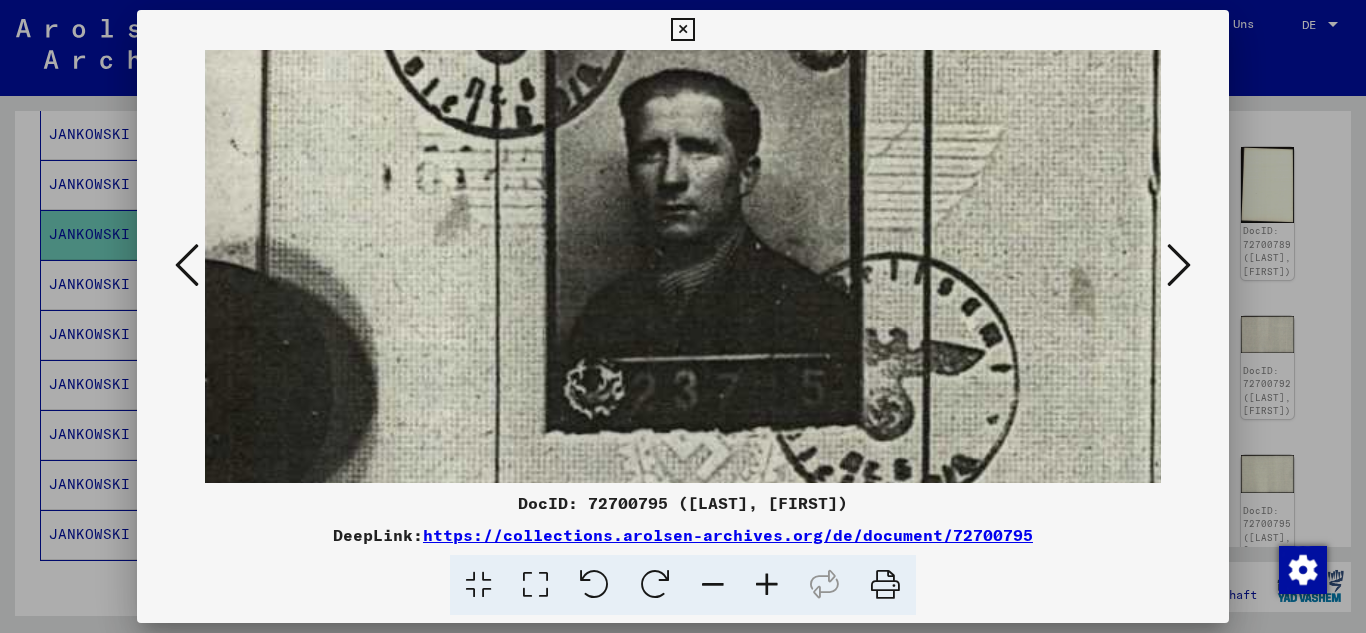 scroll, scrollTop: 368, scrollLeft: 31, axis: both 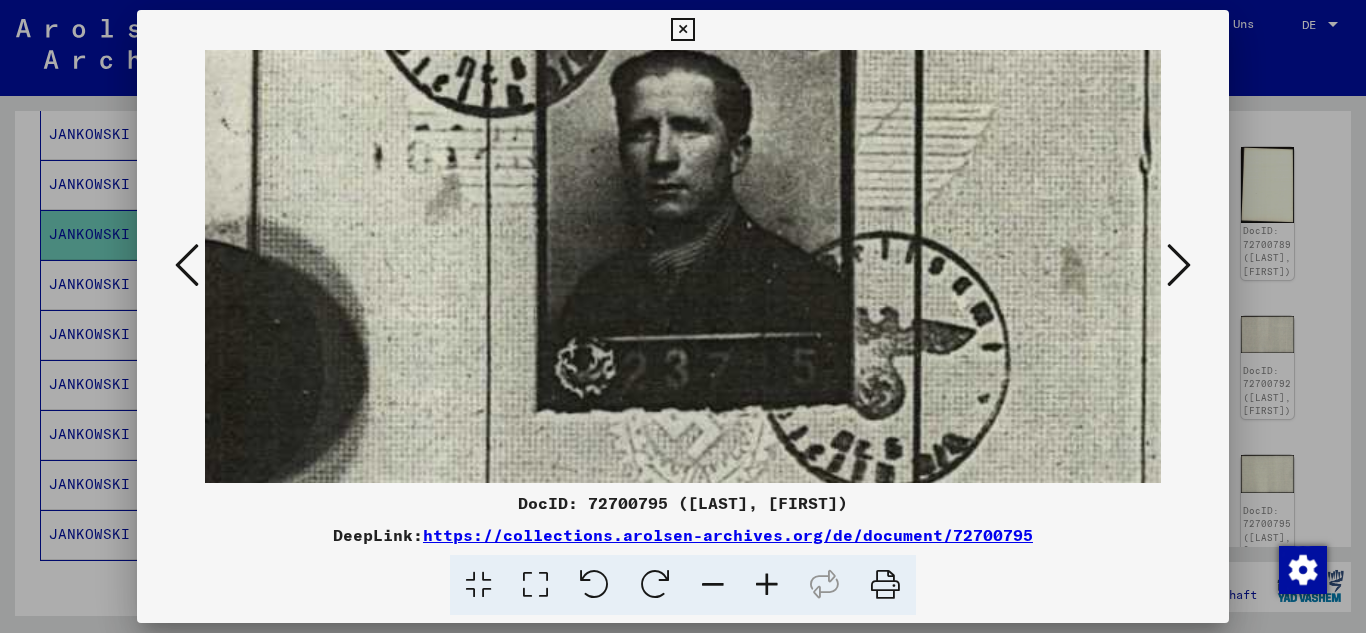 drag, startPoint x: 848, startPoint y: 225, endPoint x: 832, endPoint y: 144, distance: 82.565125 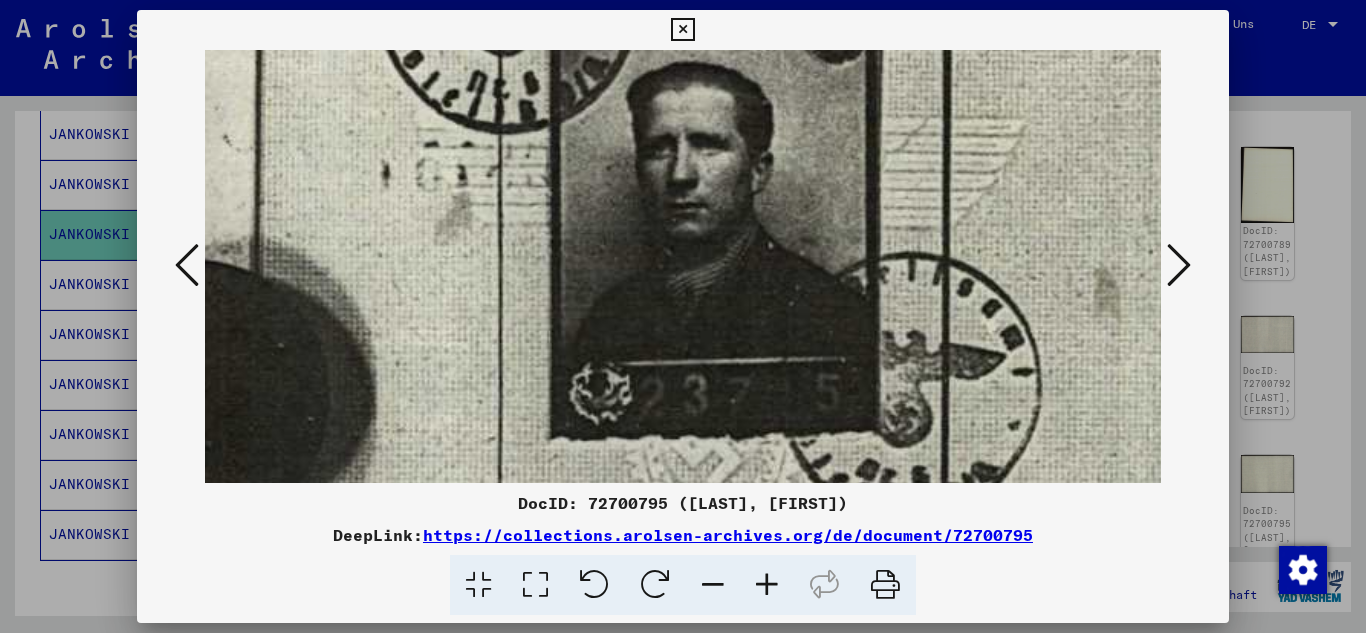 click at bounding box center [767, 585] 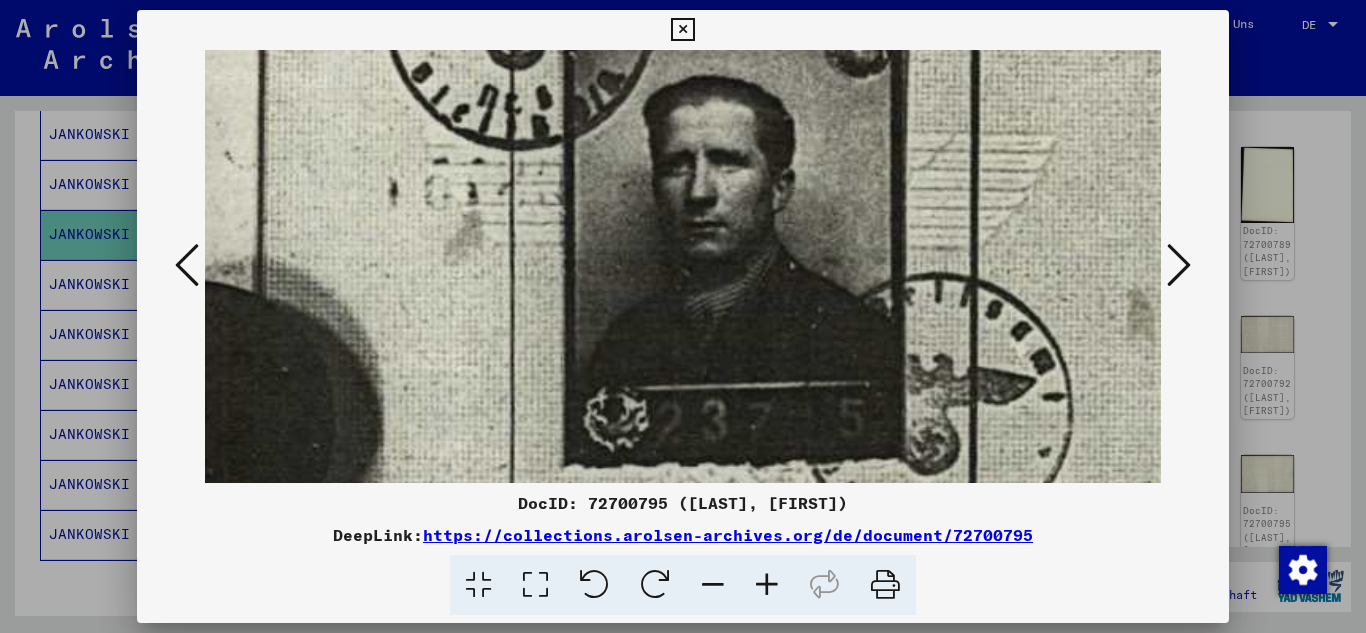 click at bounding box center (767, 585) 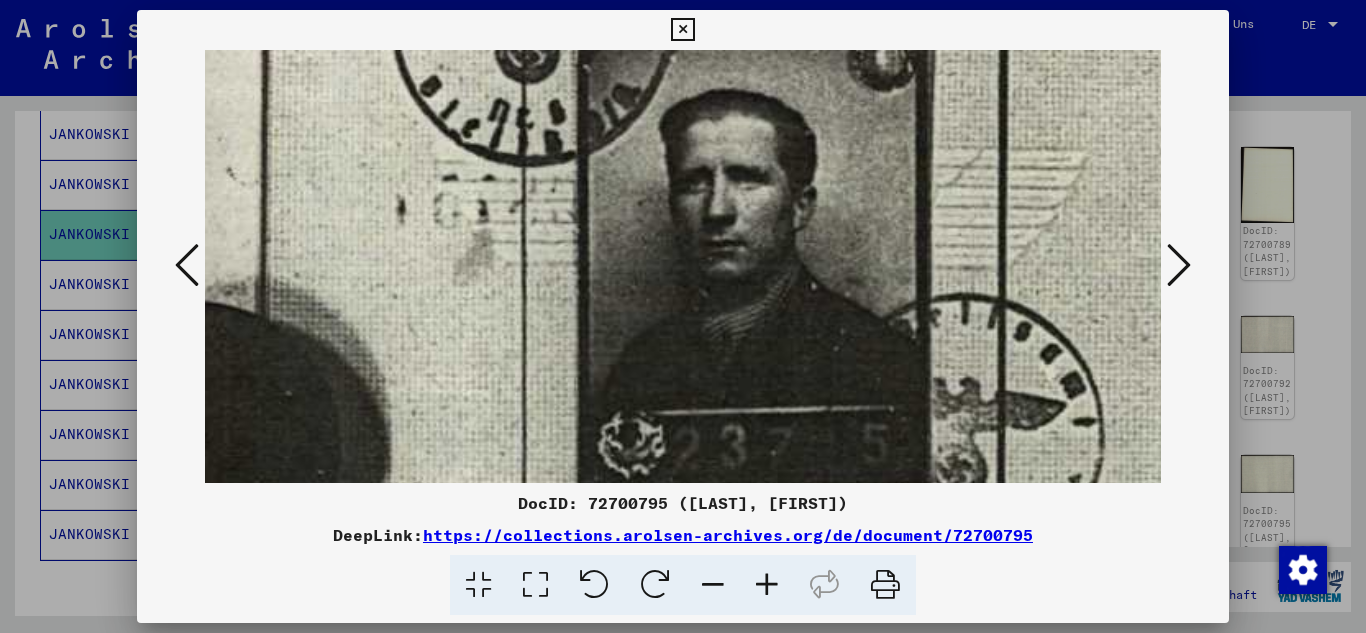 click at bounding box center [767, 585] 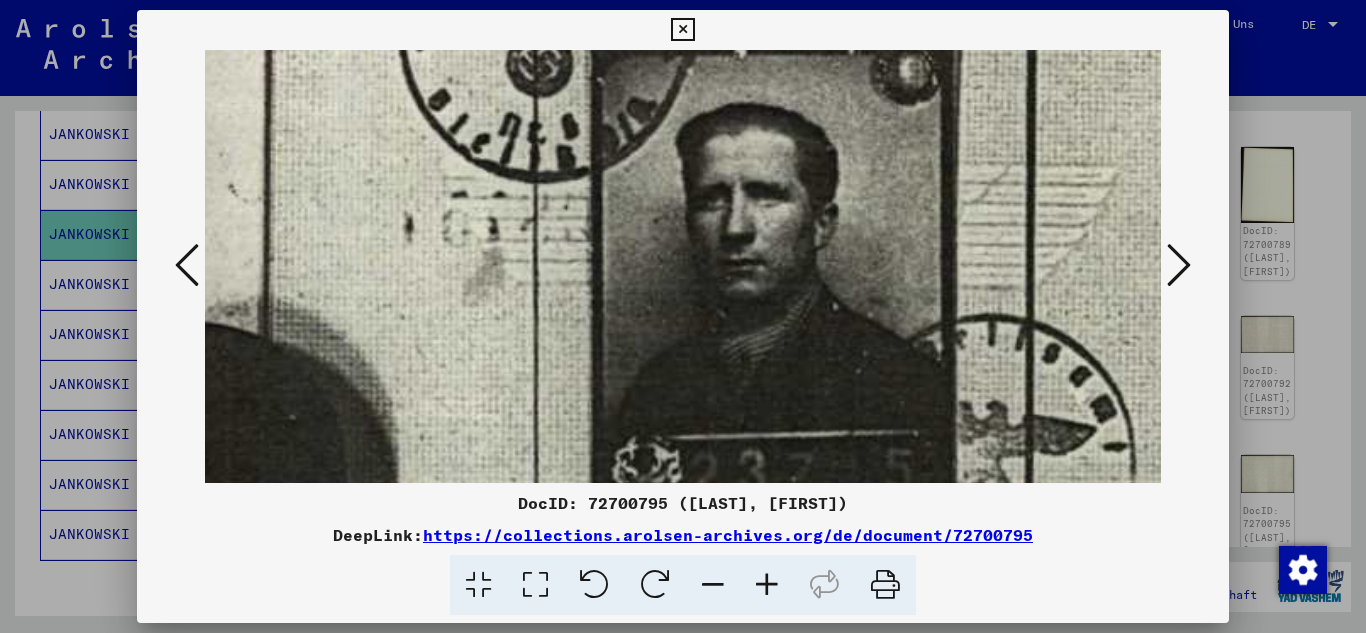 click at bounding box center [187, 265] 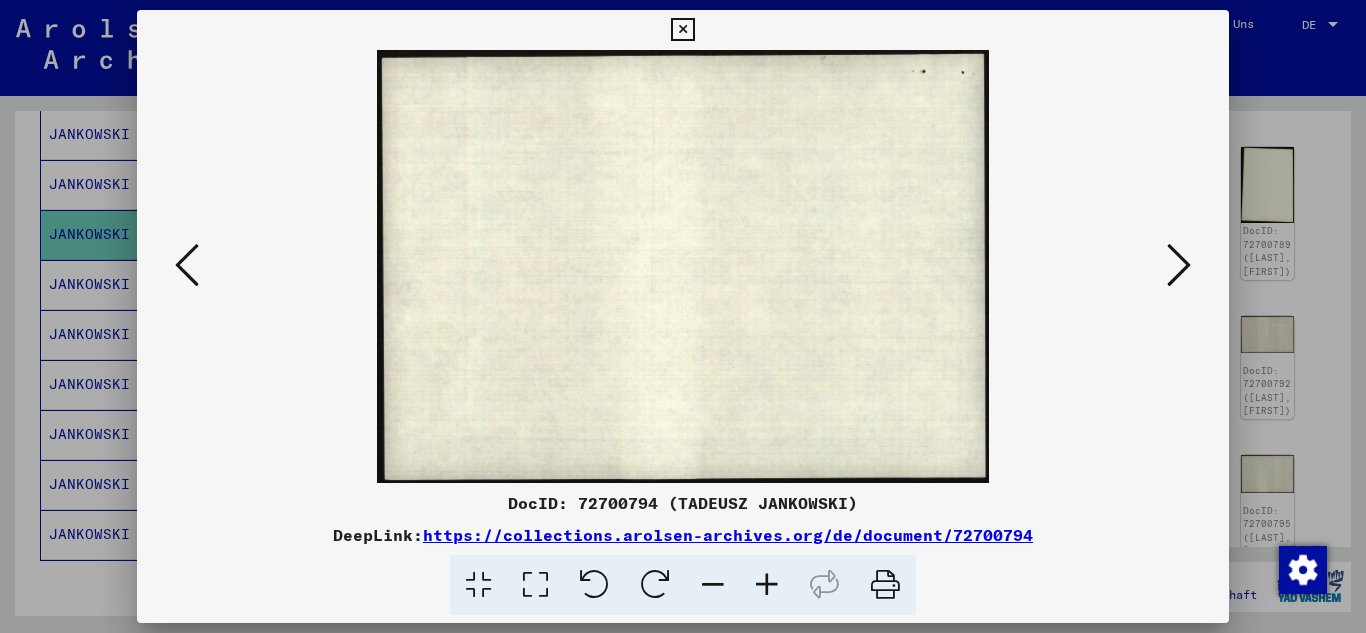 click at bounding box center [187, 265] 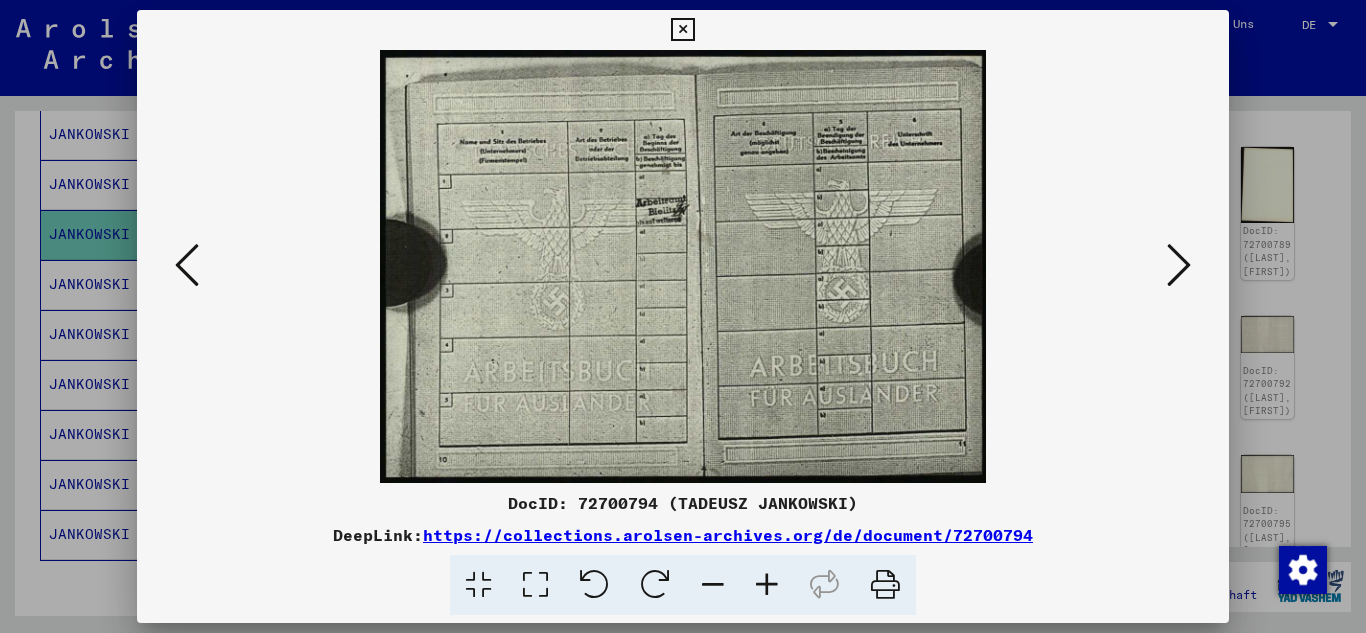 click at bounding box center [187, 265] 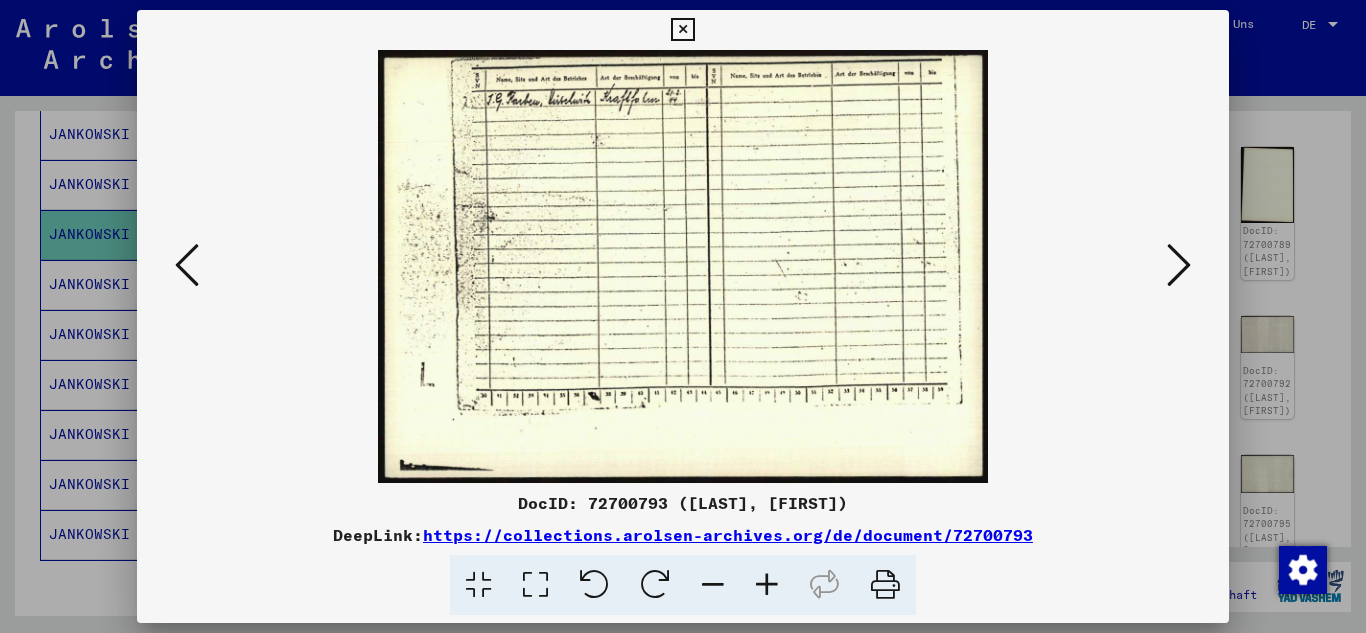 click at bounding box center [187, 265] 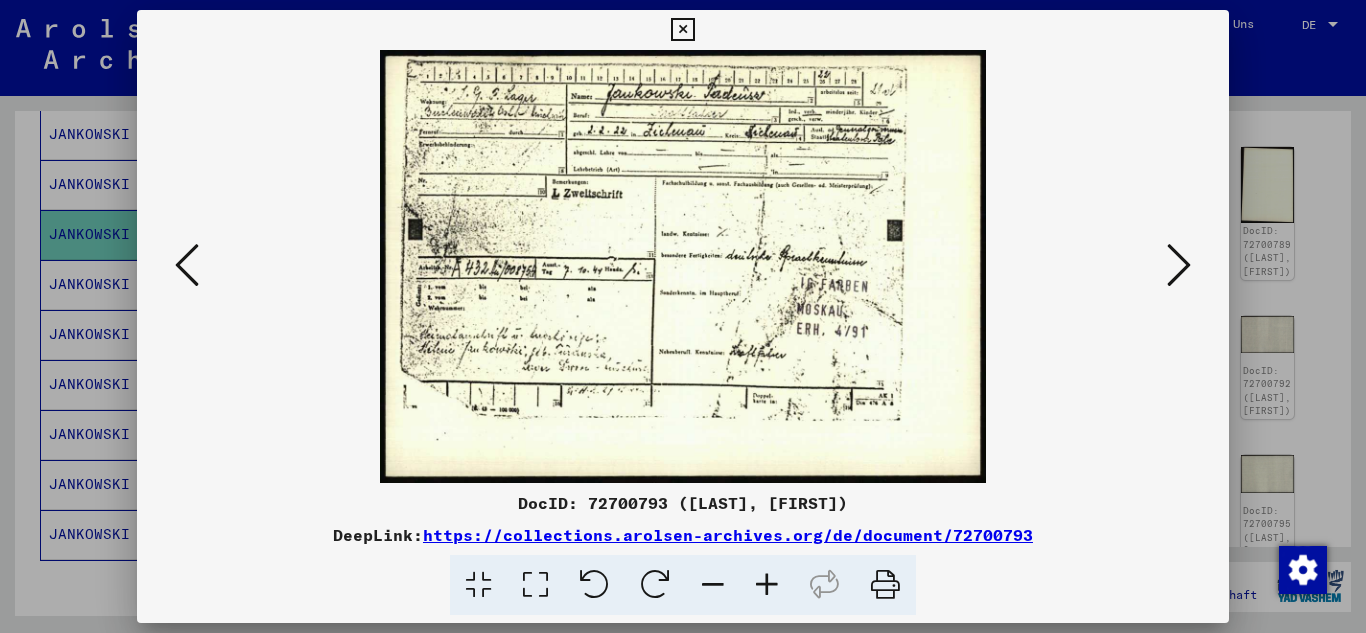 click at bounding box center (187, 265) 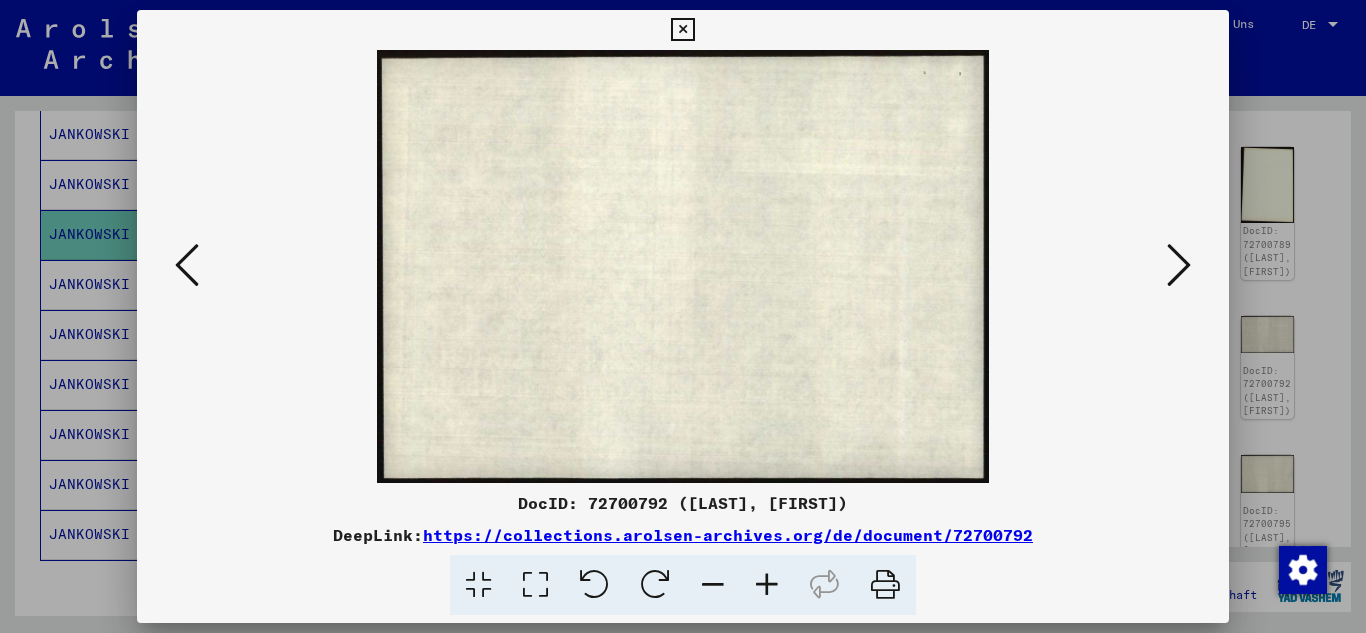 click at bounding box center [187, 265] 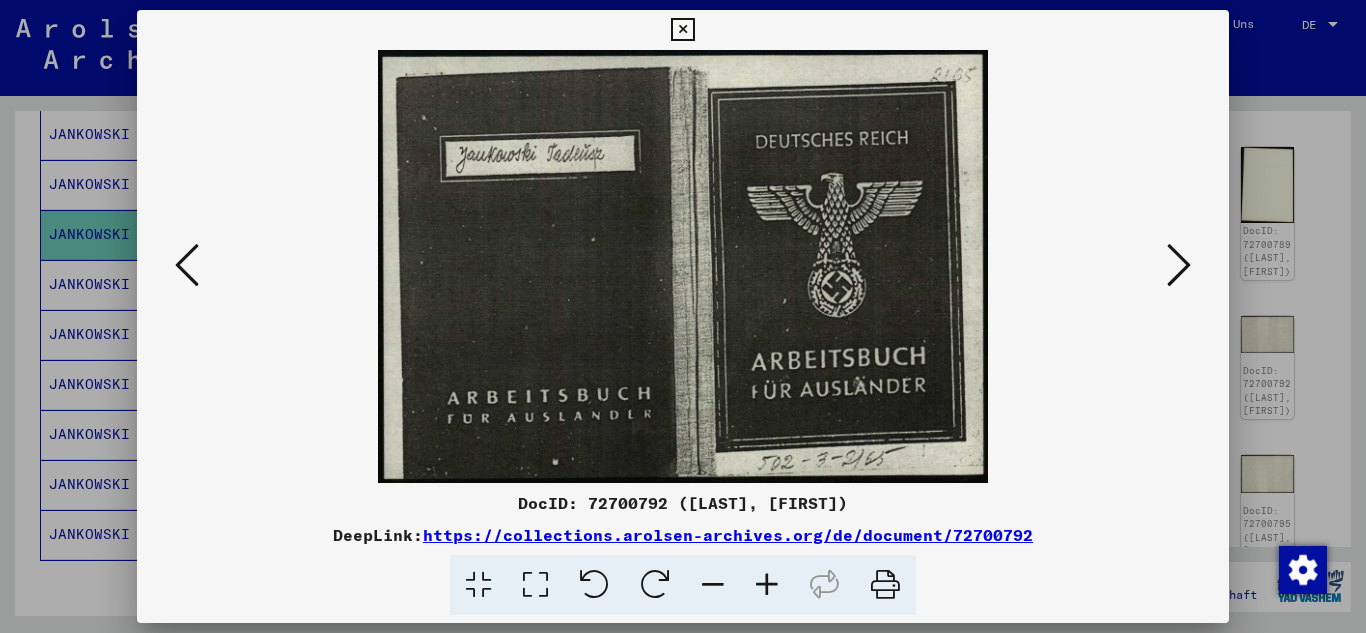 click at bounding box center (187, 265) 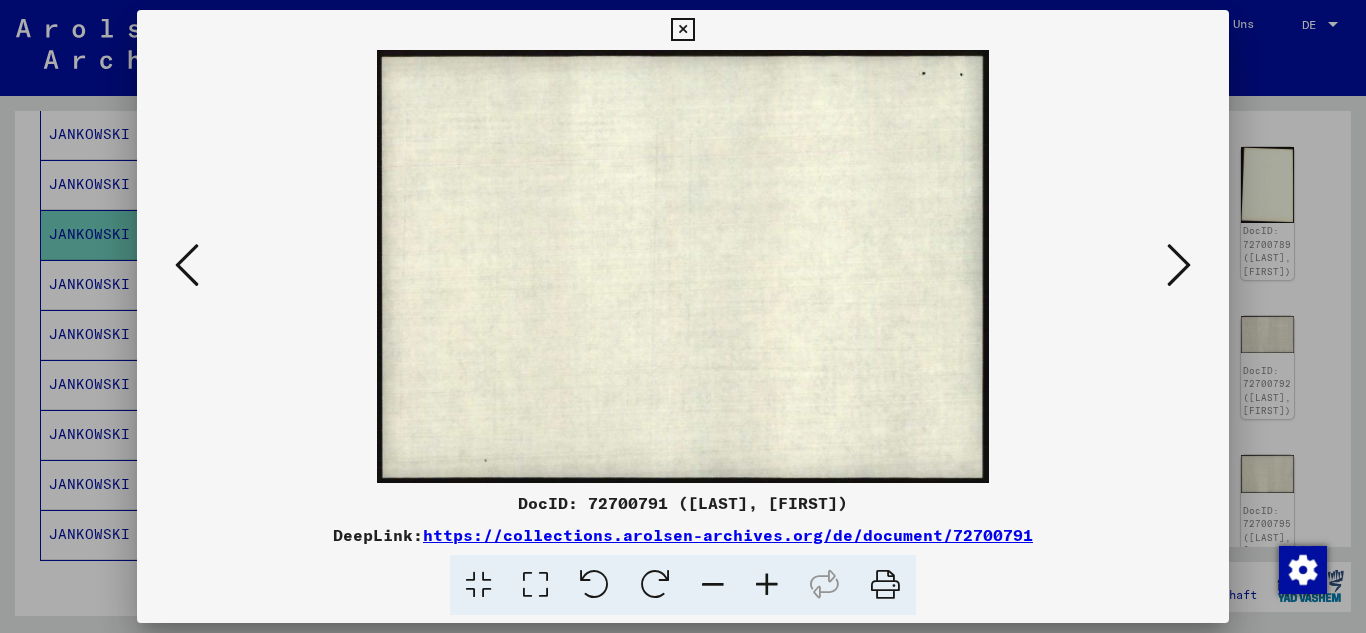 click at bounding box center [187, 265] 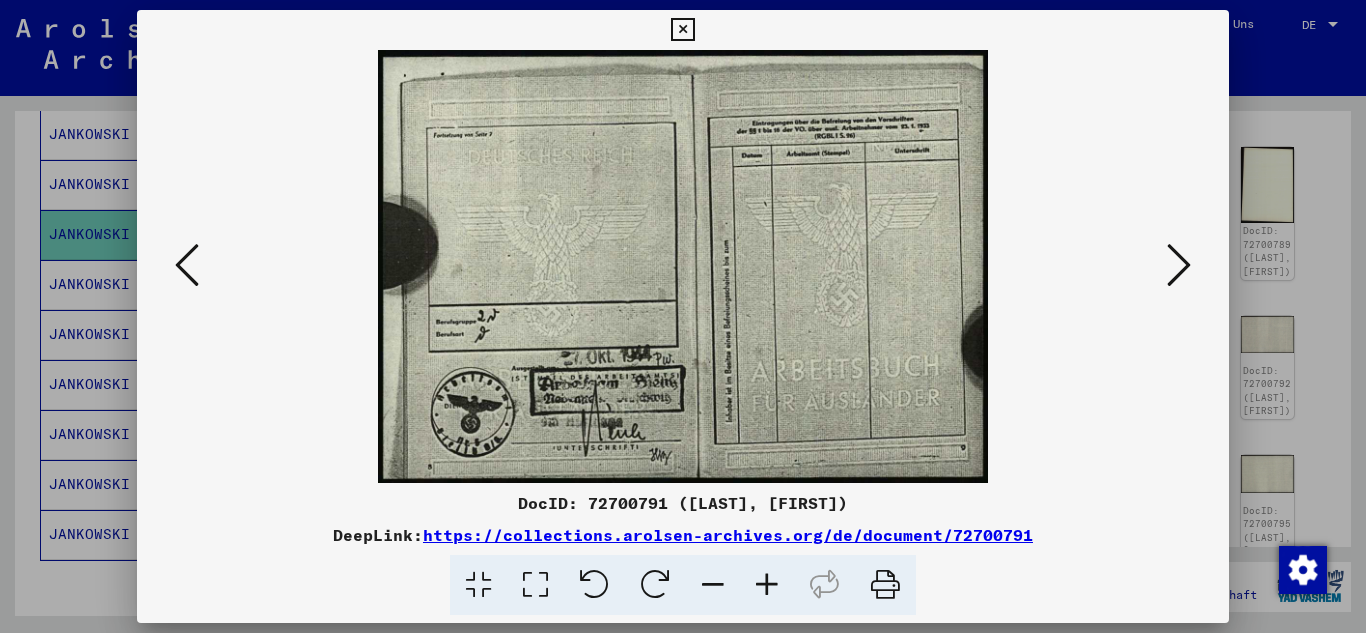 click at bounding box center (187, 265) 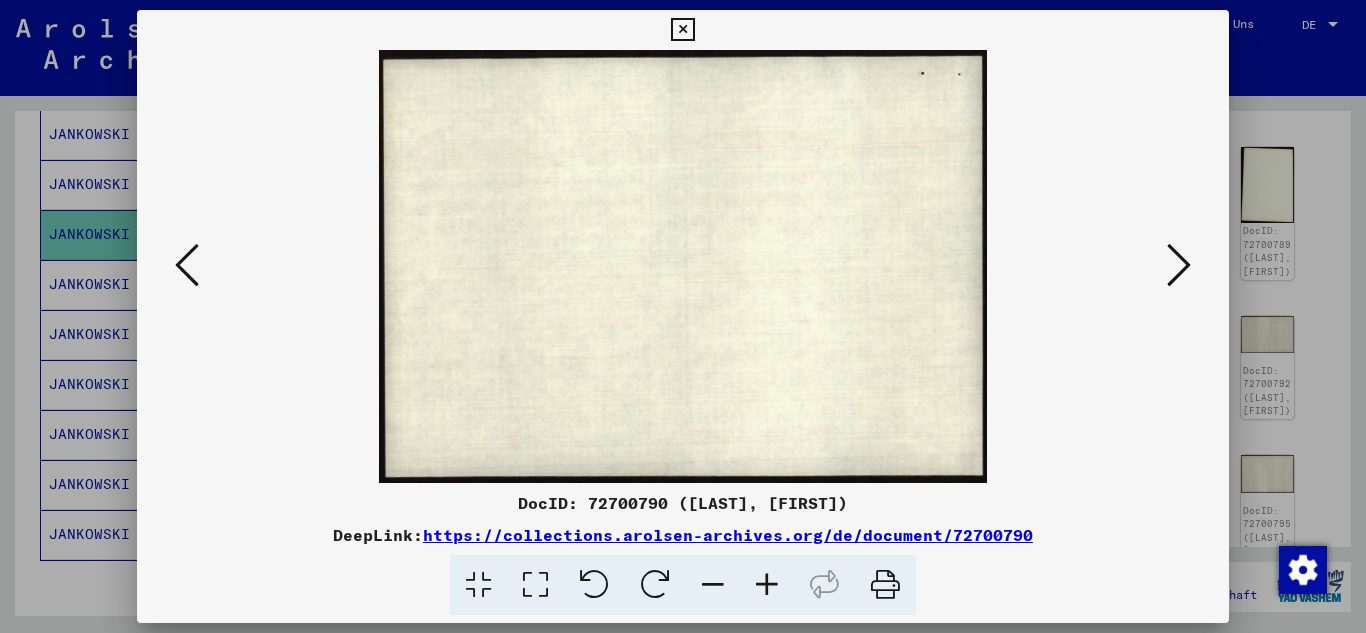 click at bounding box center (187, 265) 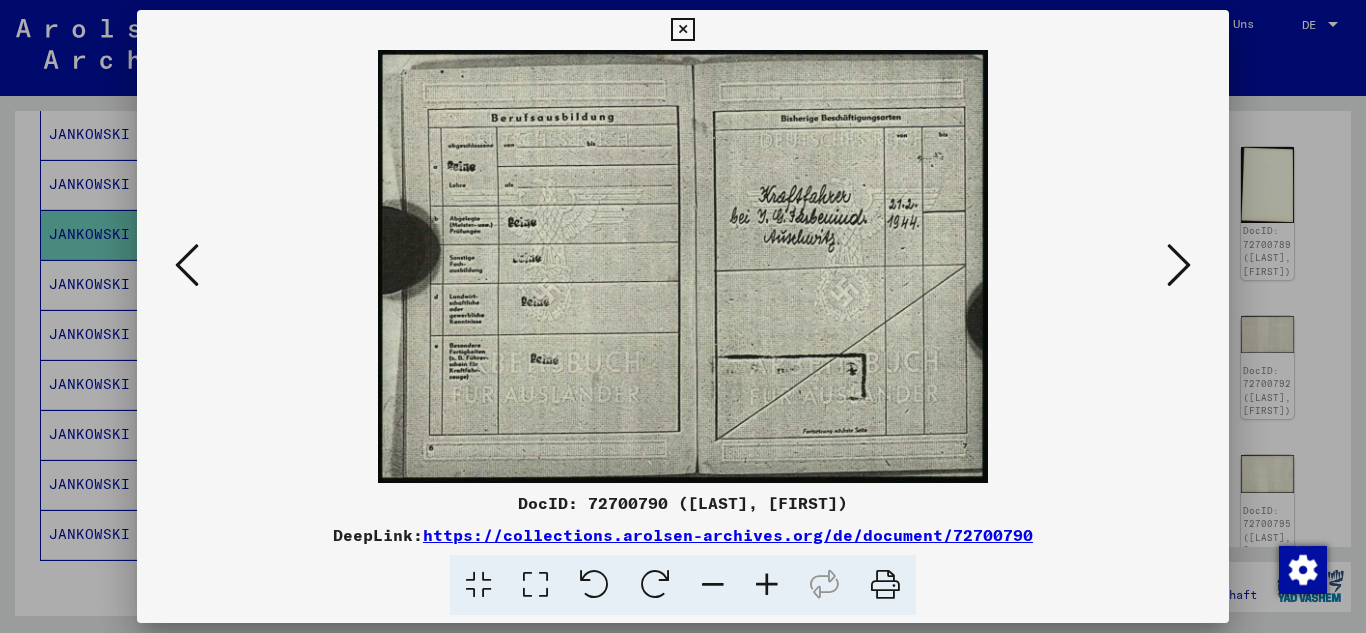 click at bounding box center (1179, 265) 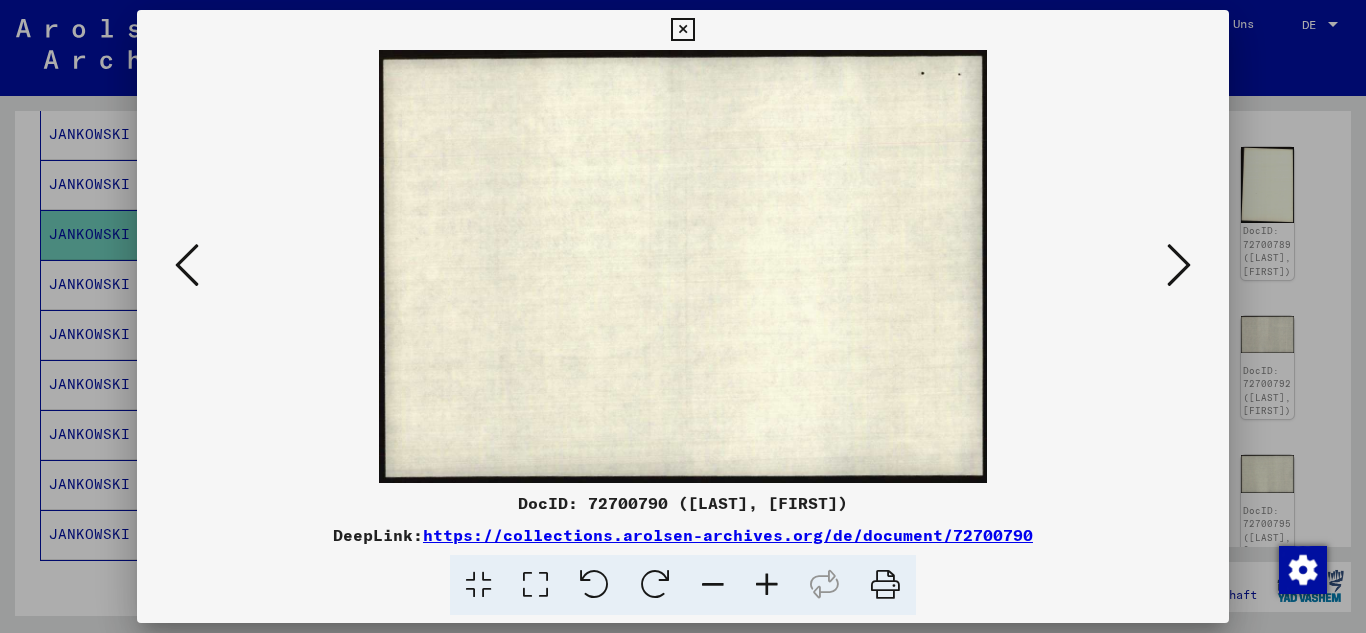 click at bounding box center (1179, 265) 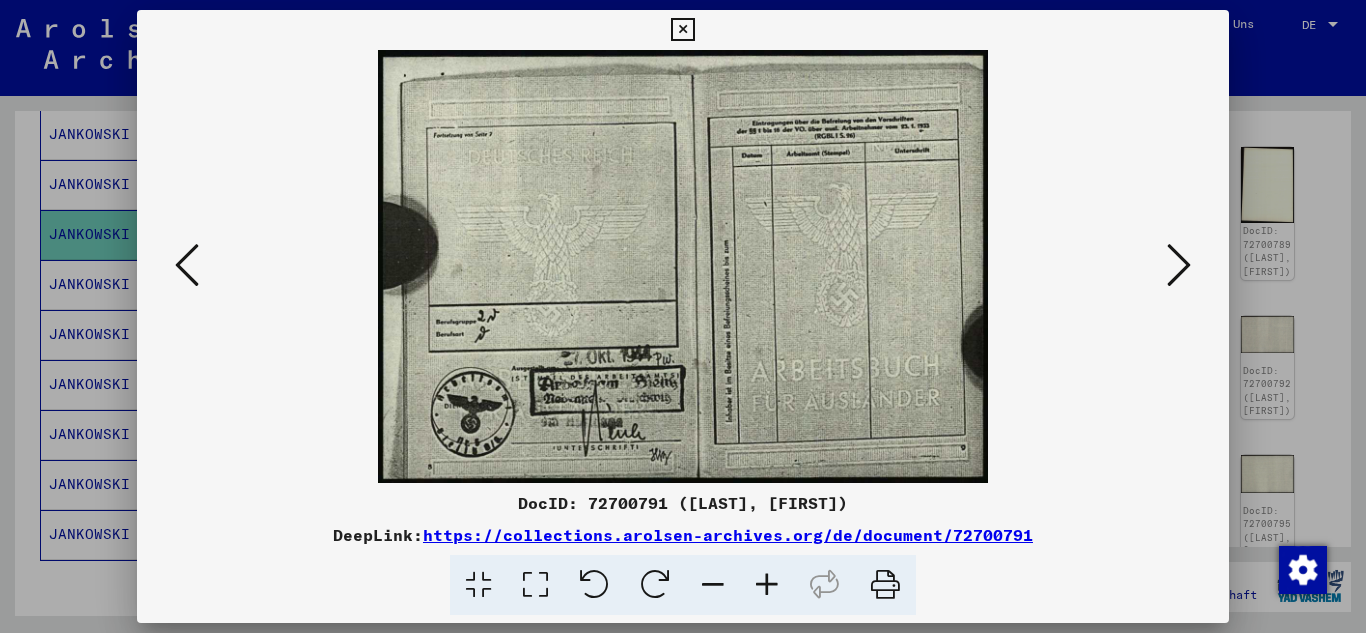 click at bounding box center [1179, 265] 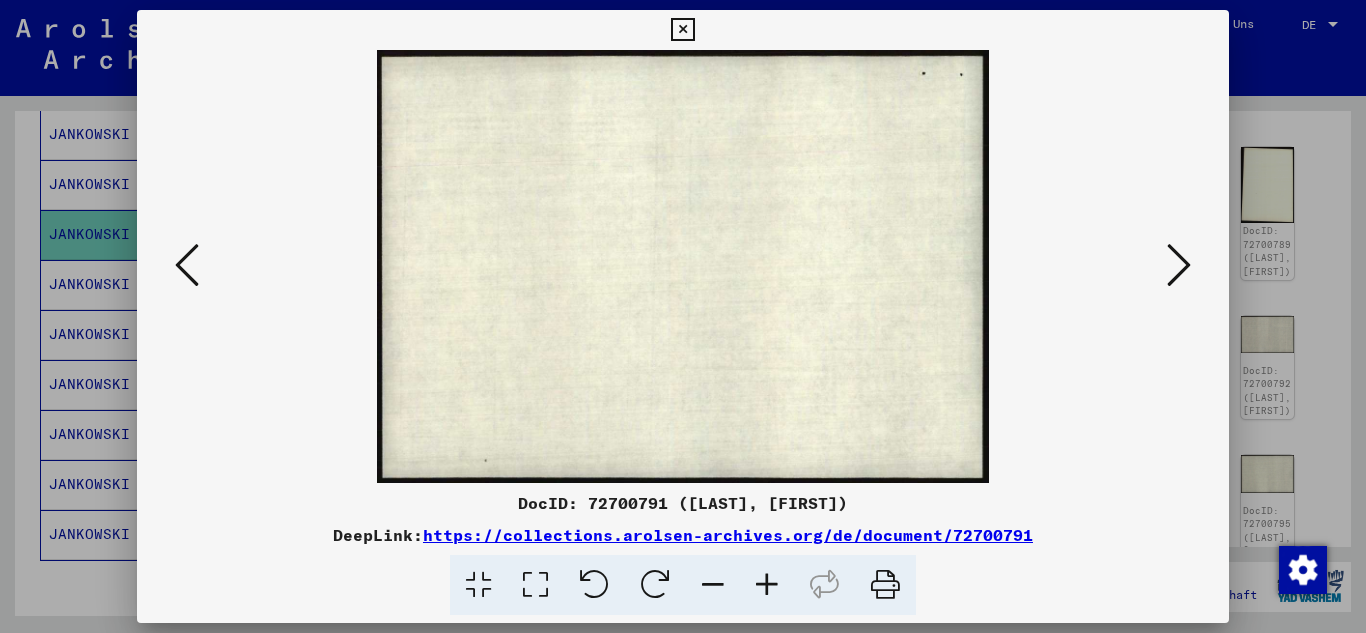 click at bounding box center [1179, 265] 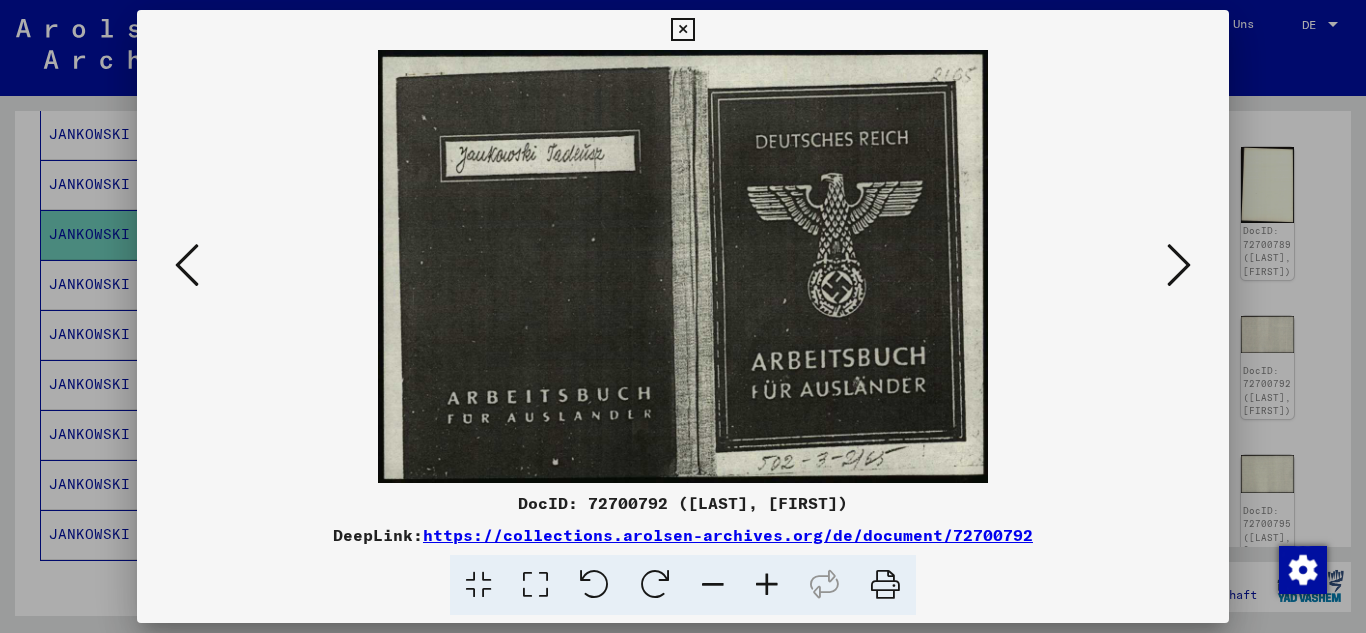 click at bounding box center [1179, 265] 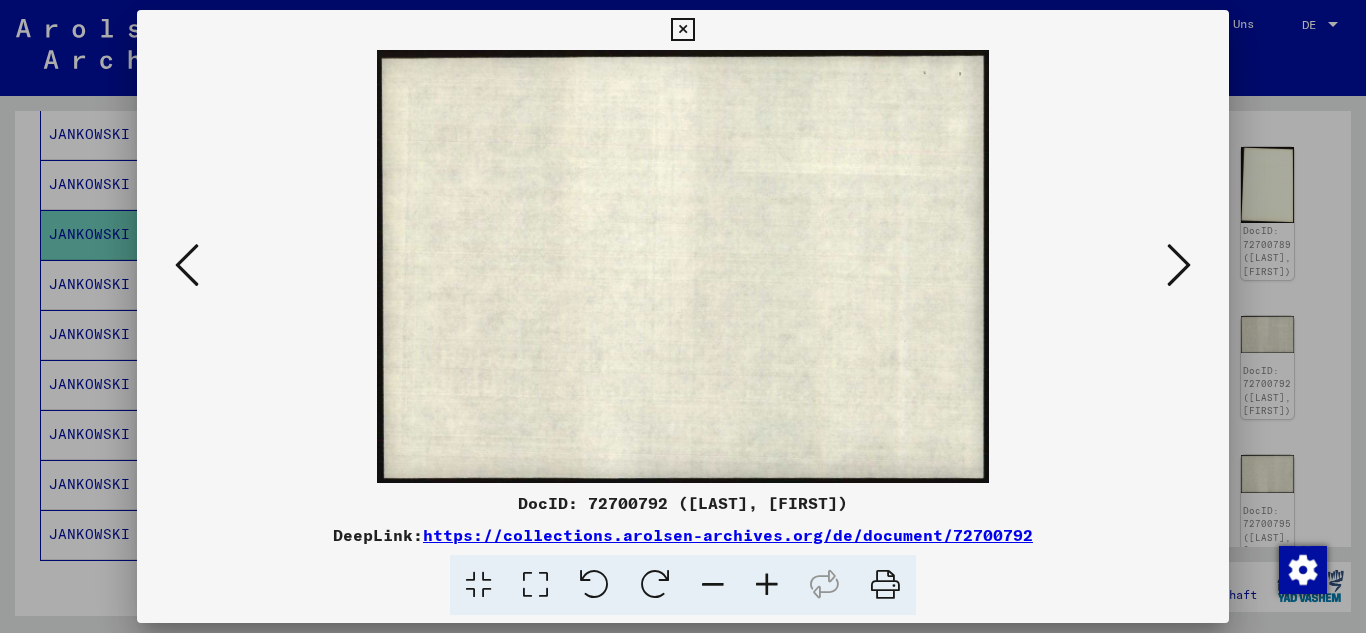 click at bounding box center [1179, 265] 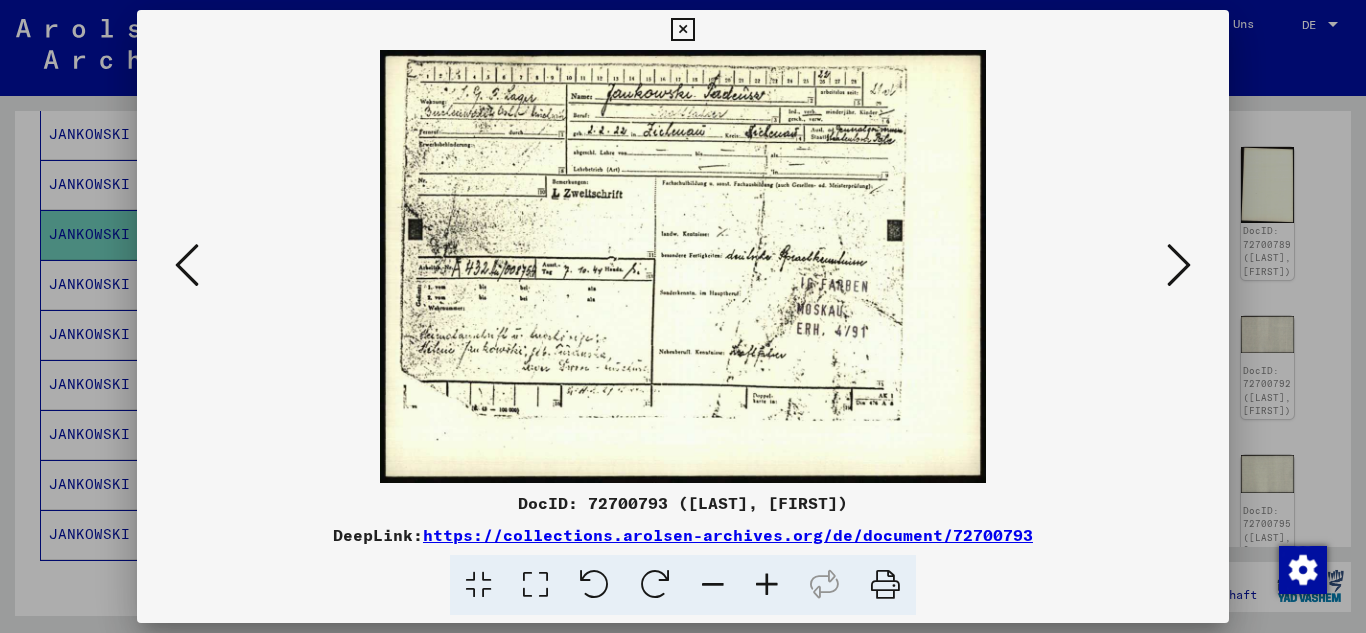 click at bounding box center (1179, 265) 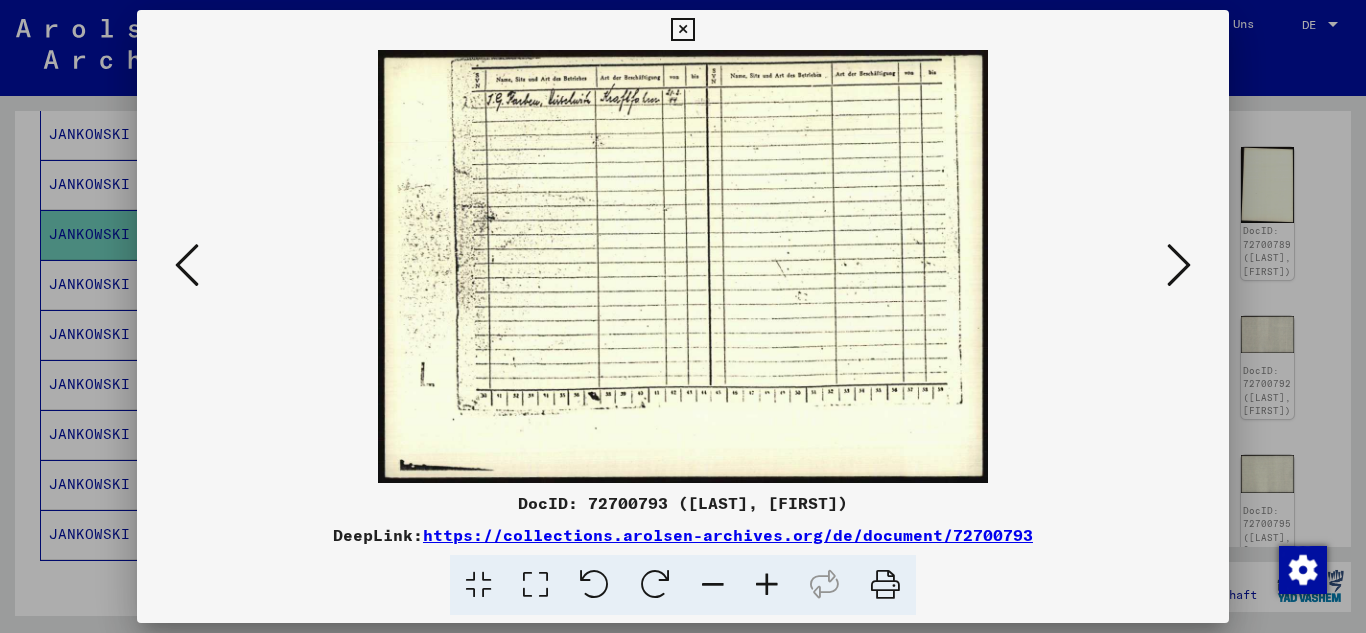click at bounding box center [1179, 265] 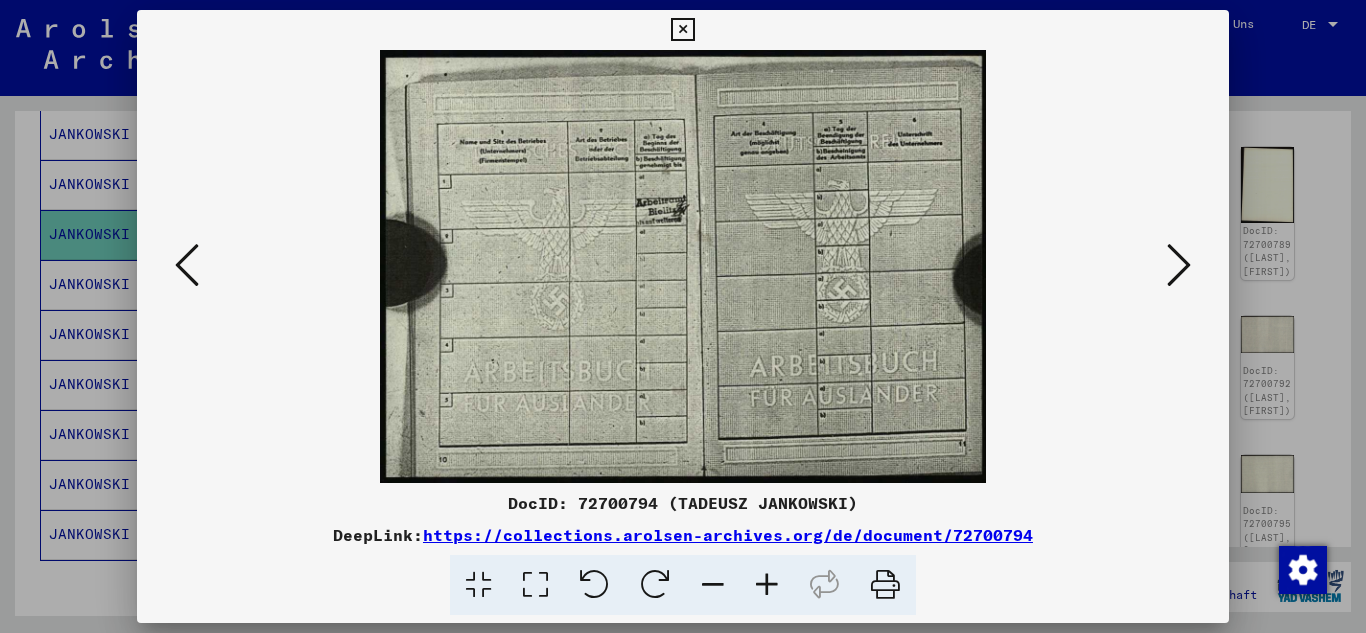 click at bounding box center [1179, 265] 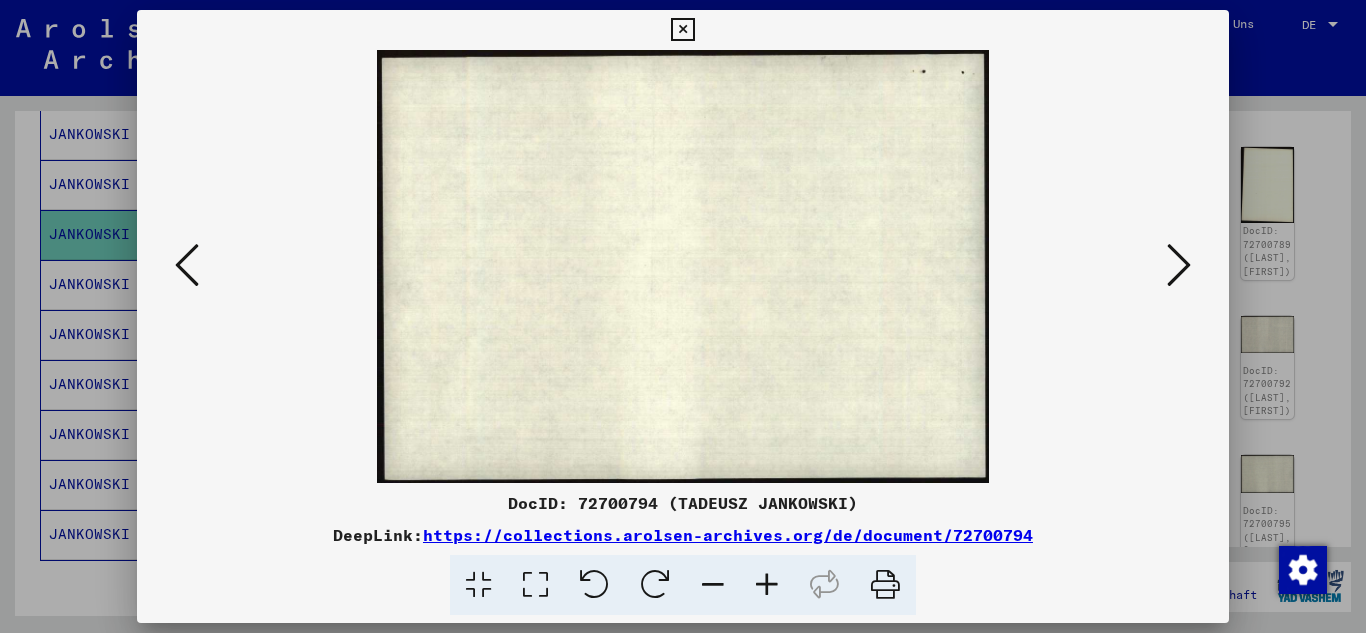 click at bounding box center [1179, 265] 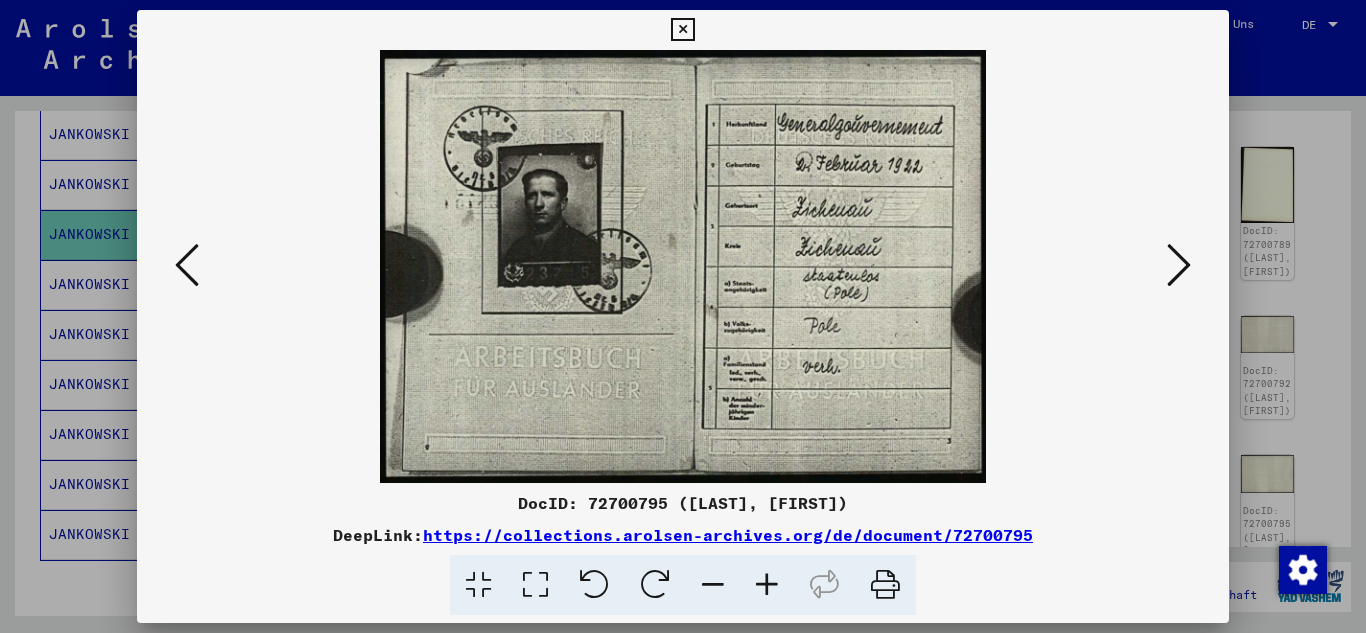 click at bounding box center (767, 585) 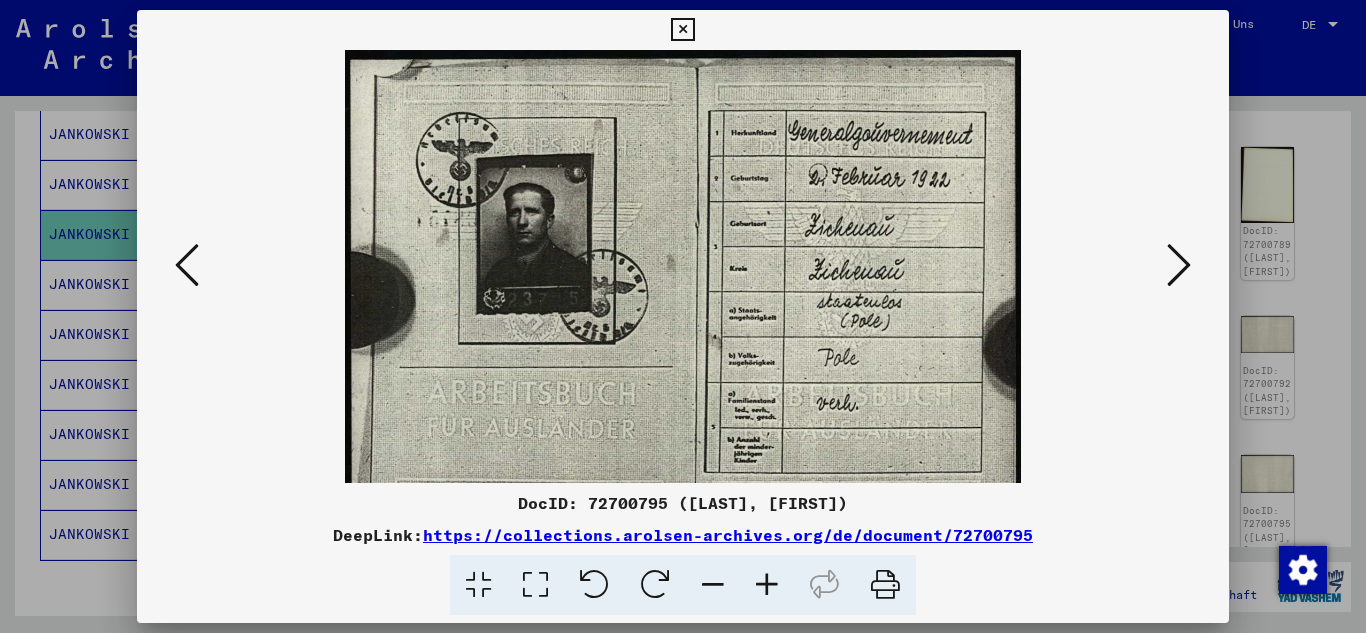 click at bounding box center (767, 585) 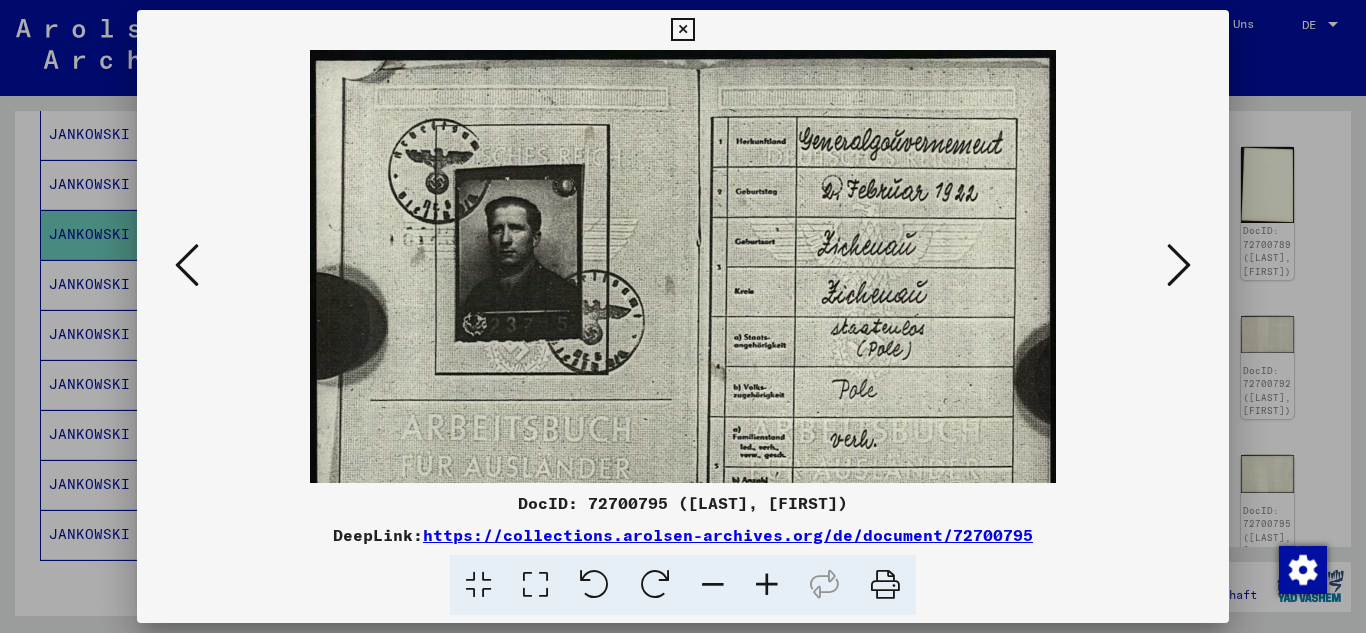 click at bounding box center (767, 585) 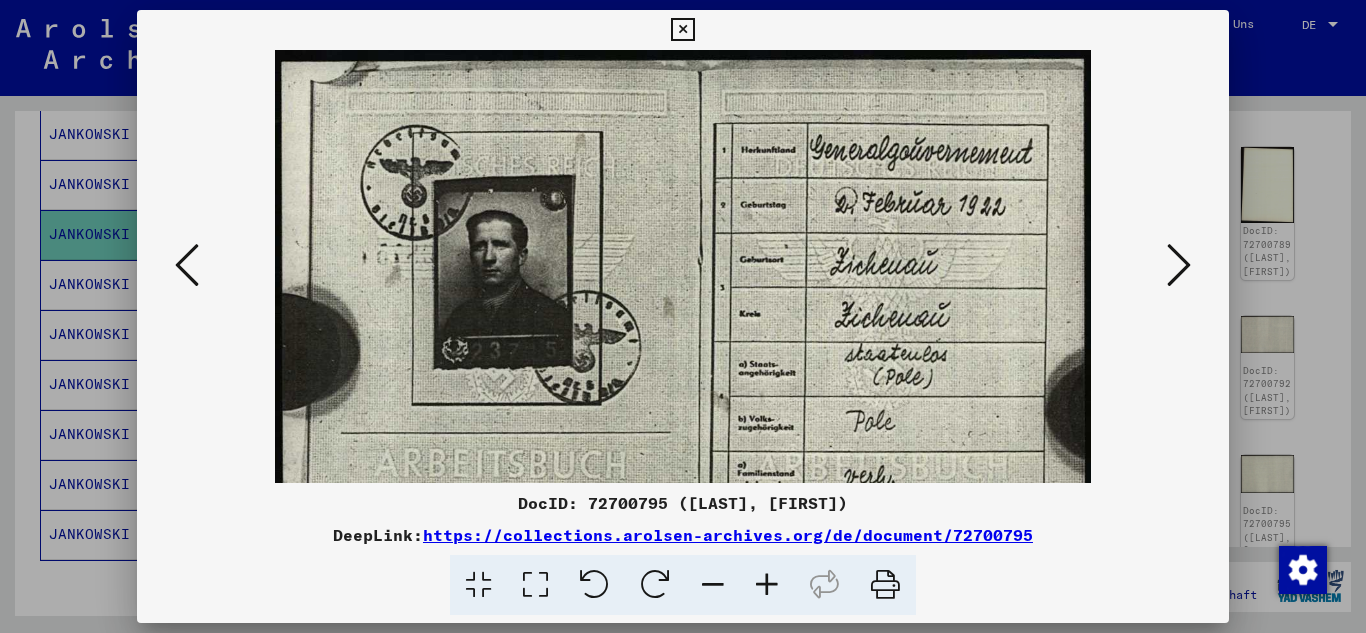 click at bounding box center (767, 585) 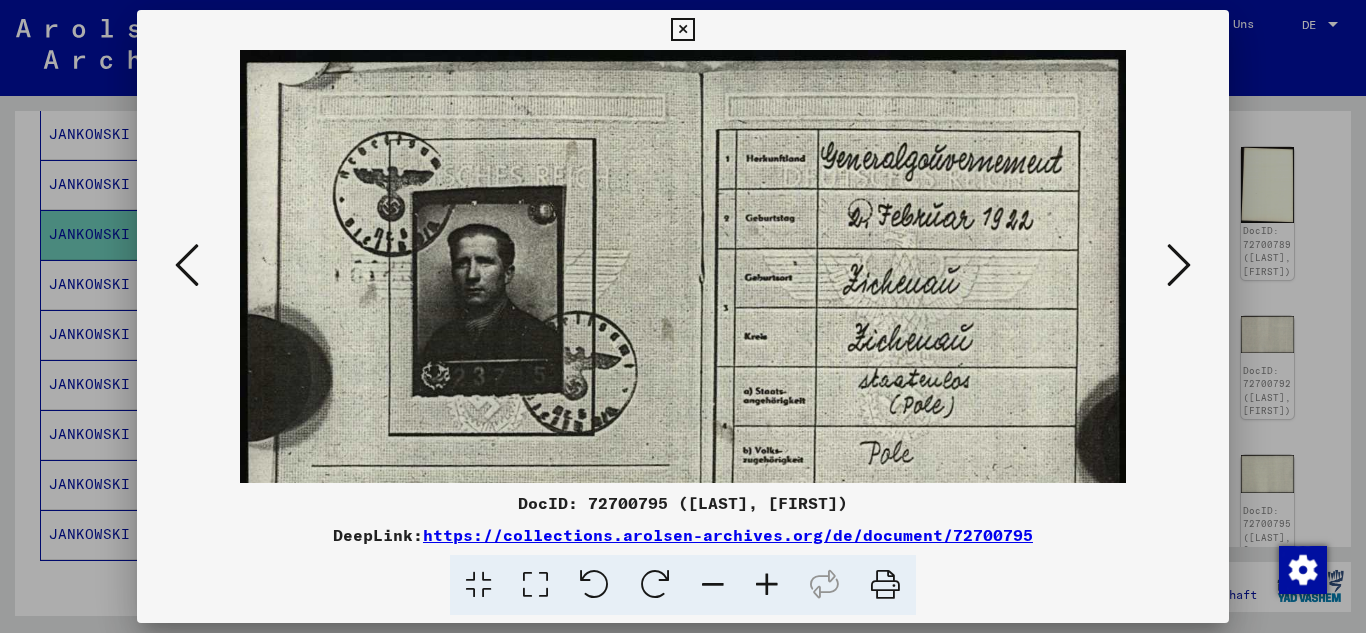 click at bounding box center (767, 585) 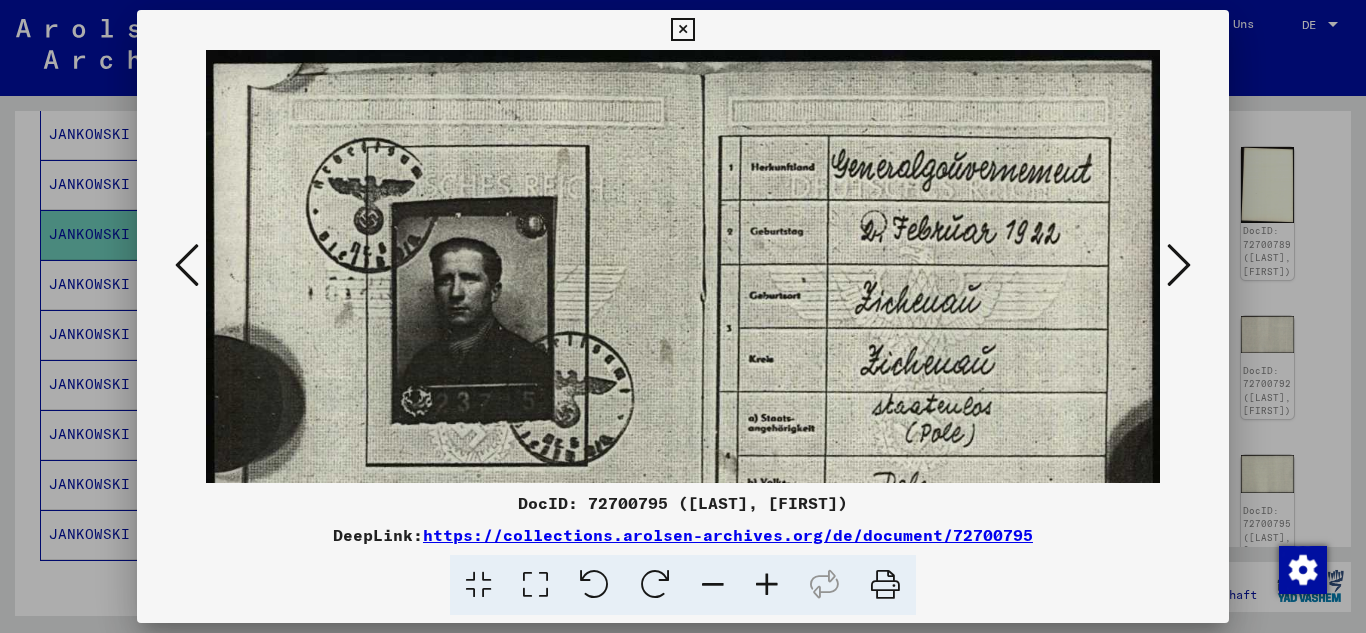 click at bounding box center (767, 585) 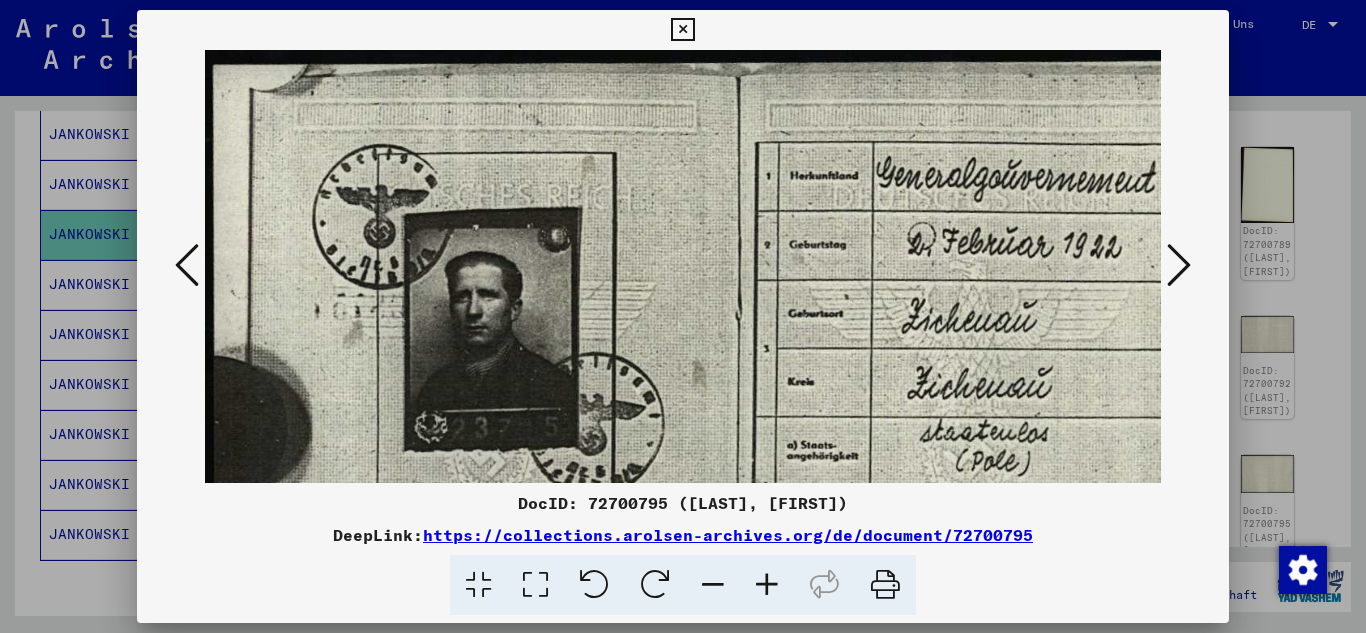 click at bounding box center [767, 585] 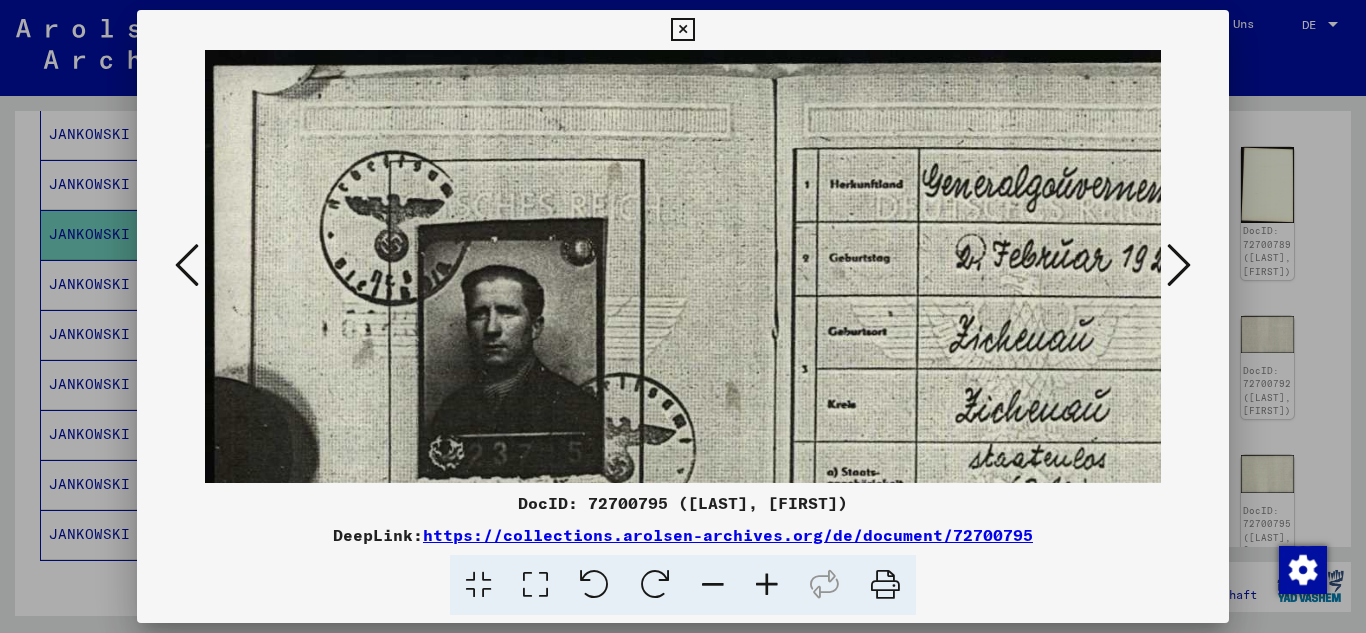 click at bounding box center (767, 585) 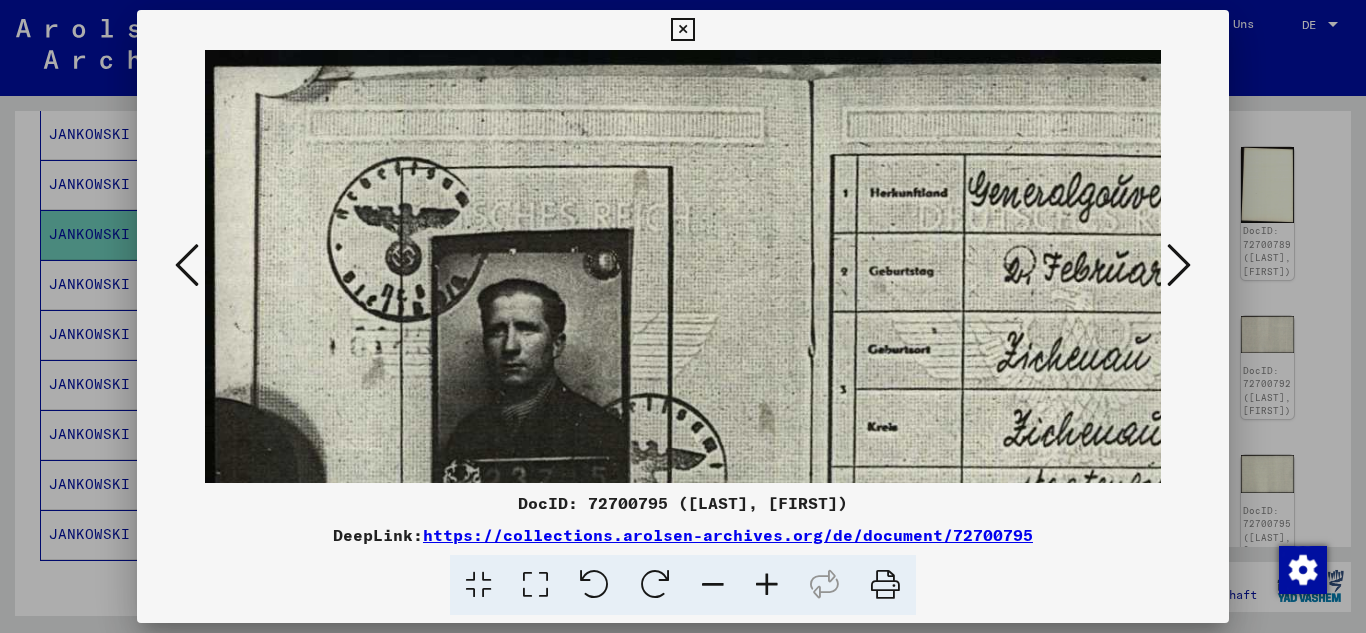 click at bounding box center [767, 585] 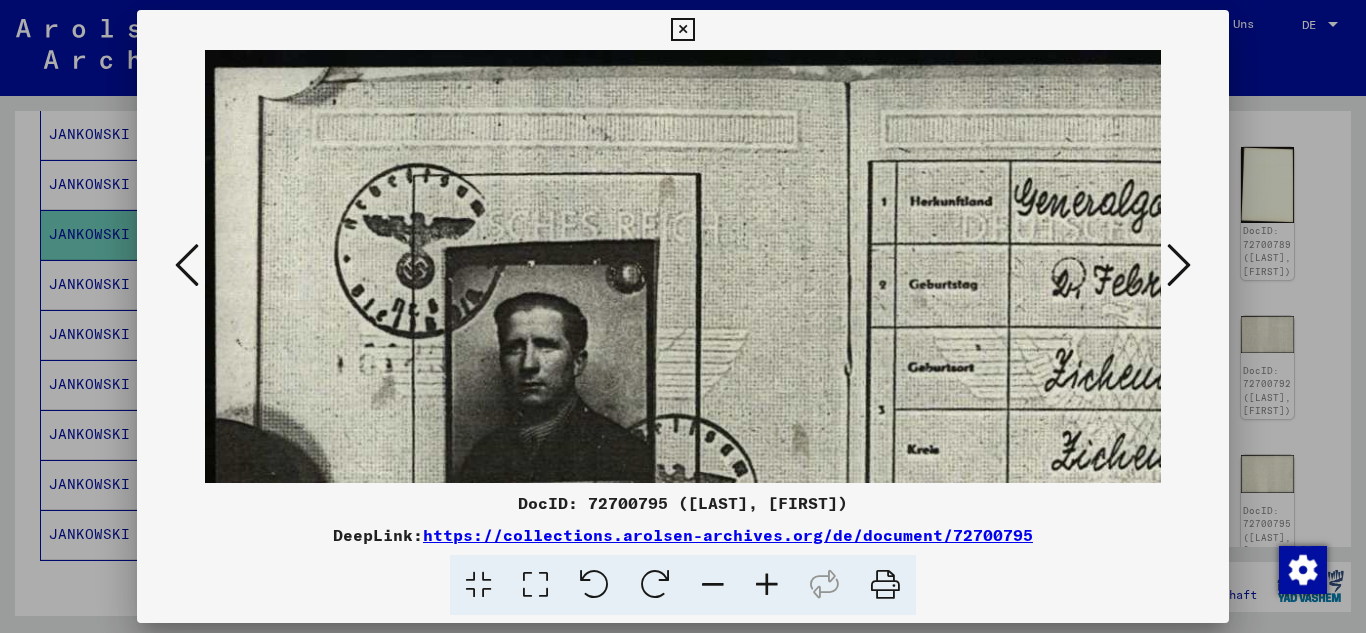 click at bounding box center (767, 585) 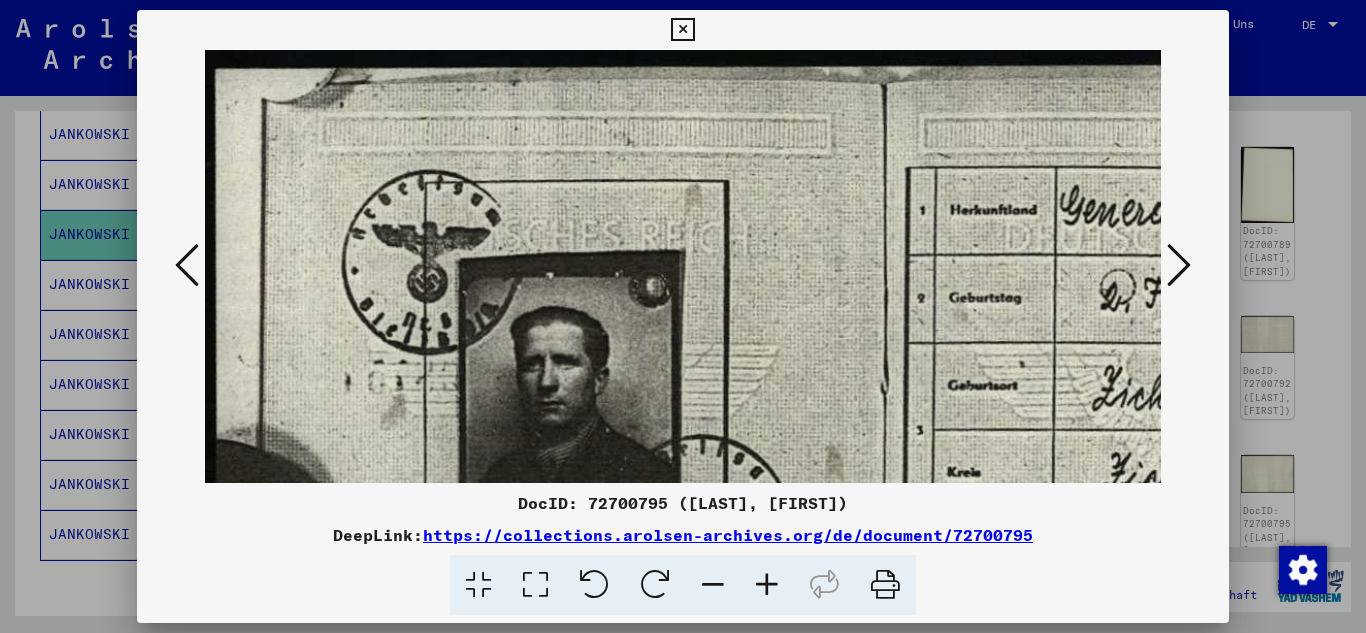 click at bounding box center (767, 585) 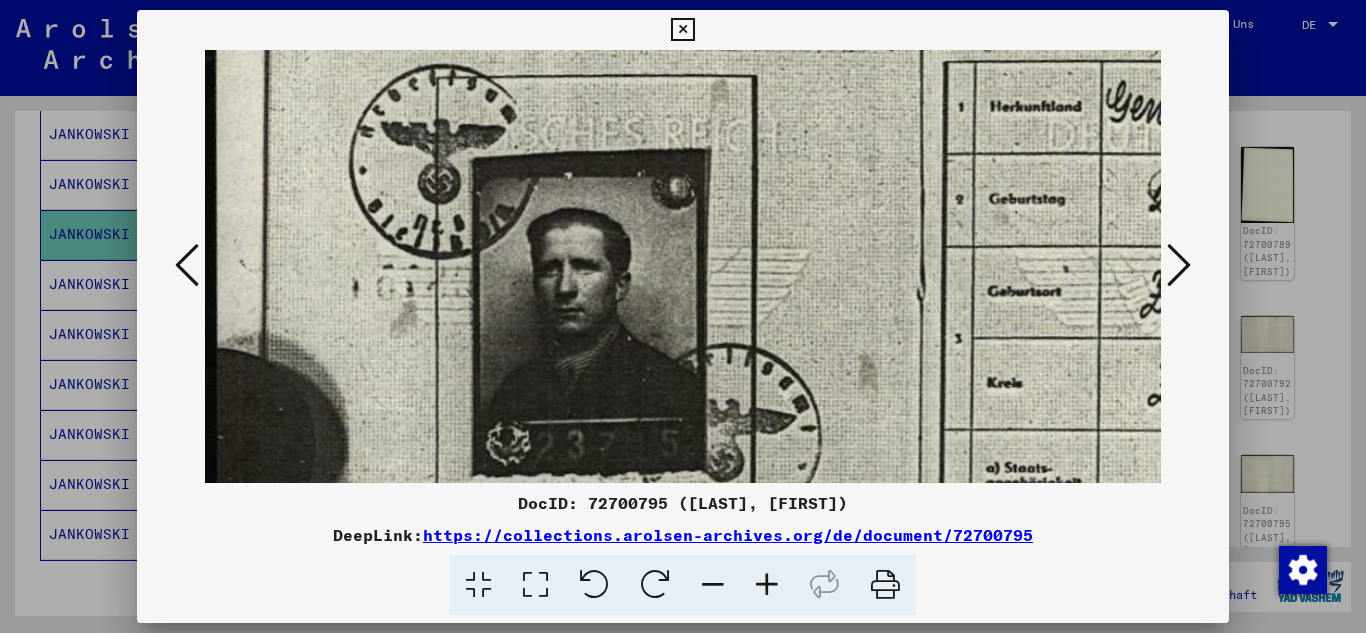 scroll, scrollTop: 114, scrollLeft: 0, axis: vertical 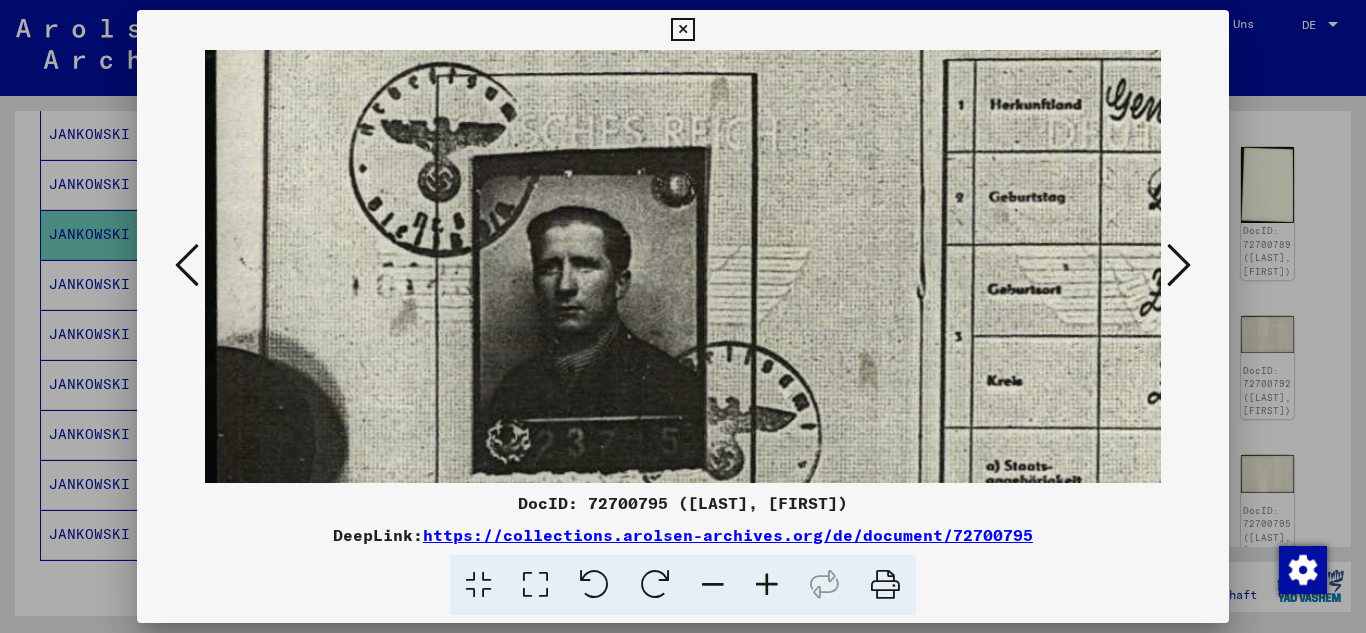 drag, startPoint x: 731, startPoint y: 353, endPoint x: 731, endPoint y: 239, distance: 114 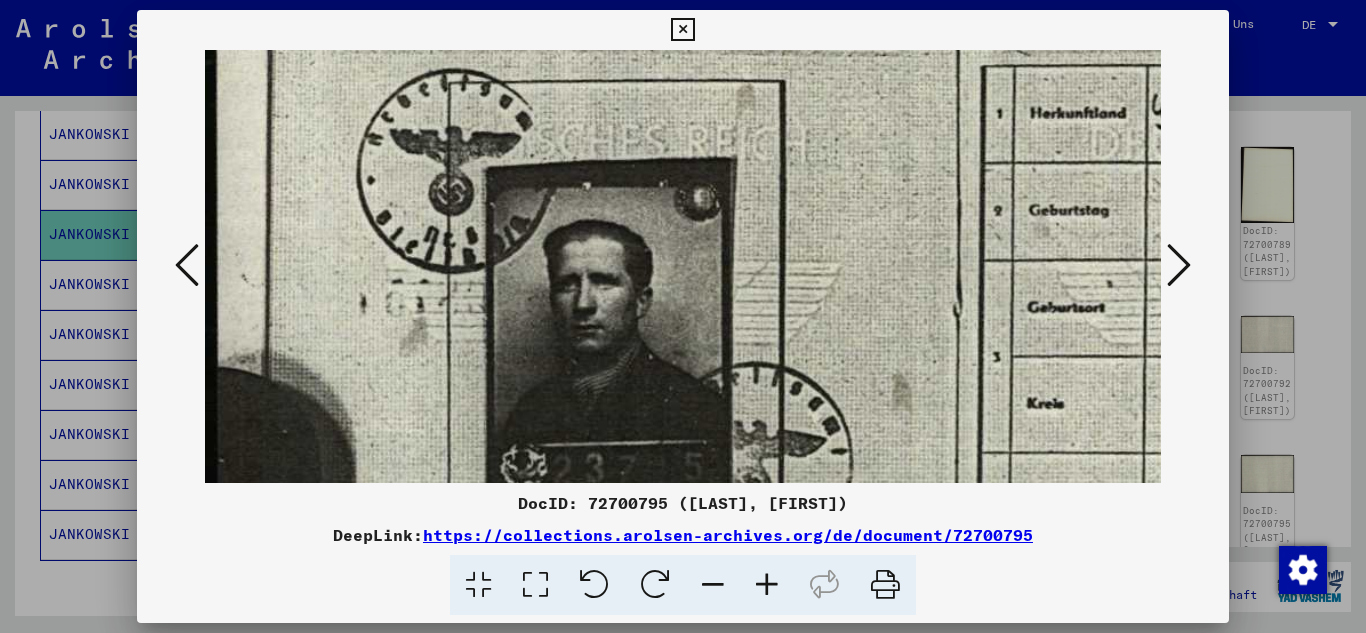 click at bounding box center (767, 585) 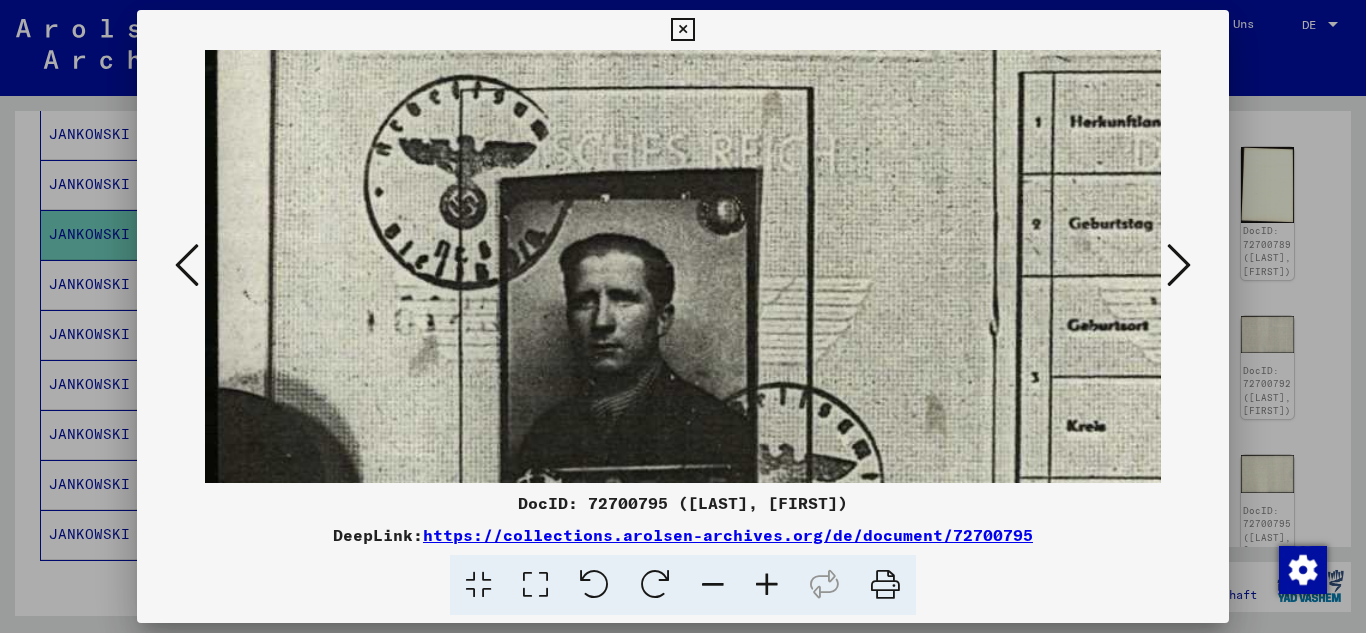 click at bounding box center [767, 585] 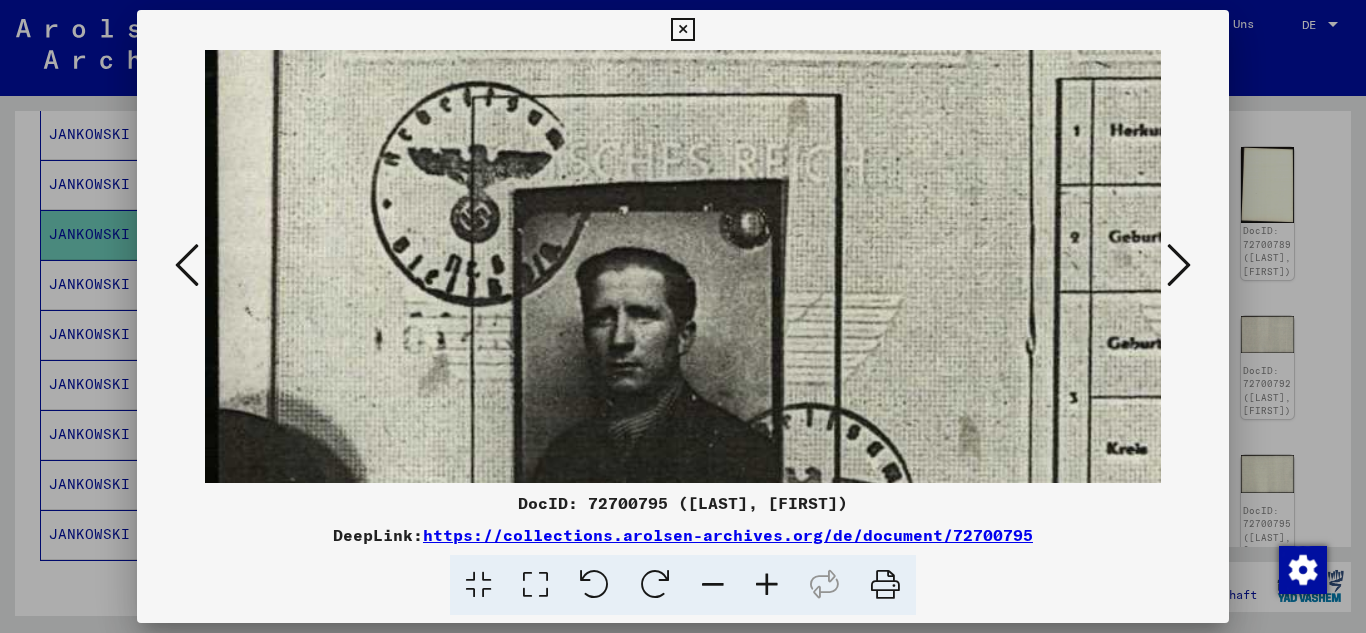 click at bounding box center (767, 585) 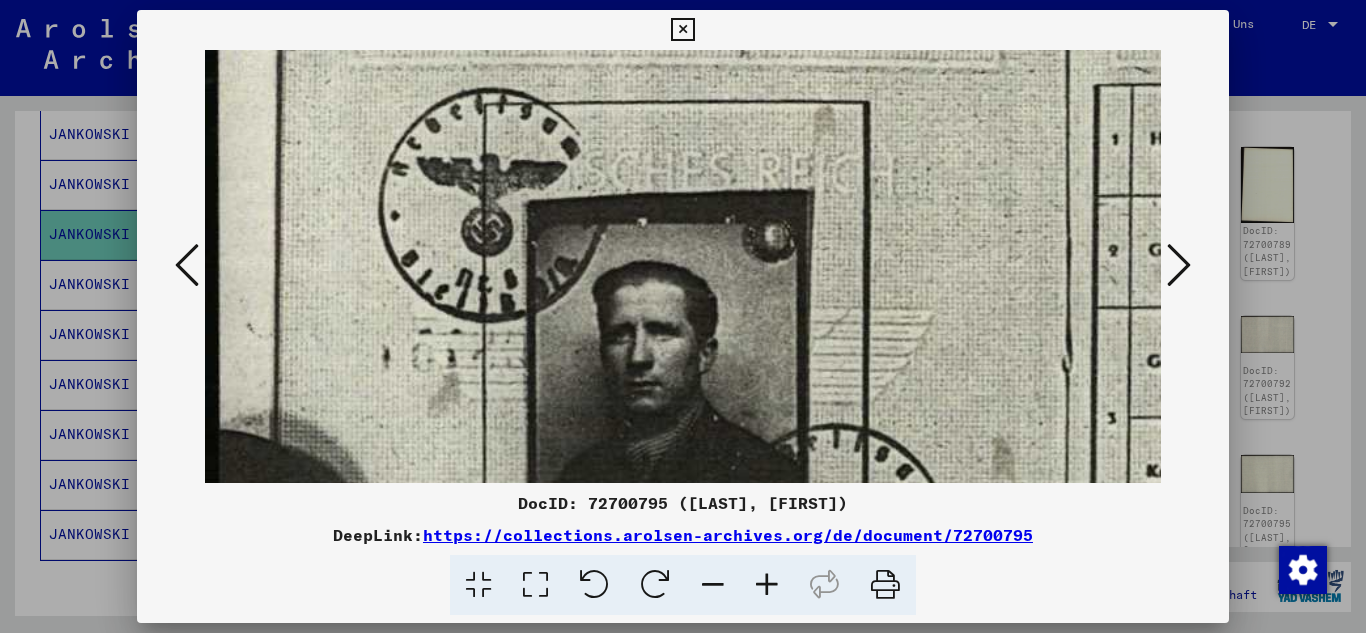 click at bounding box center (767, 585) 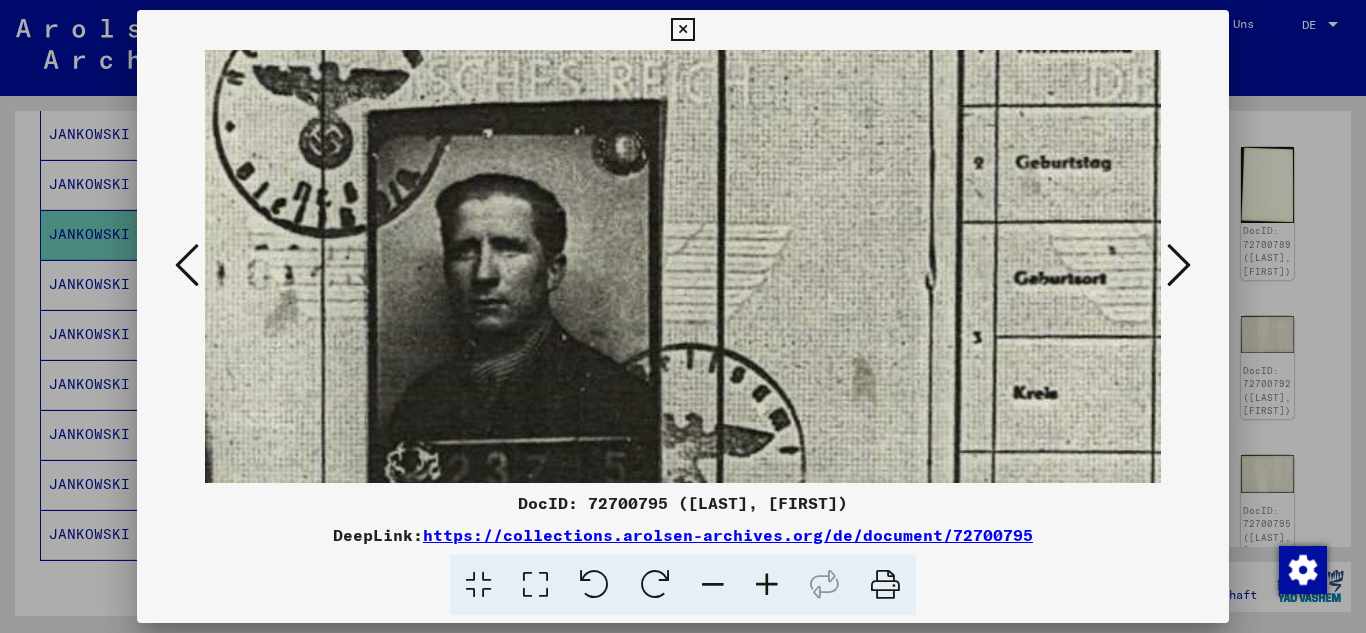 scroll, scrollTop: 219, scrollLeft: 176, axis: both 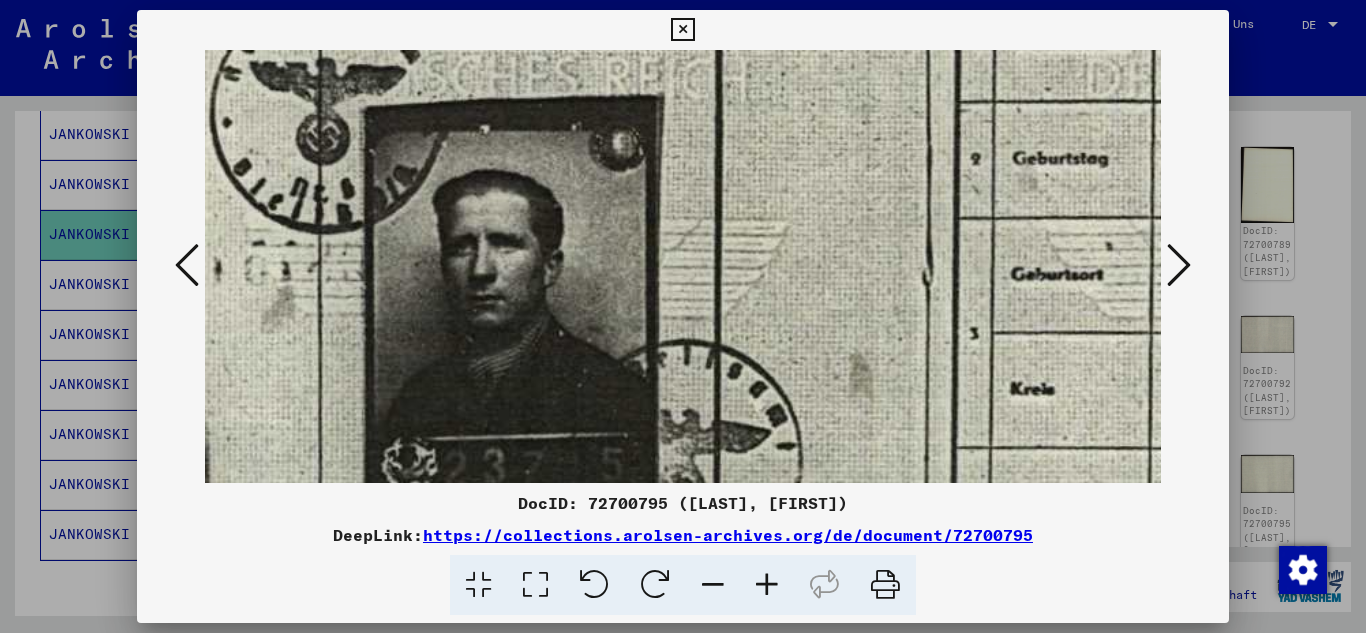 drag, startPoint x: 723, startPoint y: 384, endPoint x: 570, endPoint y: 316, distance: 167.43059 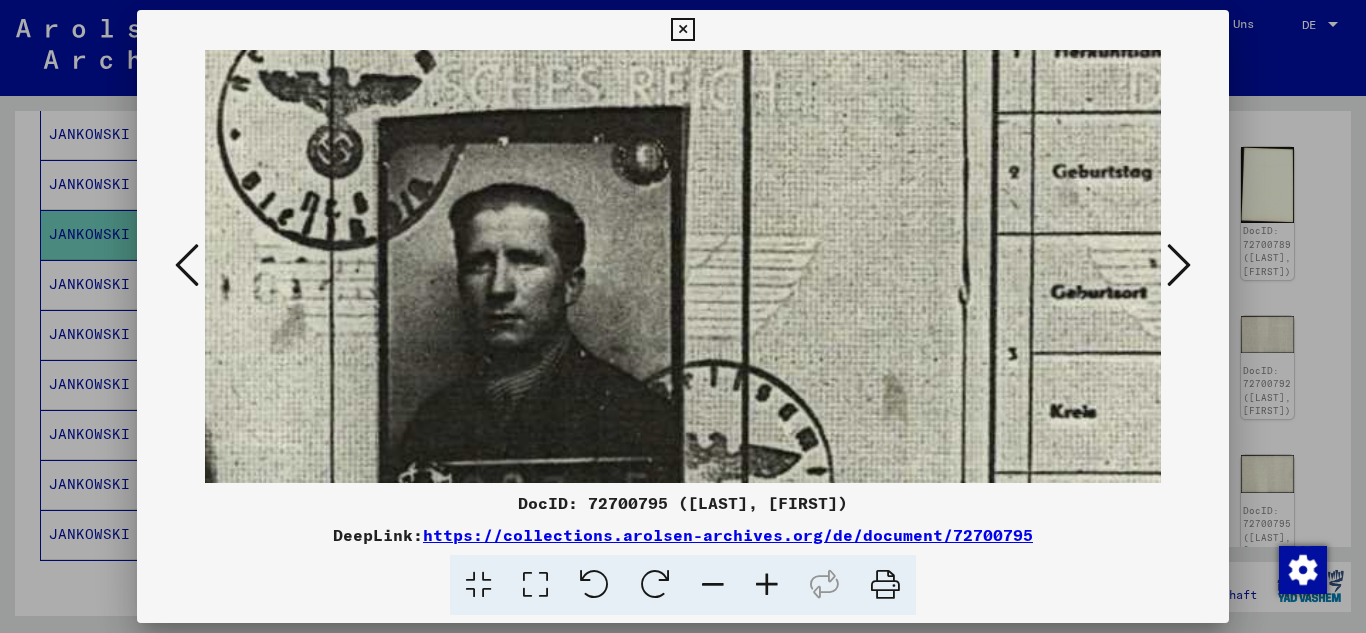 click at bounding box center [767, 585] 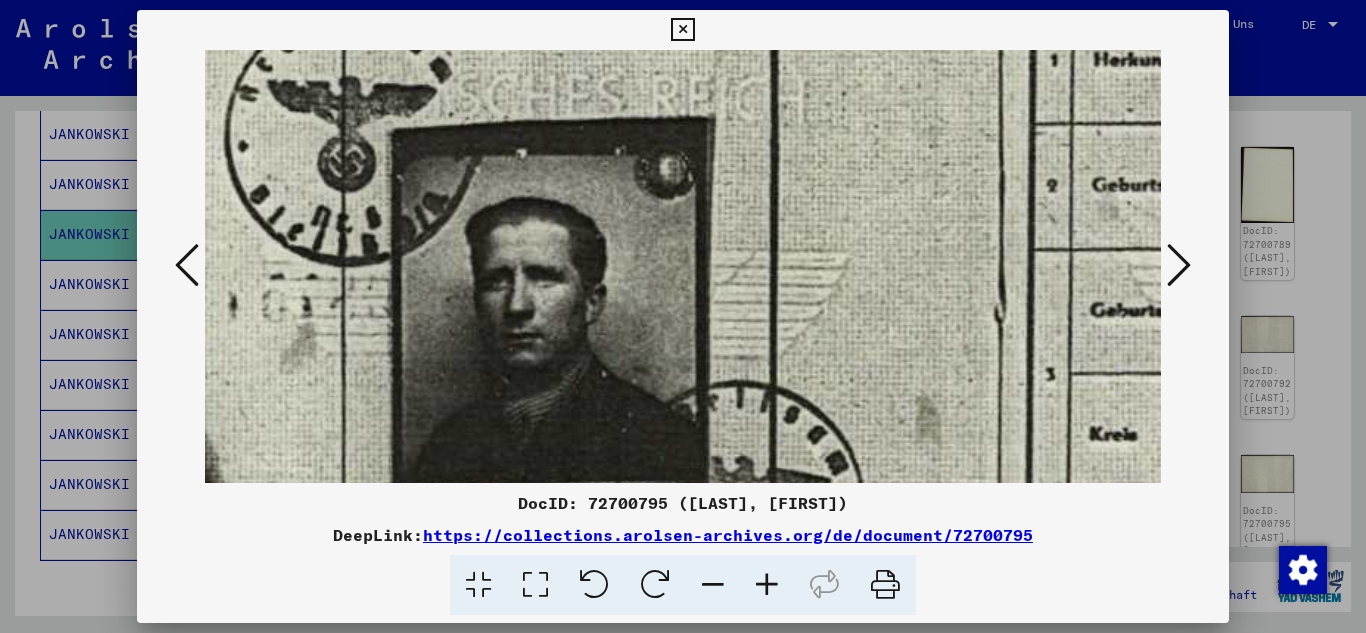 click at bounding box center (767, 585) 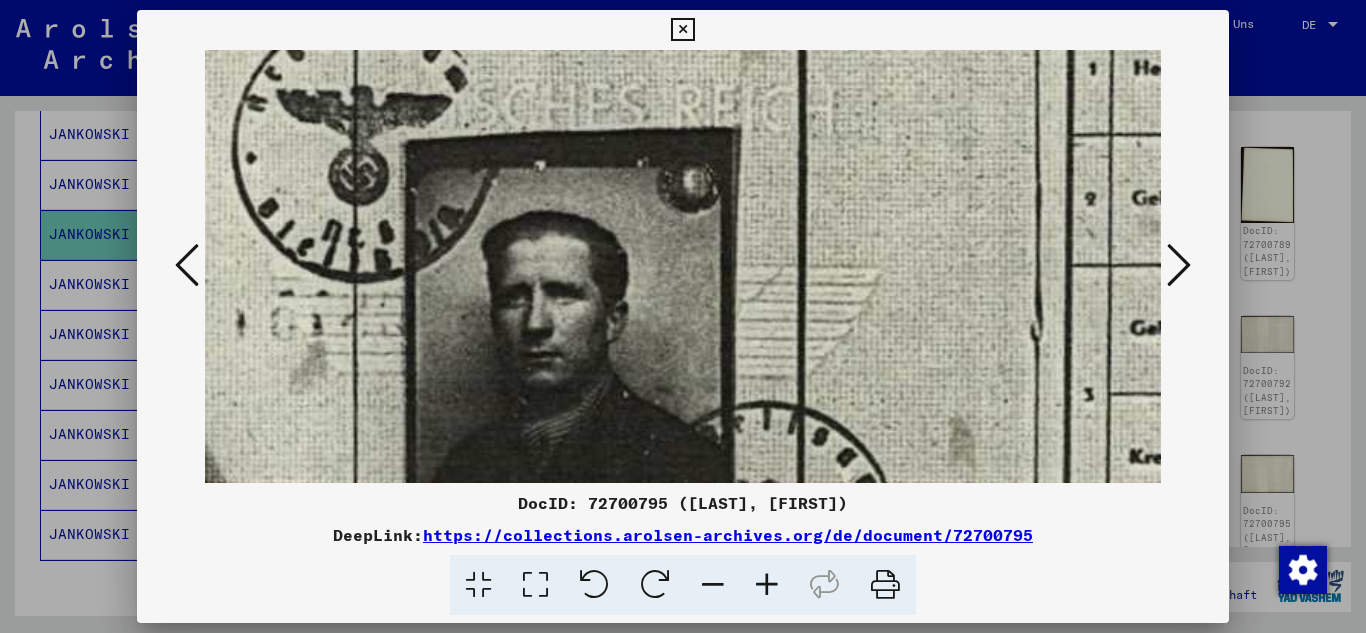click at bounding box center (767, 585) 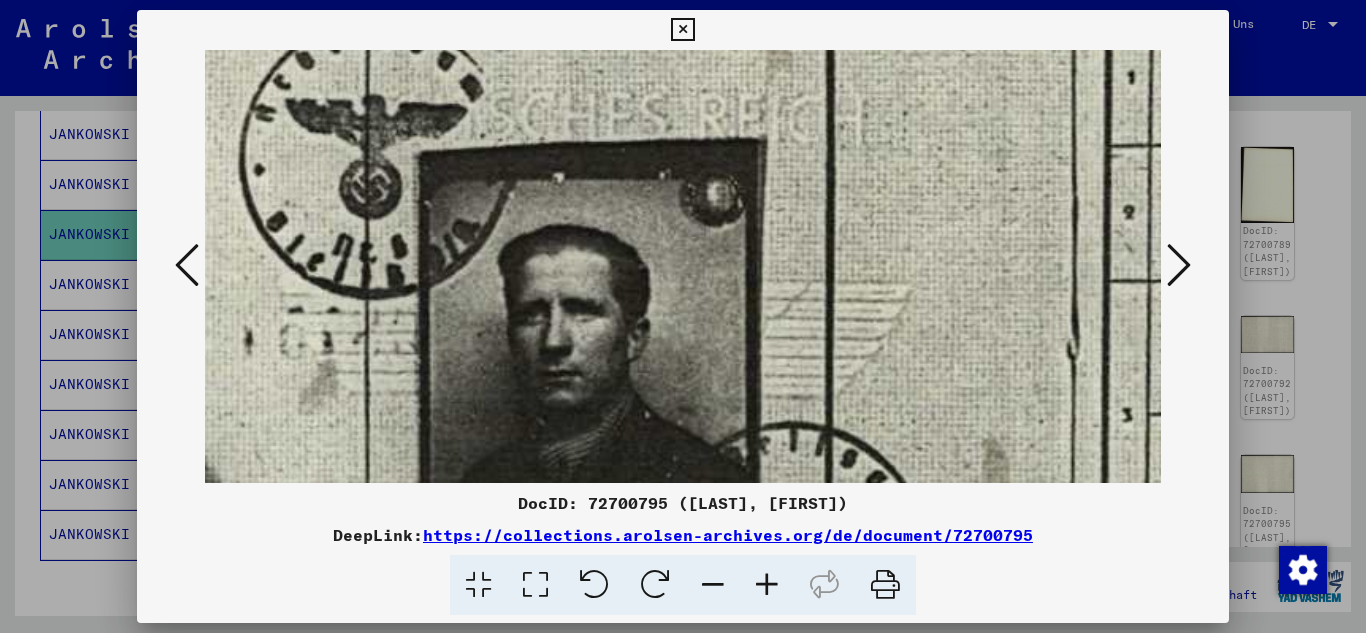 click at bounding box center [767, 585] 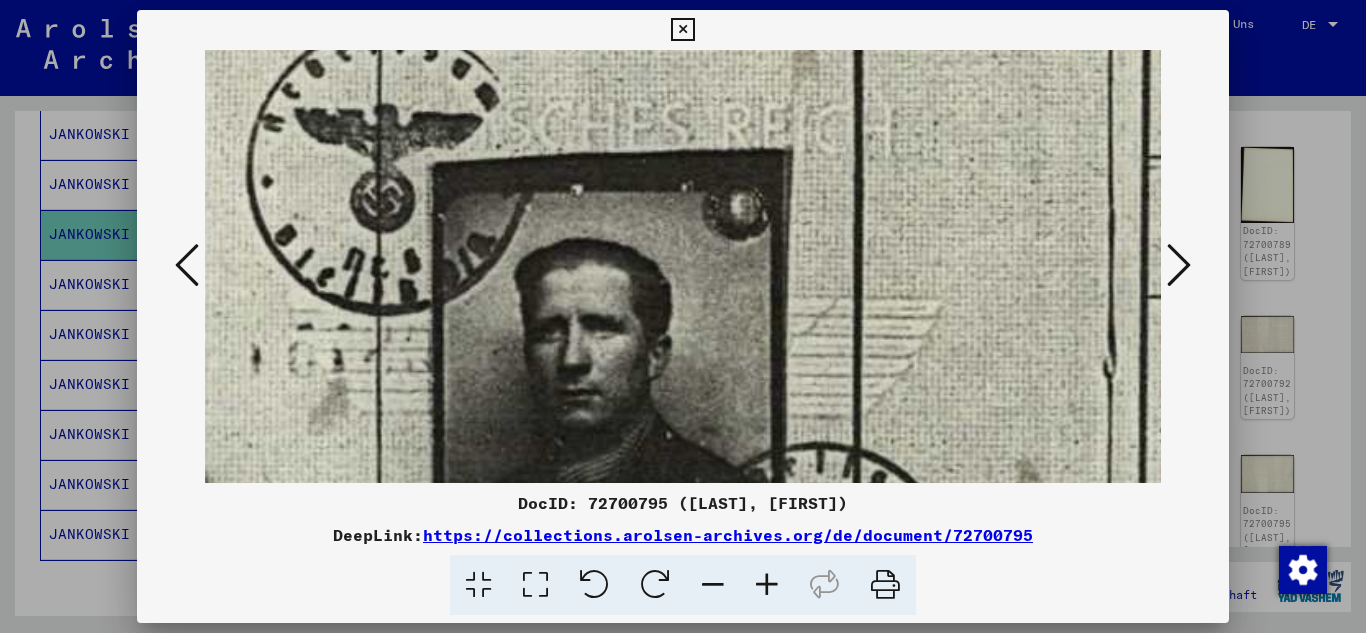 click at bounding box center (767, 585) 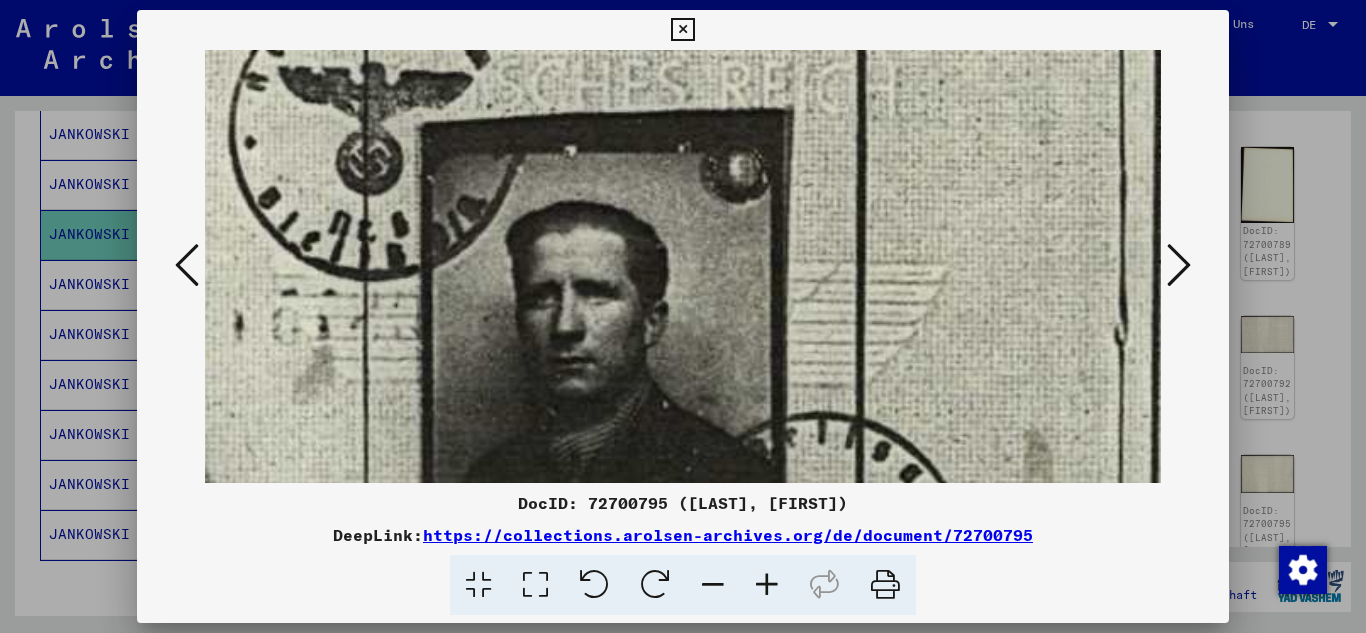 scroll, scrollTop: 374, scrollLeft: 280, axis: both 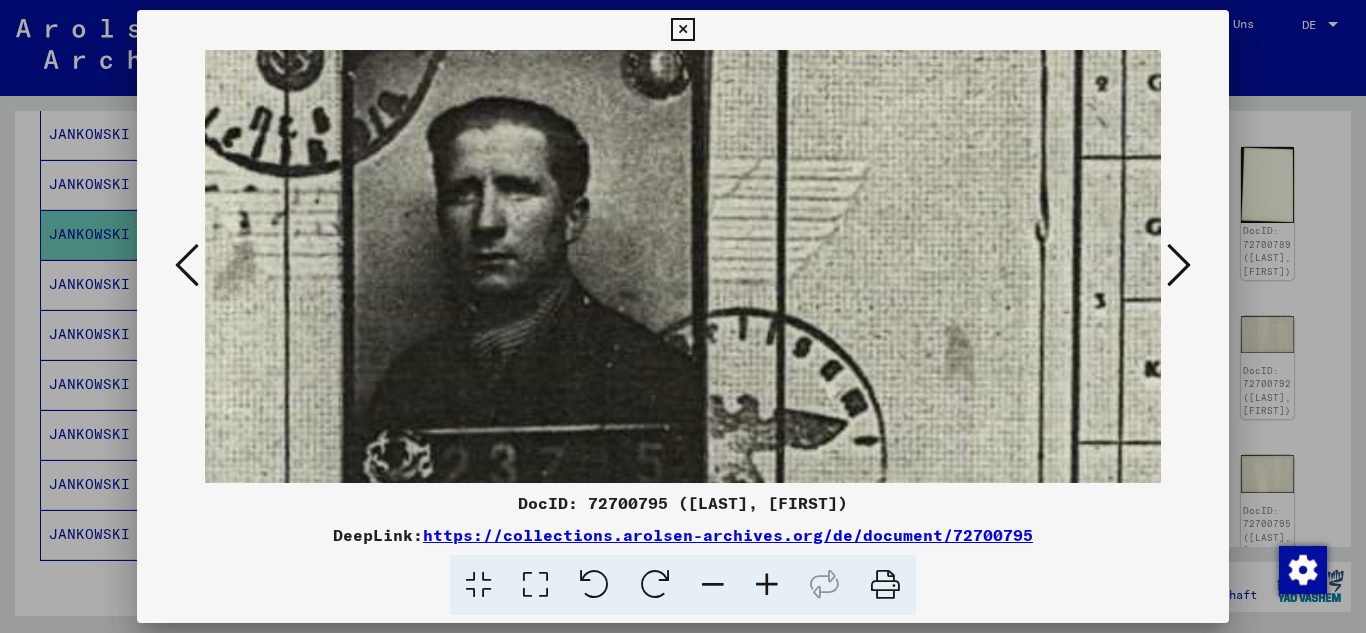 drag, startPoint x: 727, startPoint y: 355, endPoint x: 626, endPoint y: 218, distance: 170.20576 